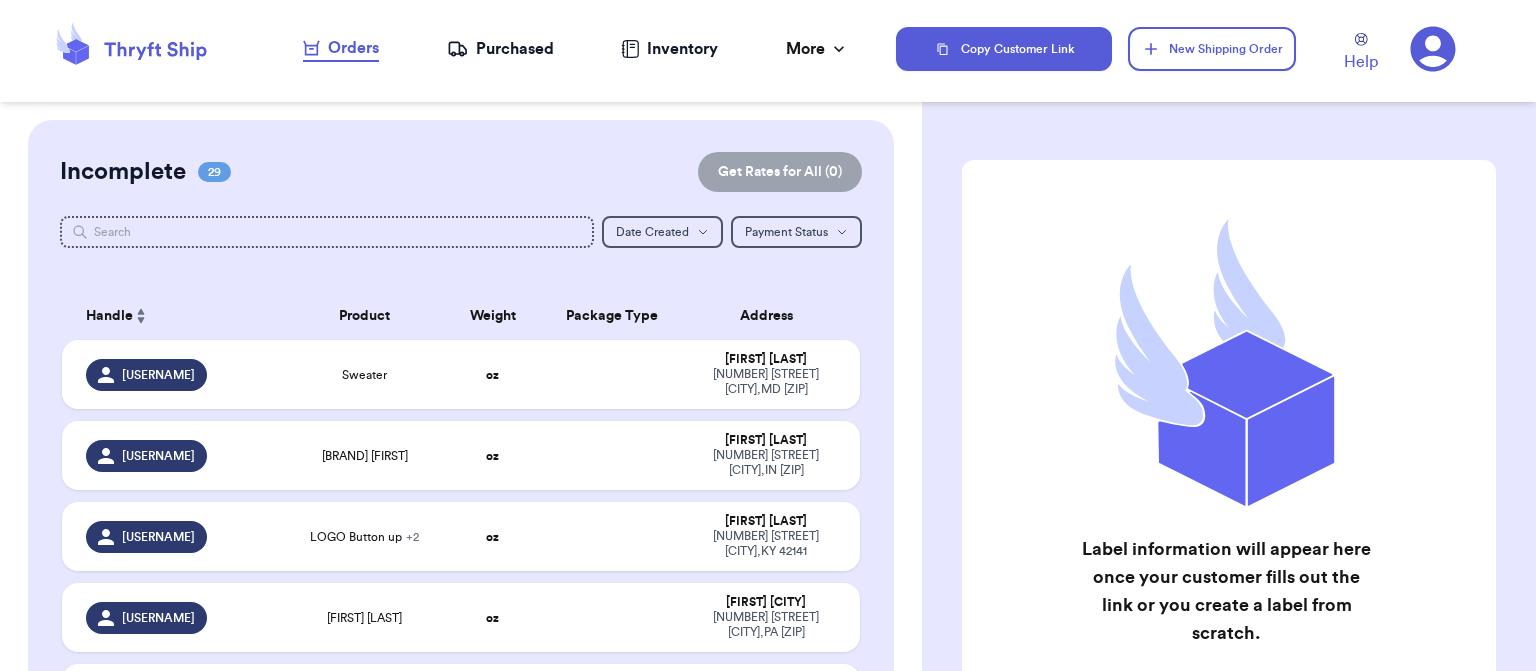 scroll, scrollTop: 0, scrollLeft: 0, axis: both 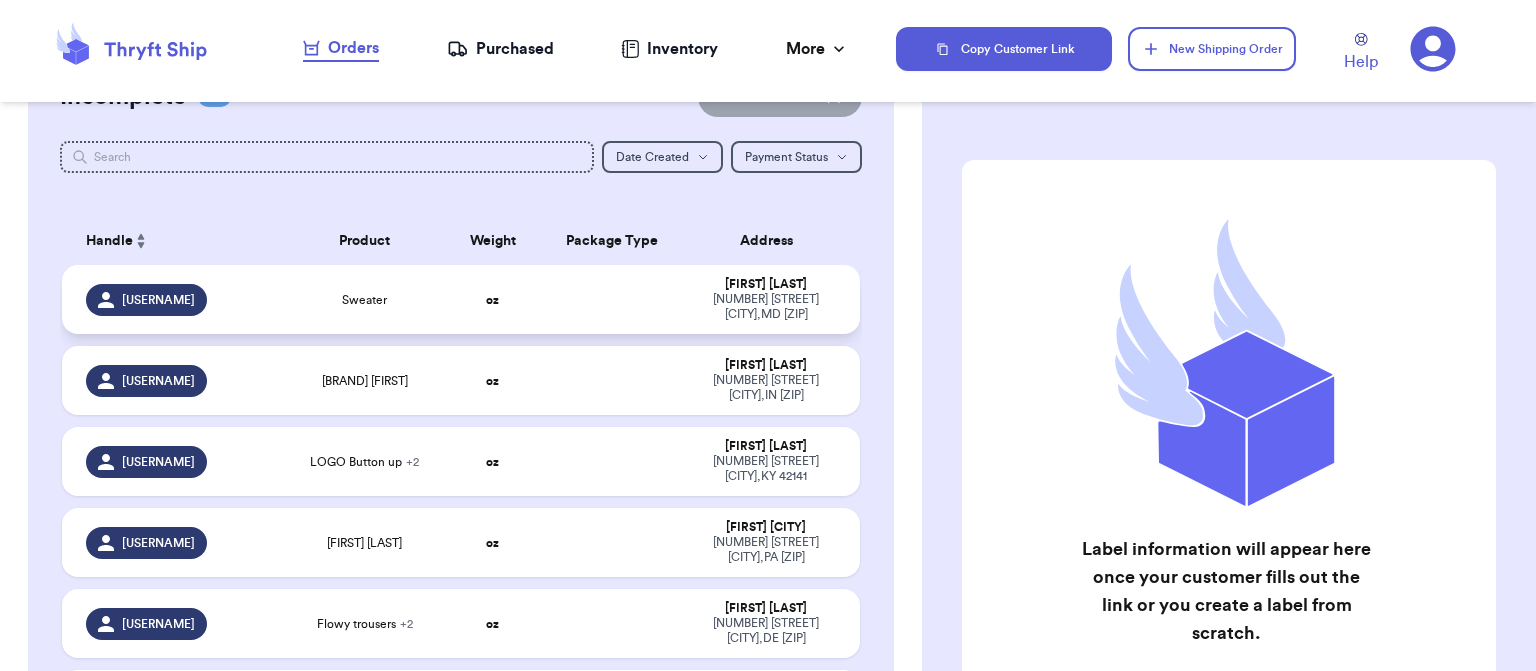 click on "Sweater" at bounding box center [365, 299] 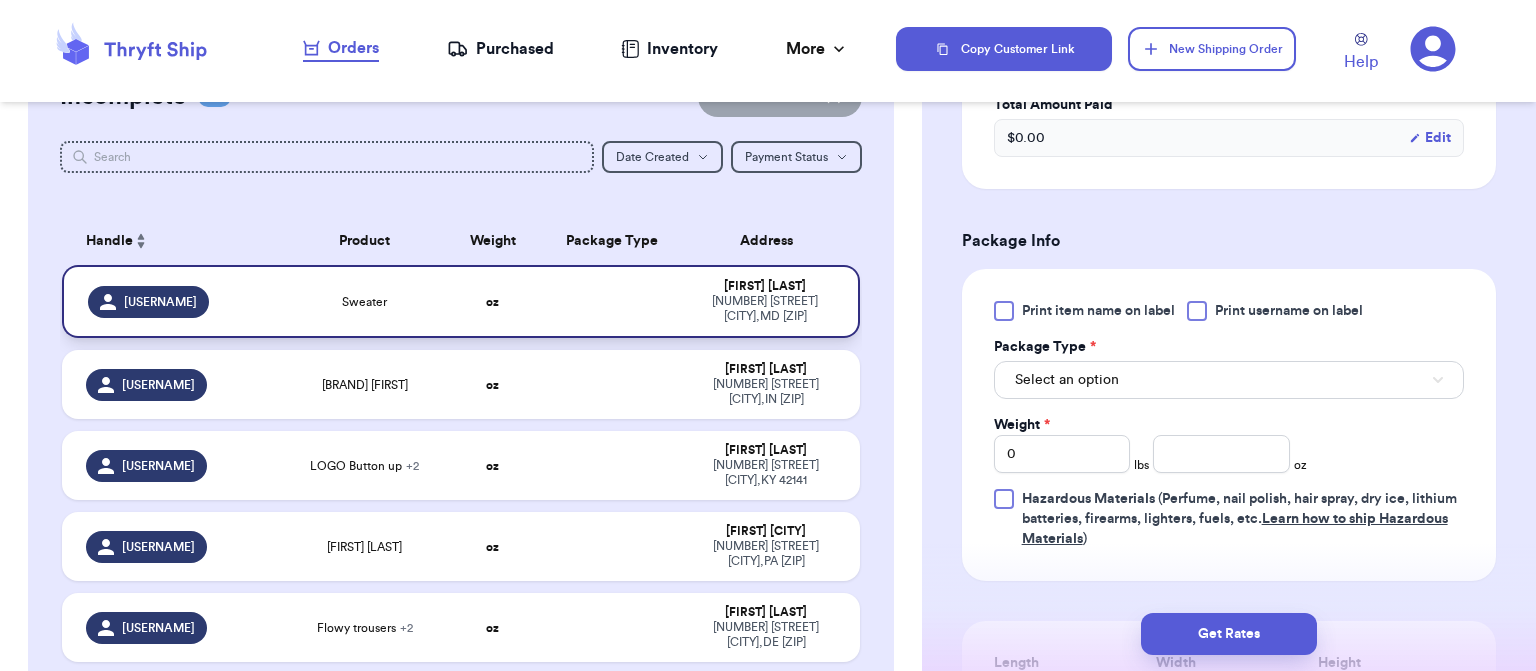 scroll, scrollTop: 656, scrollLeft: 0, axis: vertical 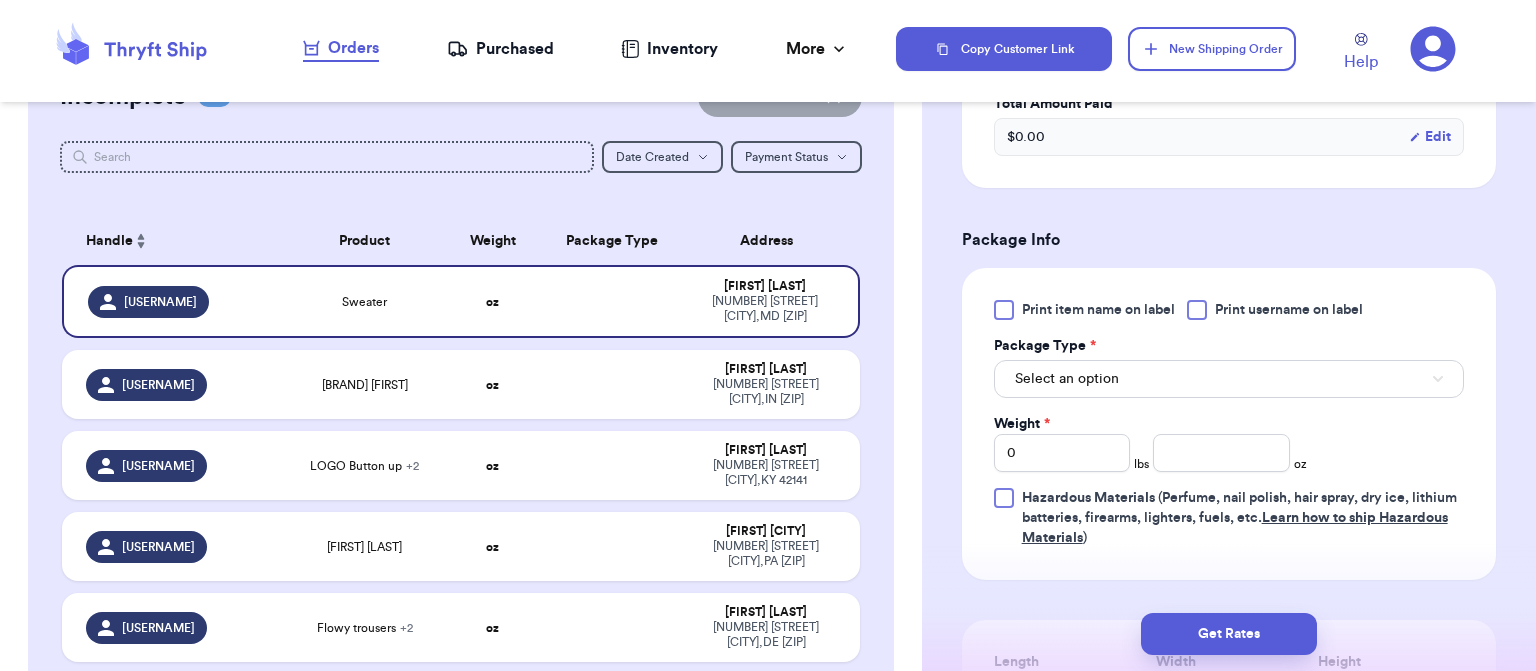 click on "Select an option" at bounding box center [1229, 379] 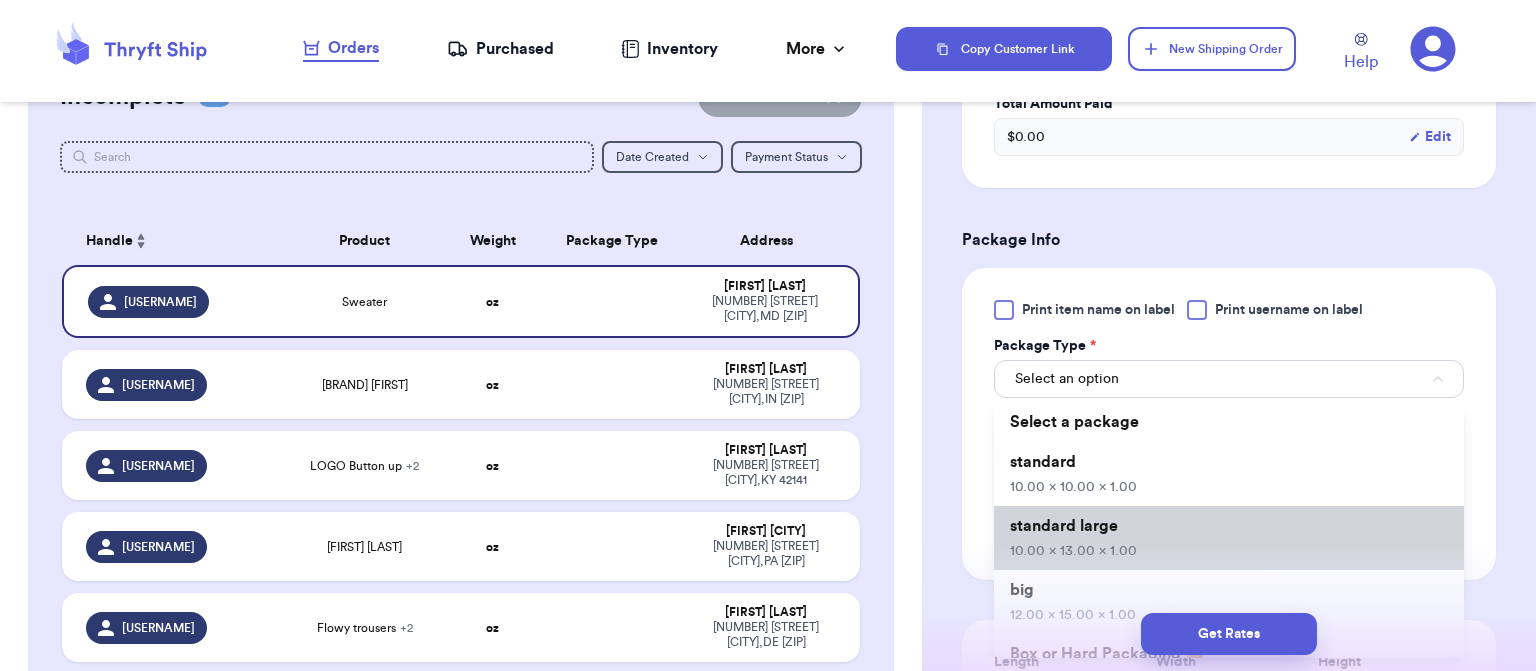 click on "10.00 x 13.00 x 1.00" at bounding box center (1073, 551) 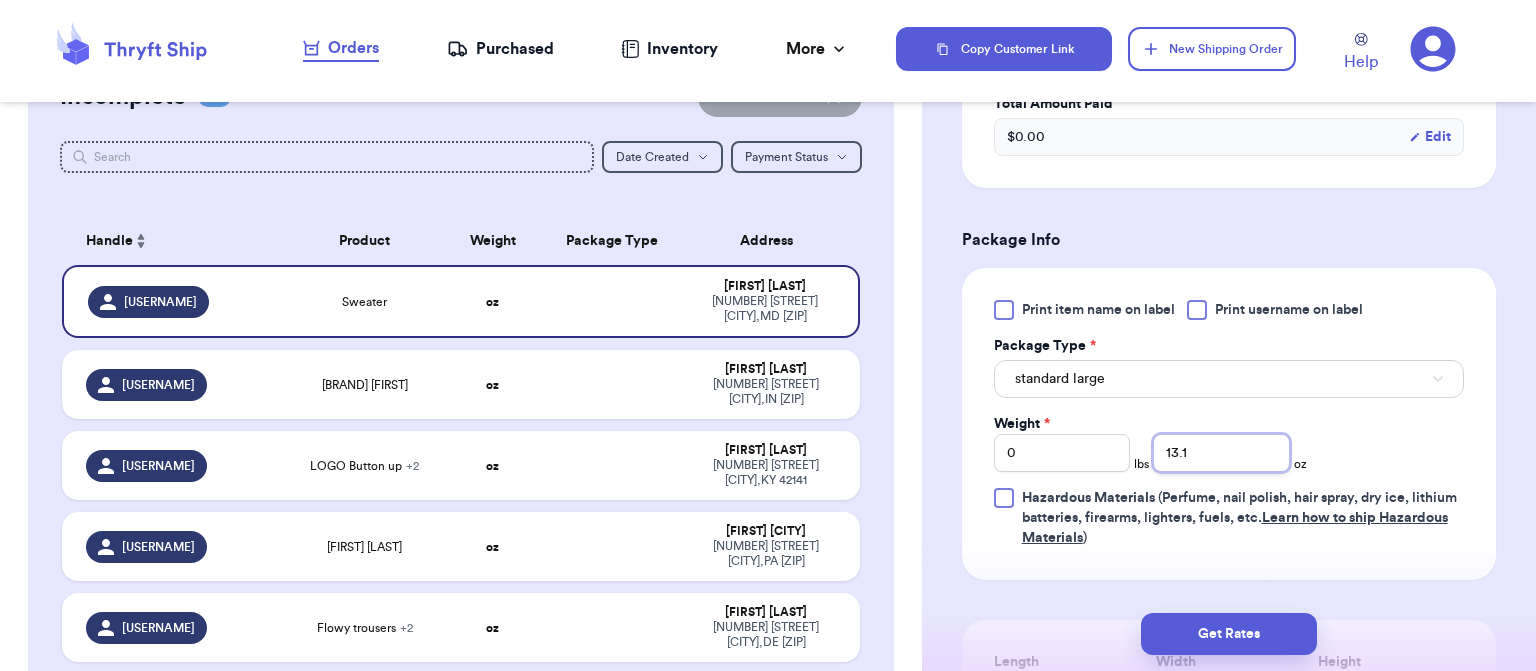 type on "13.1" 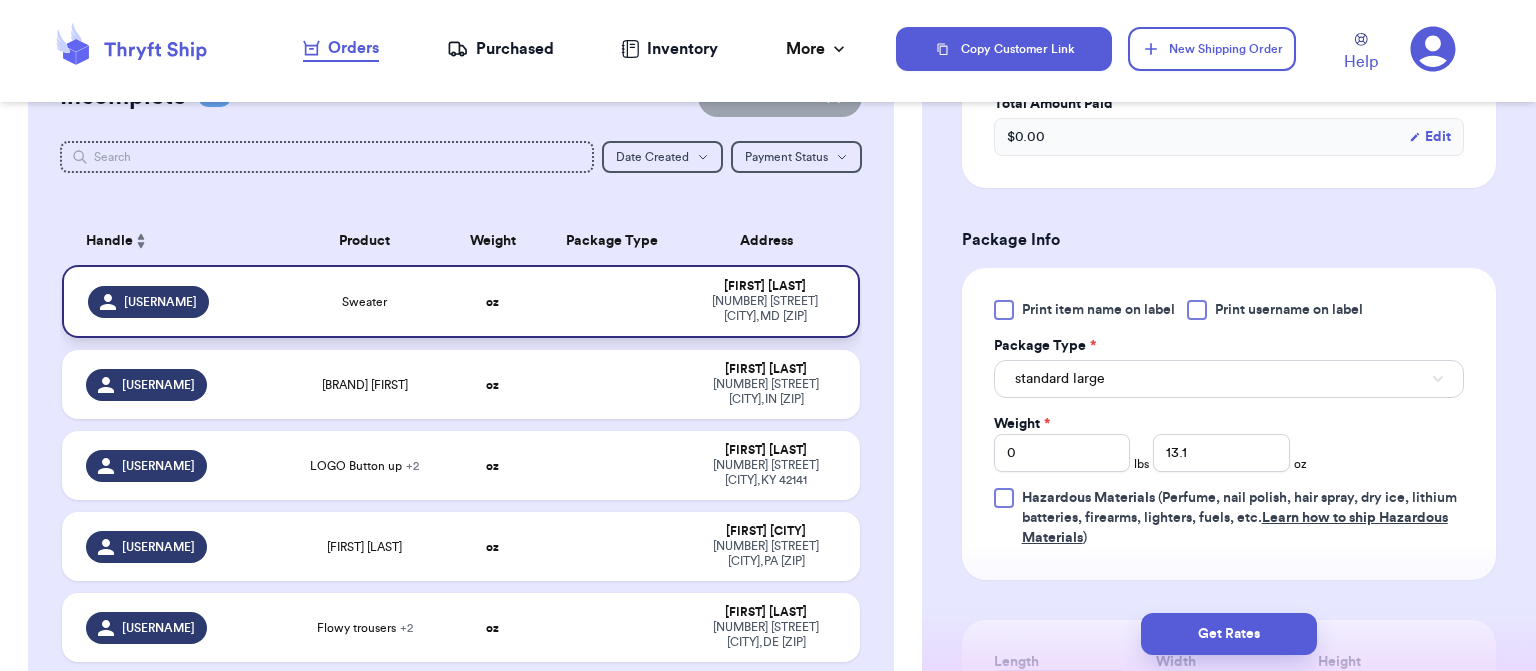 scroll, scrollTop: 692, scrollLeft: 0, axis: vertical 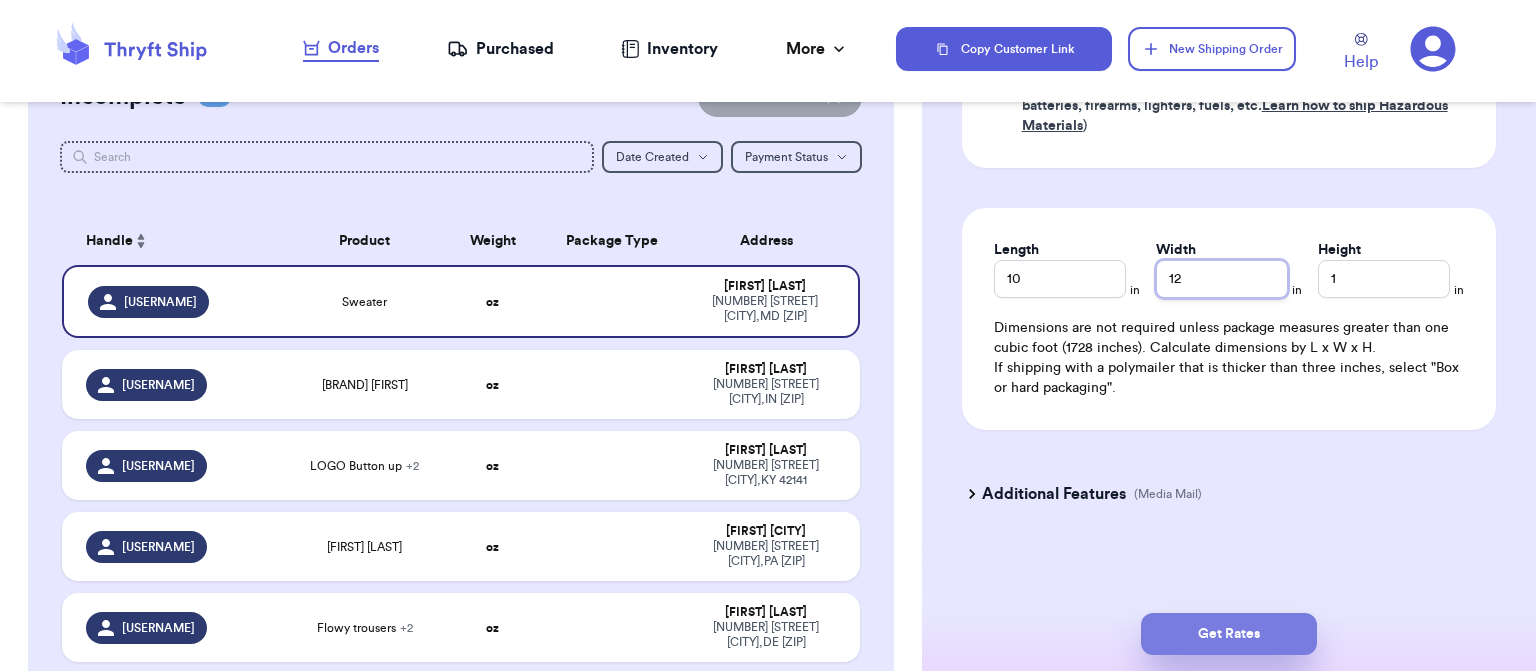 type on "12" 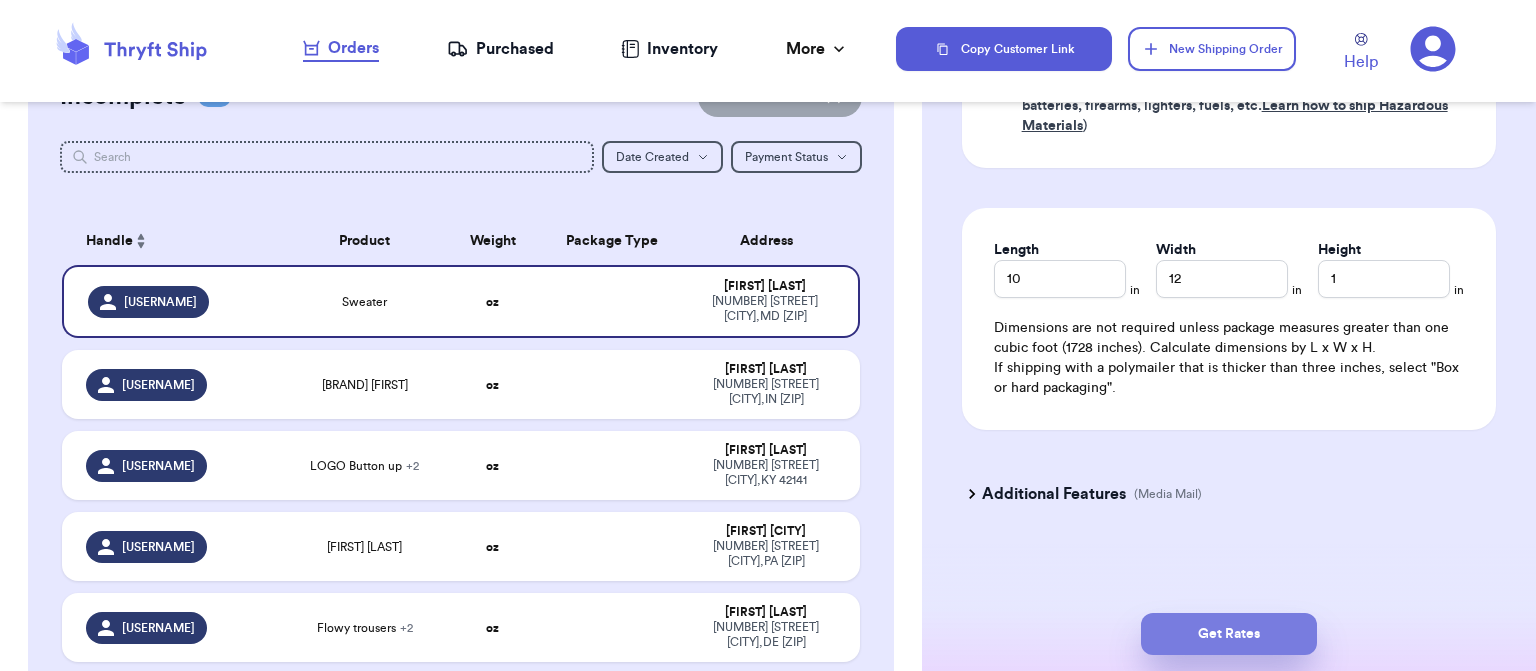 click on "Get Rates" at bounding box center [1229, 634] 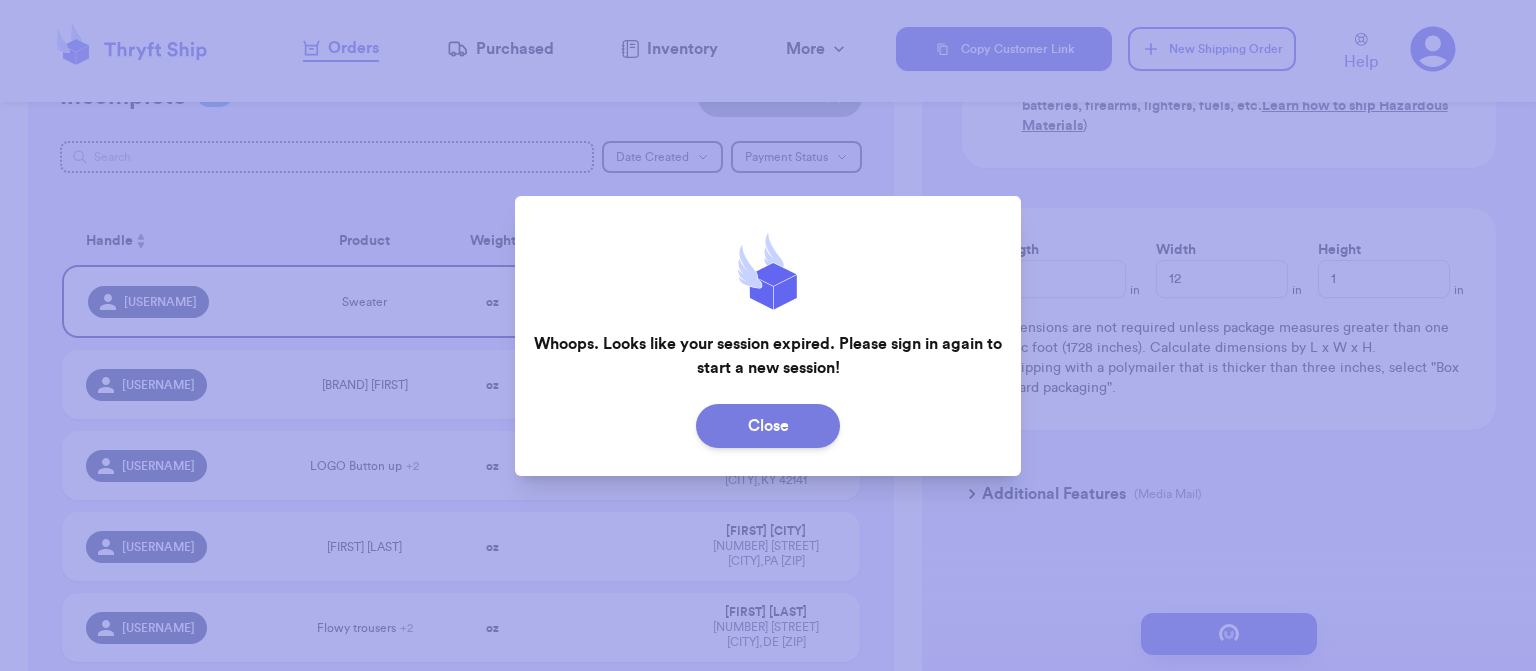 click on "Close" at bounding box center [768, 426] 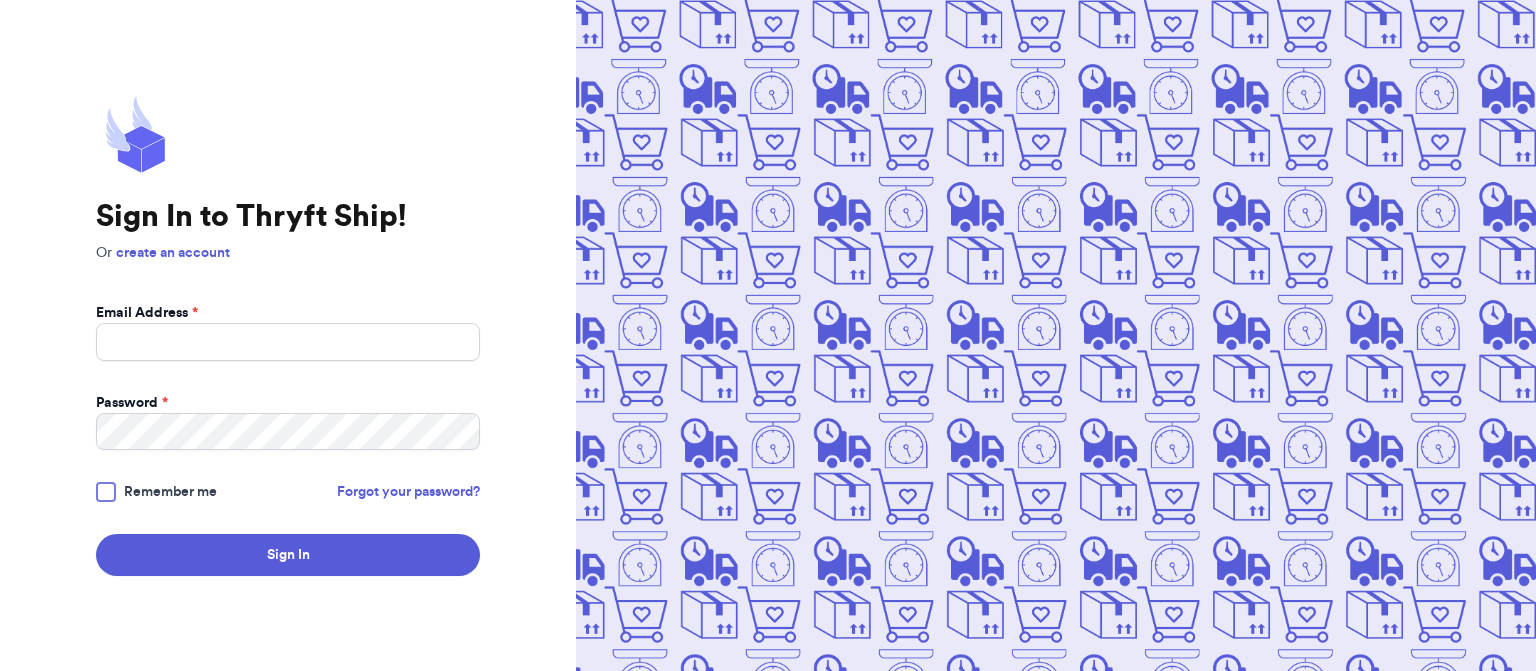 scroll, scrollTop: 0, scrollLeft: 0, axis: both 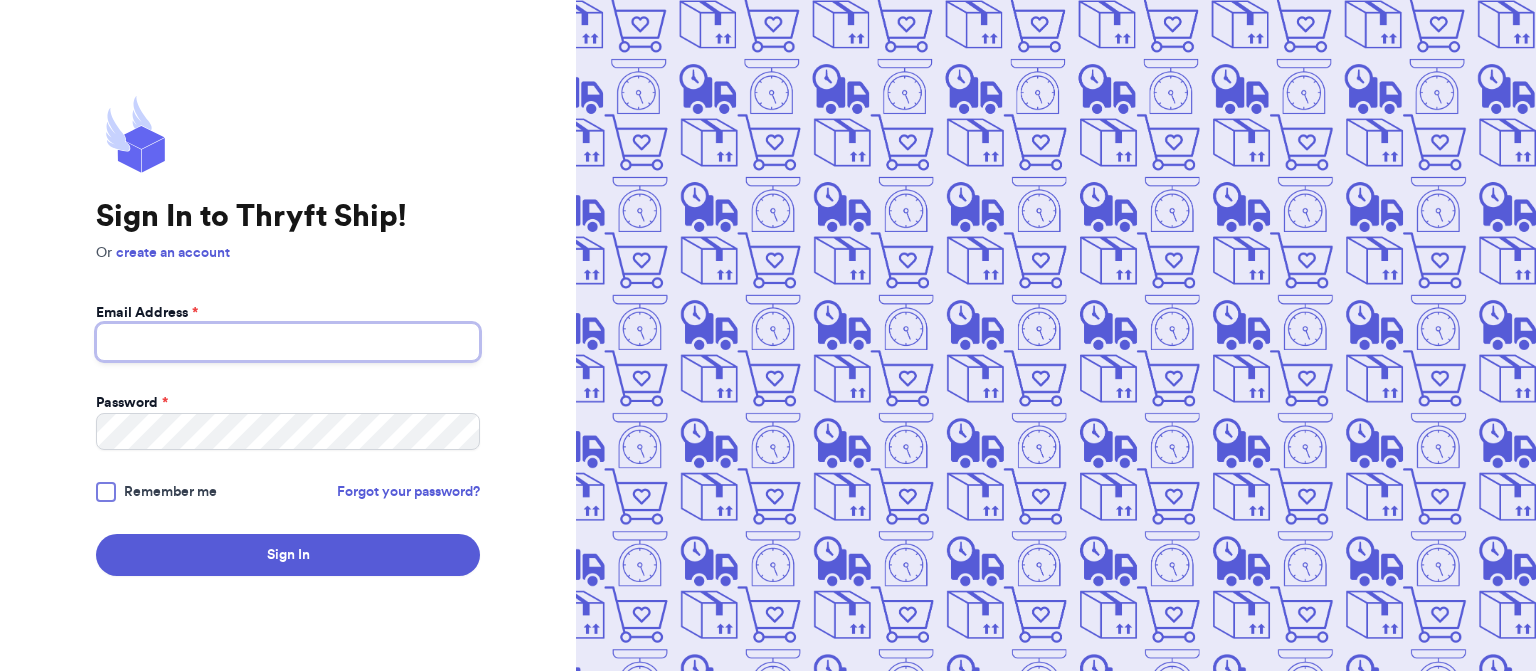 type on "[EMAIL]" 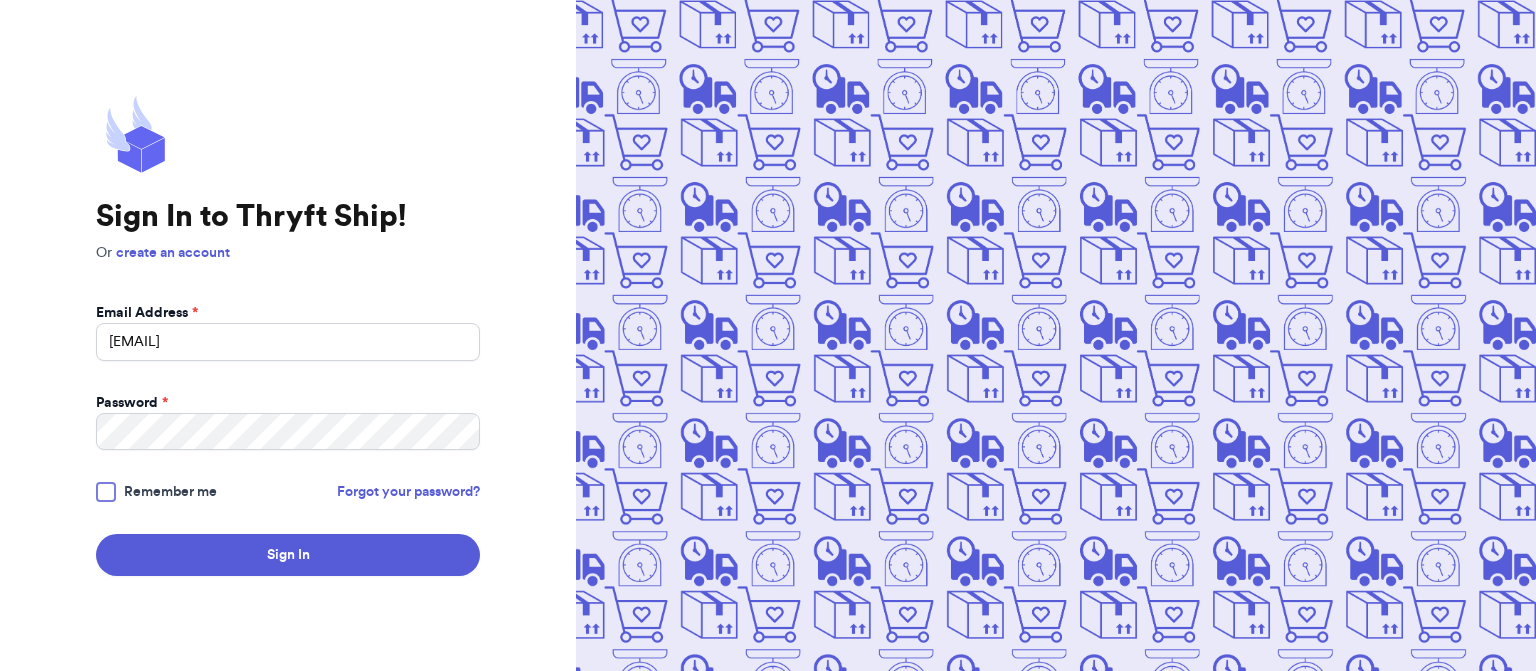 click on "Sign In to Thryft Ship! Or   create an account Email Address * clothandalder@gmail.com Password * Remember me Forgot your password? Sign In" at bounding box center [288, 335] 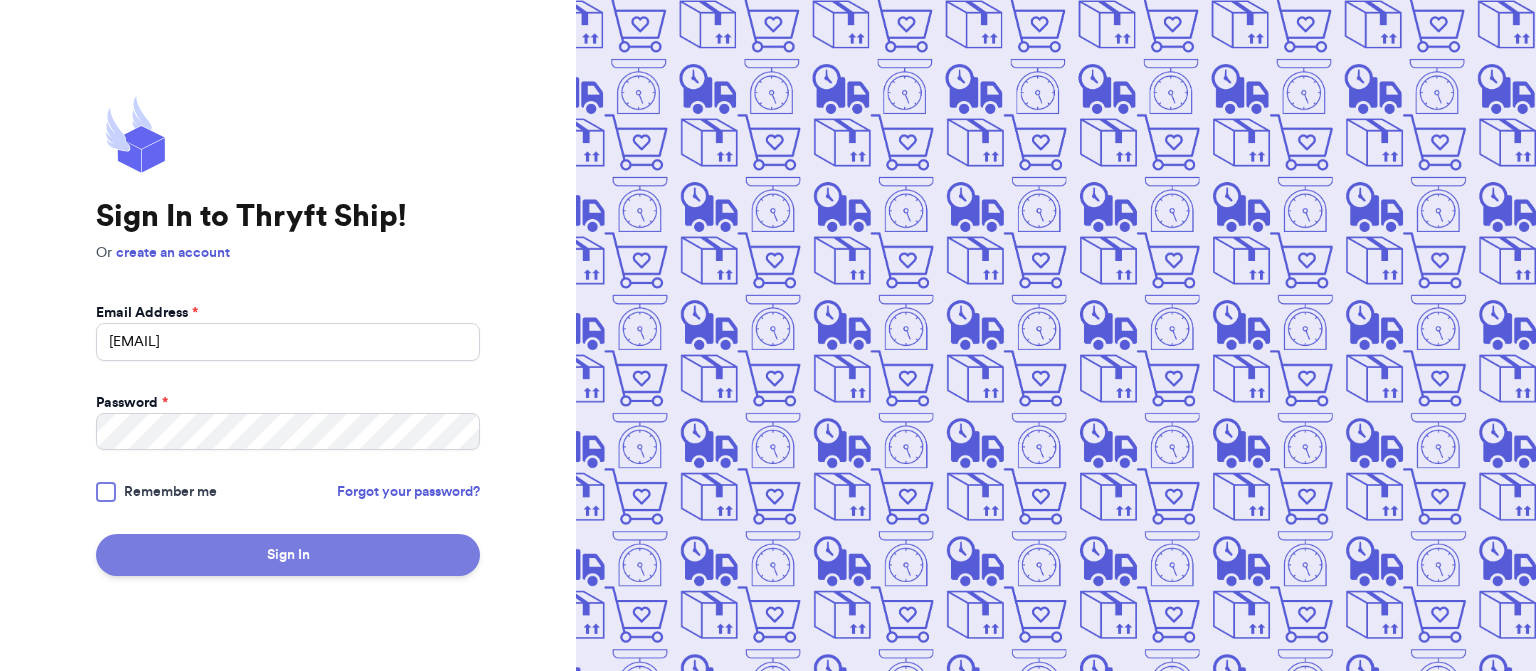 click on "Sign In" at bounding box center (288, 555) 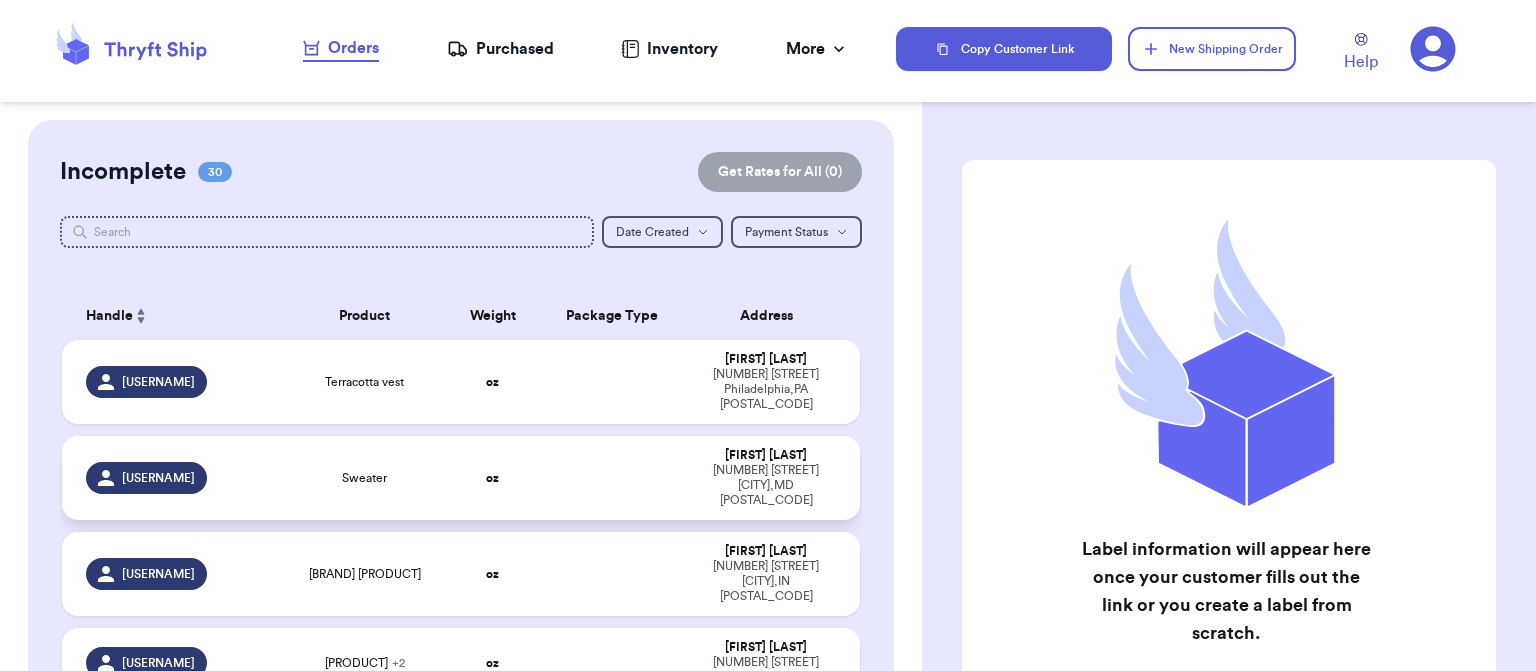 click at bounding box center (613, 478) 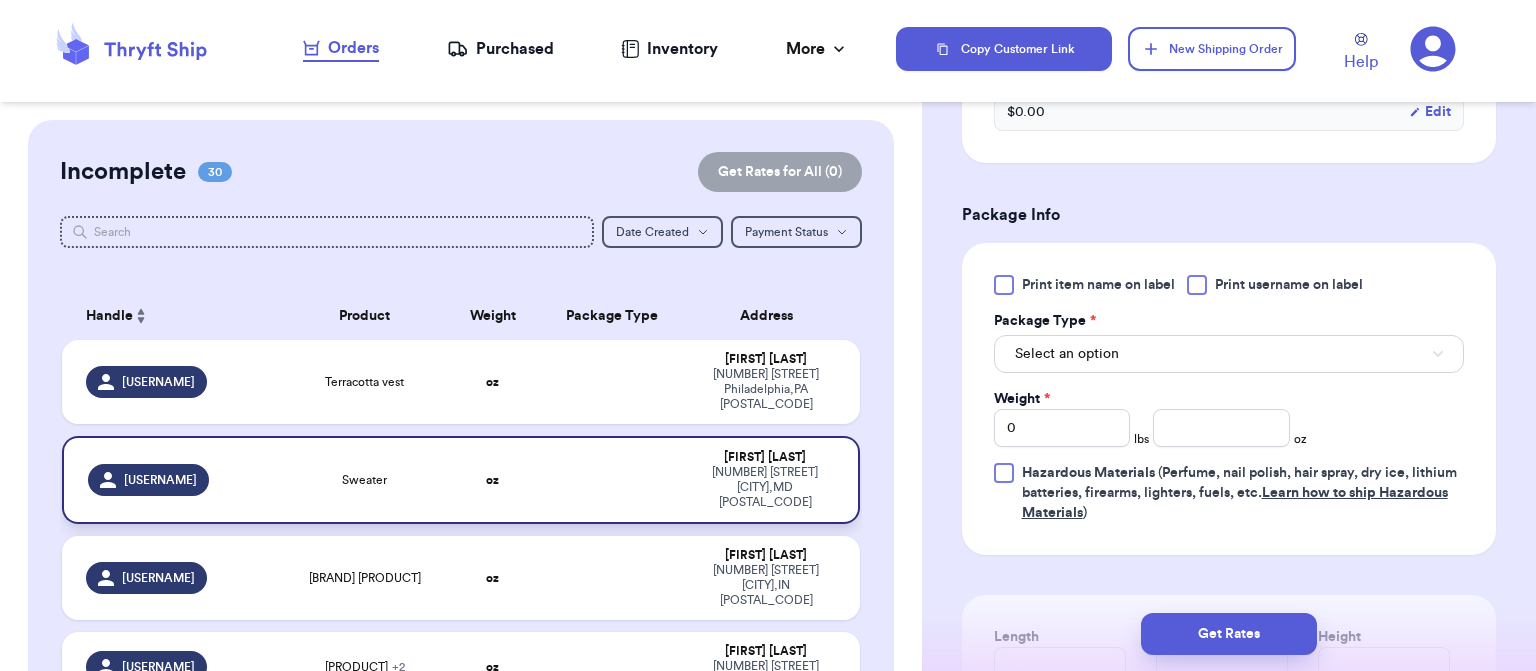 scroll, scrollTop: 682, scrollLeft: 0, axis: vertical 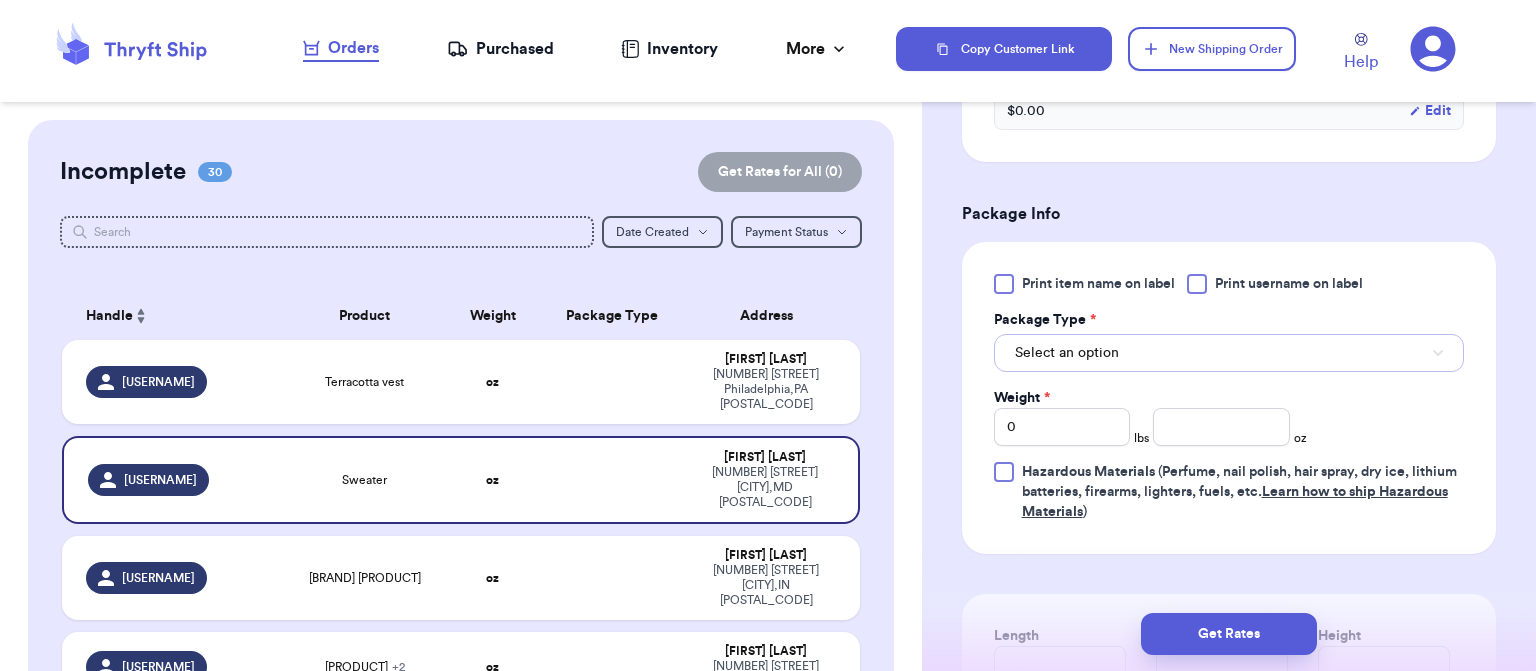 click on "Select an option" at bounding box center (1229, 353) 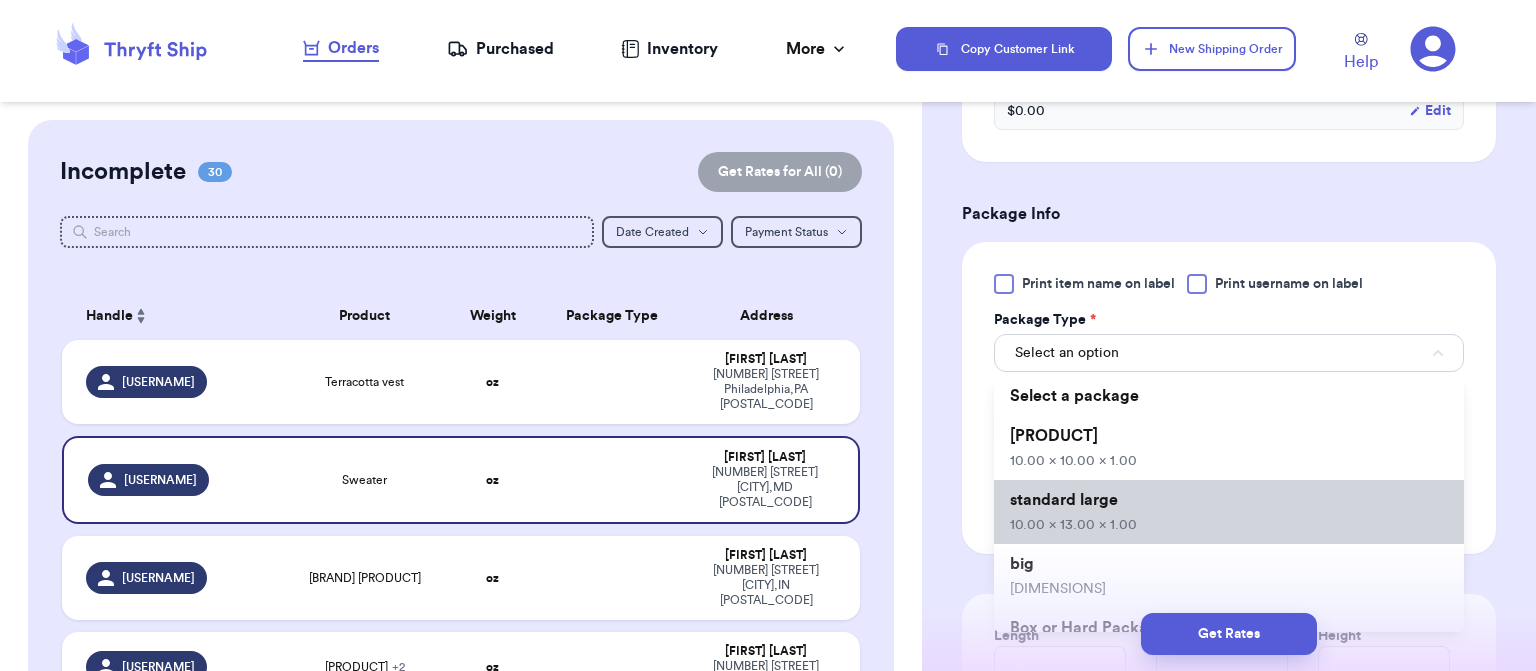 click on "standard large 10.00 x 13.00 x 1.00" at bounding box center [1229, 512] 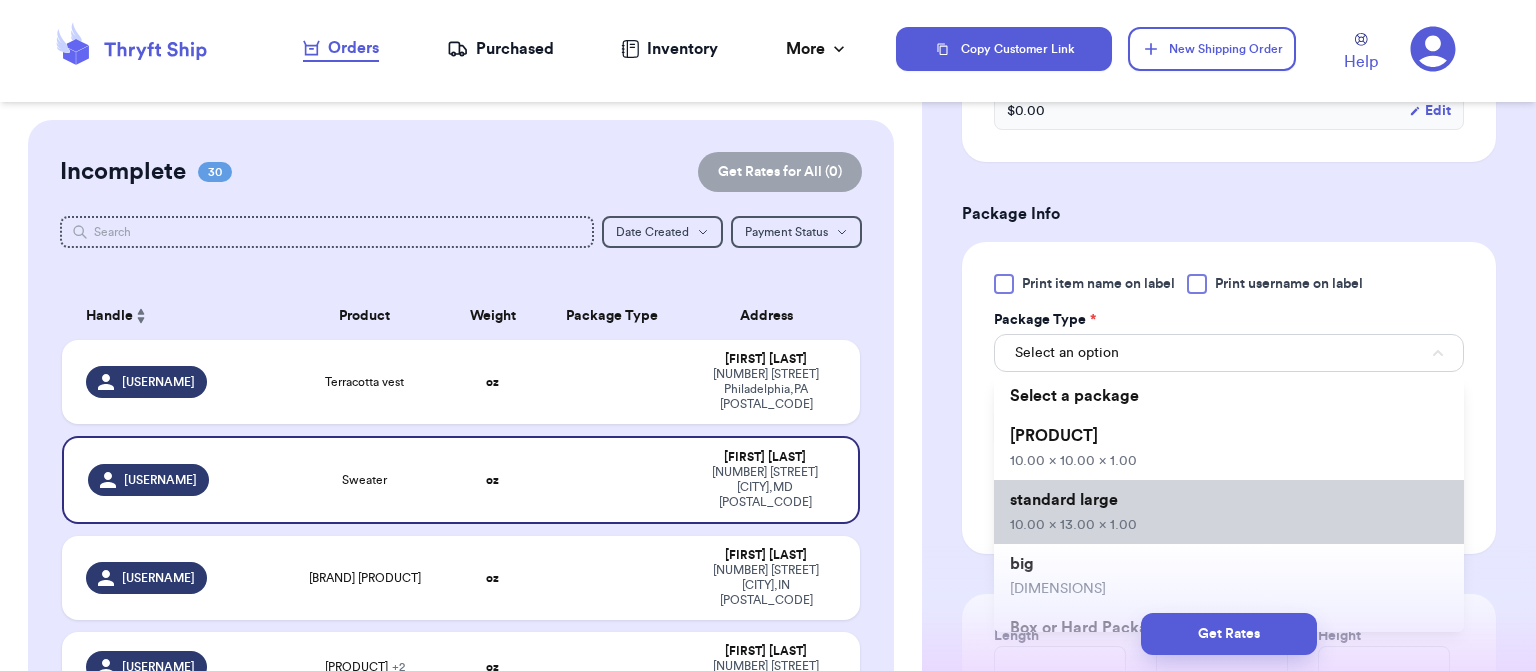type 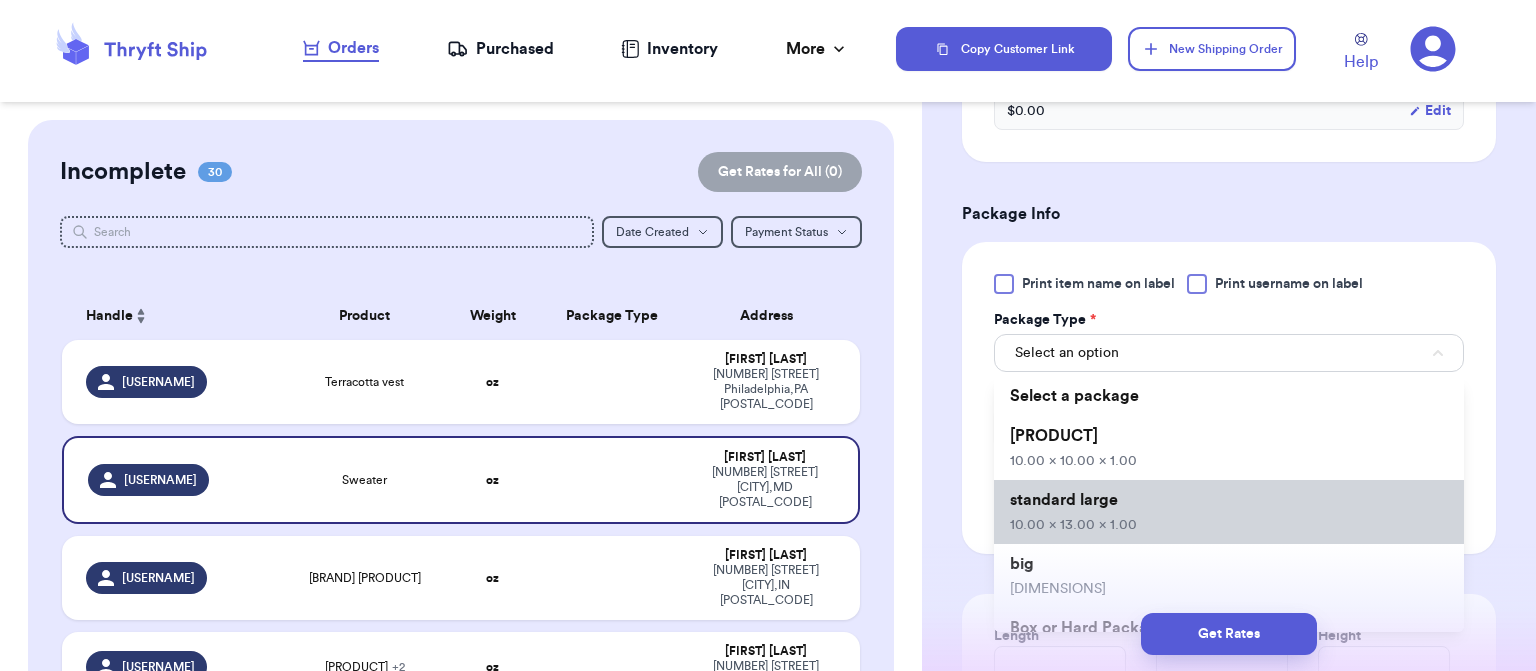 type on "10" 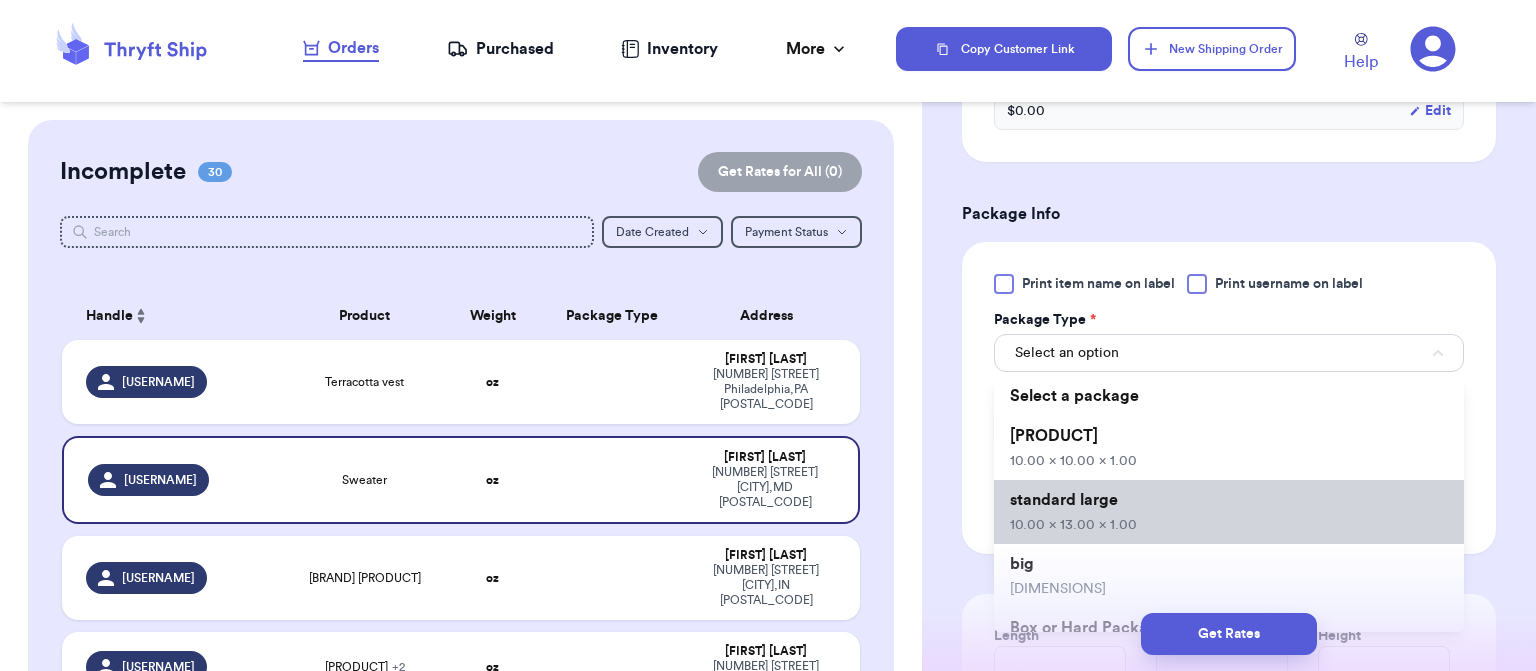 type on "13" 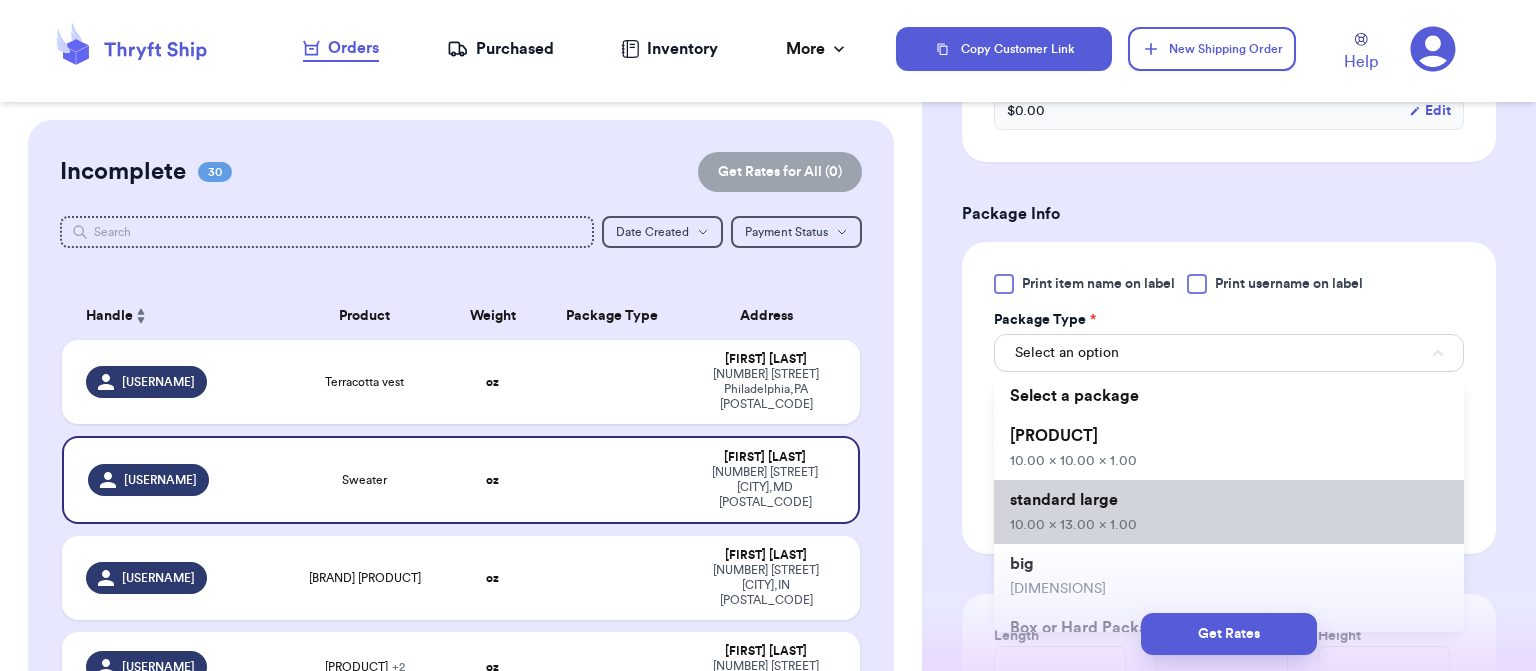 type on "1" 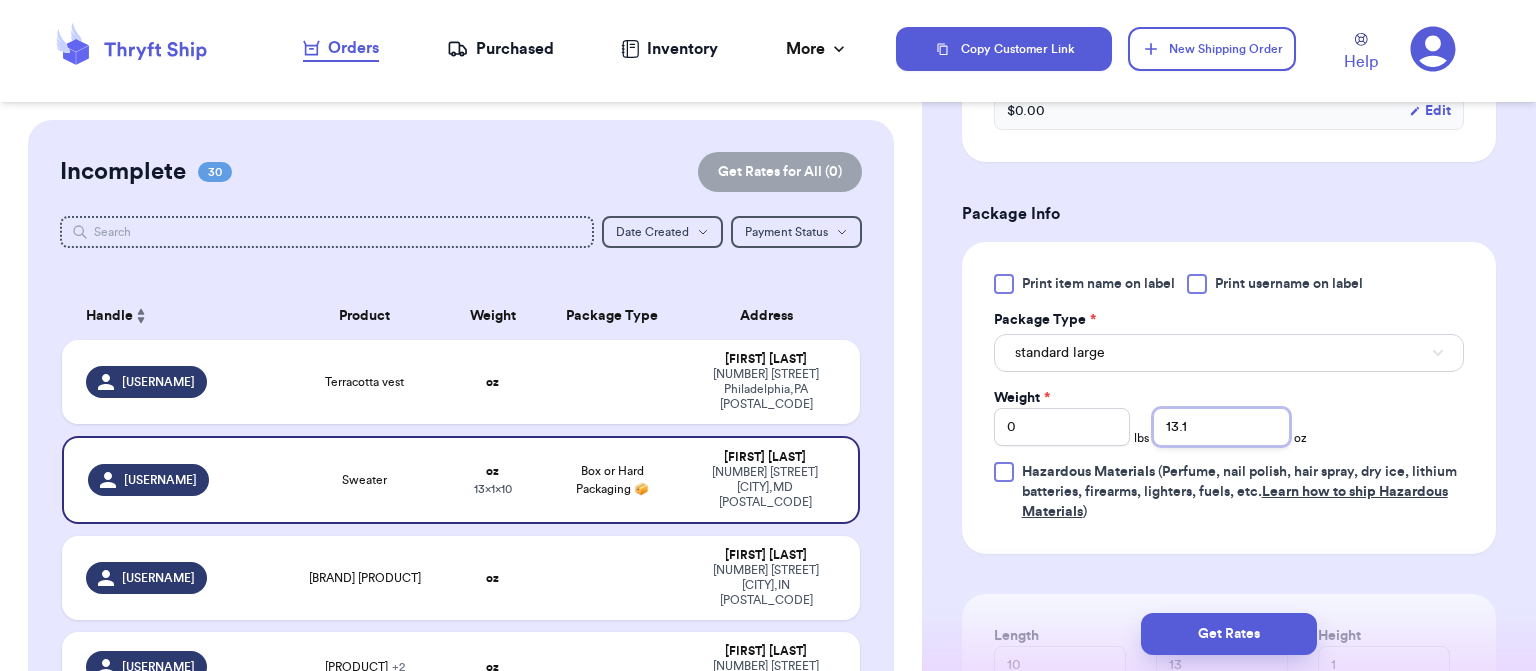 type on "13.1" 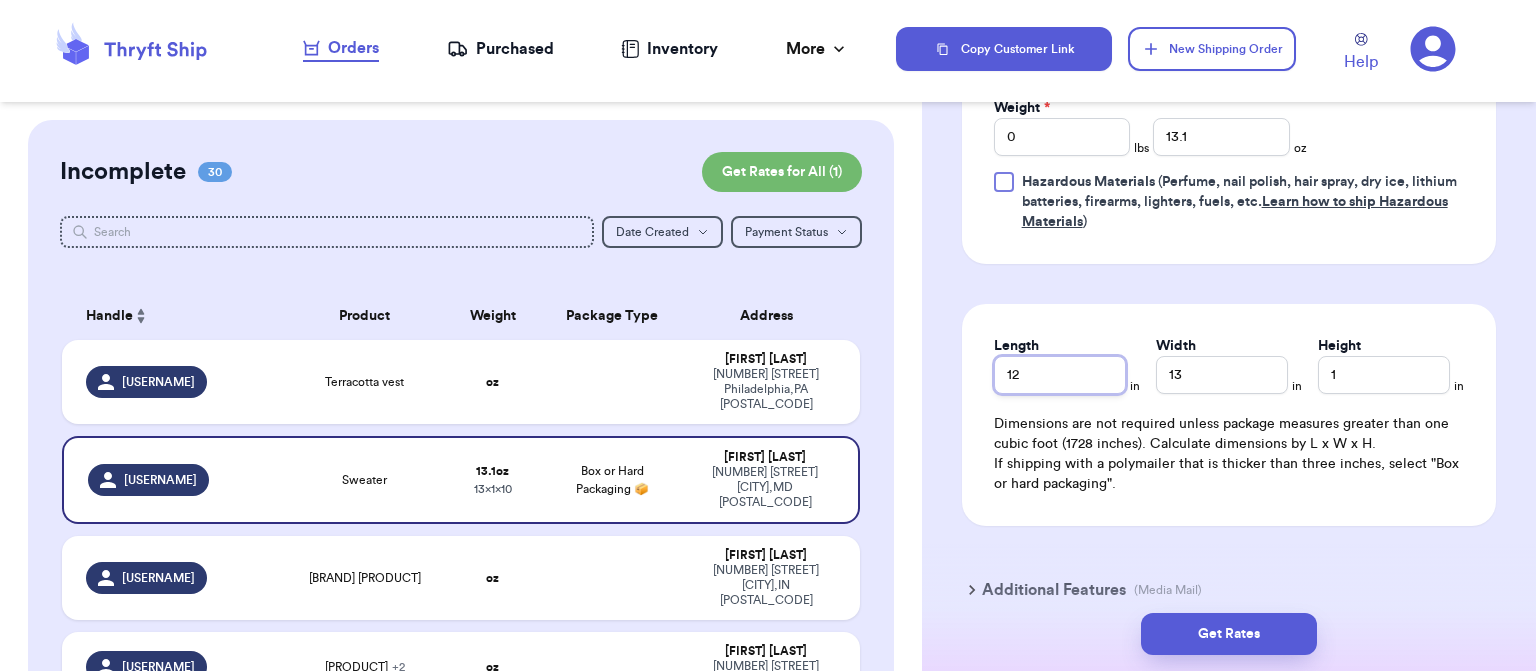 scroll, scrollTop: 976, scrollLeft: 0, axis: vertical 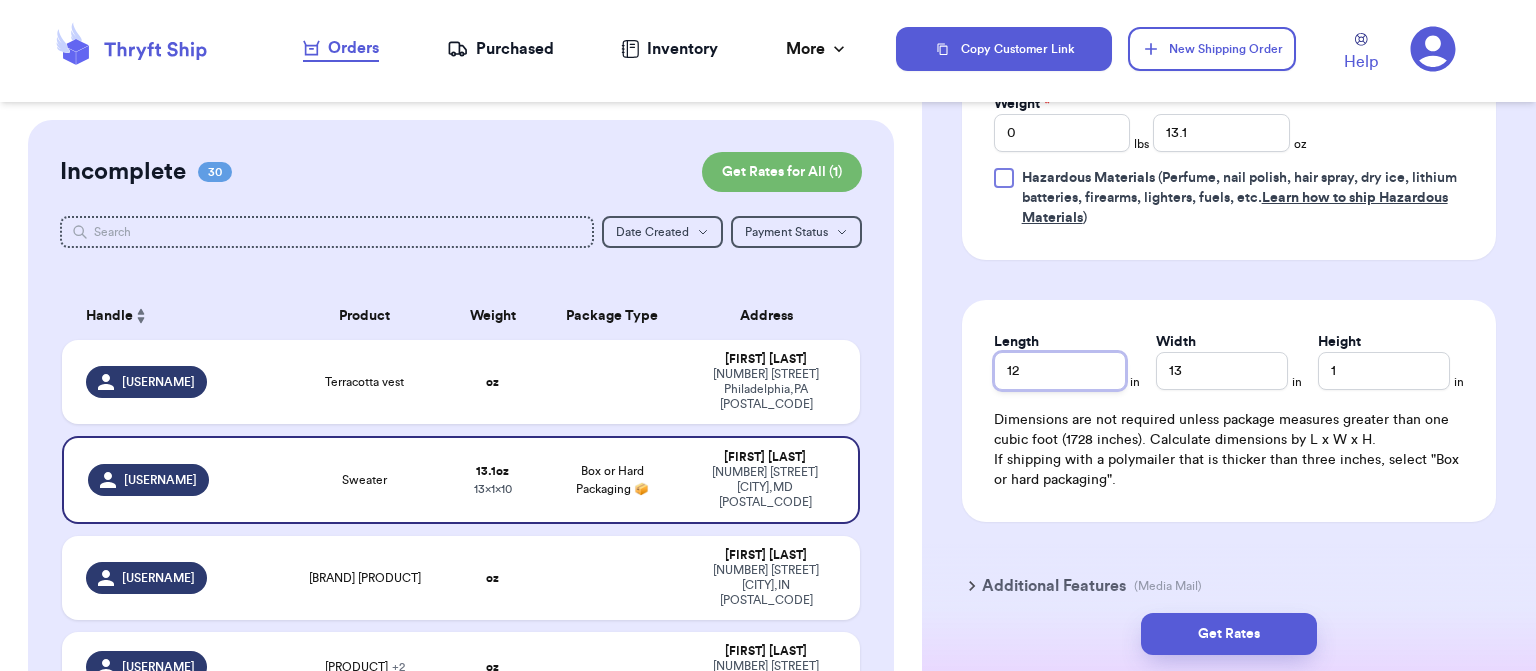 type on "12" 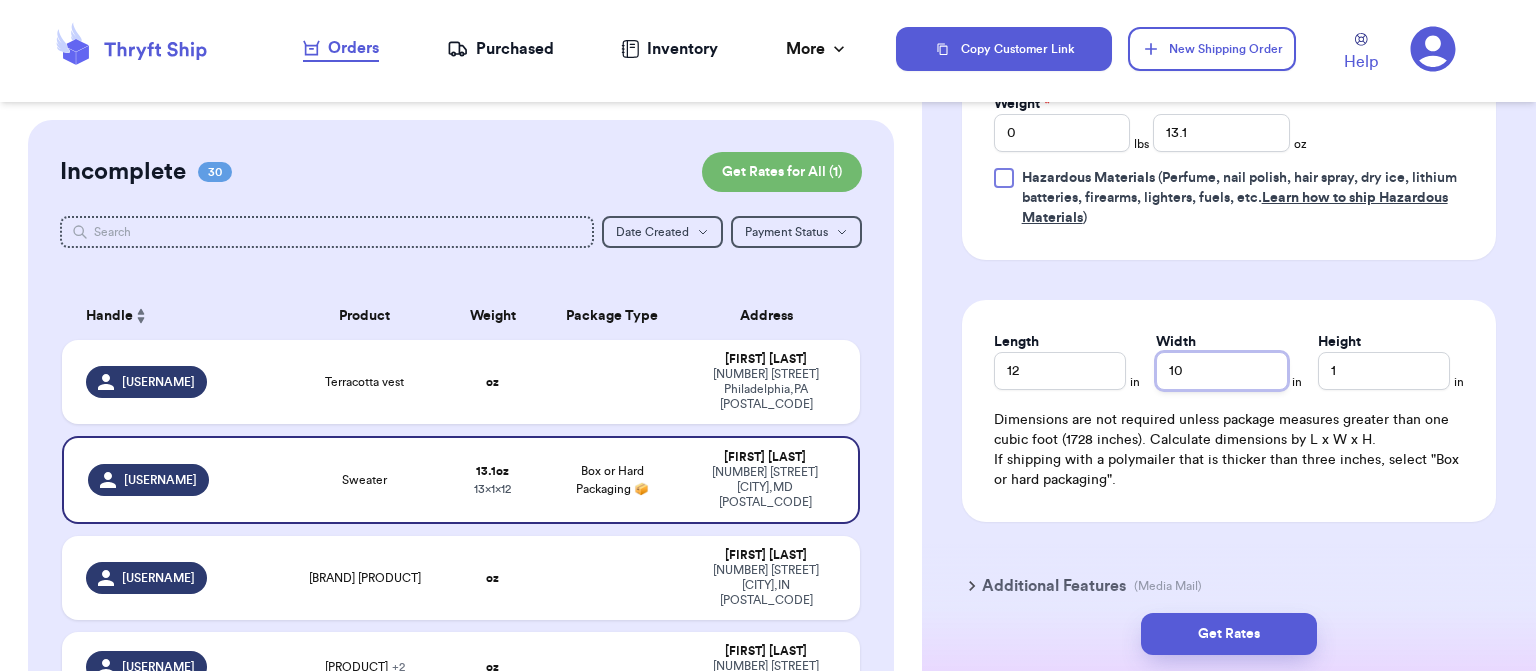 type on "10" 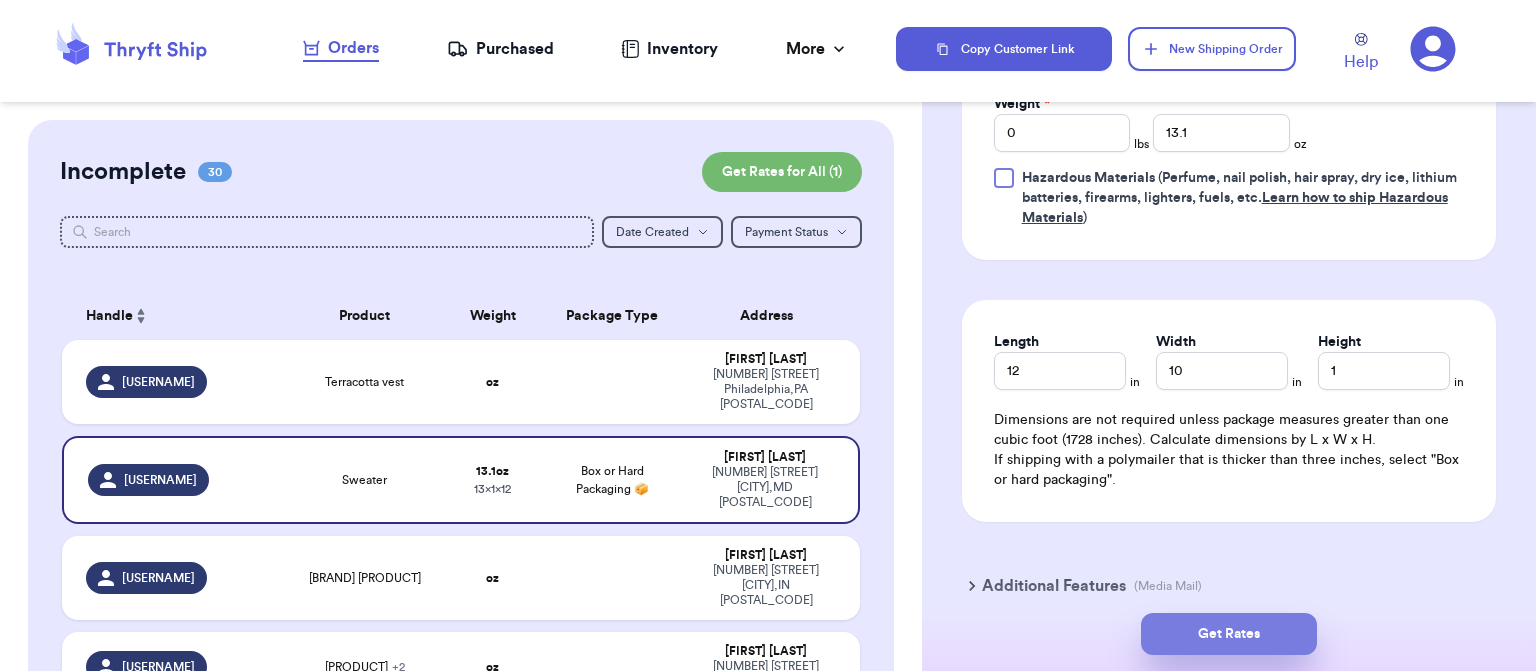 click on "Get Rates" at bounding box center (1229, 634) 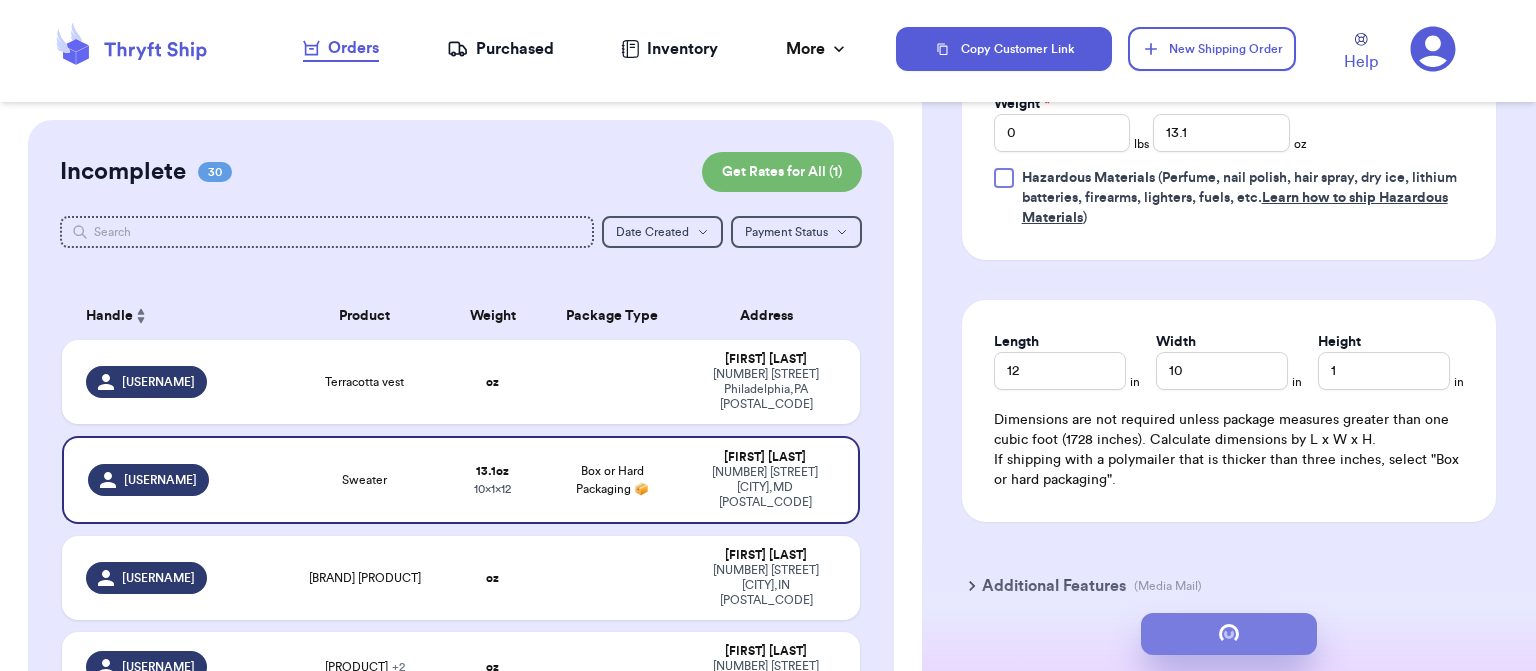 scroll, scrollTop: 0, scrollLeft: 0, axis: both 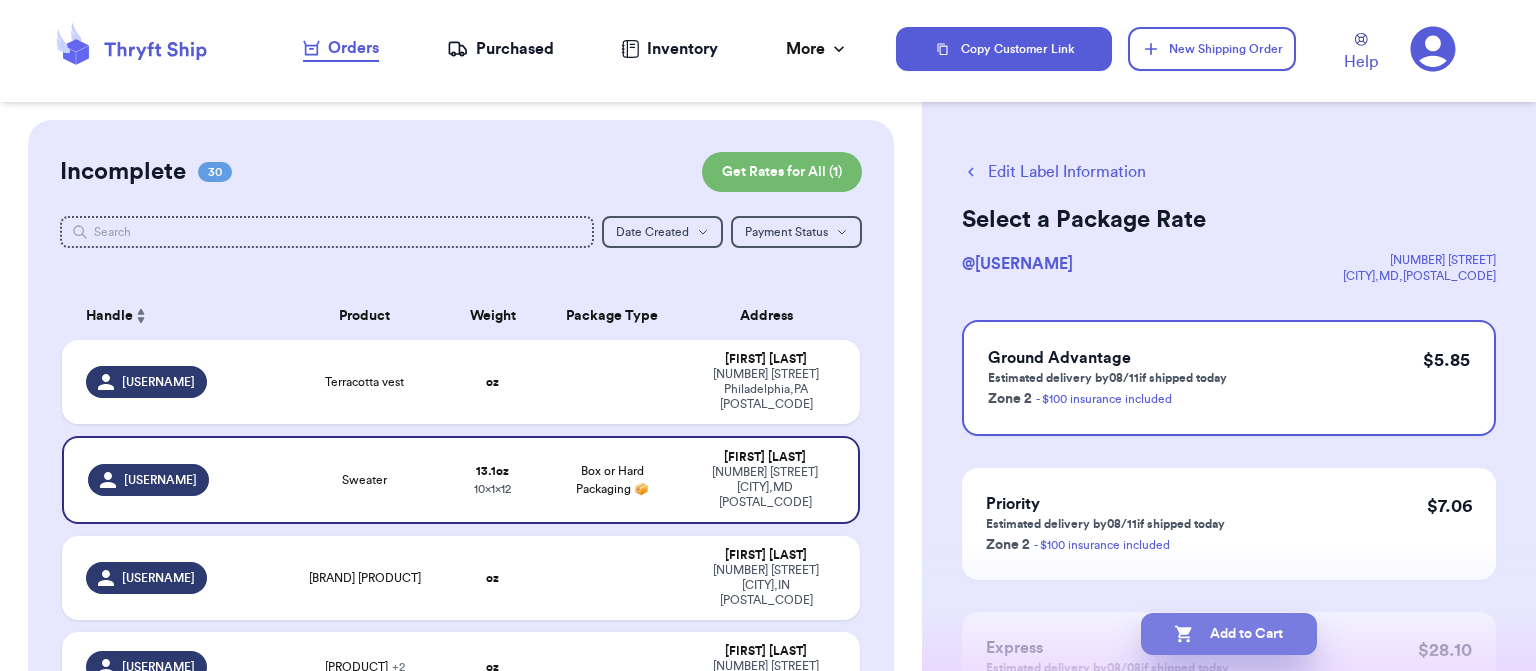 click on "Add to Cart" at bounding box center (1229, 634) 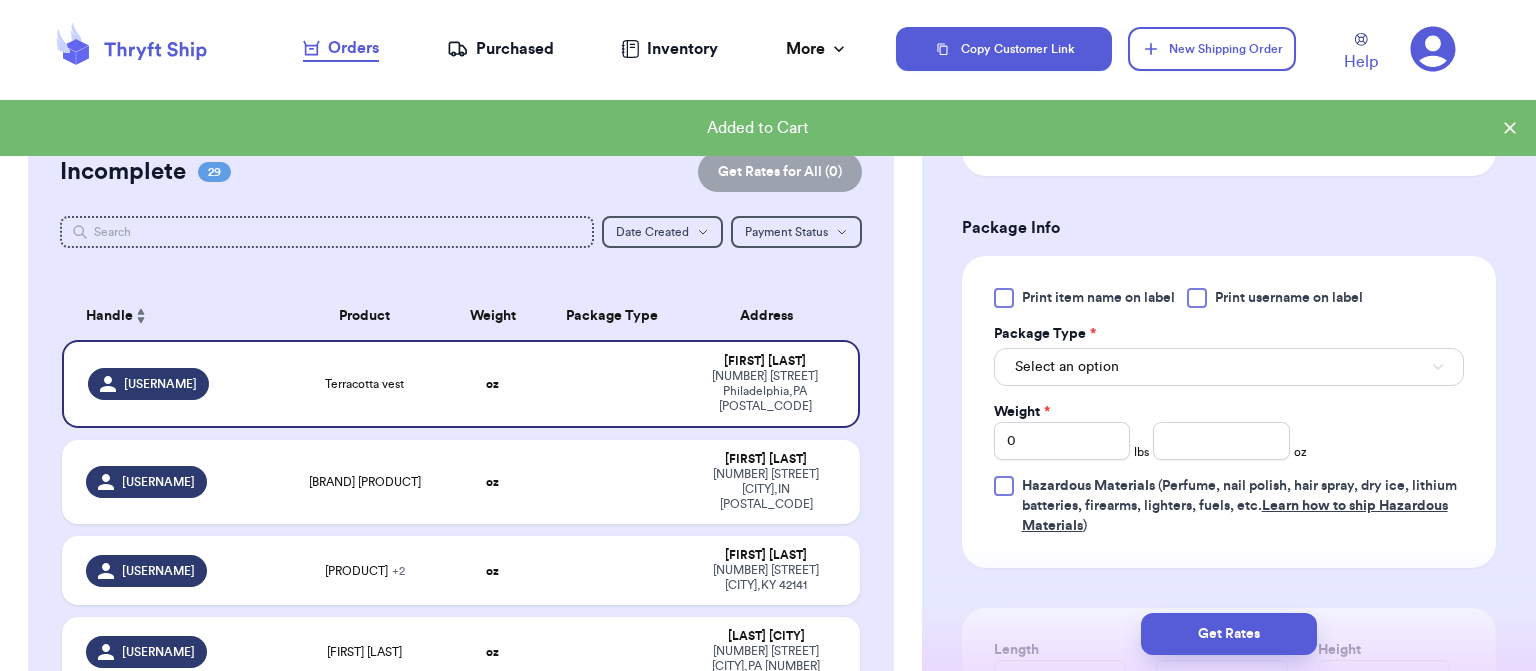 scroll, scrollTop: 704, scrollLeft: 0, axis: vertical 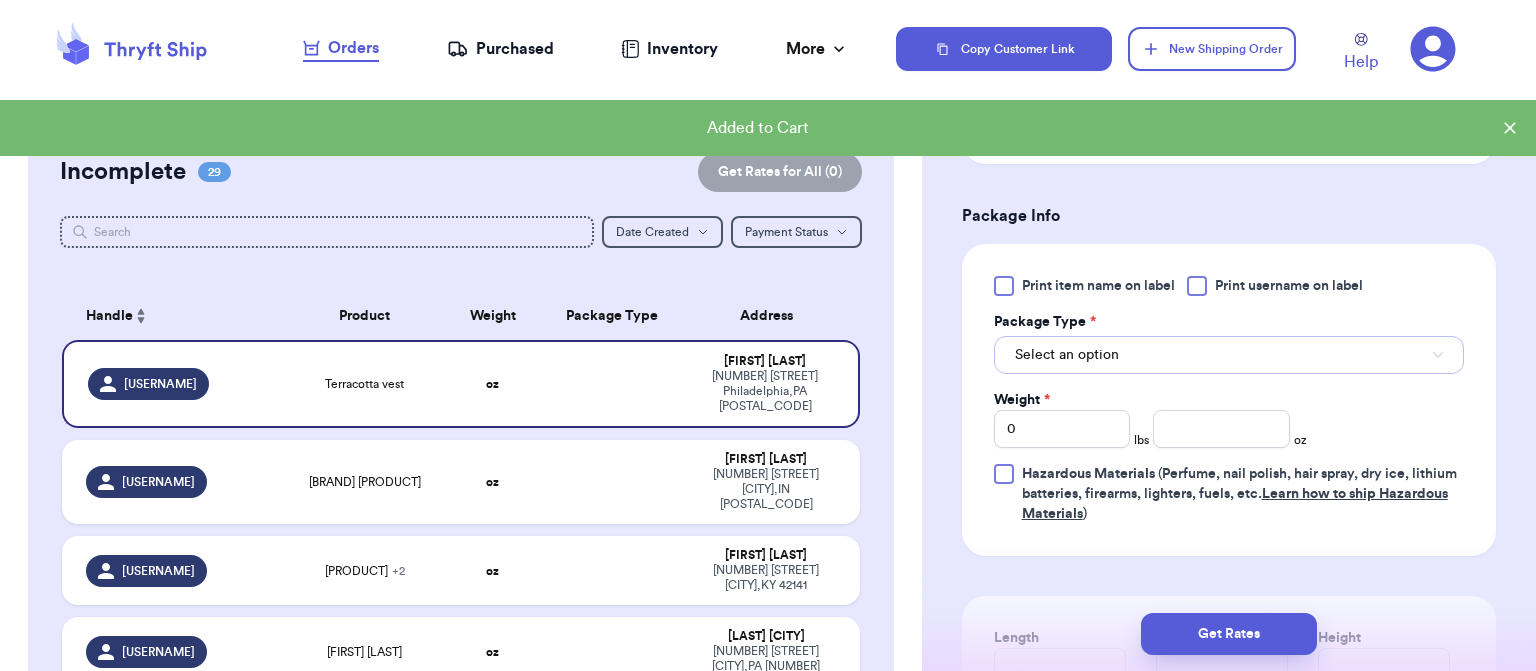 click on "Select an option" at bounding box center (1229, 355) 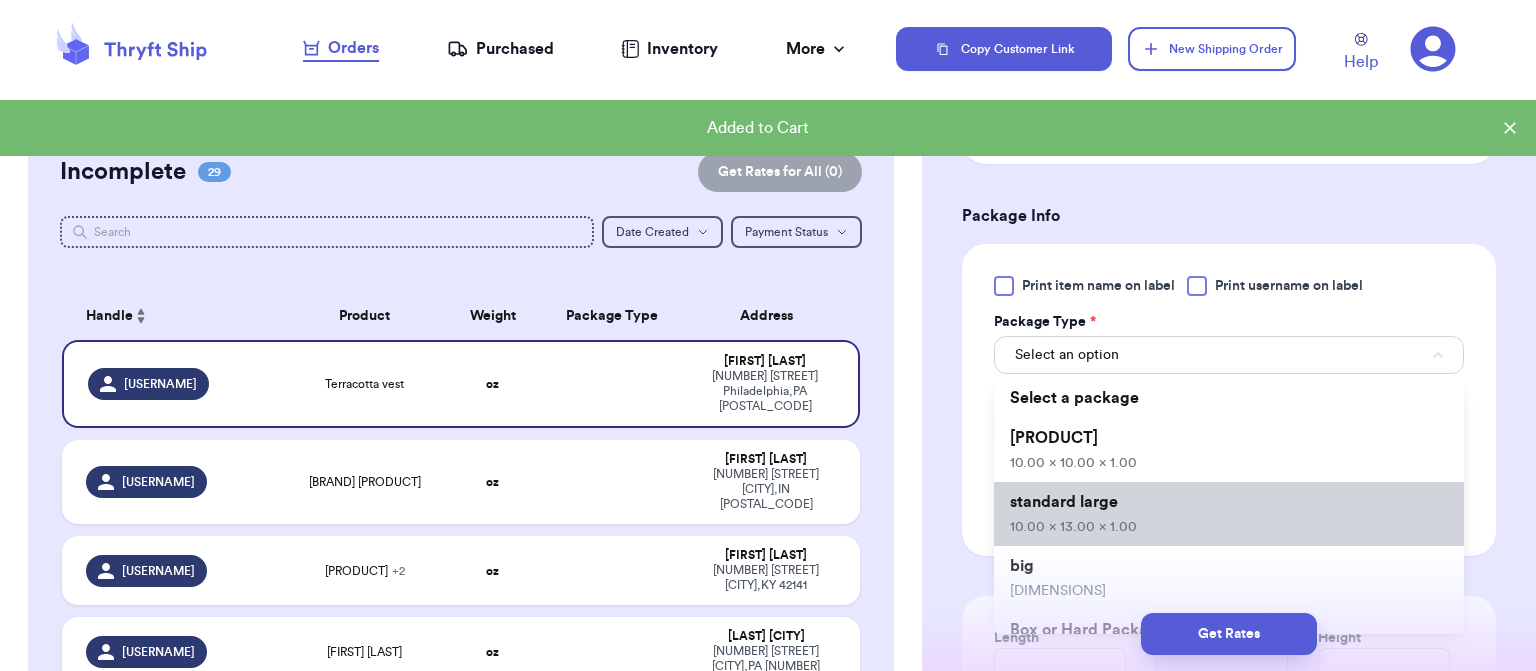 click on "standard large 10.00 x 13.00 x 1.00" at bounding box center [1229, 514] 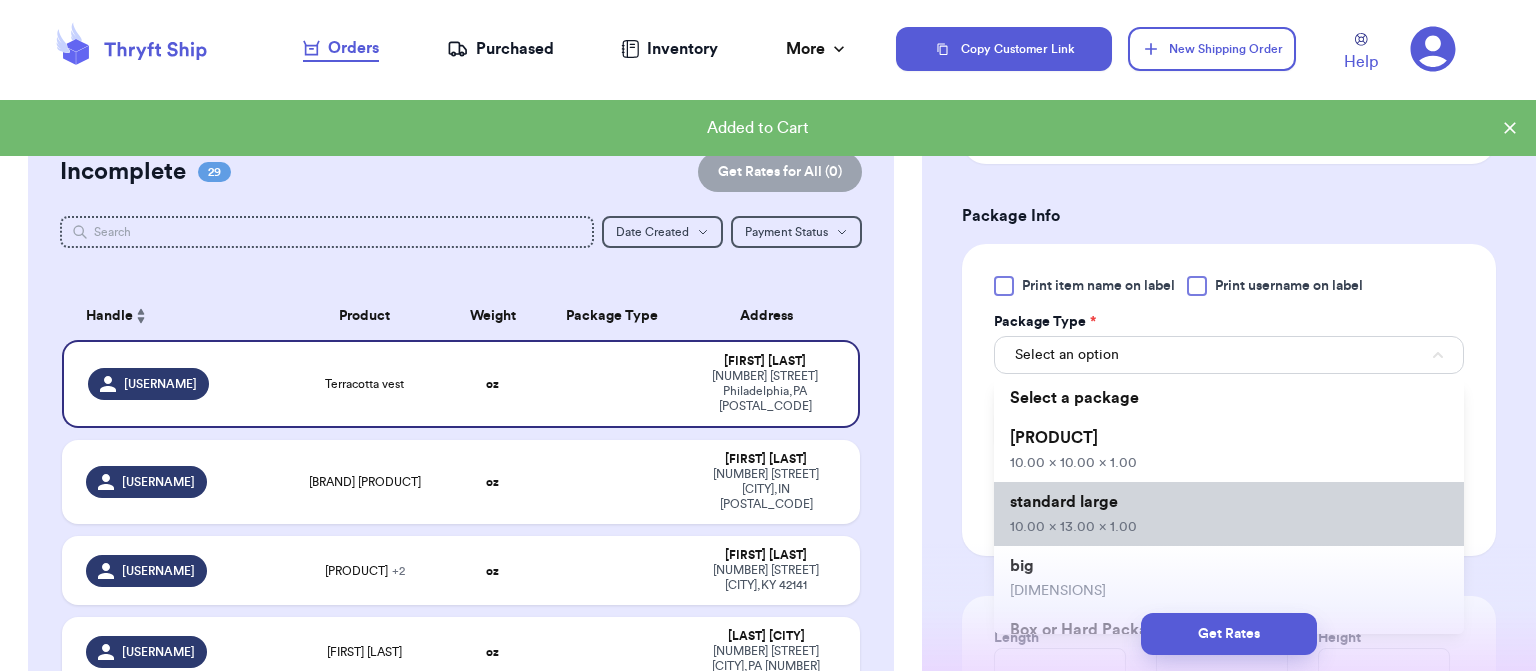 type 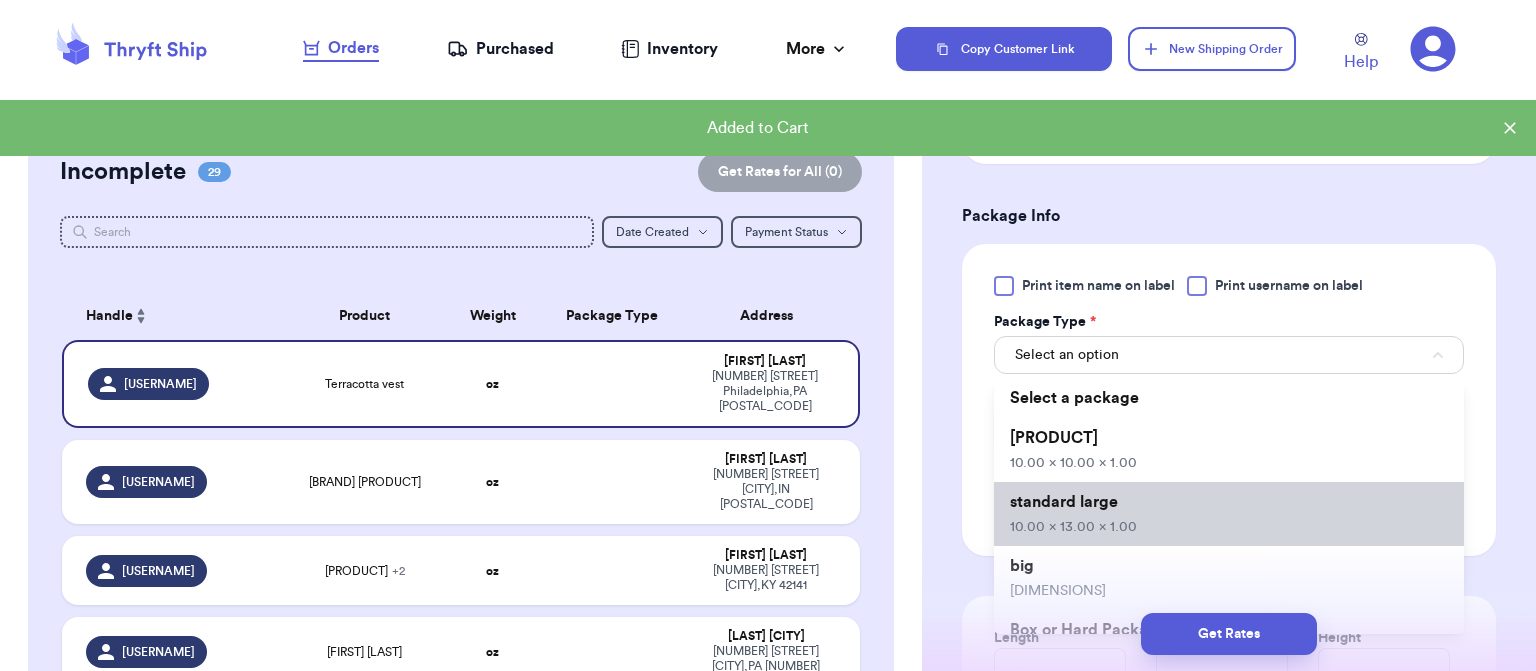 type on "10" 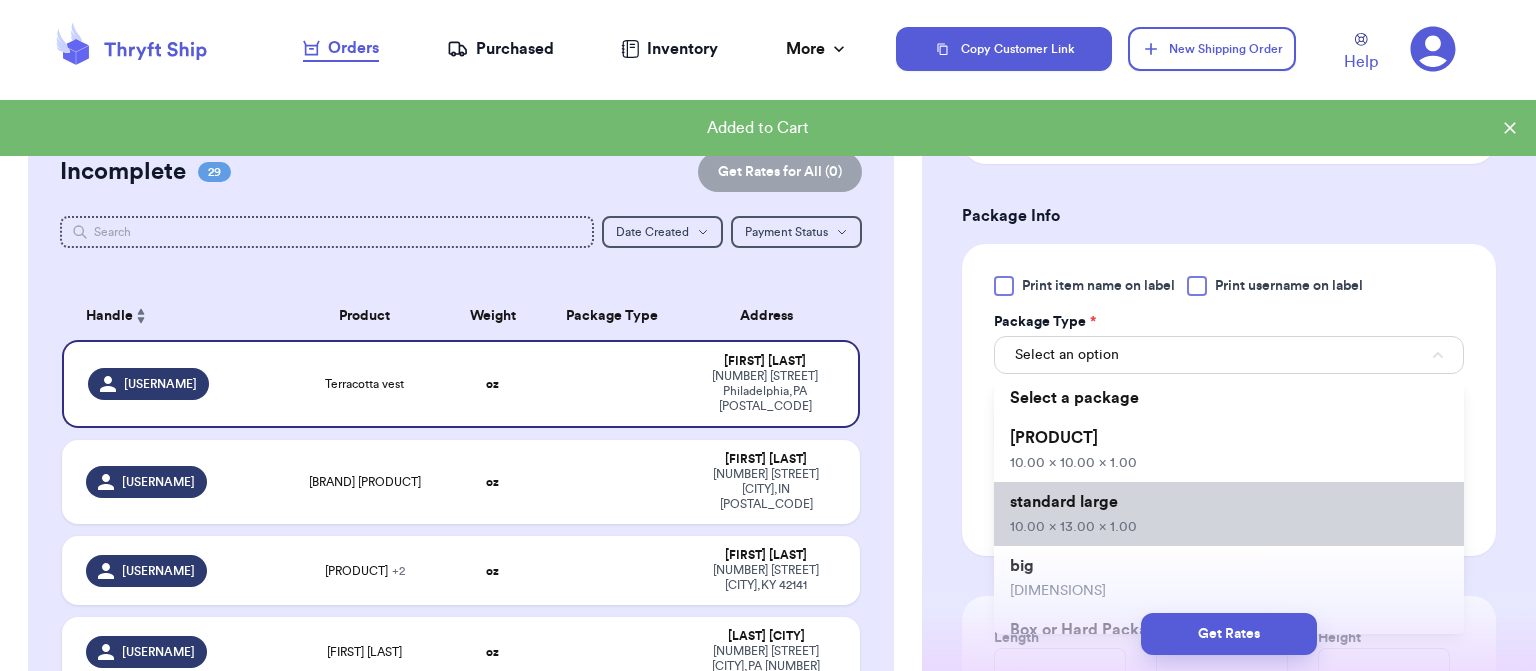 type on "13" 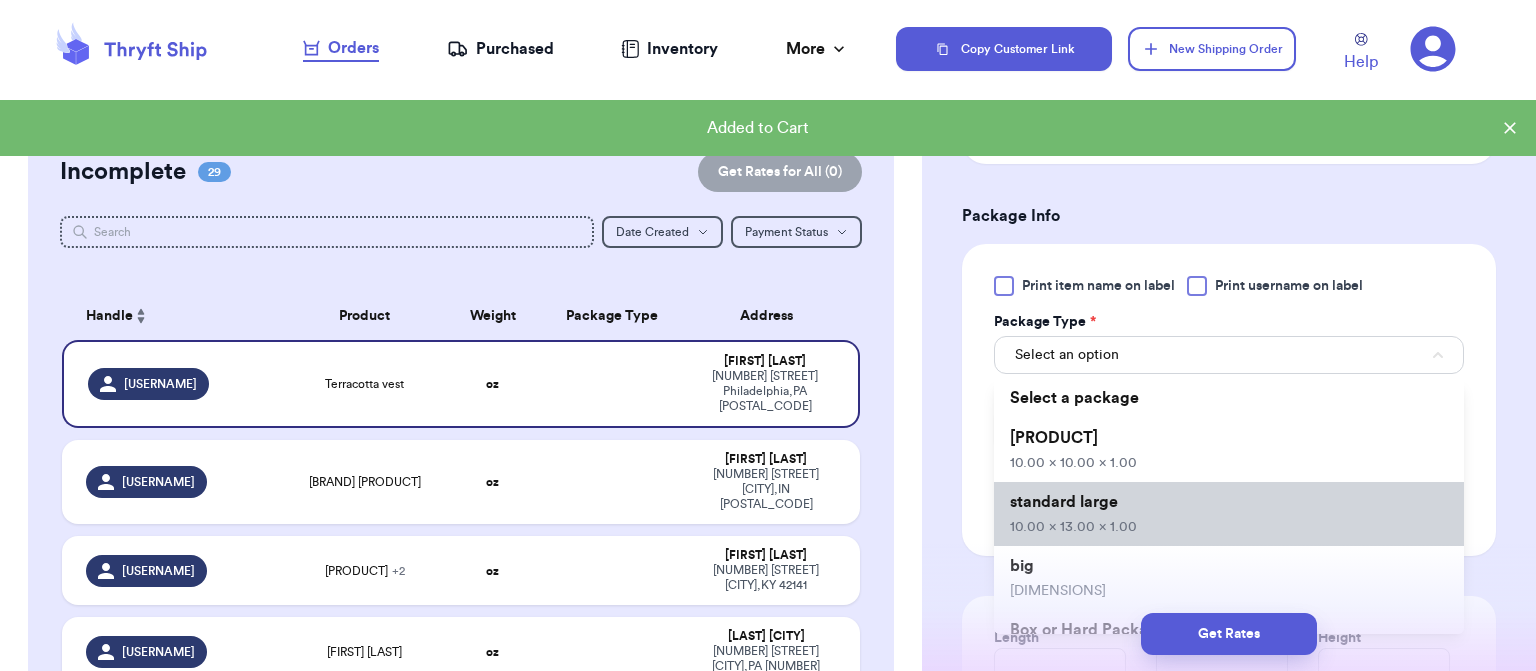 type on "1" 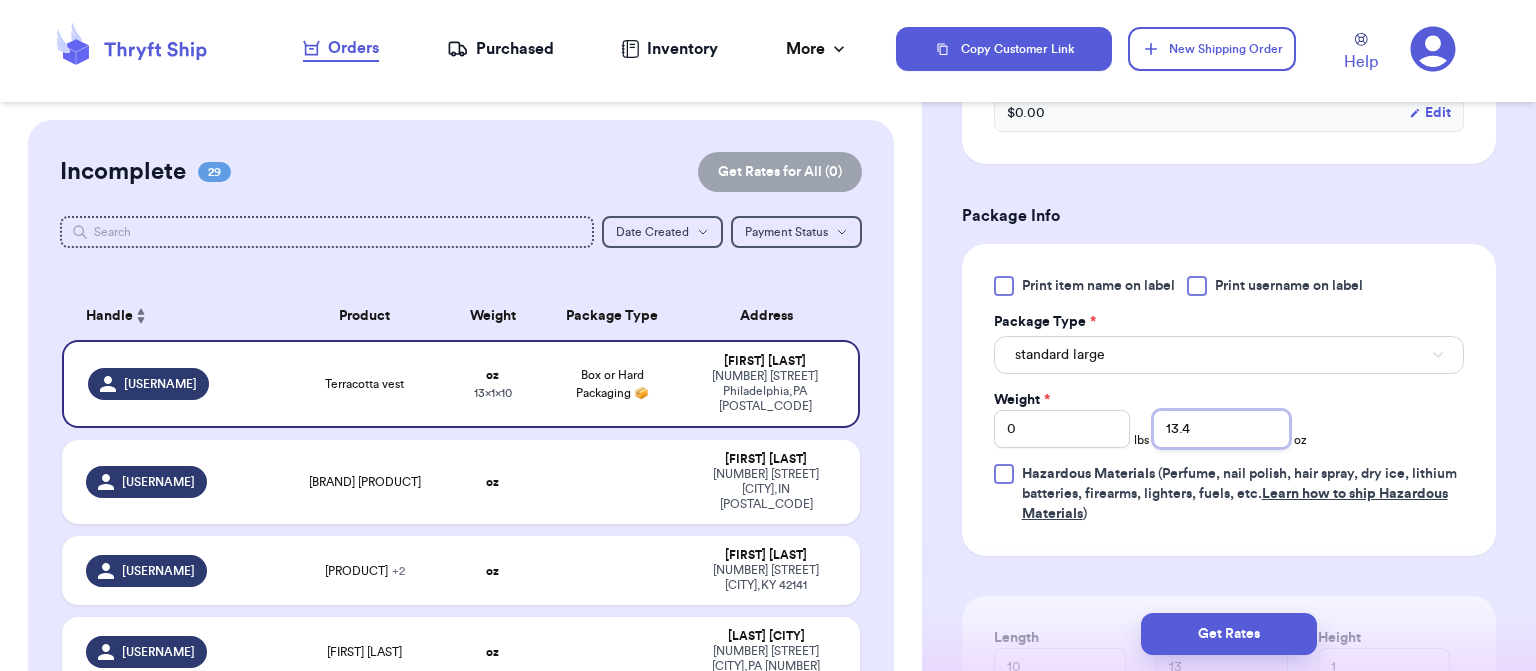 type on "13.4" 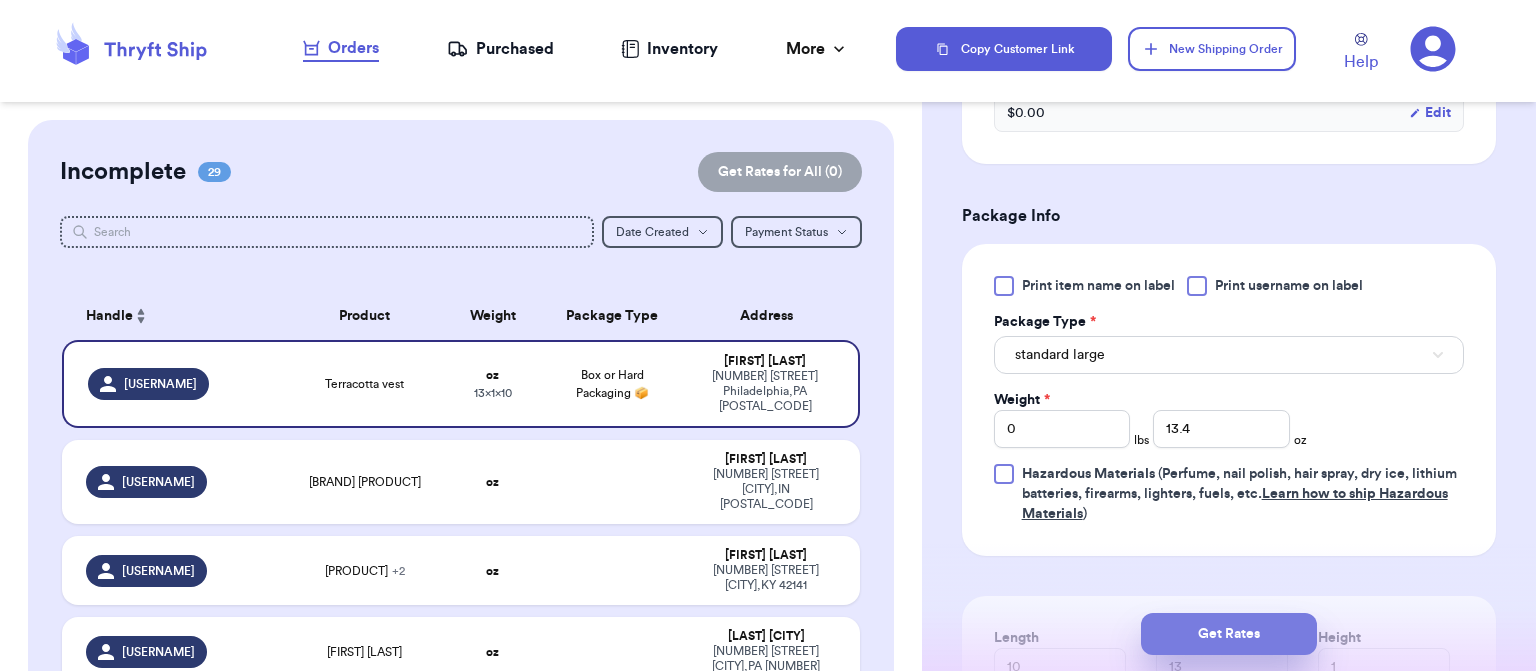 click on "Get Rates" at bounding box center [1229, 634] 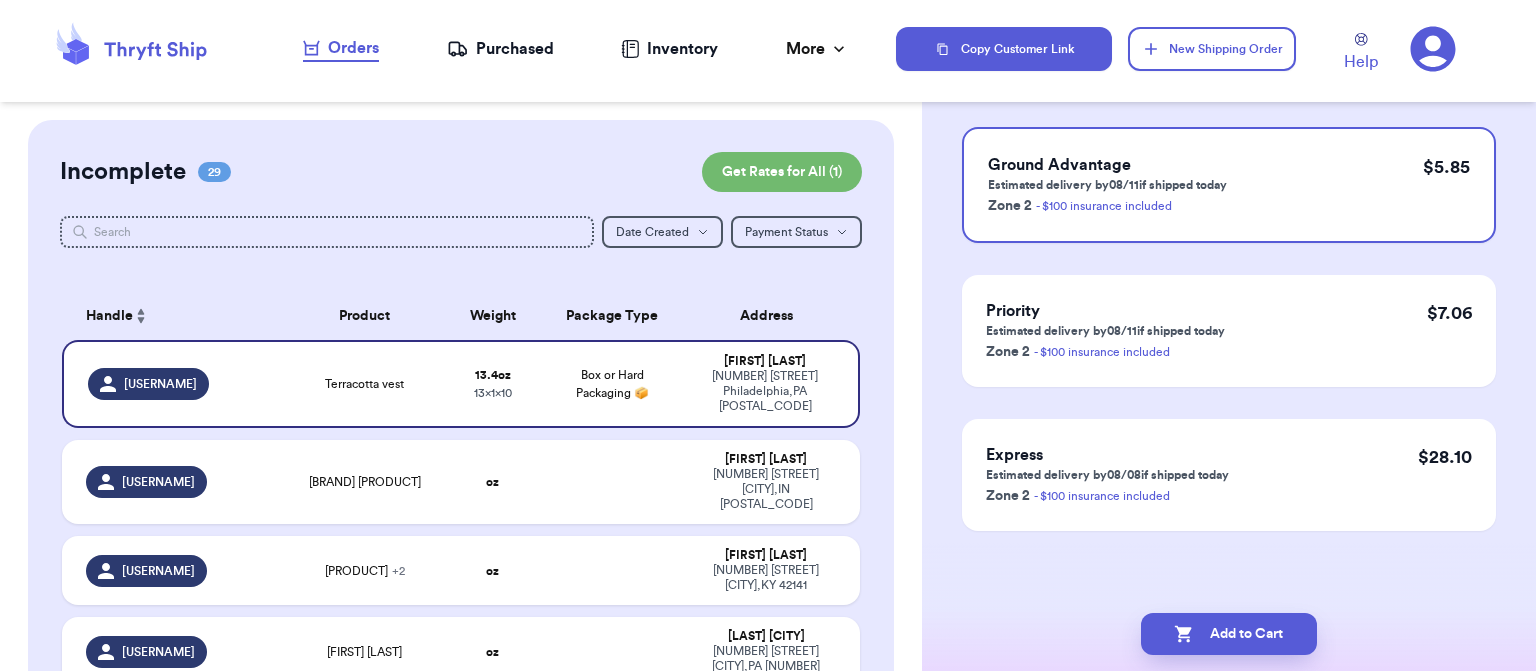 scroll, scrollTop: 0, scrollLeft: 0, axis: both 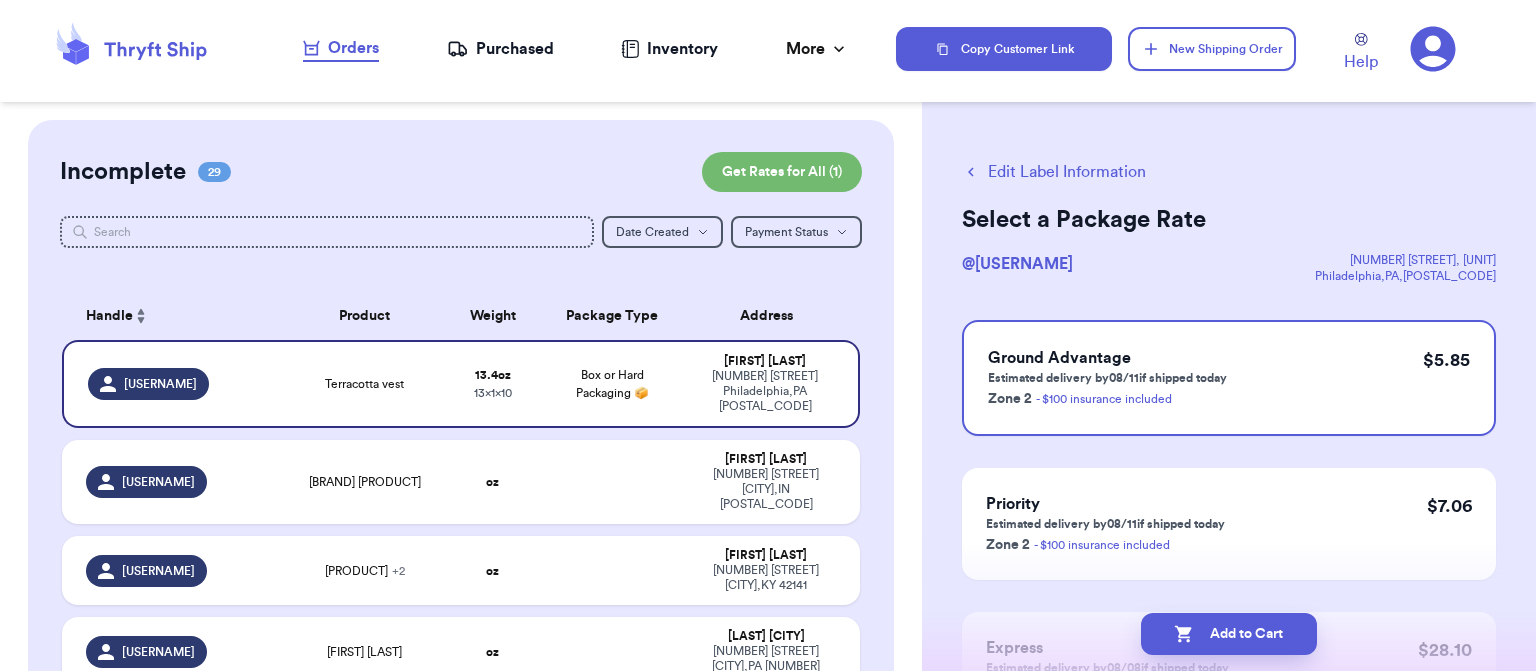 click on "Add to Cart" at bounding box center [1229, 634] 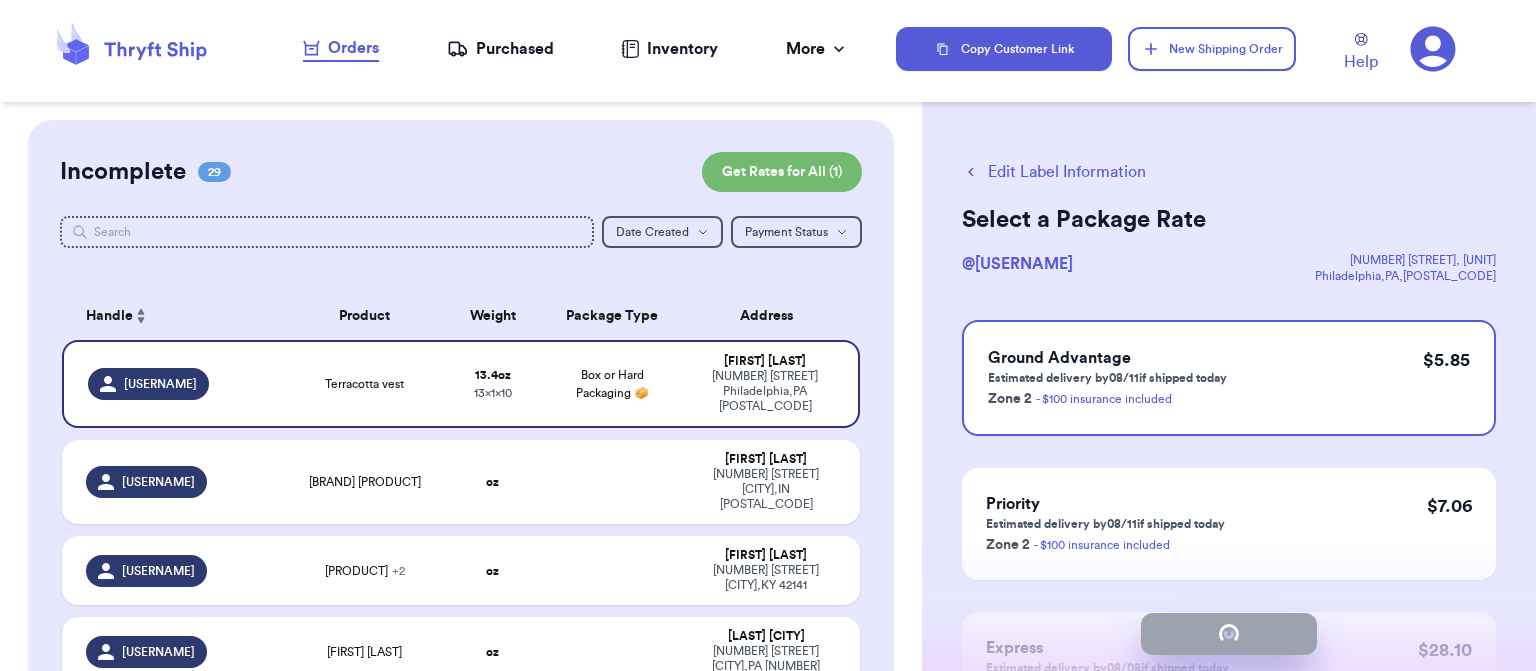 checkbox on "true" 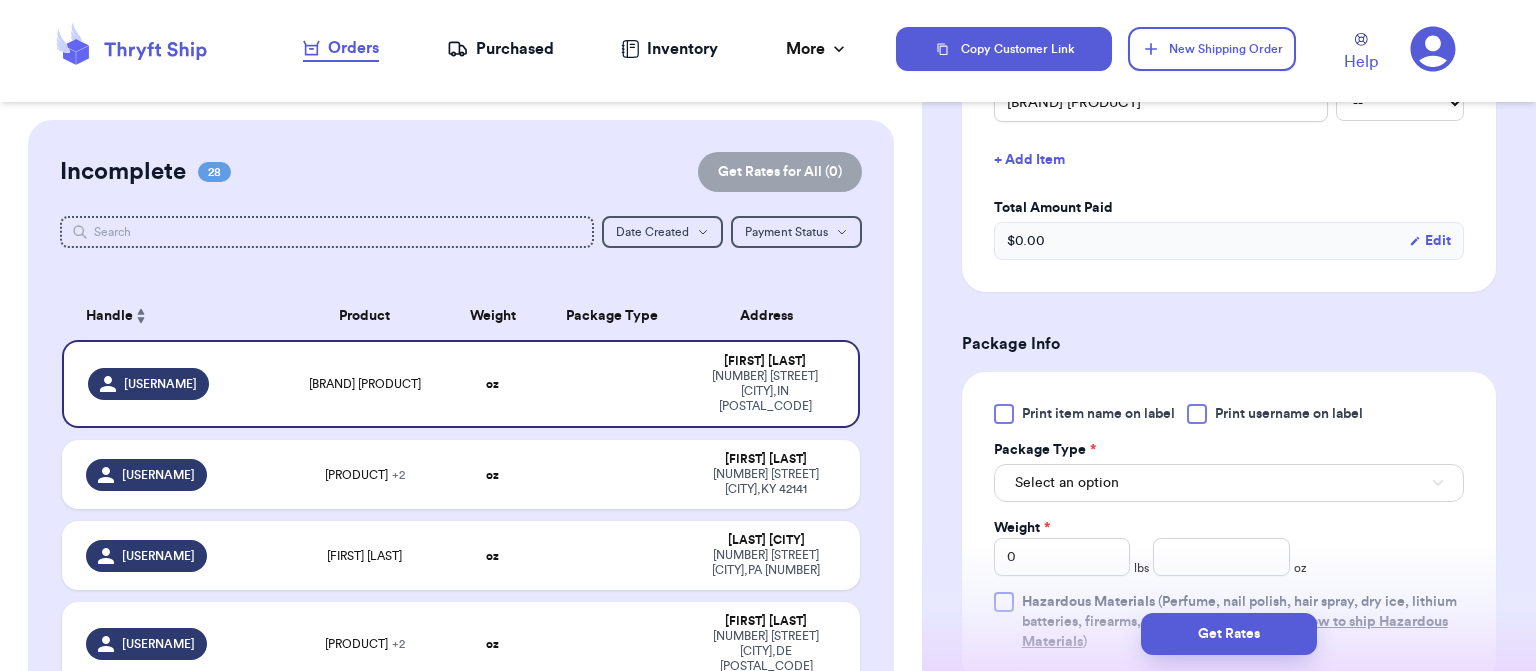scroll, scrollTop: 687, scrollLeft: 0, axis: vertical 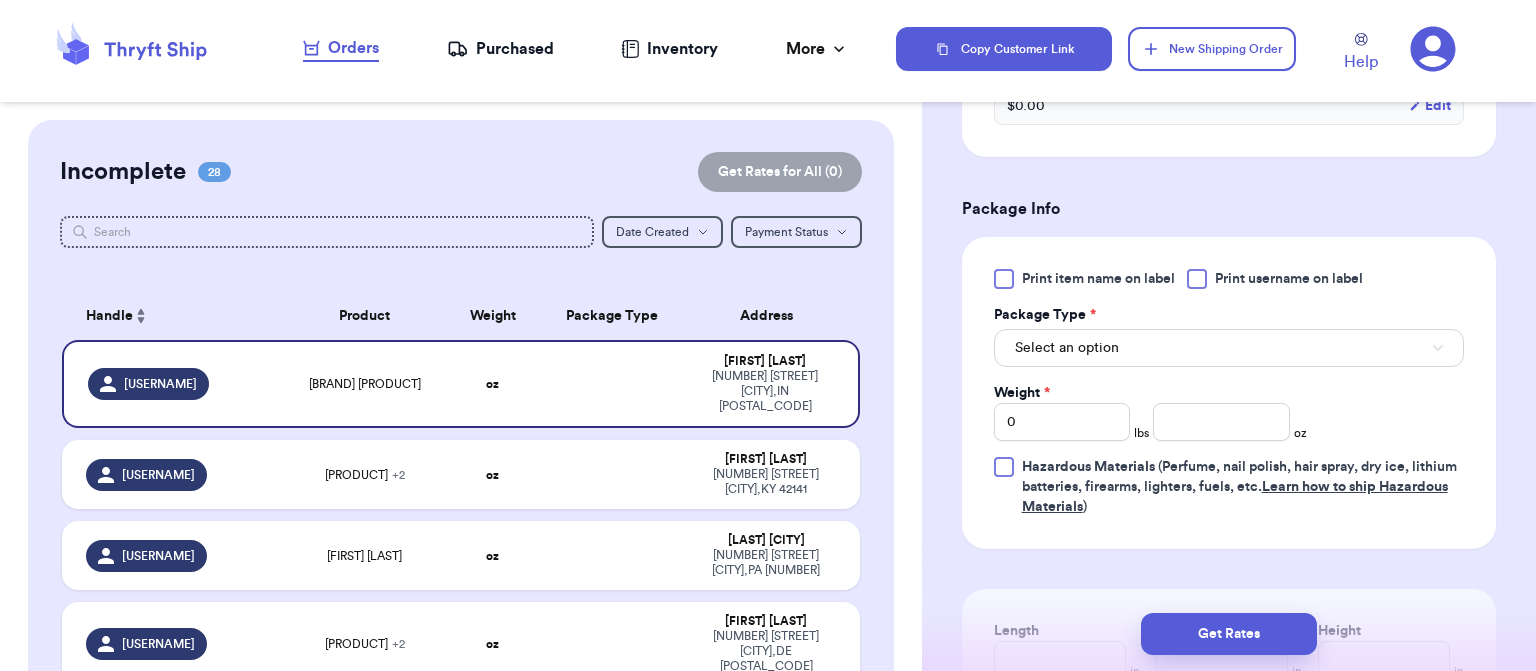 click on "Select an option" at bounding box center [1229, 348] 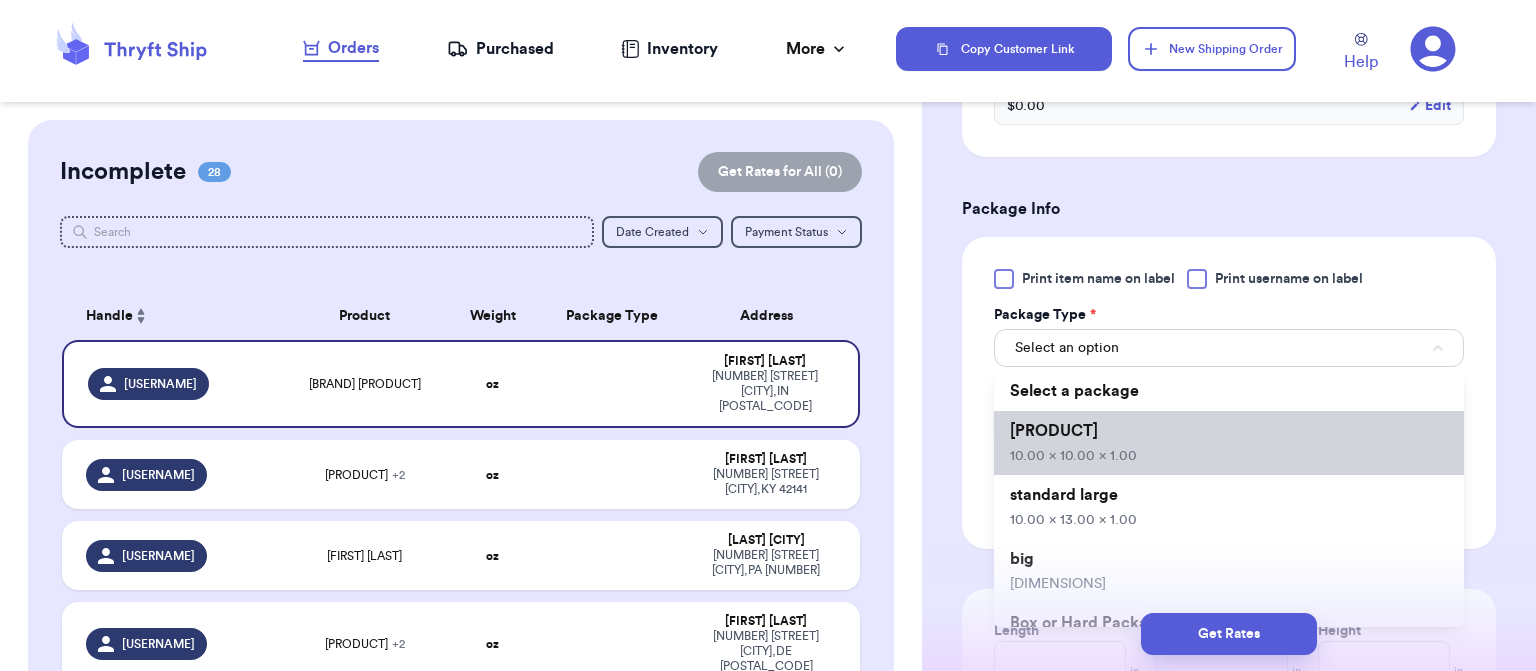click on "standard 10.00 x 10.00 x 1.00" at bounding box center [1229, 443] 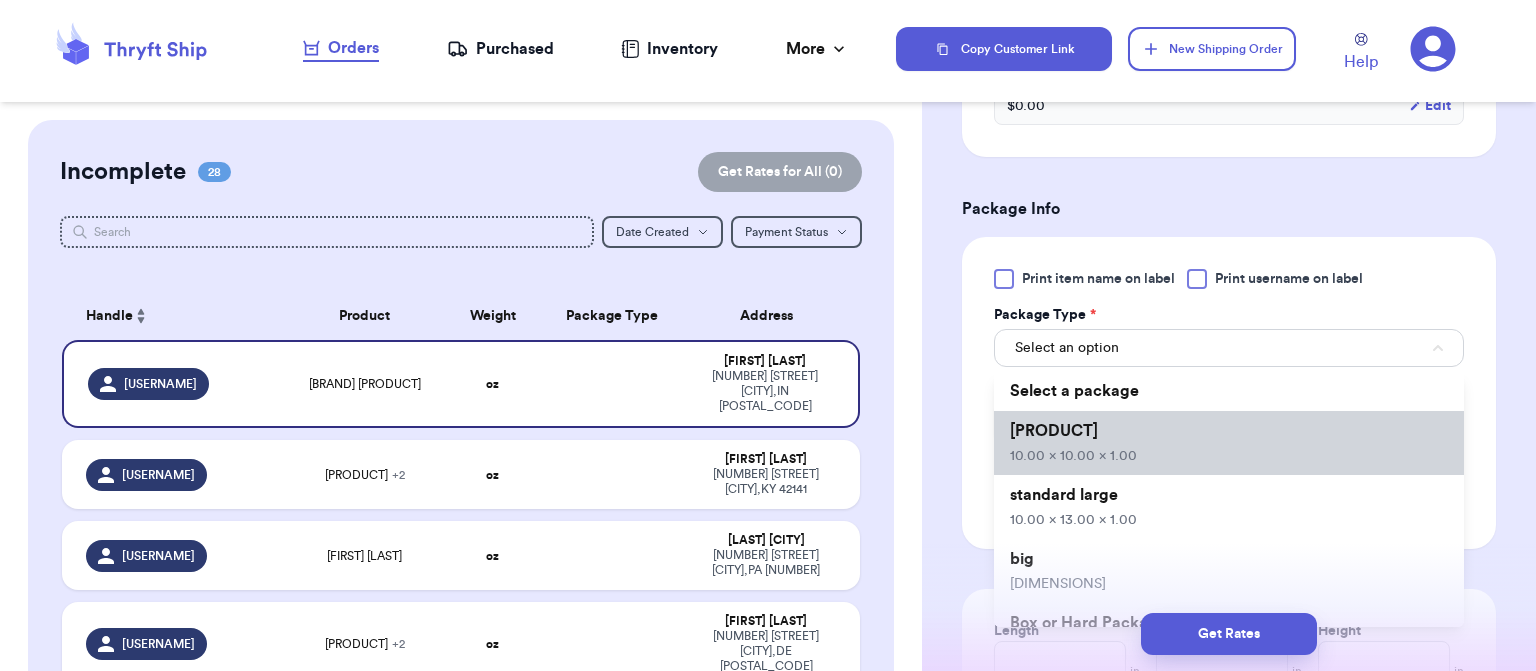 type 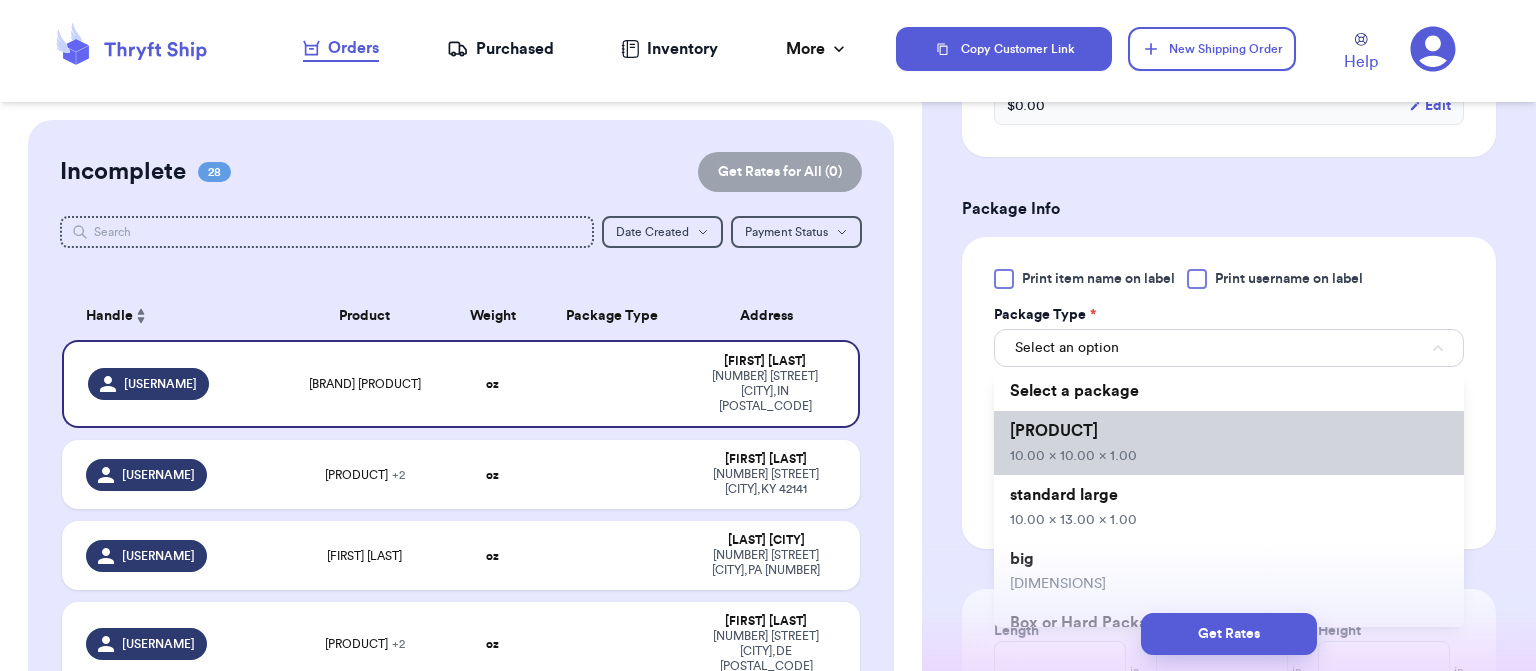 type on "10" 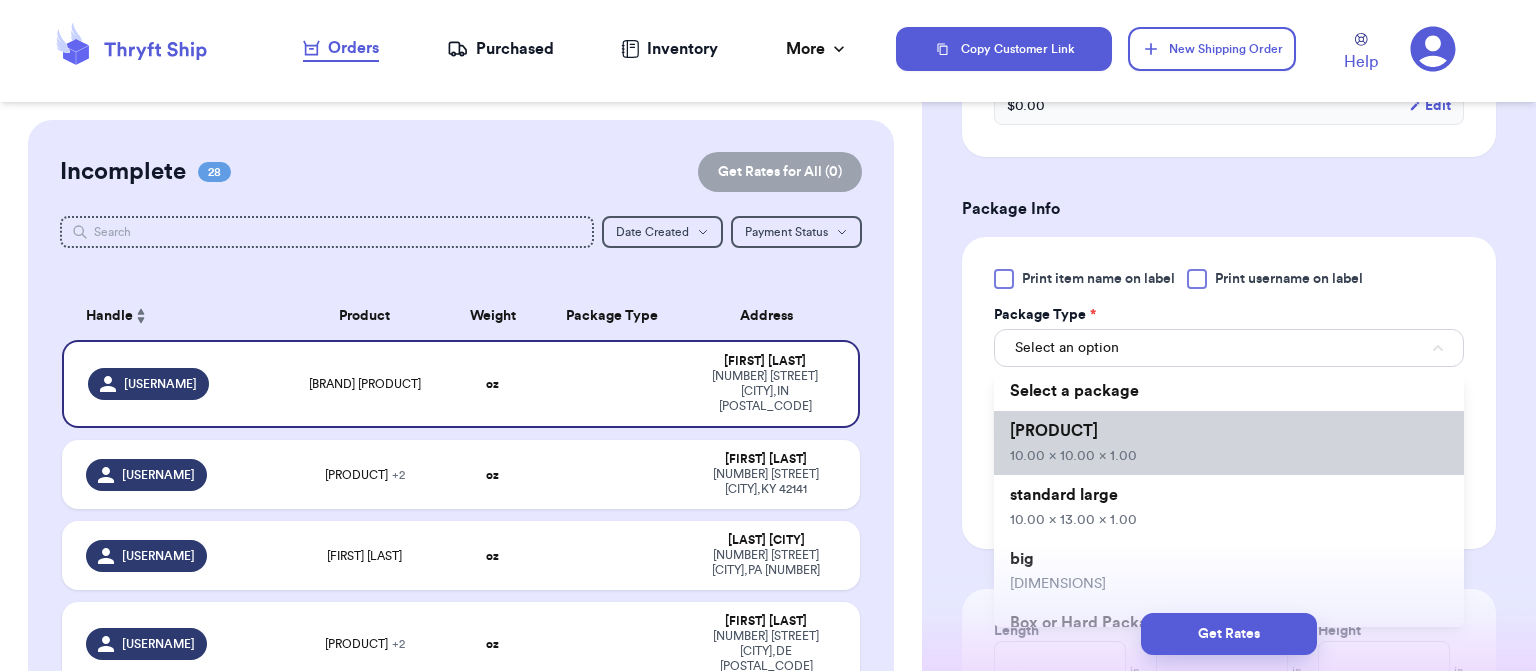 type on "10" 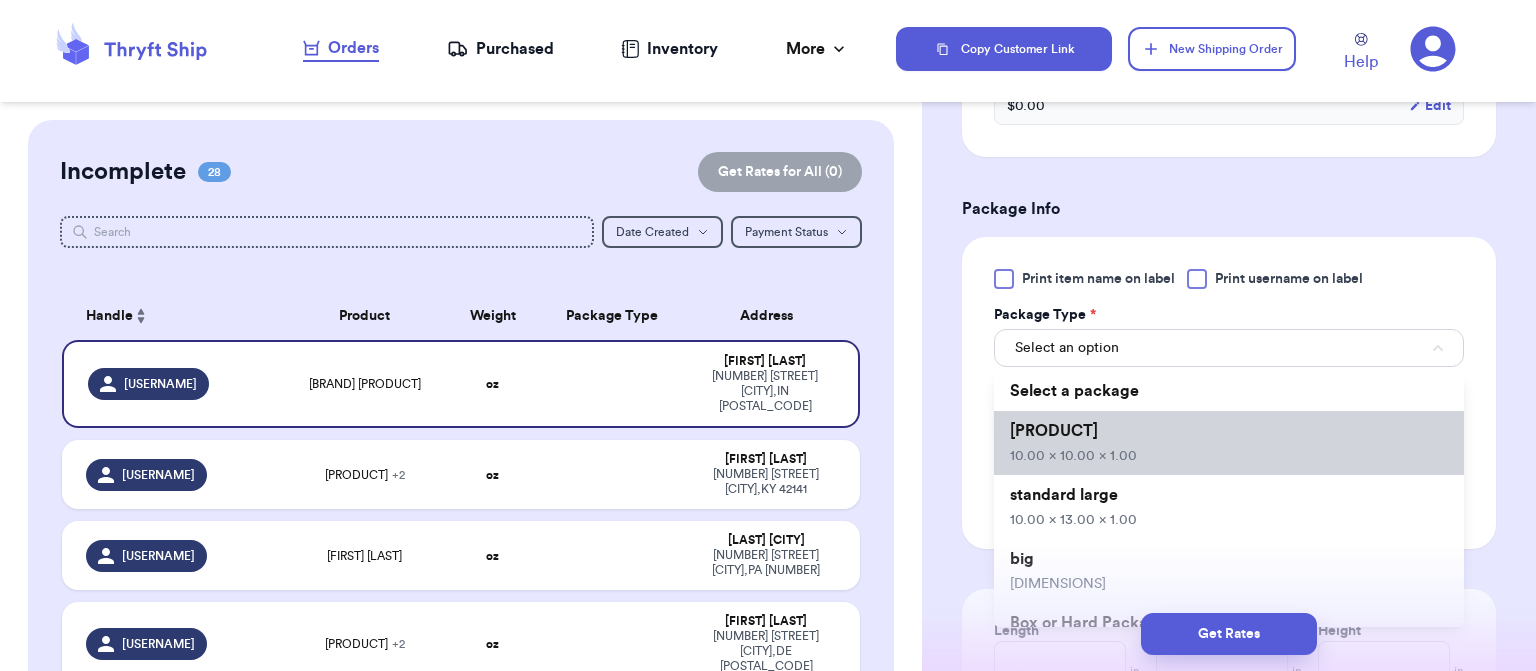 type on "1" 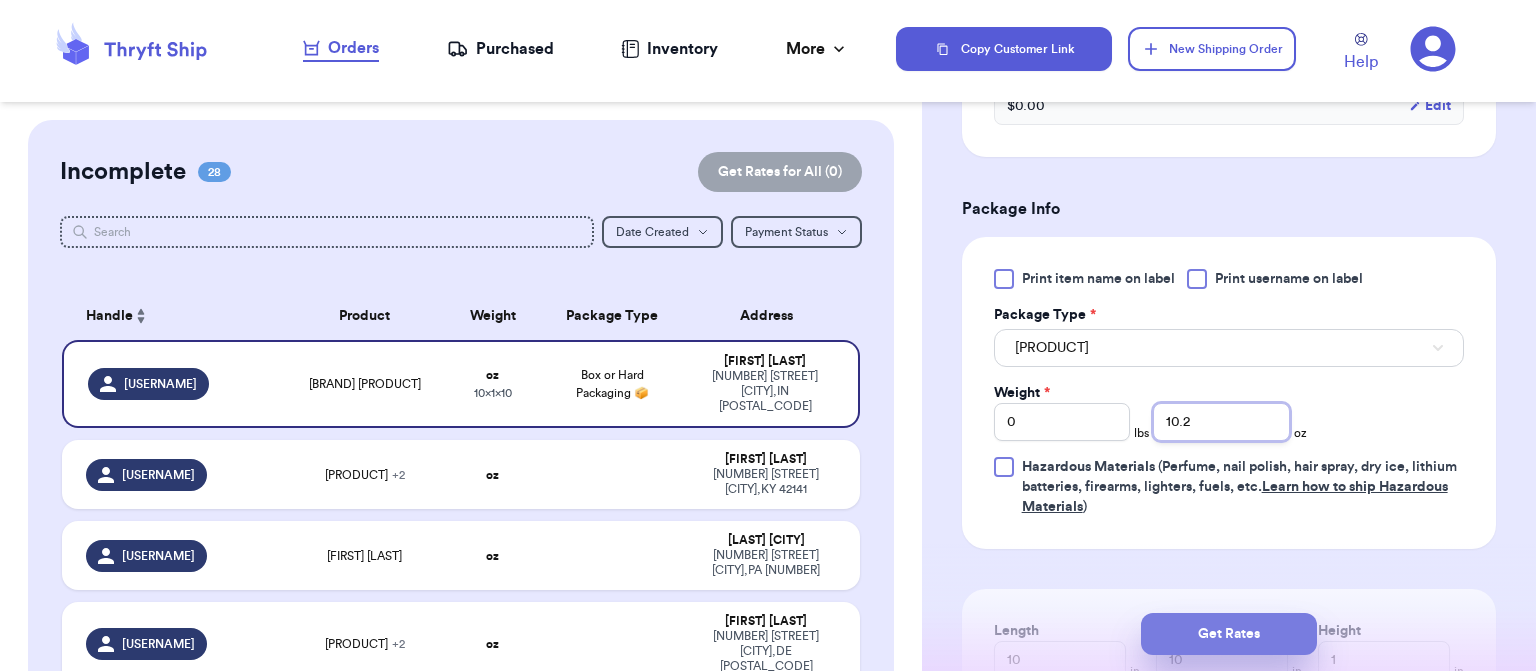 type on "10.2" 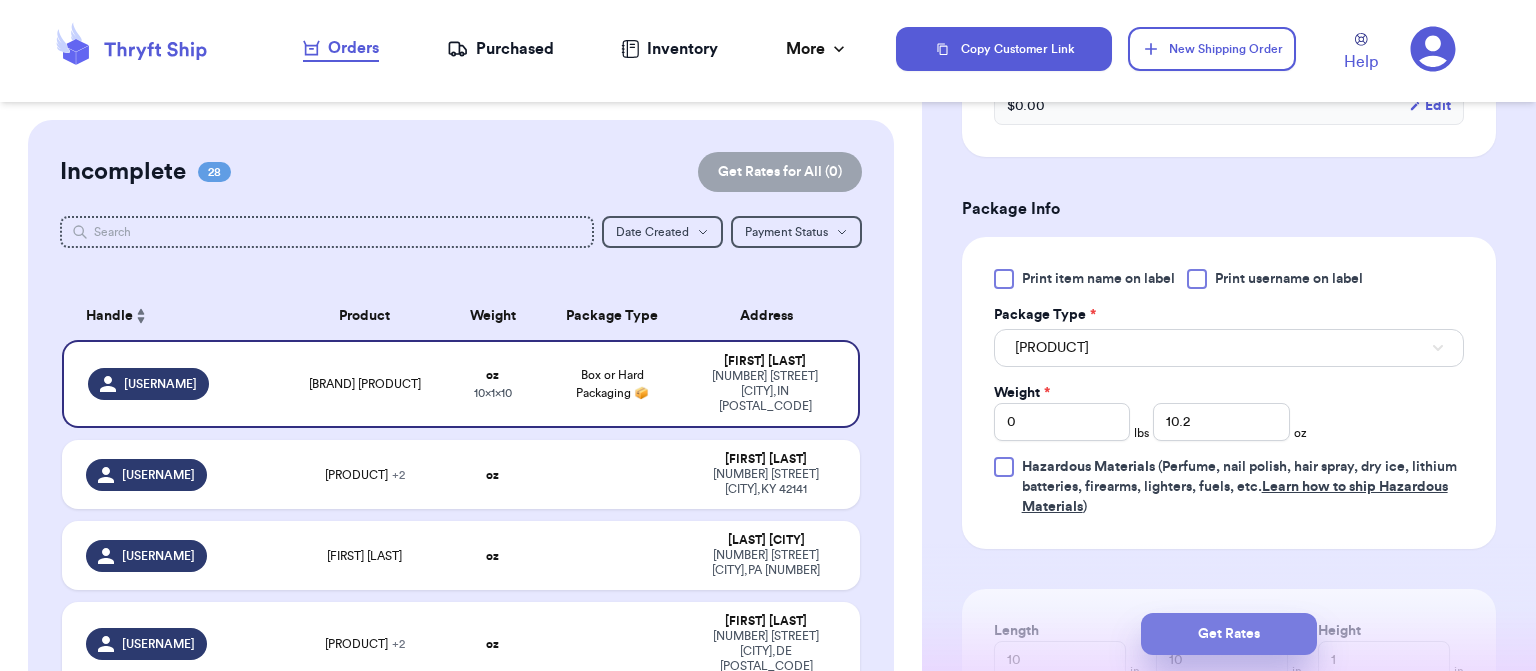 click on "Get Rates" at bounding box center [1229, 634] 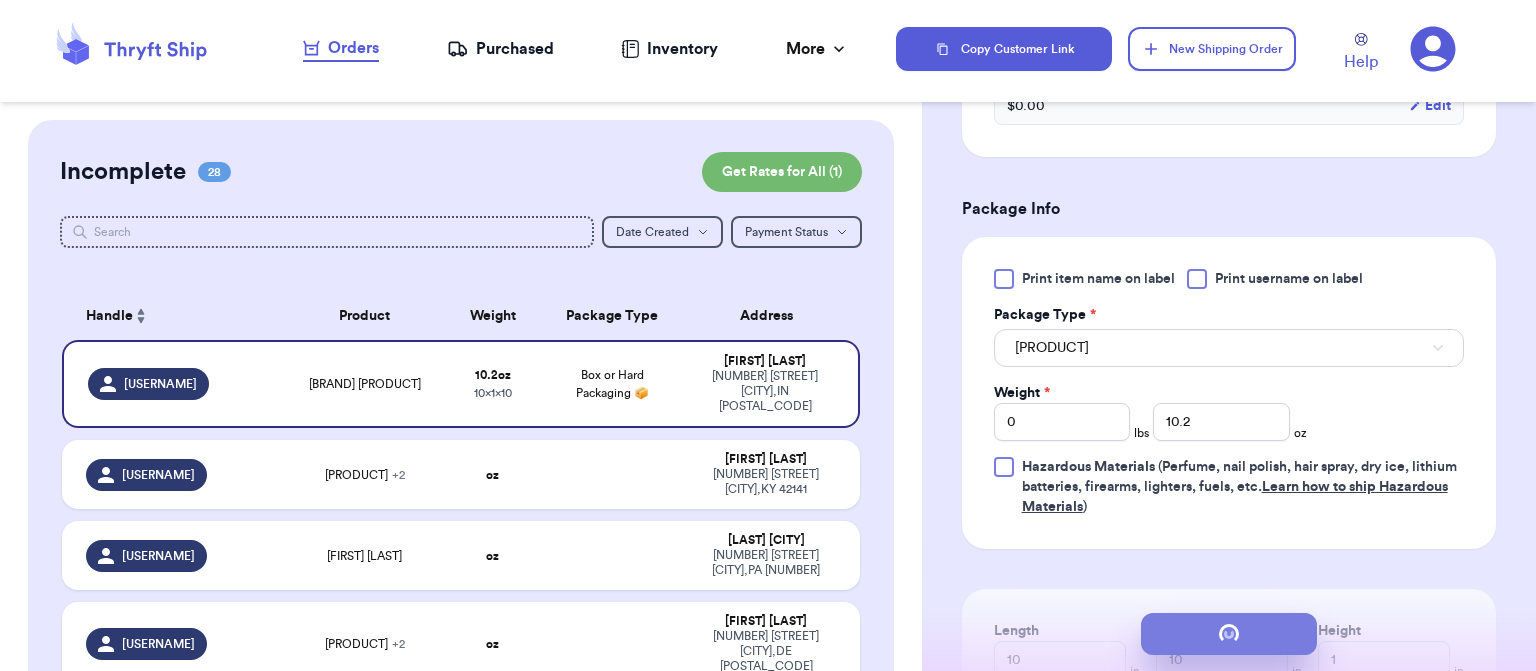 scroll, scrollTop: 0, scrollLeft: 0, axis: both 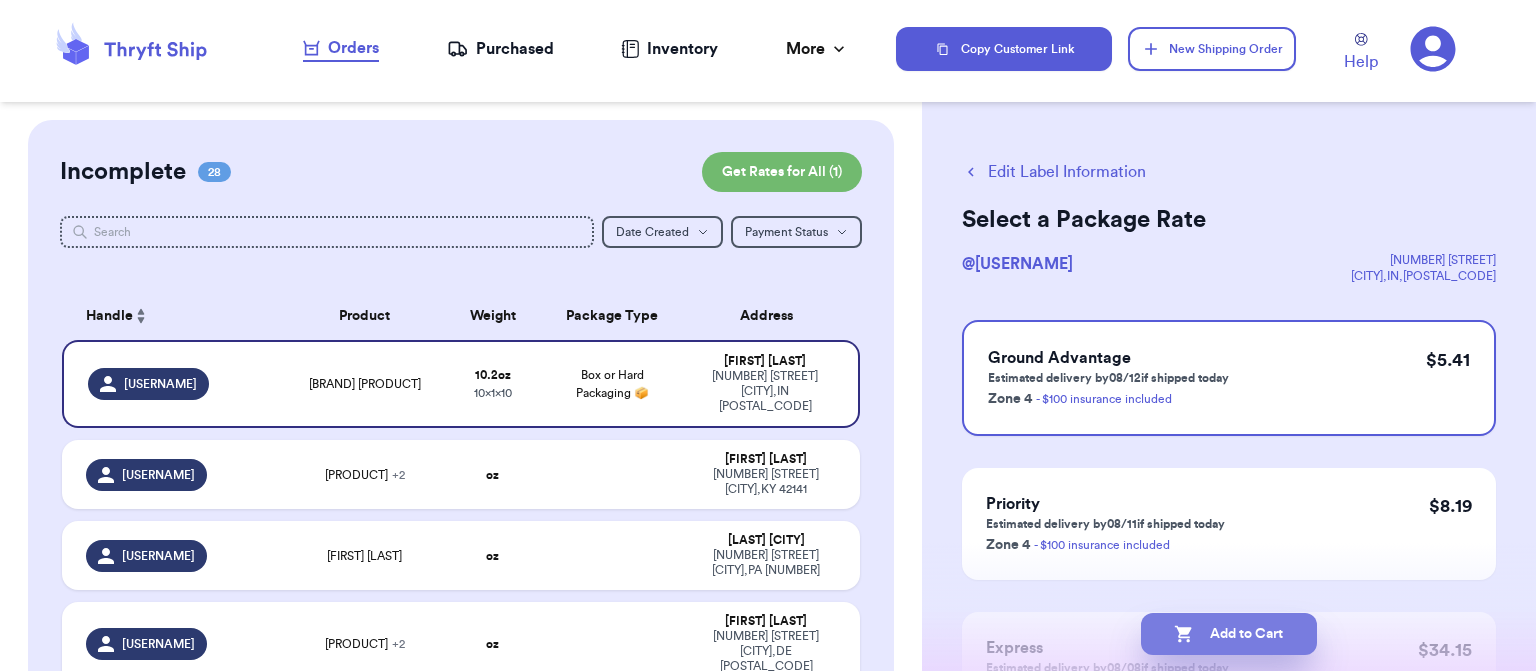 click on "Add to Cart" at bounding box center (1229, 634) 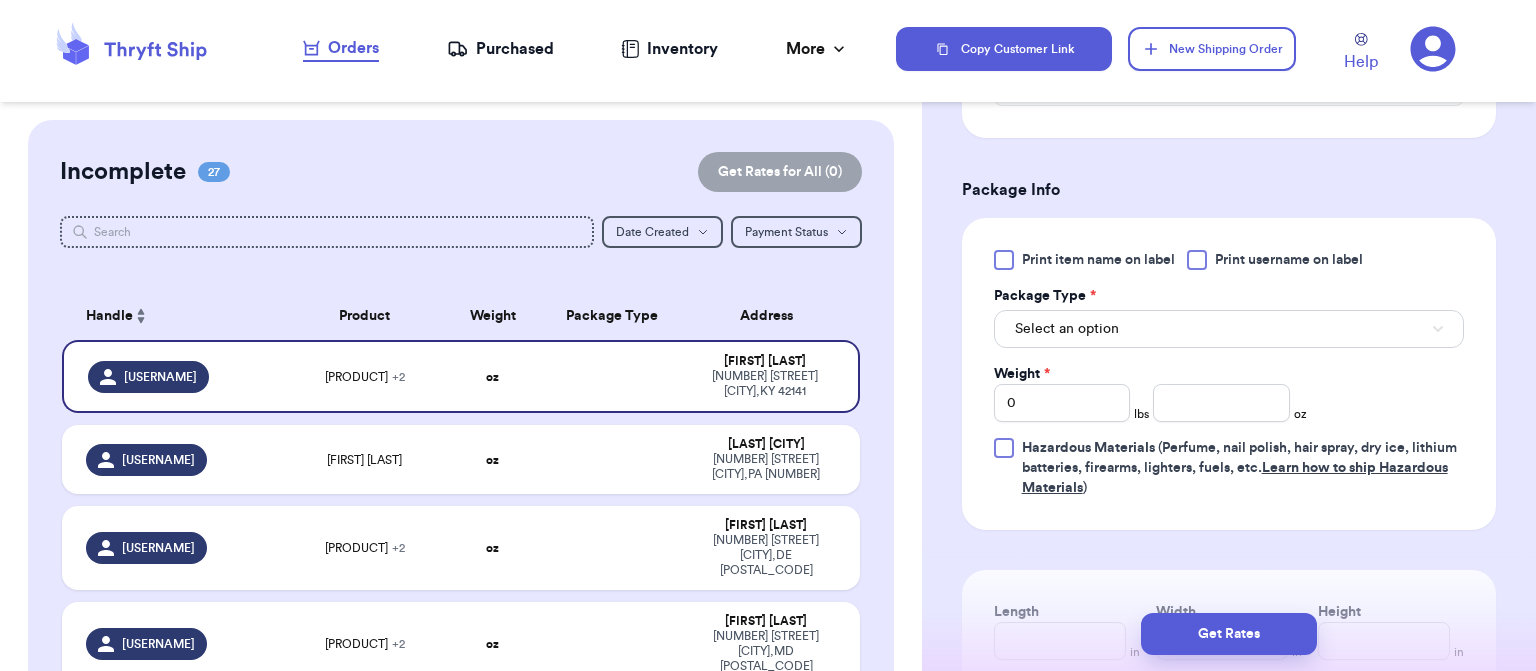 scroll, scrollTop: 920, scrollLeft: 0, axis: vertical 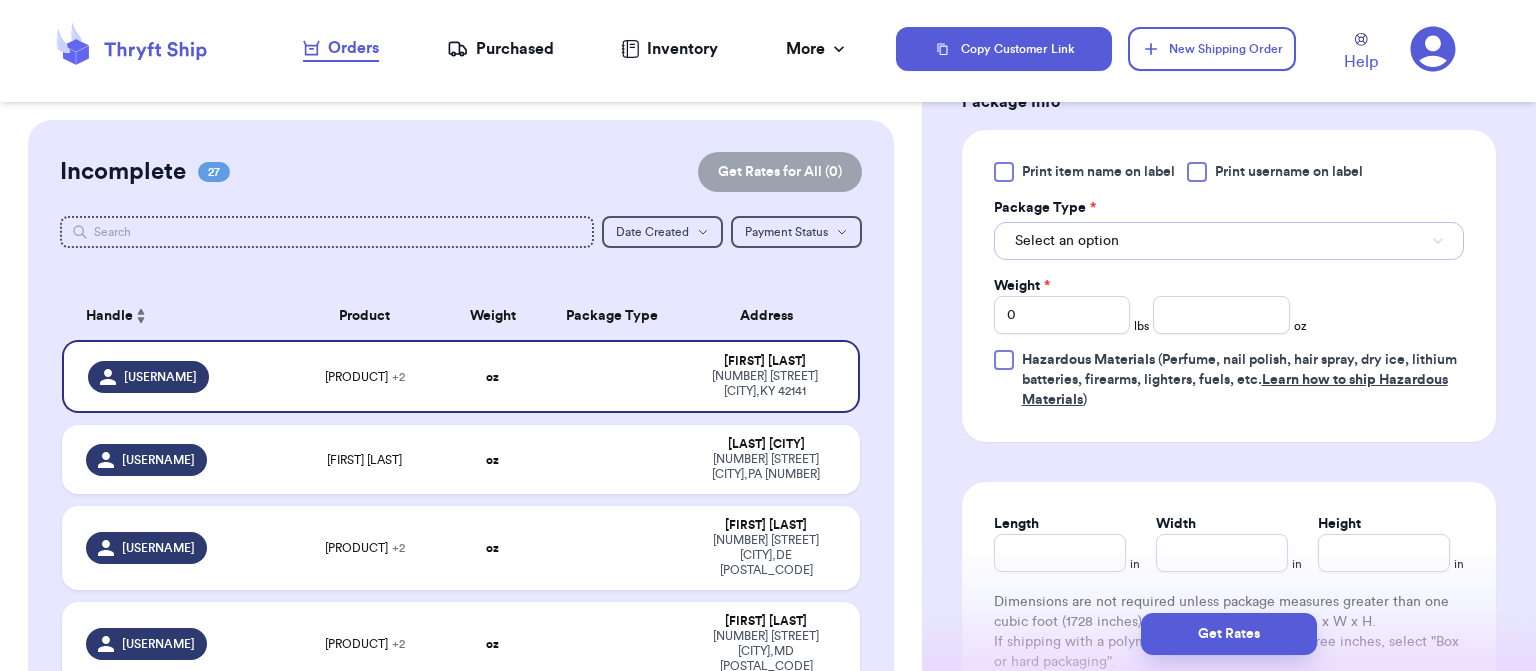 click on "Select an option" at bounding box center (1229, 241) 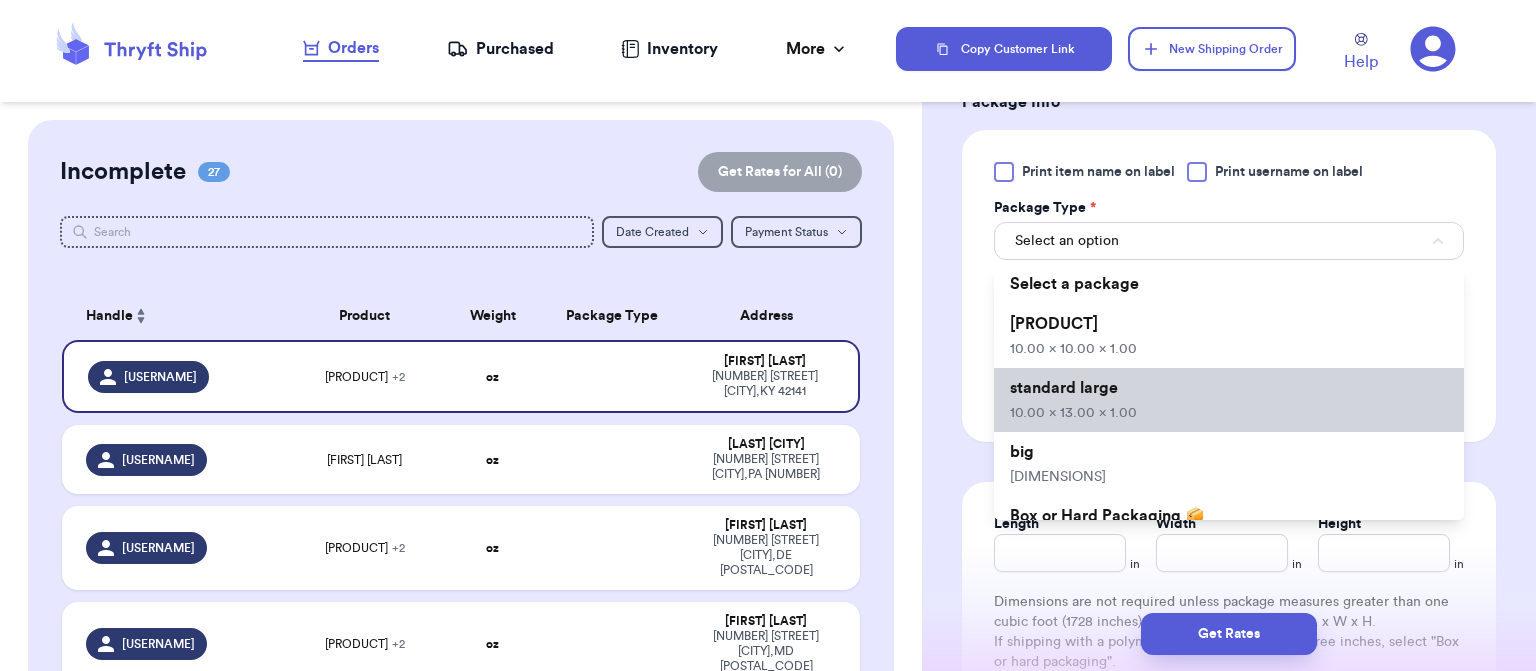 click on "standard large 10.00 x 13.00 x 1.00" at bounding box center [1229, 400] 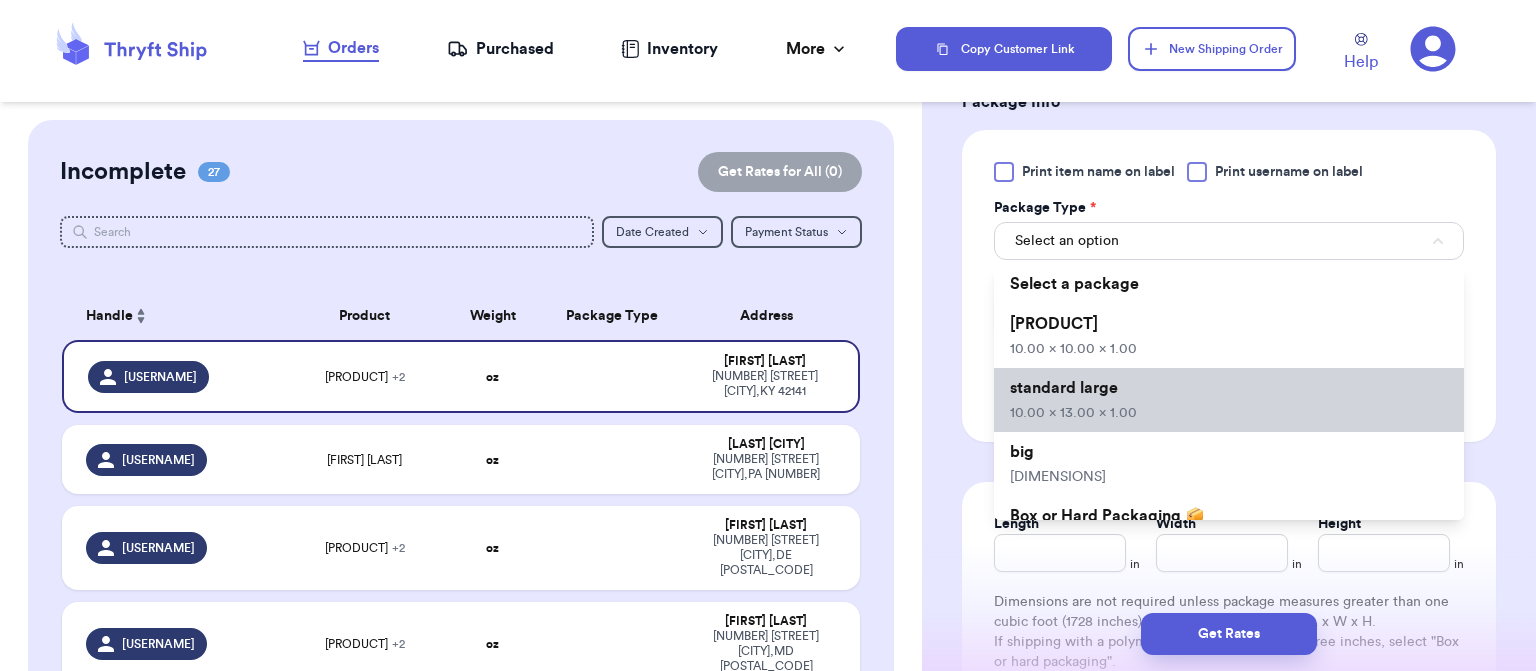 type 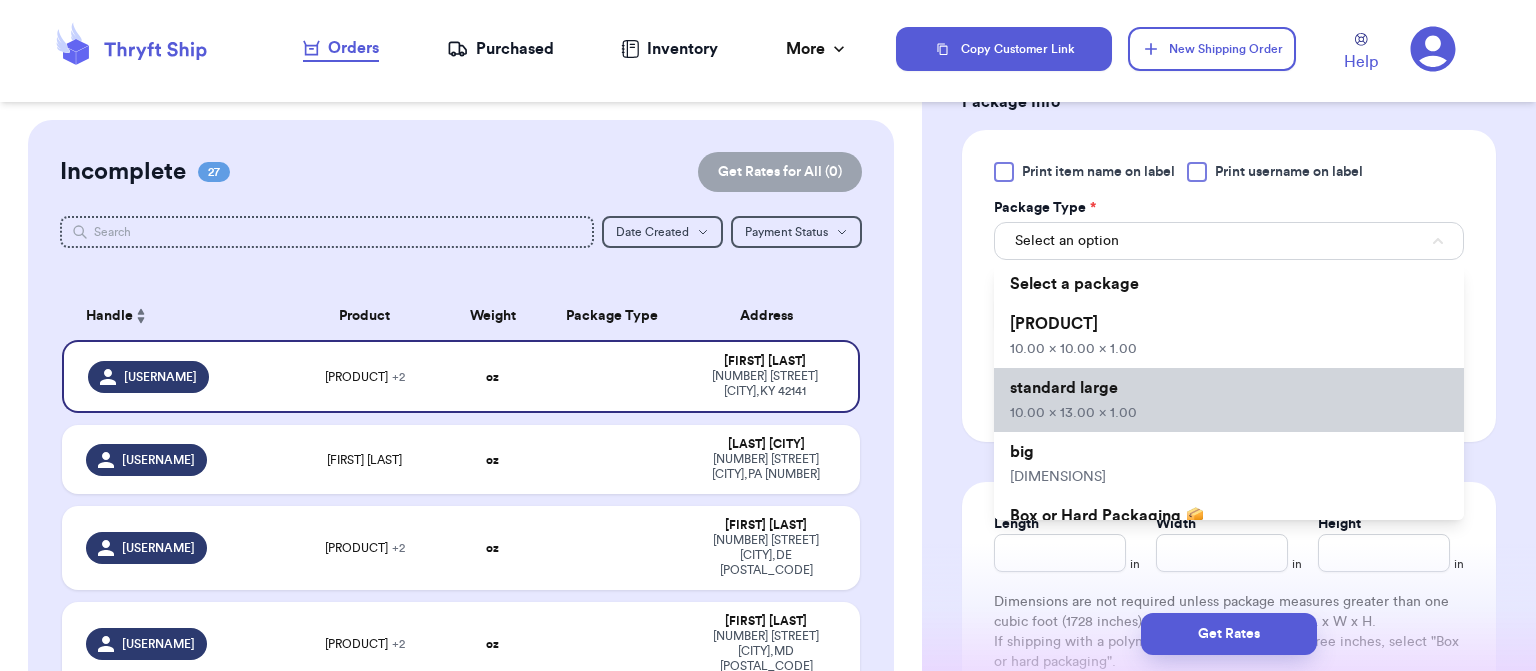 type on "10" 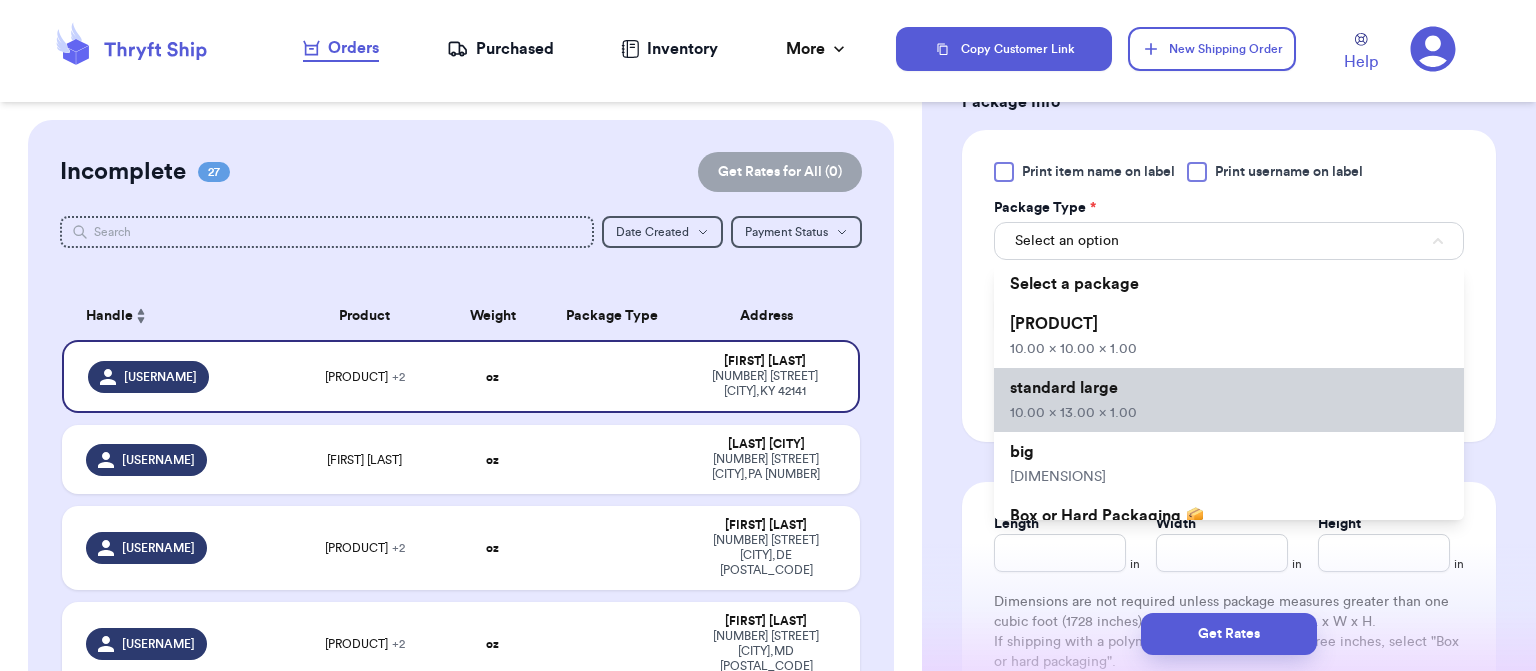type on "13" 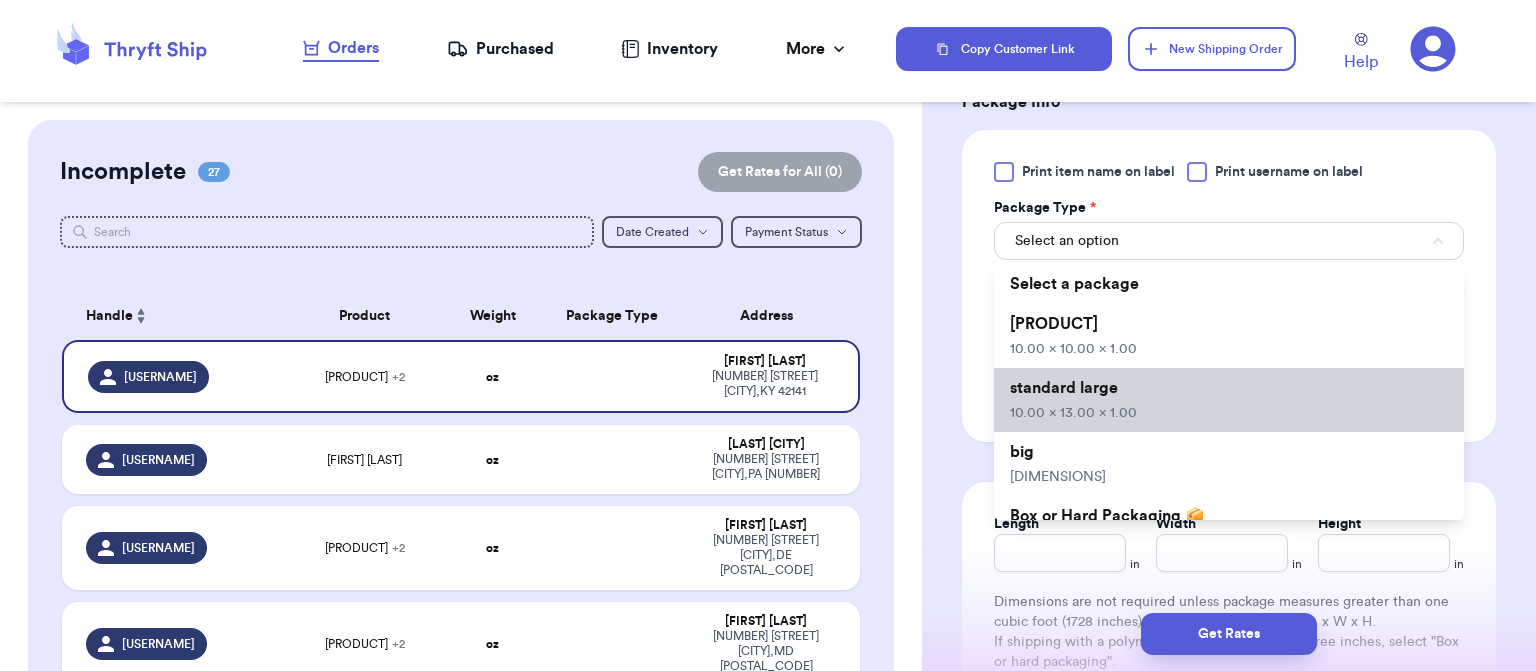 type on "1" 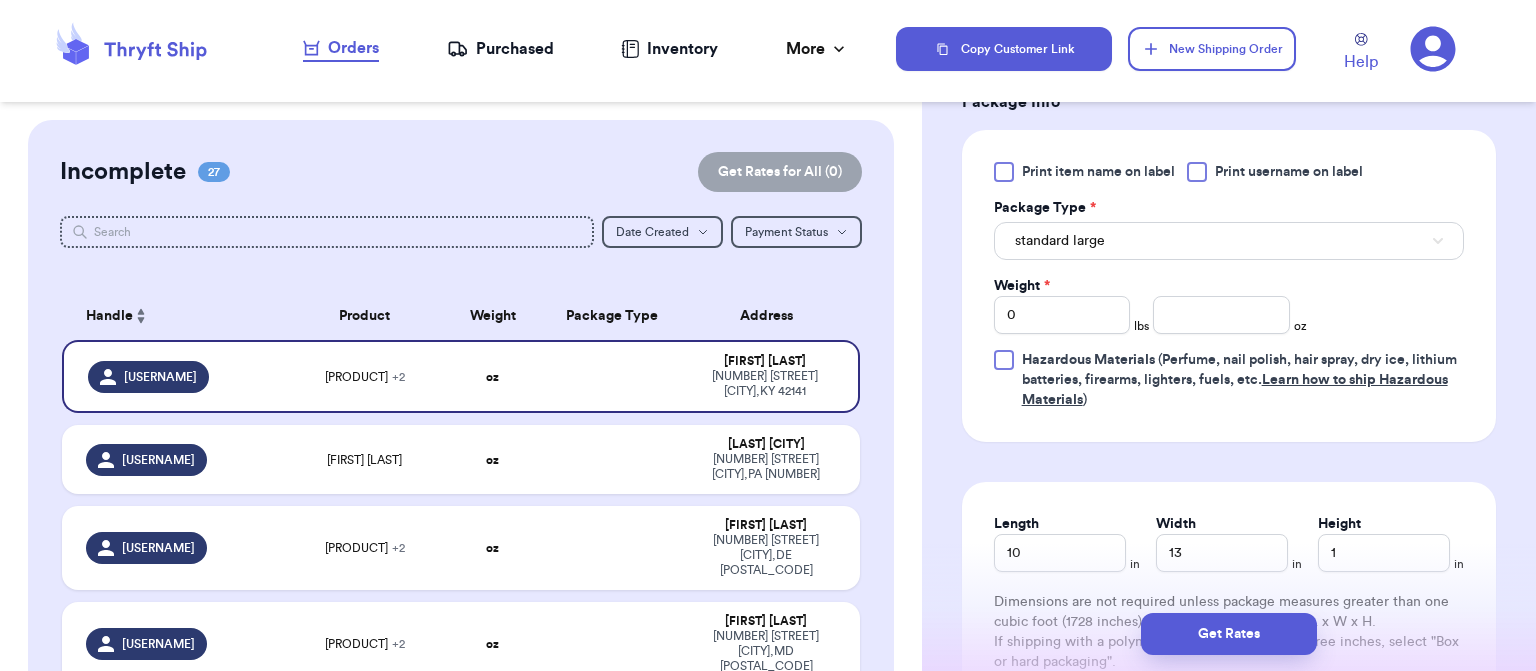 type 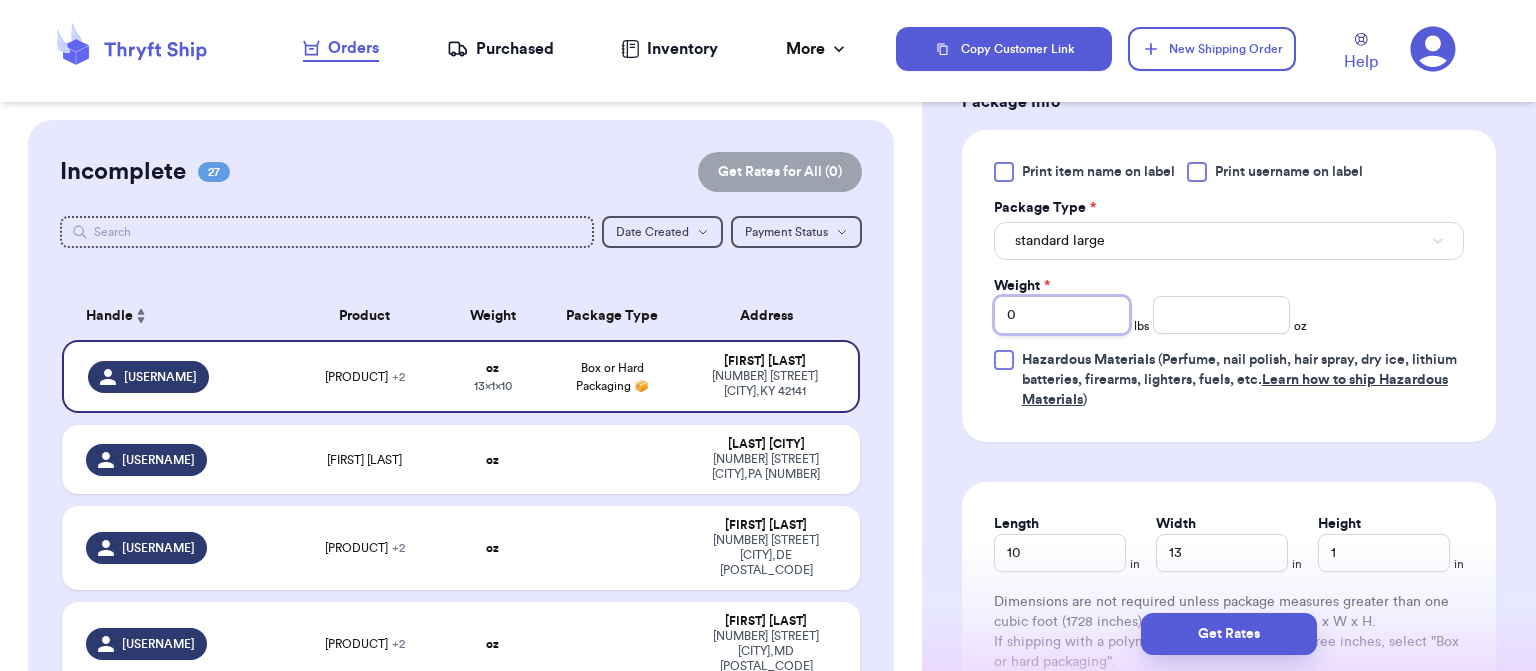 type on "2" 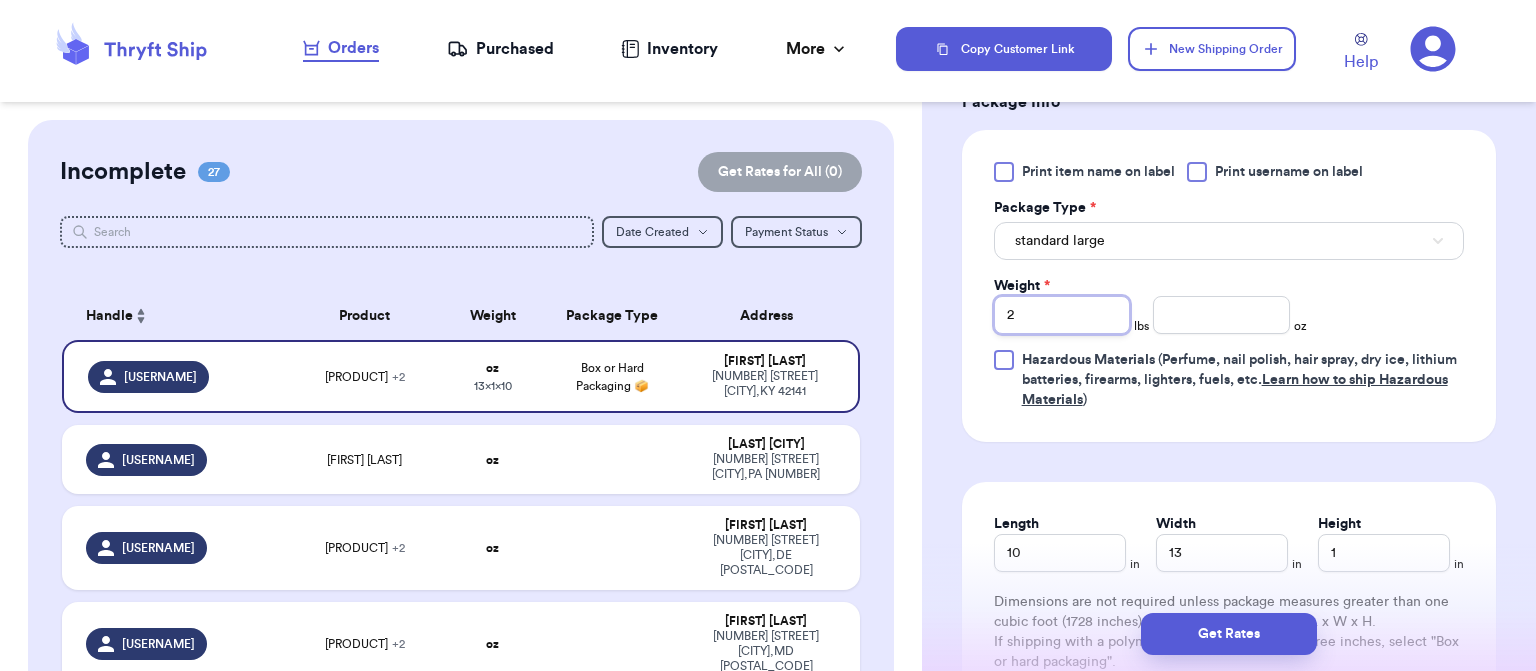 type 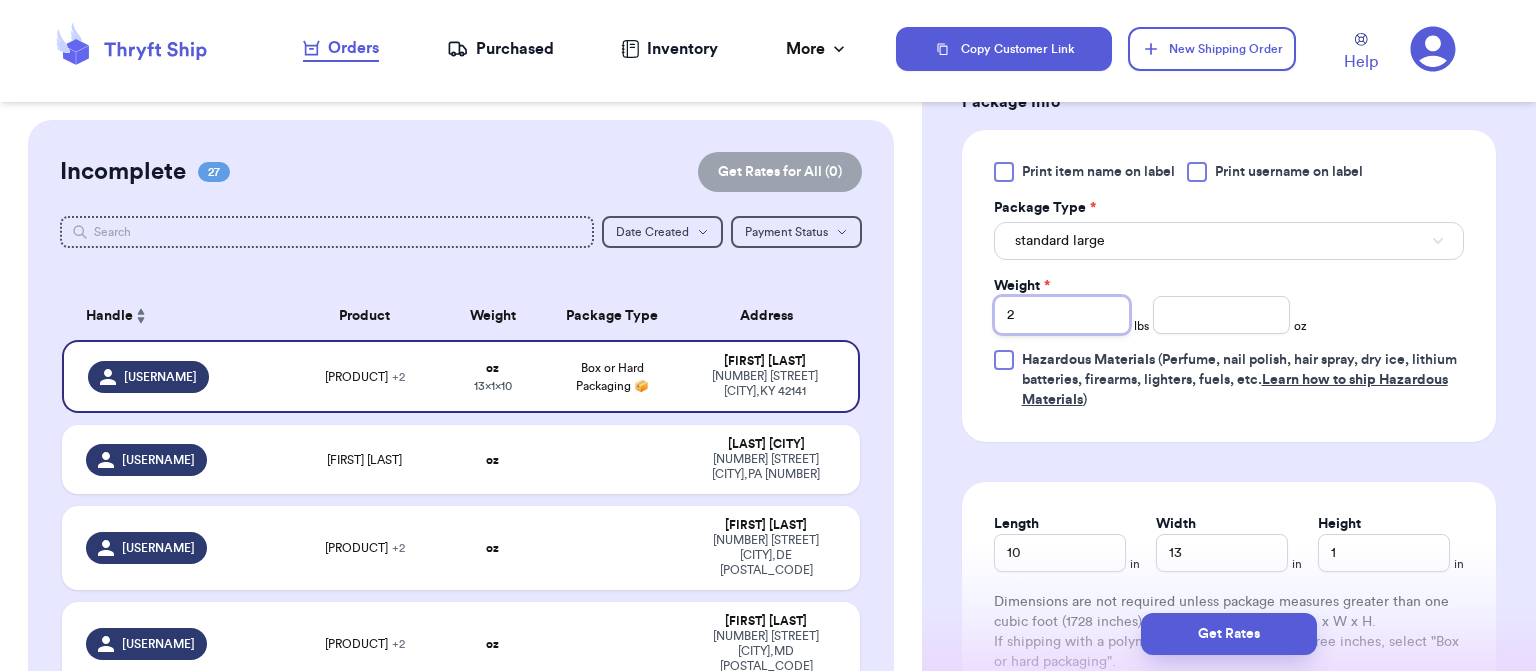 type on "2" 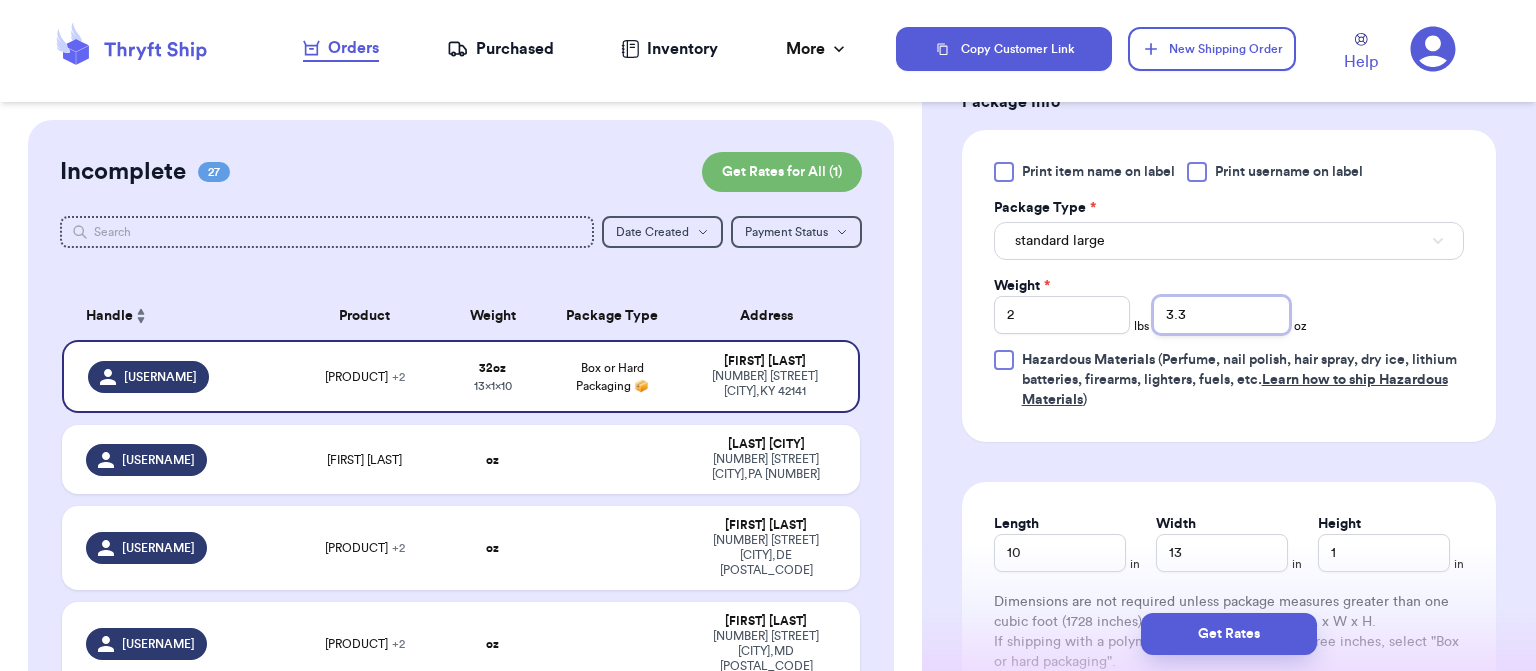 type on "3.3" 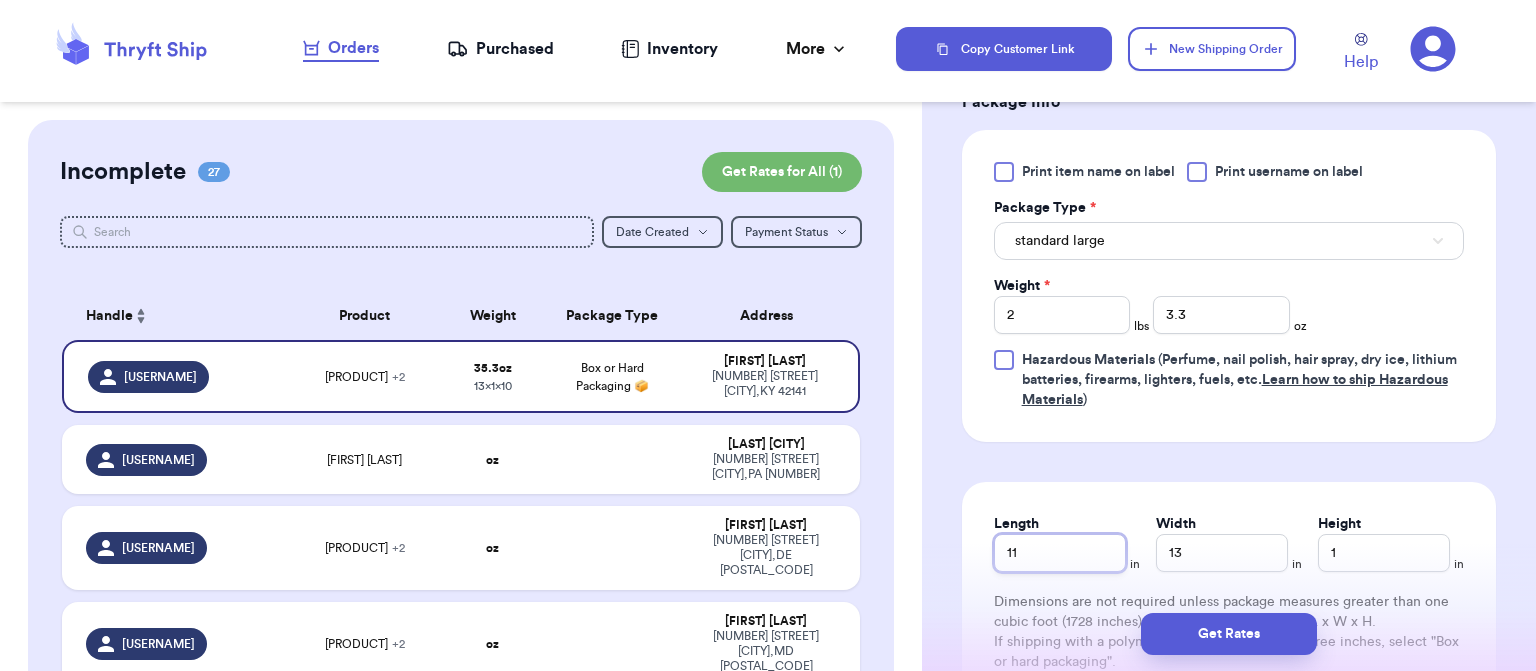 type on "11" 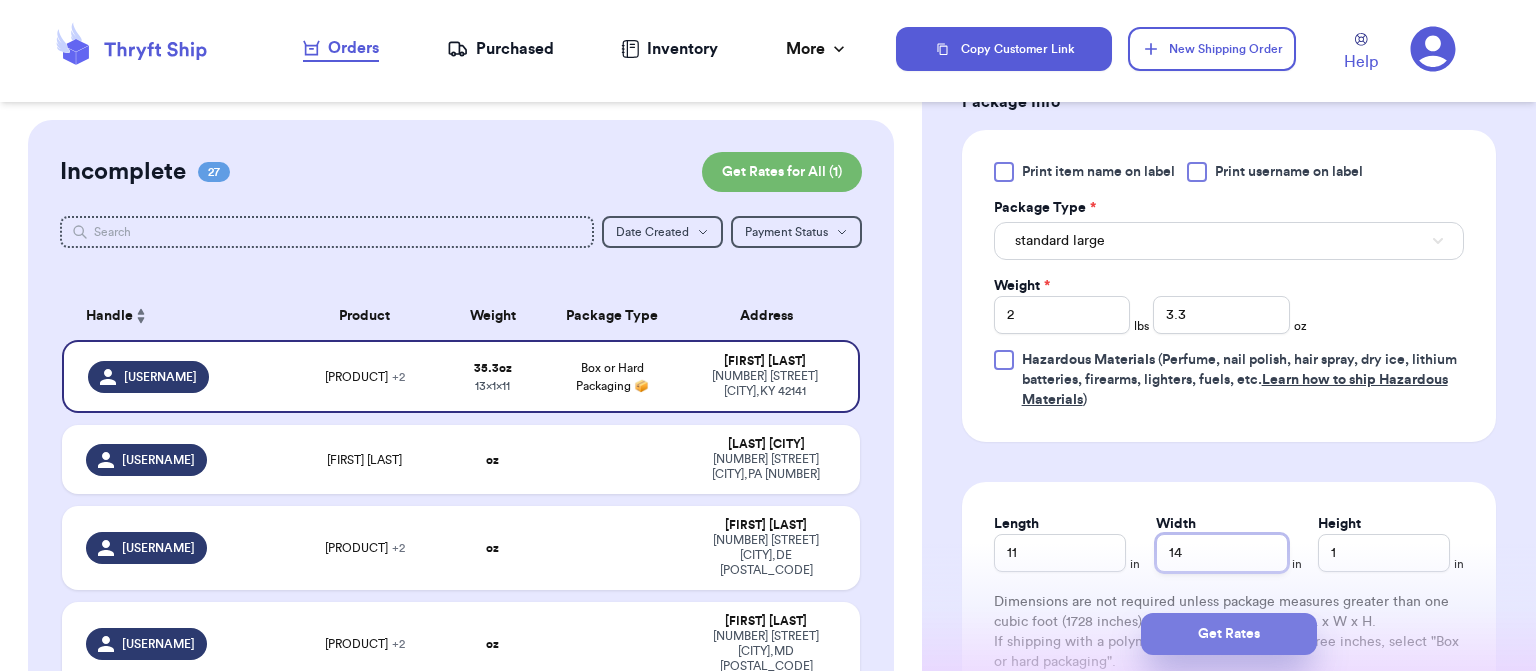 type on "14" 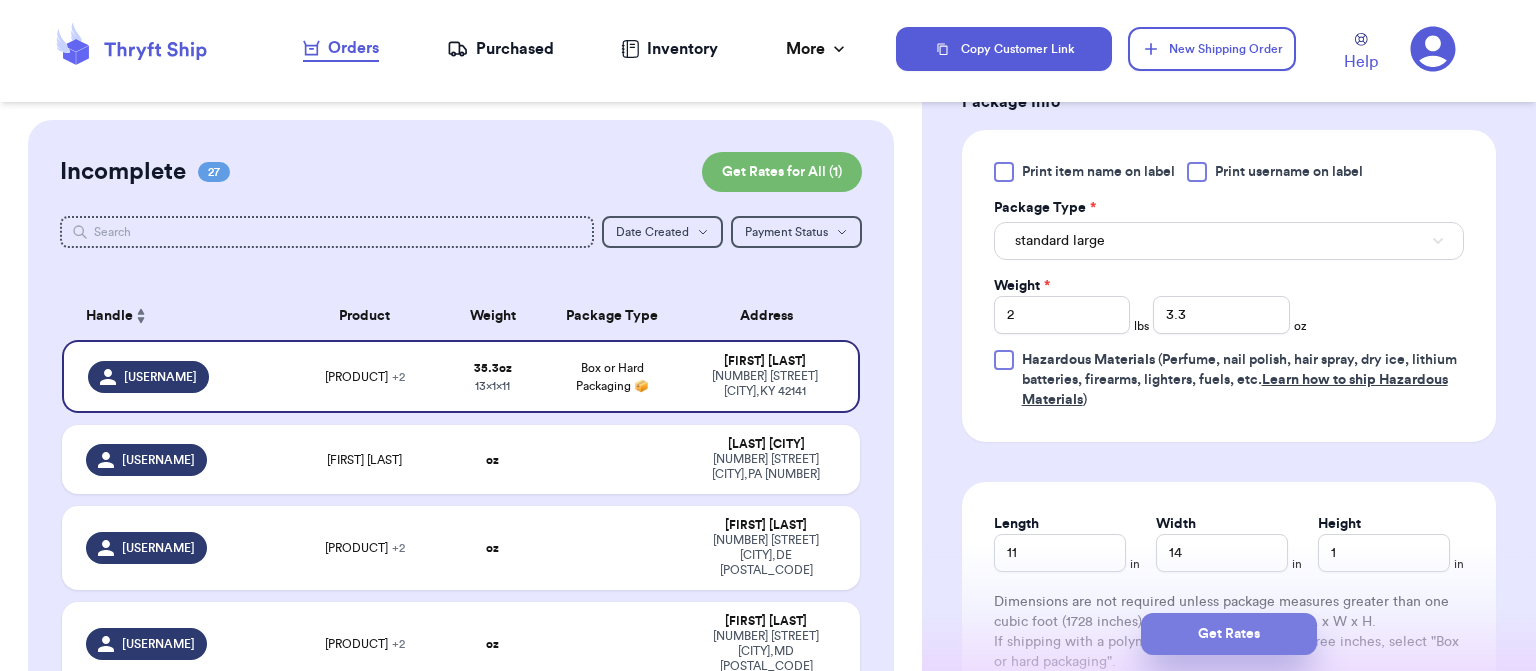 click on "Get Rates" at bounding box center (1229, 634) 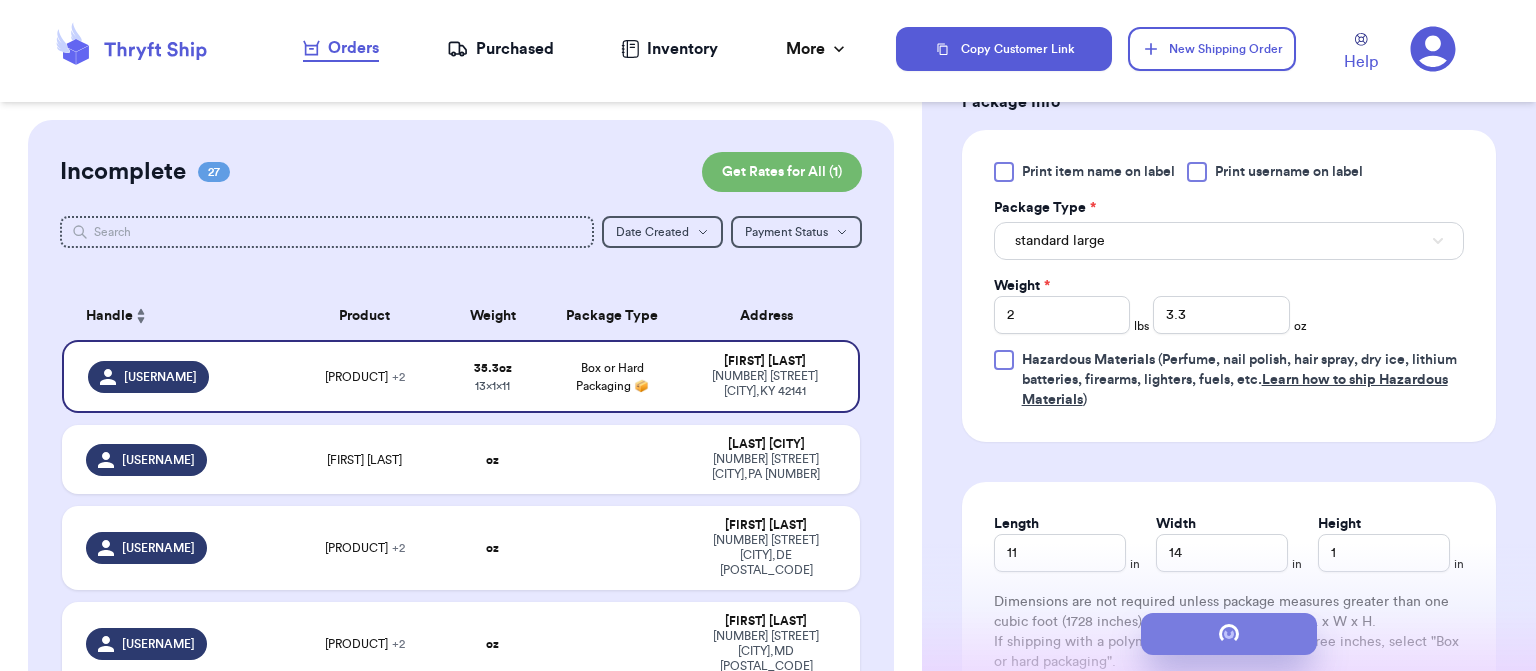 scroll, scrollTop: 0, scrollLeft: 0, axis: both 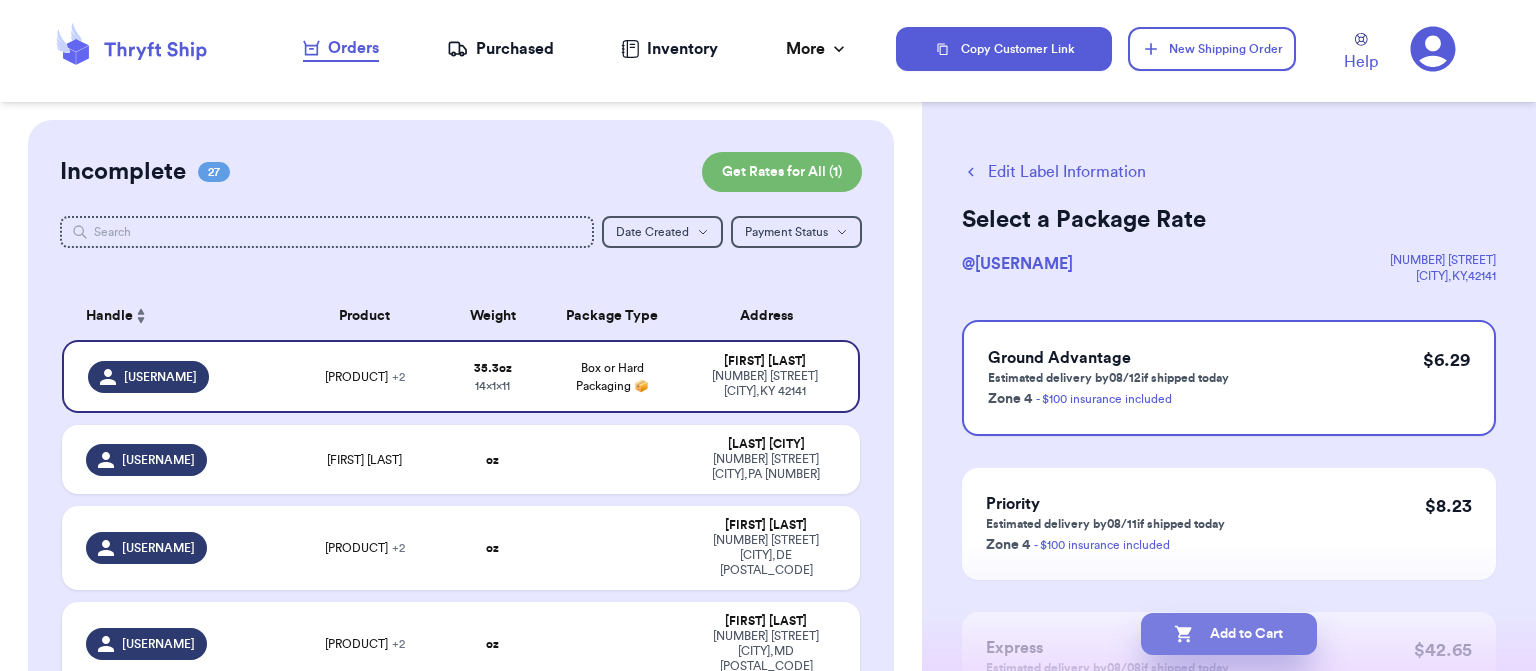 click on "Add to Cart" at bounding box center [1229, 634] 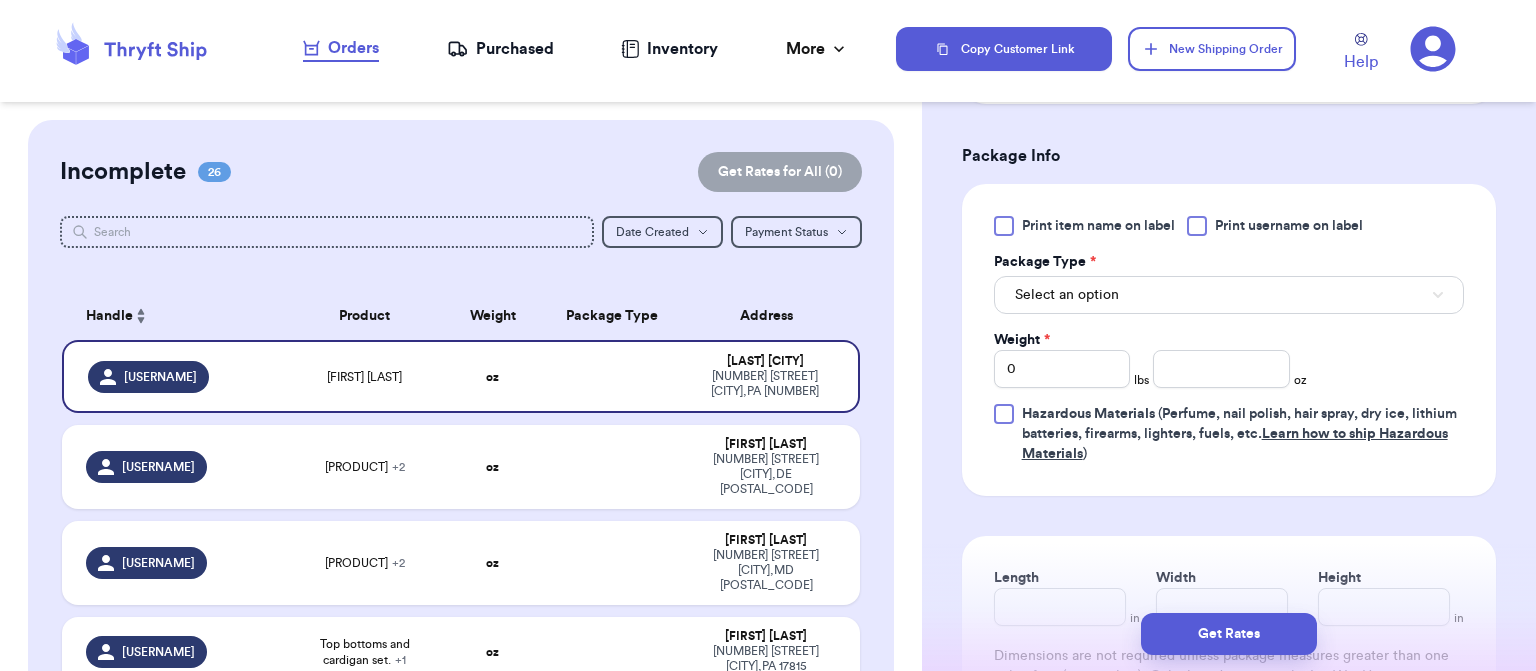 scroll, scrollTop: 749, scrollLeft: 0, axis: vertical 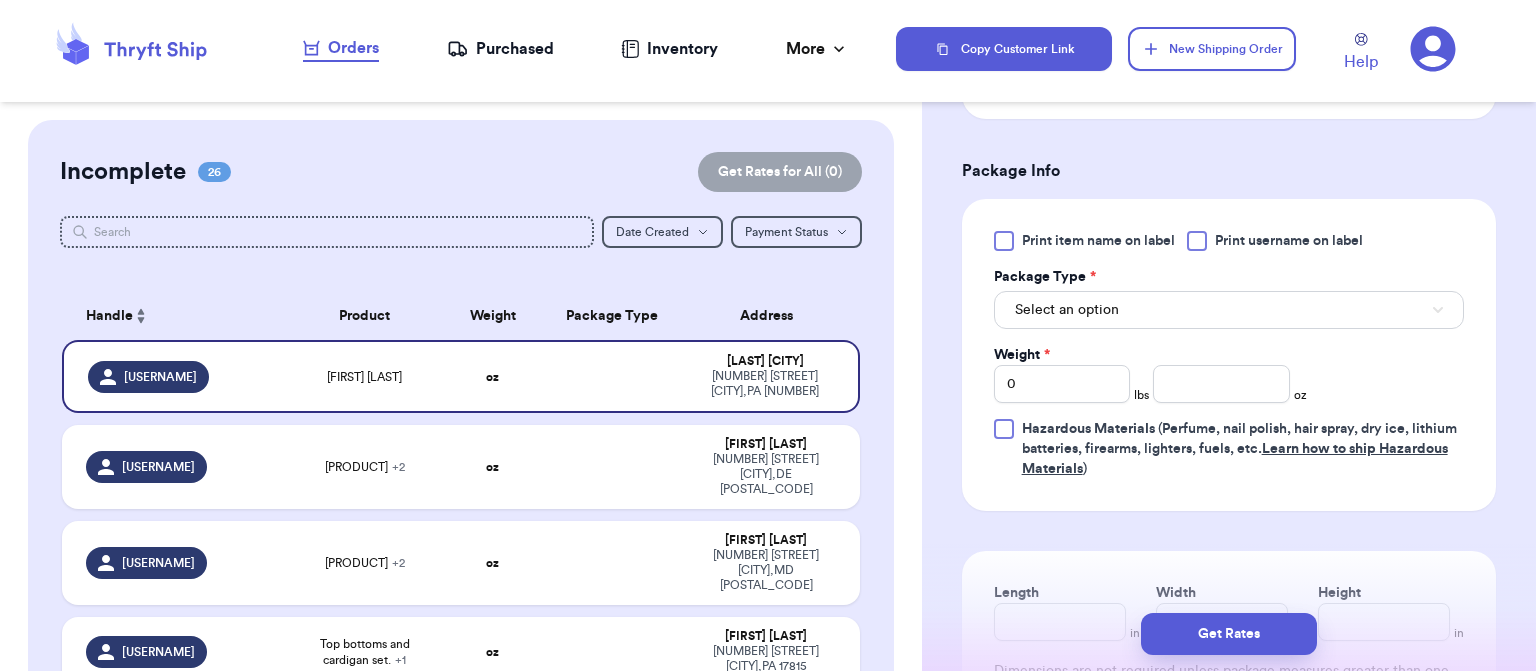 click on "Select an option" at bounding box center (1229, 310) 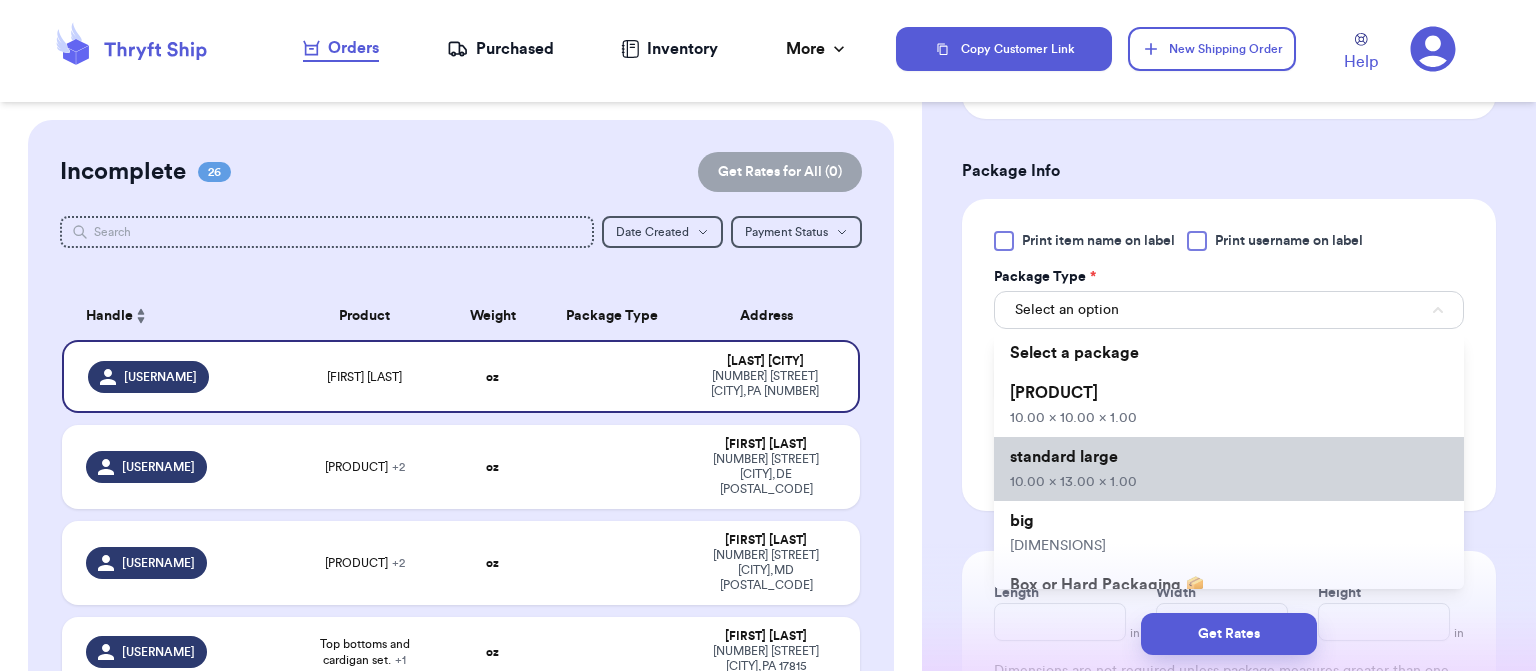 click on "standard large 10.00 x 13.00 x 1.00" at bounding box center (1229, 469) 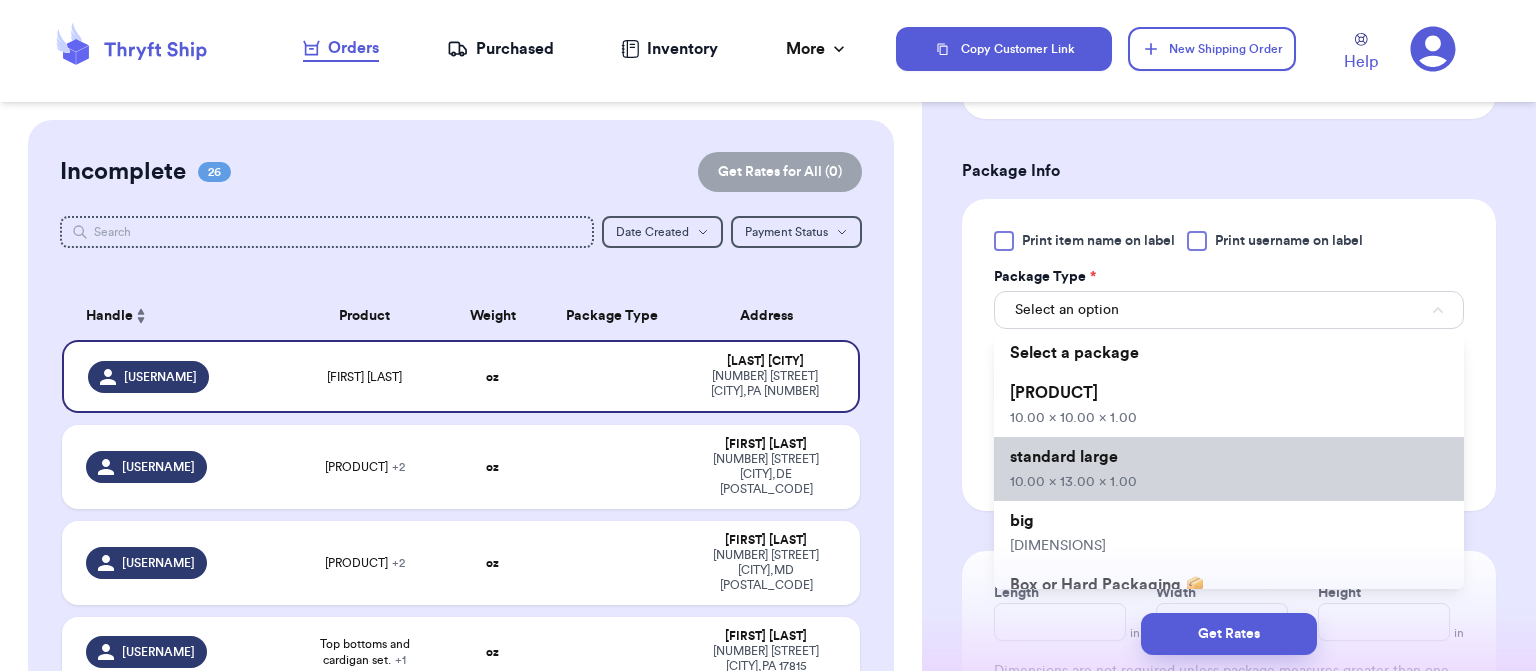 type 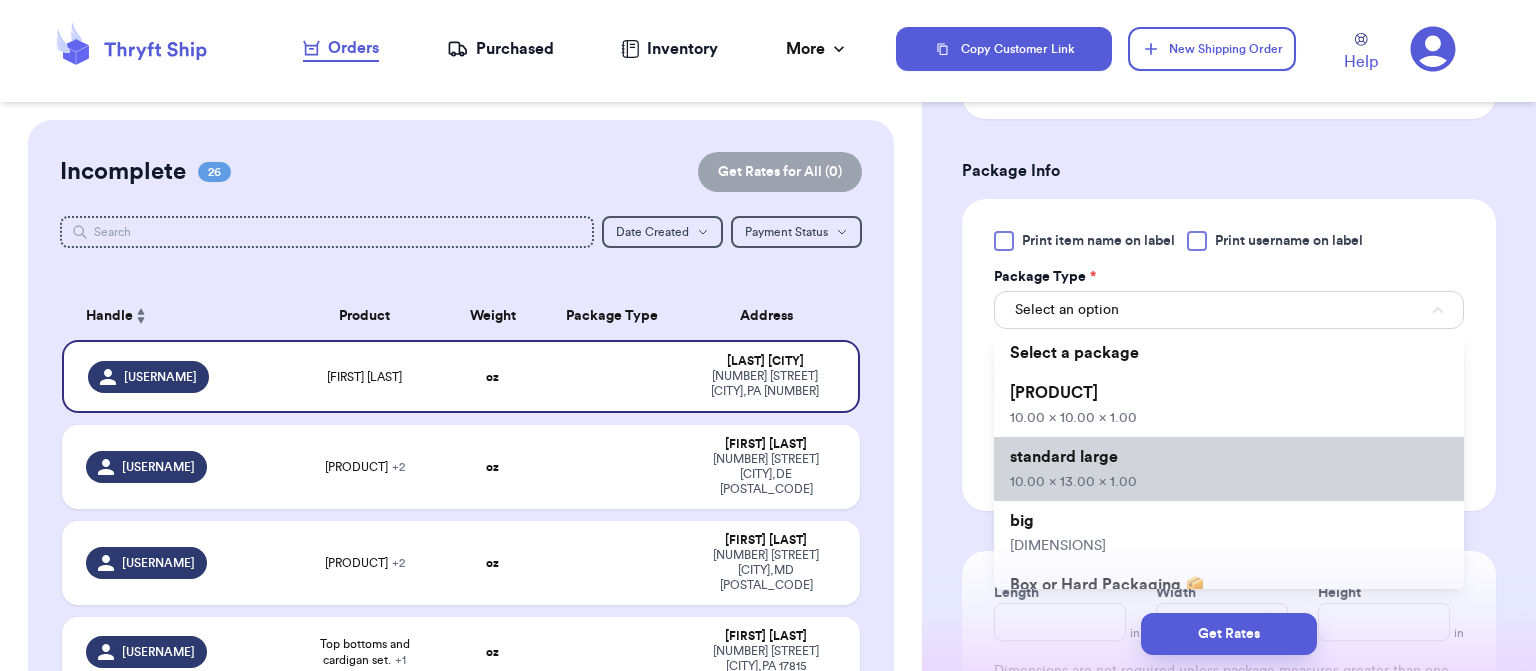 type on "10" 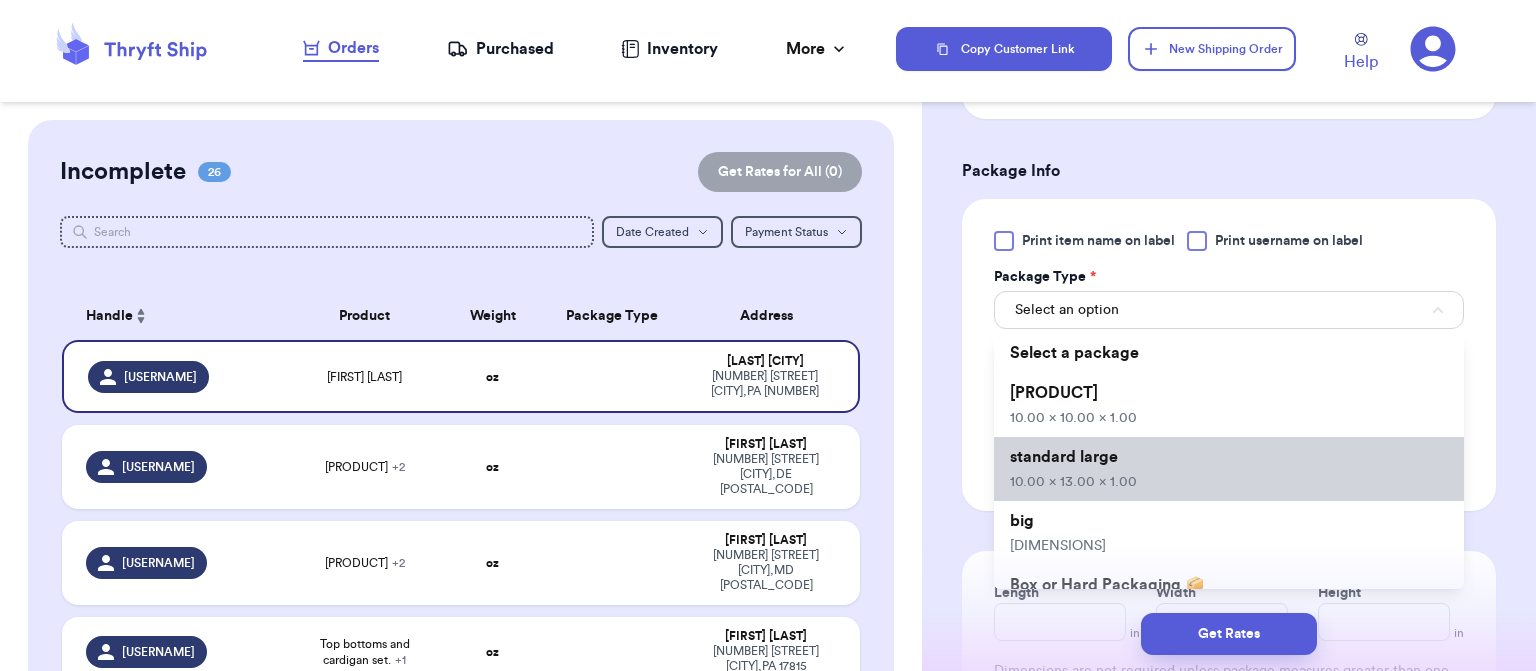 type on "13" 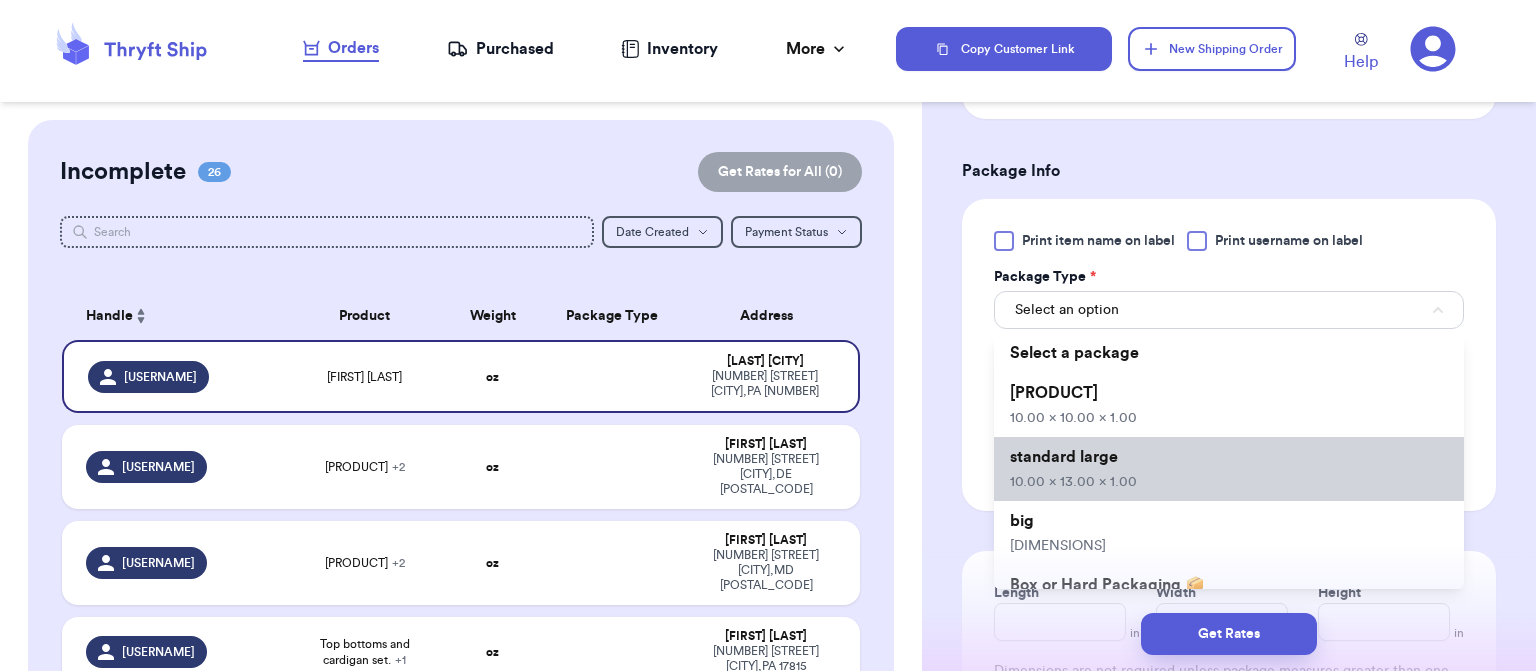 type on "1" 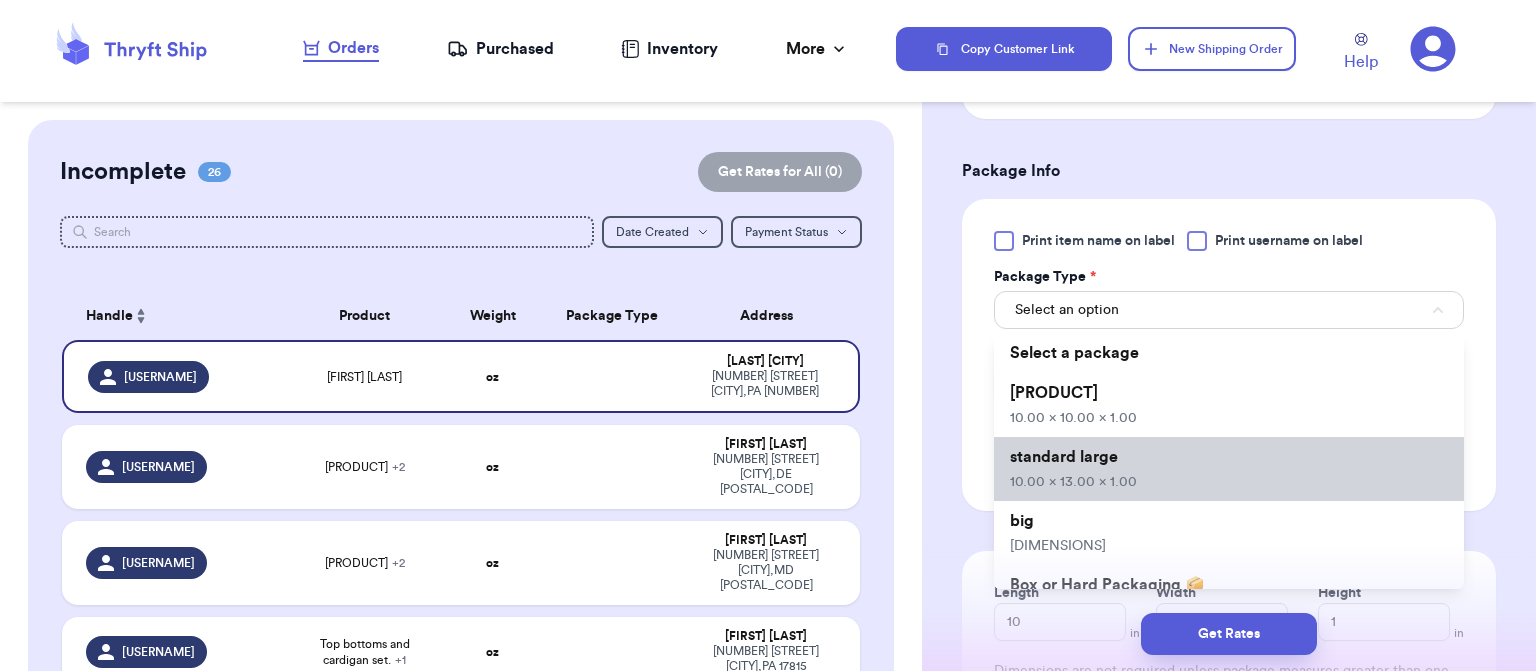 type 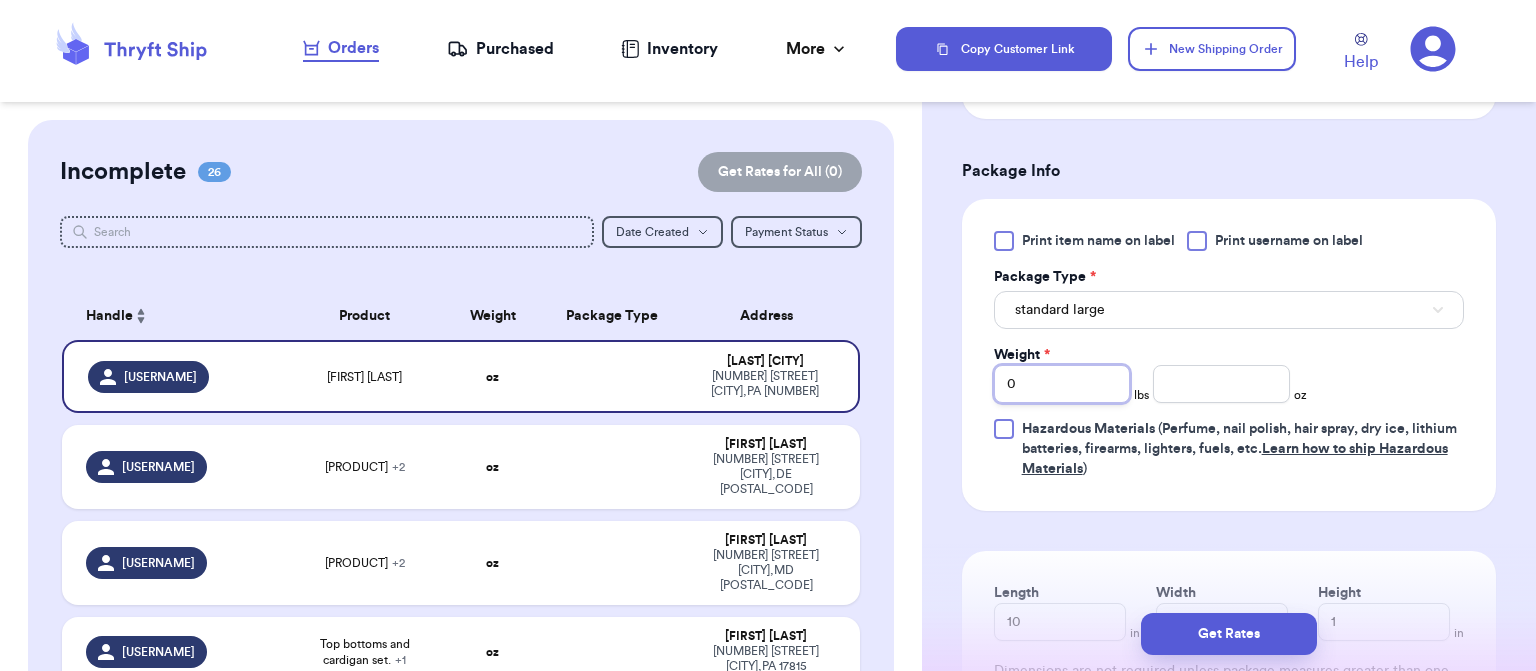 type on "1" 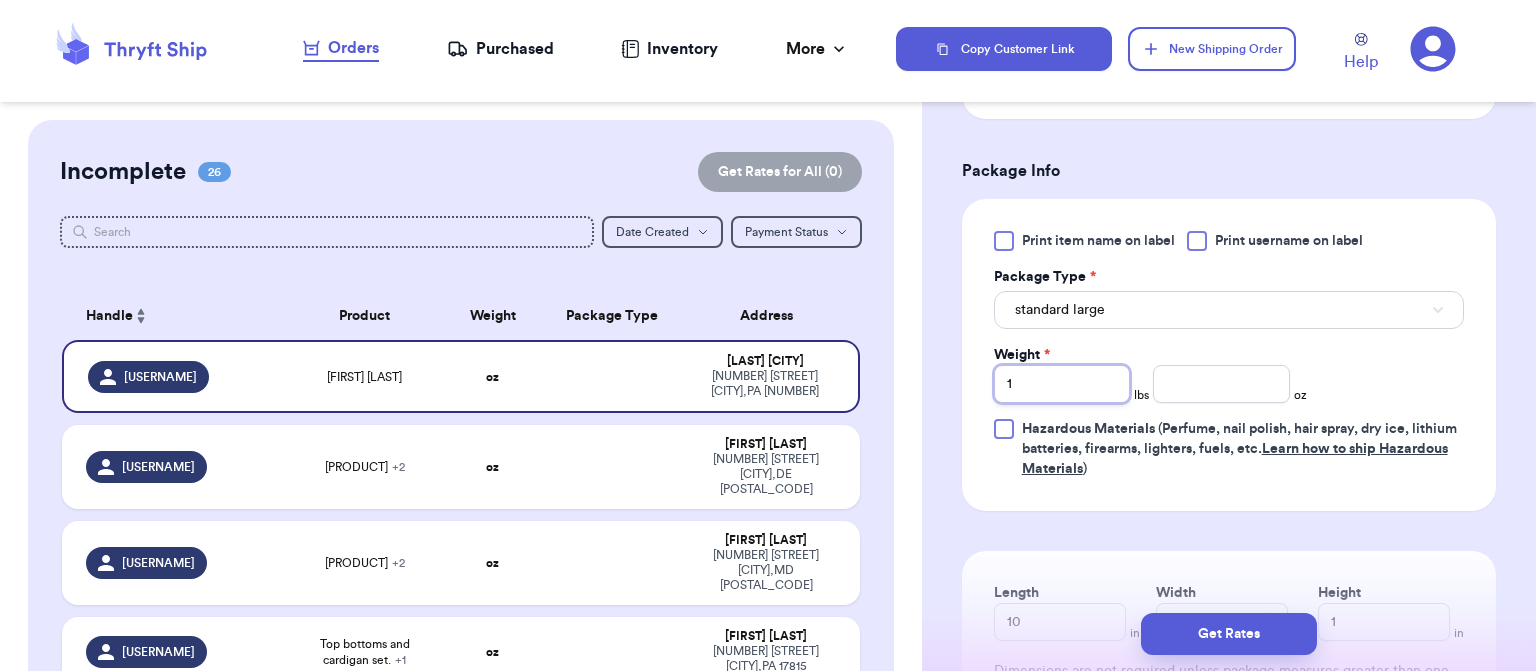 type 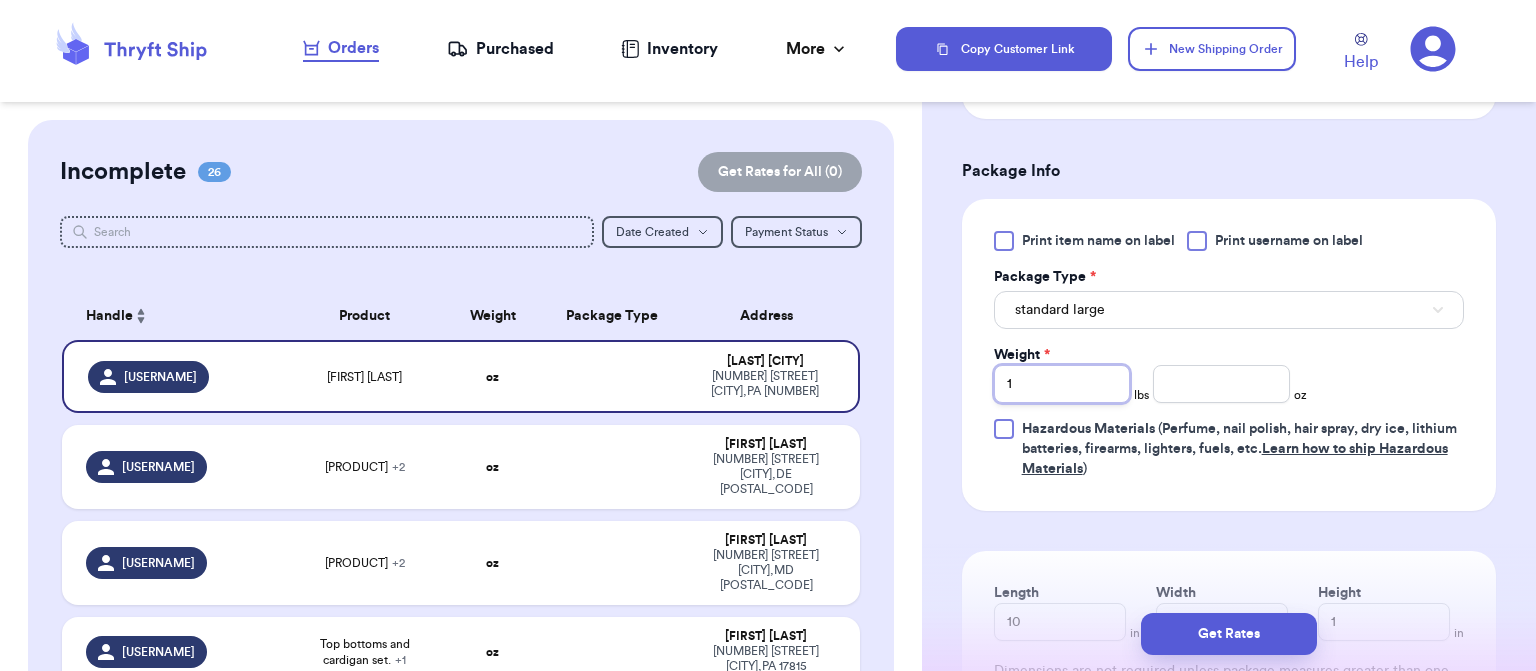 type on "1" 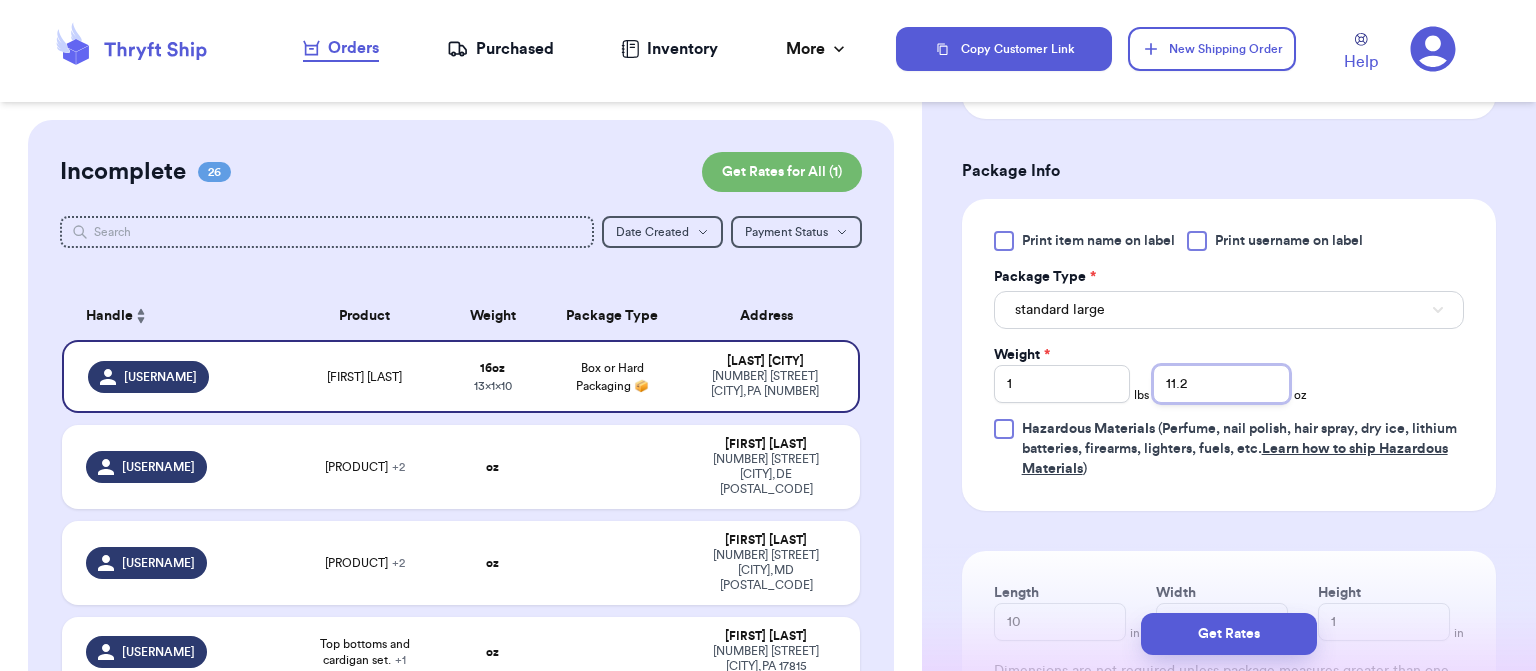 type on "11.2" 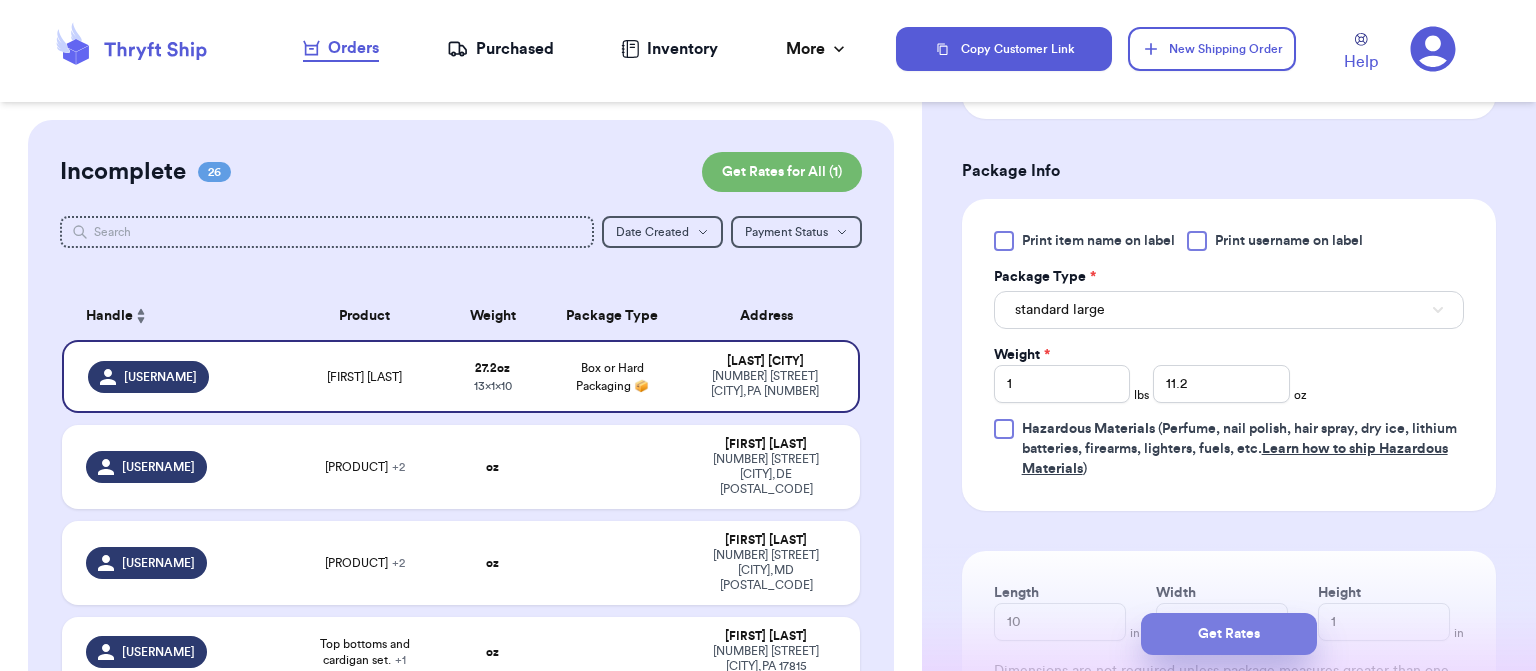 click on "Get Rates" at bounding box center [1229, 634] 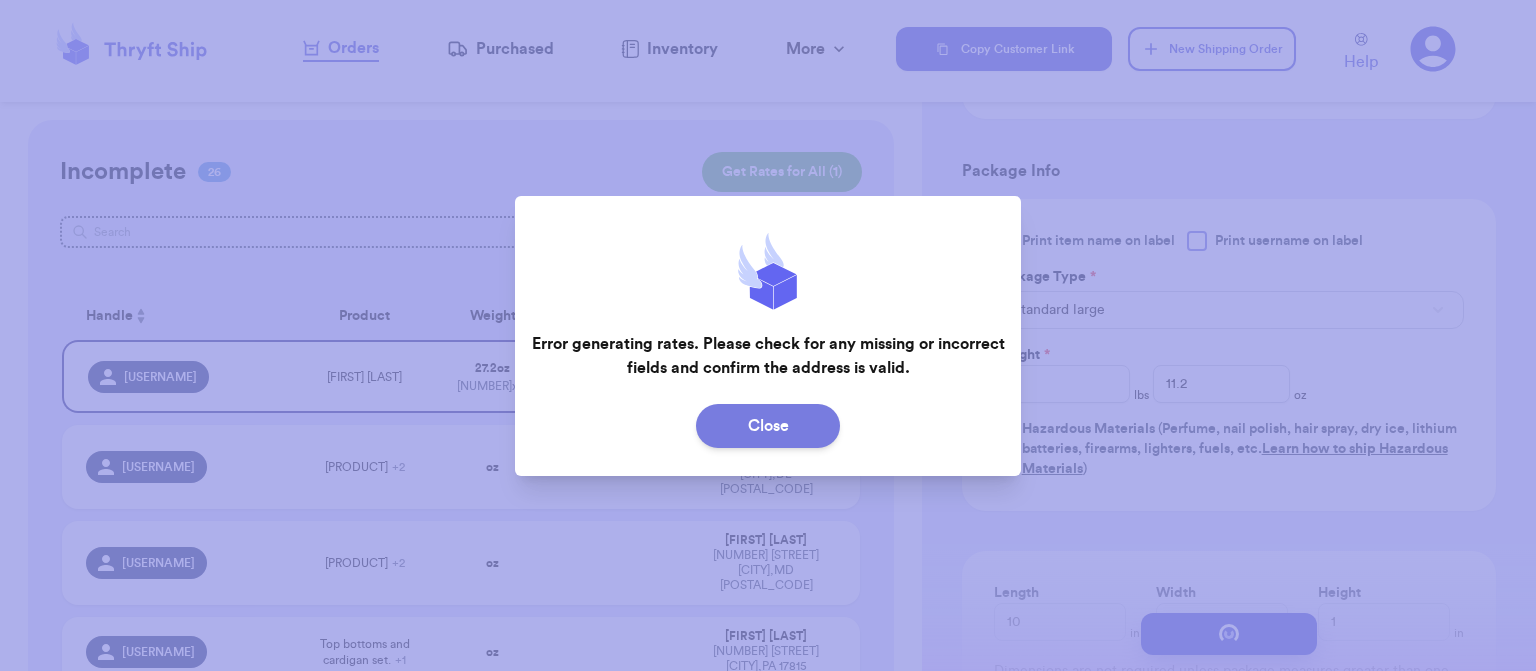 click on "Close" at bounding box center (768, 426) 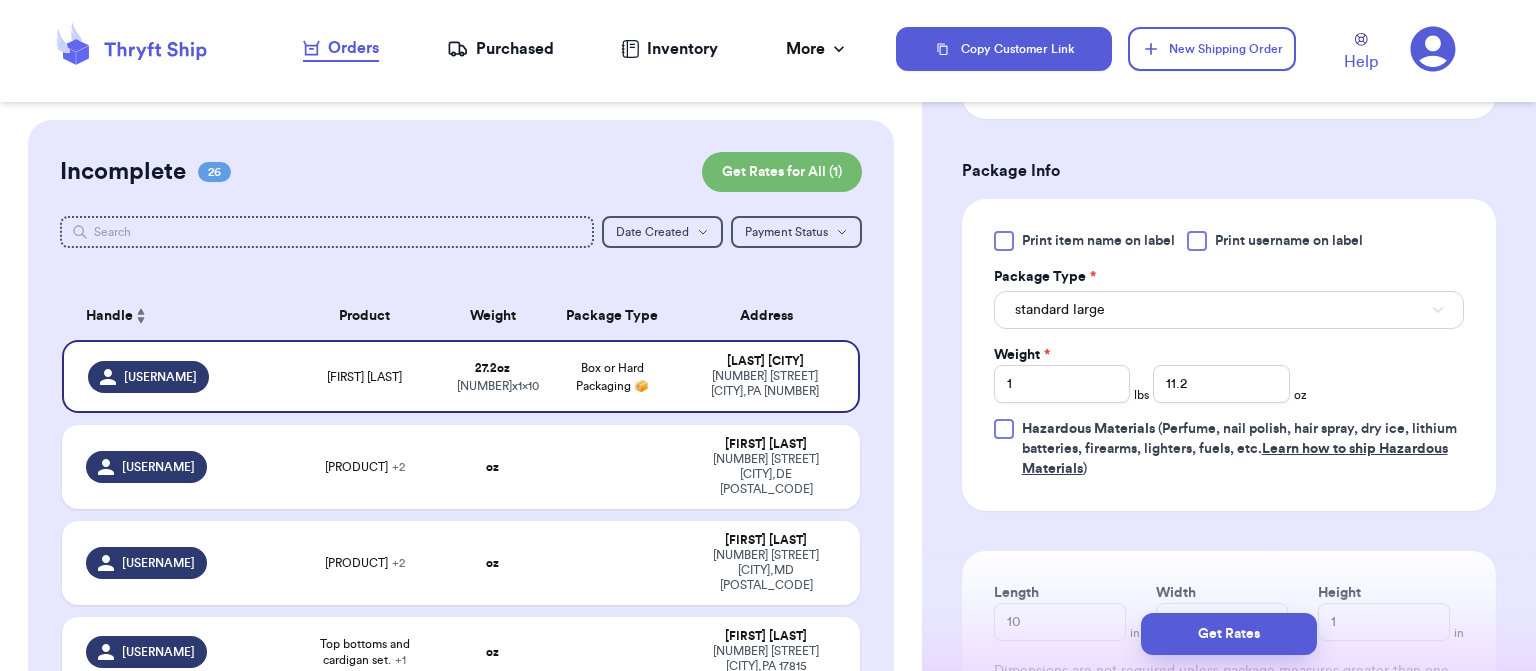 click on "Get Rates" at bounding box center (1229, 634) 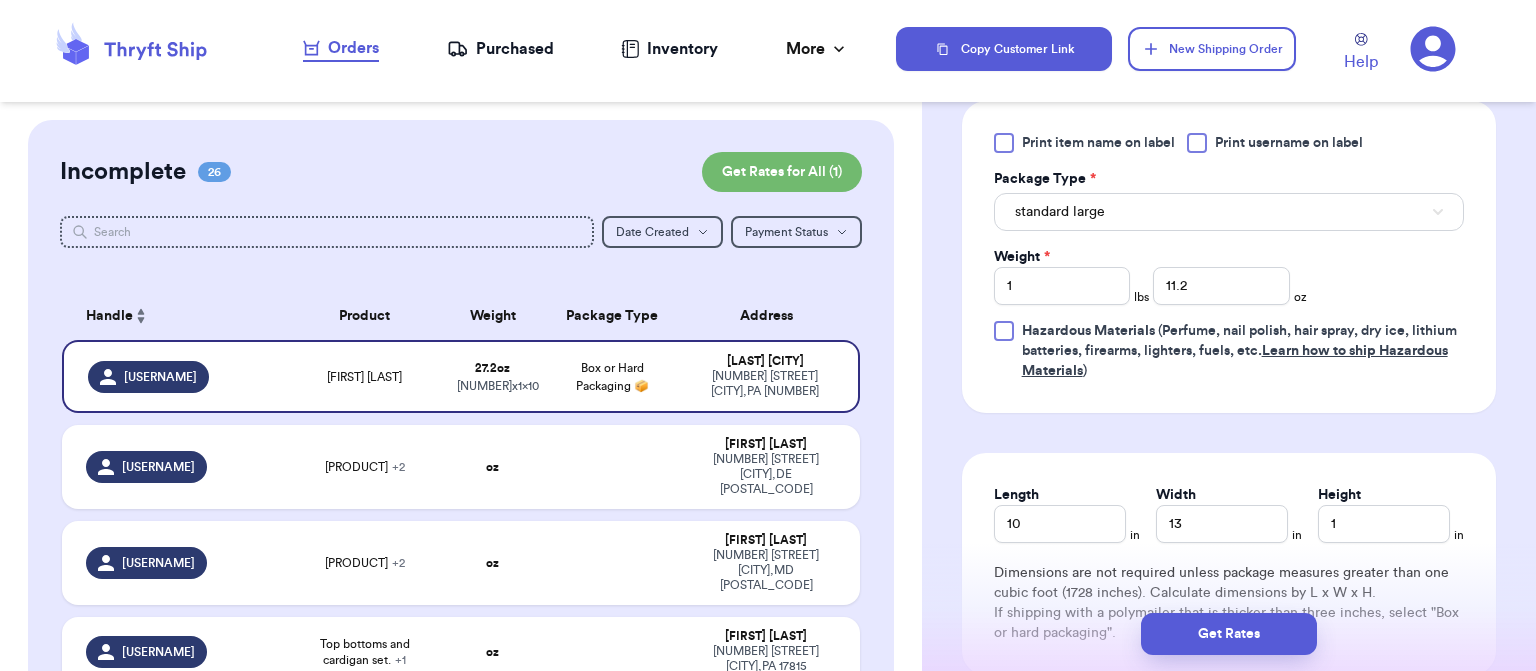 scroll, scrollTop: 973, scrollLeft: 0, axis: vertical 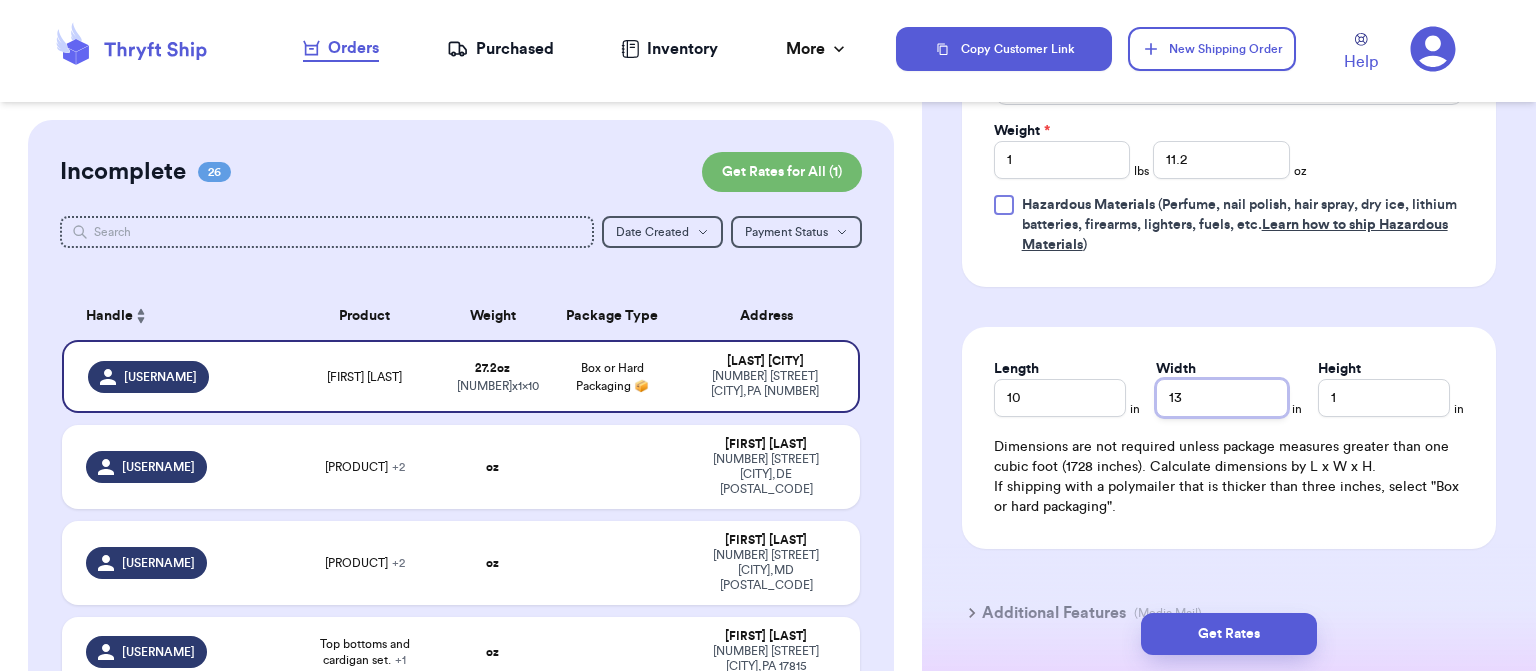 click on "111" at bounding box center (1222, 398) 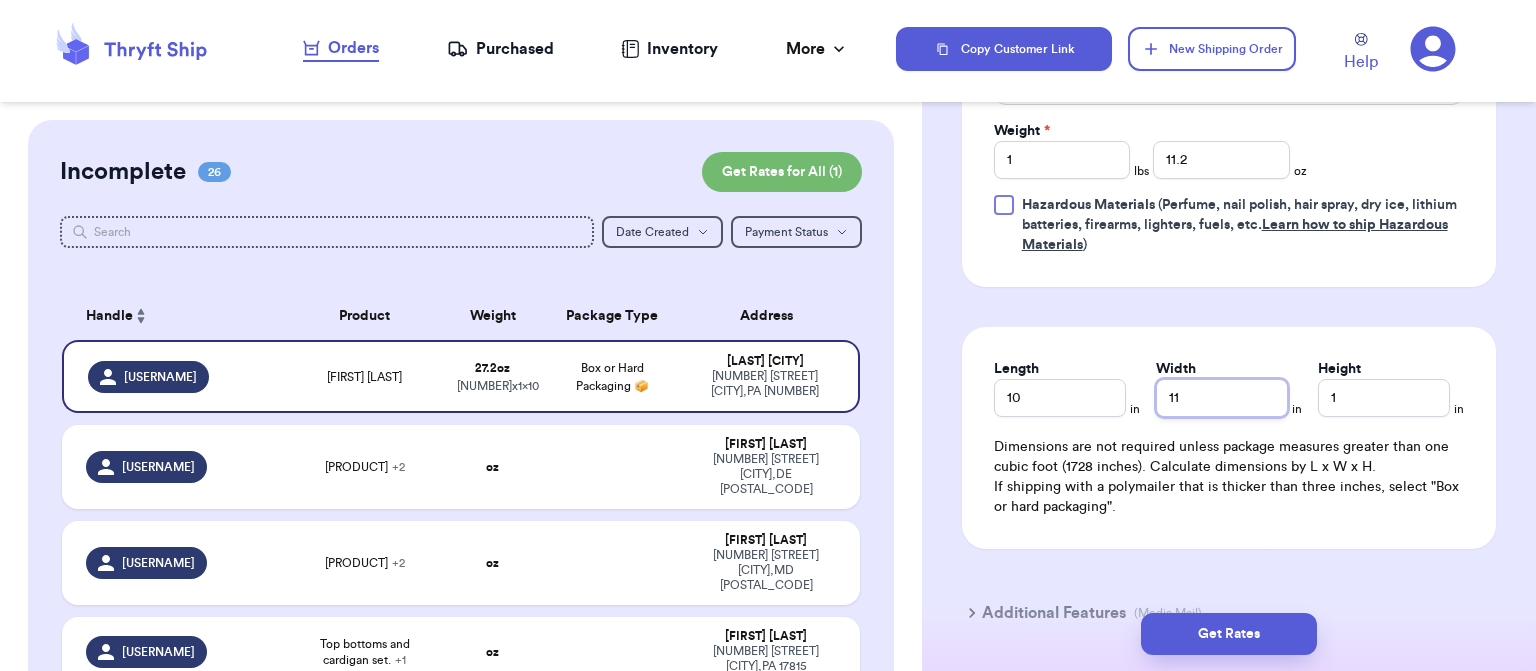 type on "11" 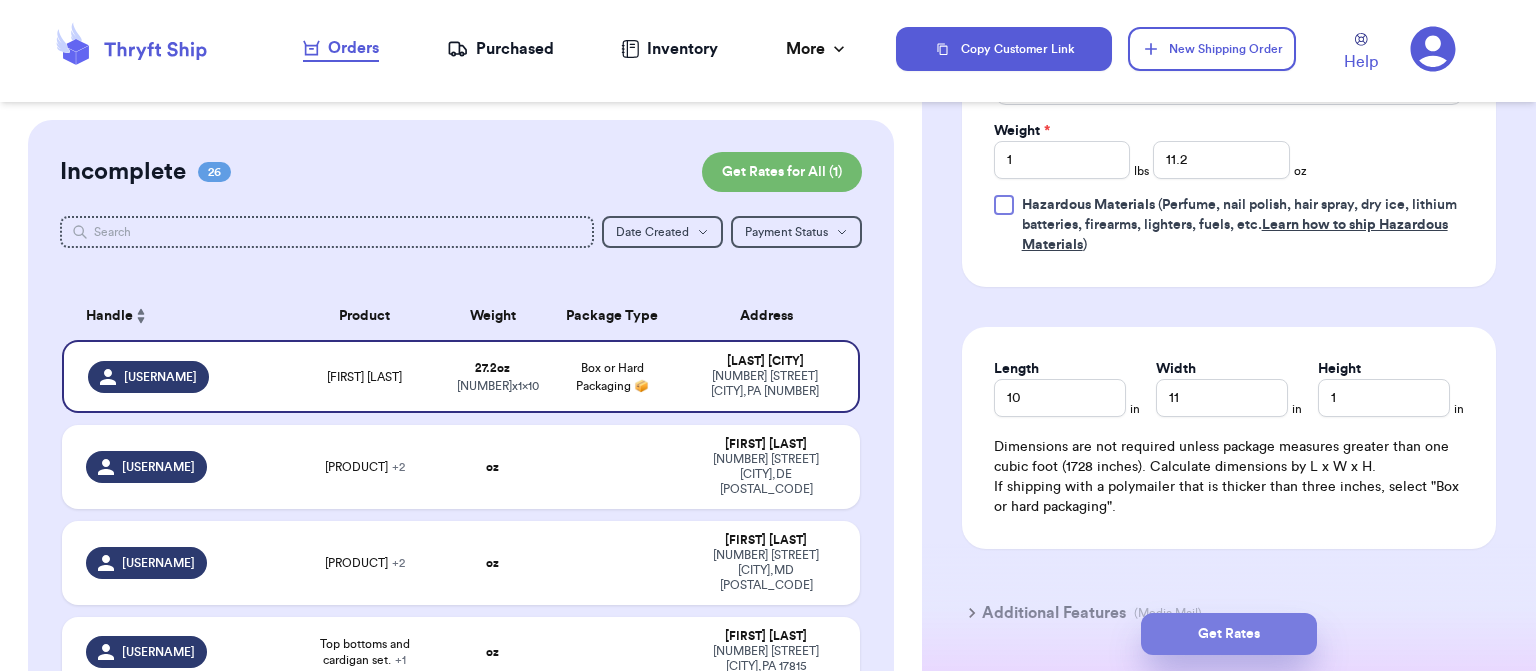click on "Get Rates" at bounding box center (1229, 634) 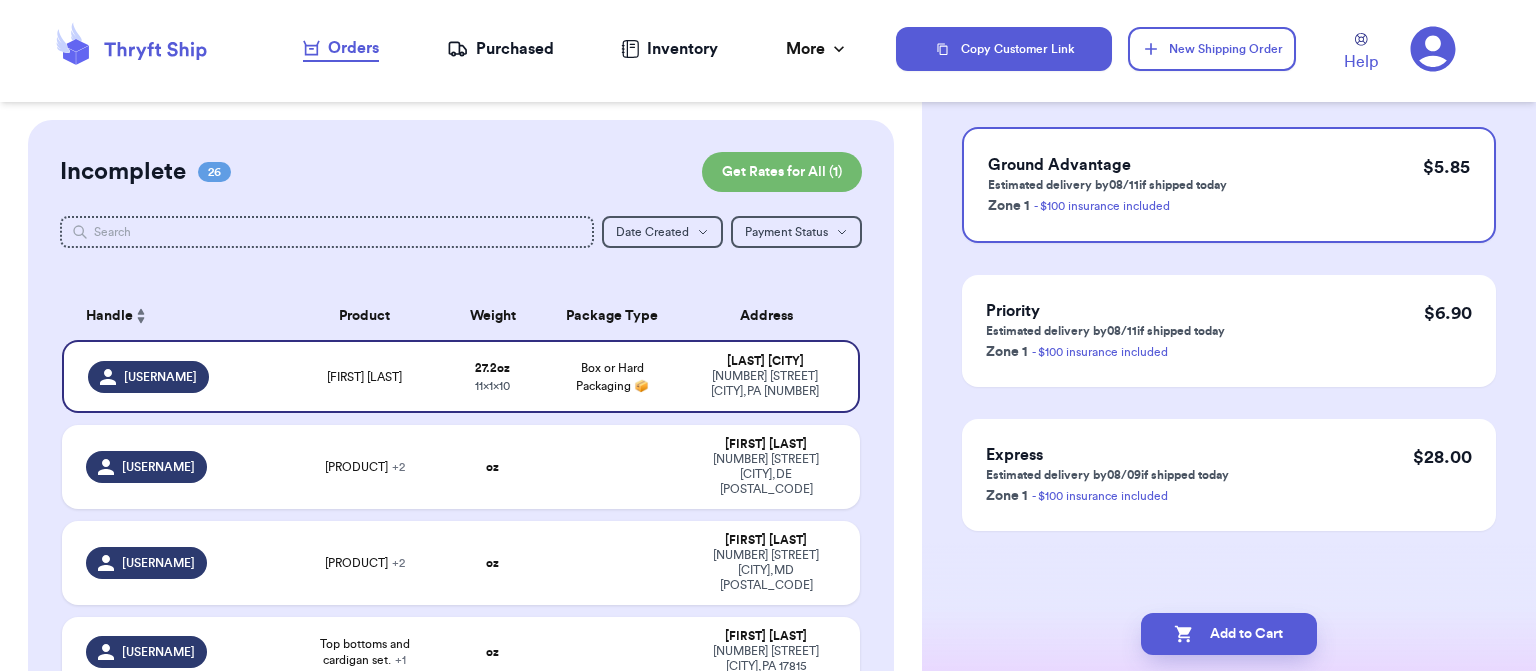 scroll, scrollTop: 0, scrollLeft: 0, axis: both 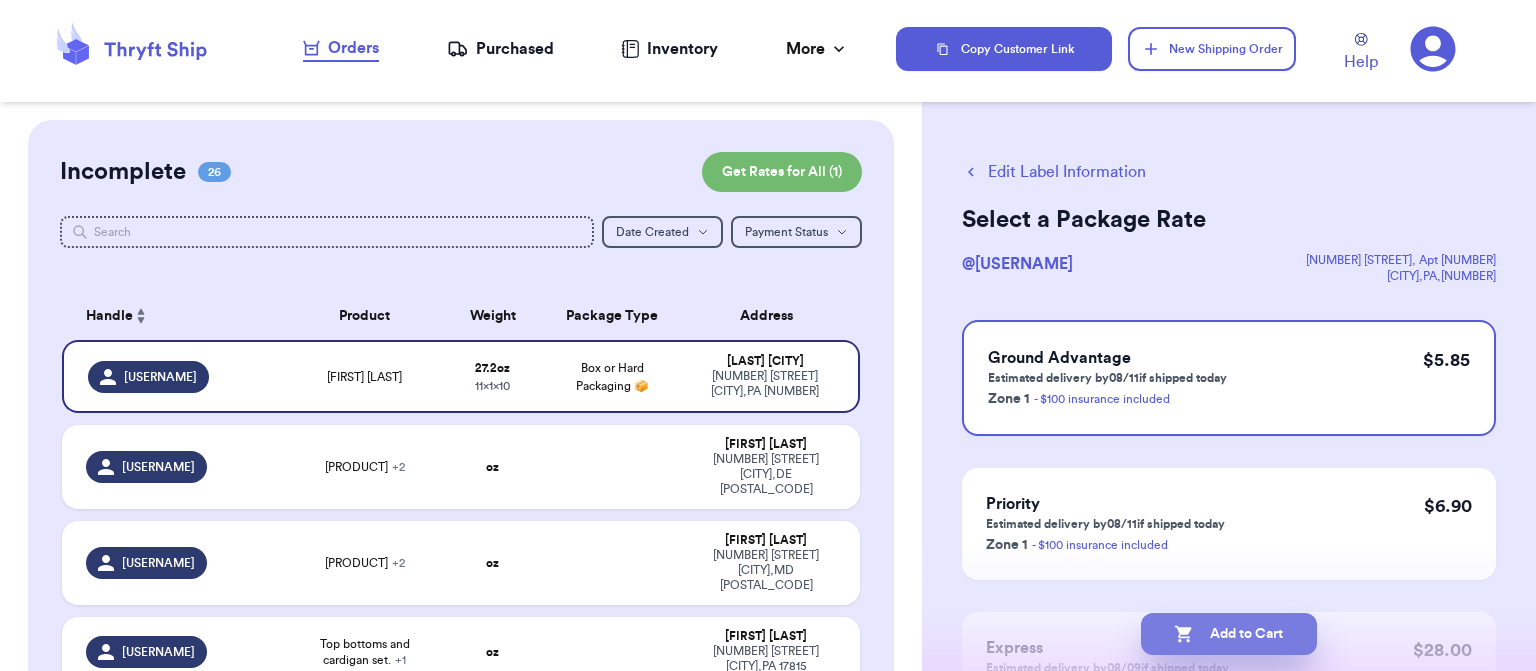 click on "Add to Cart" at bounding box center [1229, 634] 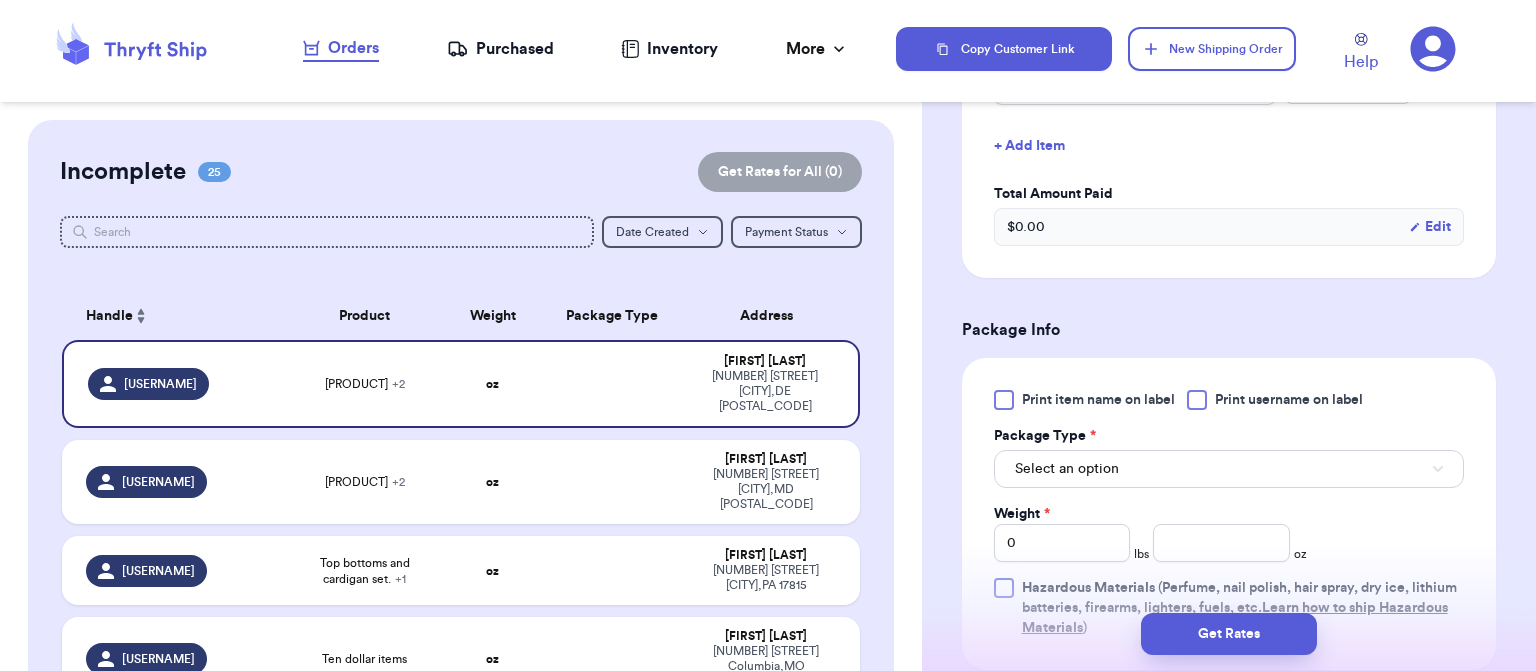 scroll, scrollTop: 733, scrollLeft: 0, axis: vertical 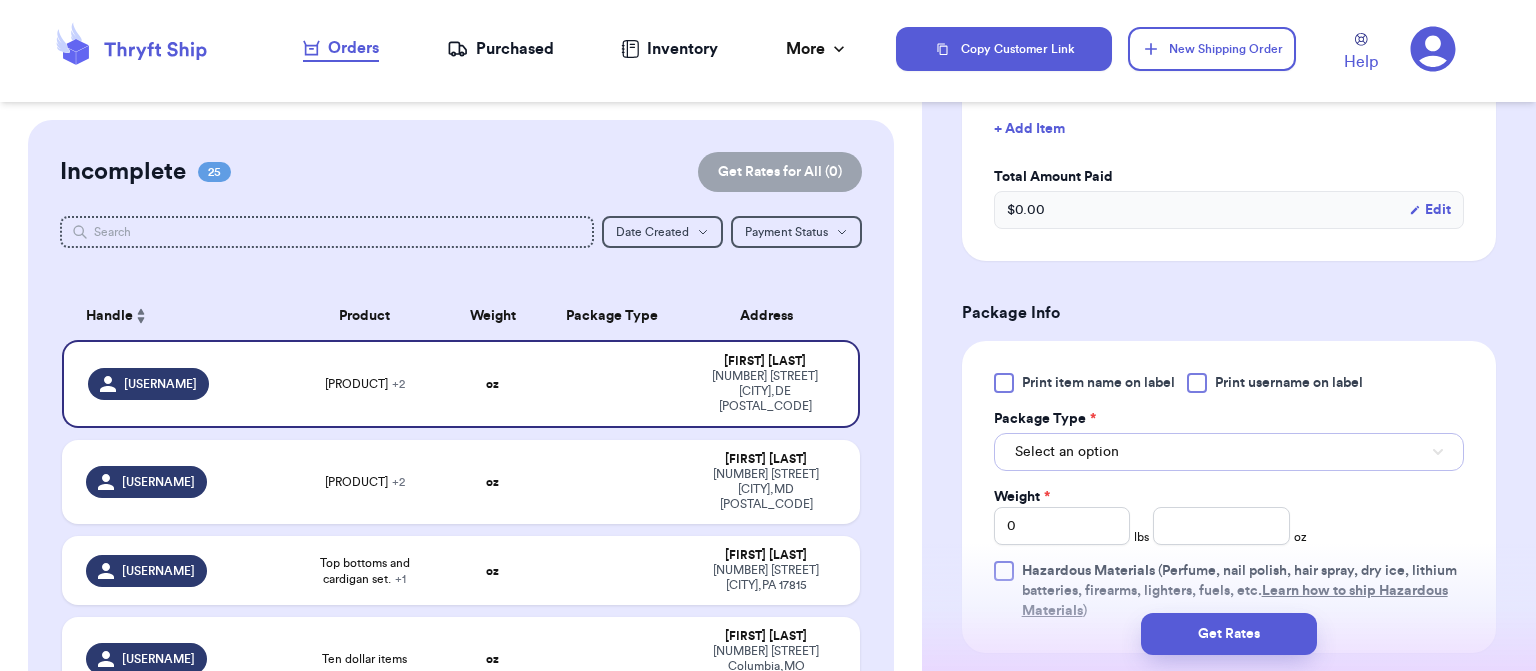 click on "Select an option" at bounding box center (1229, 452) 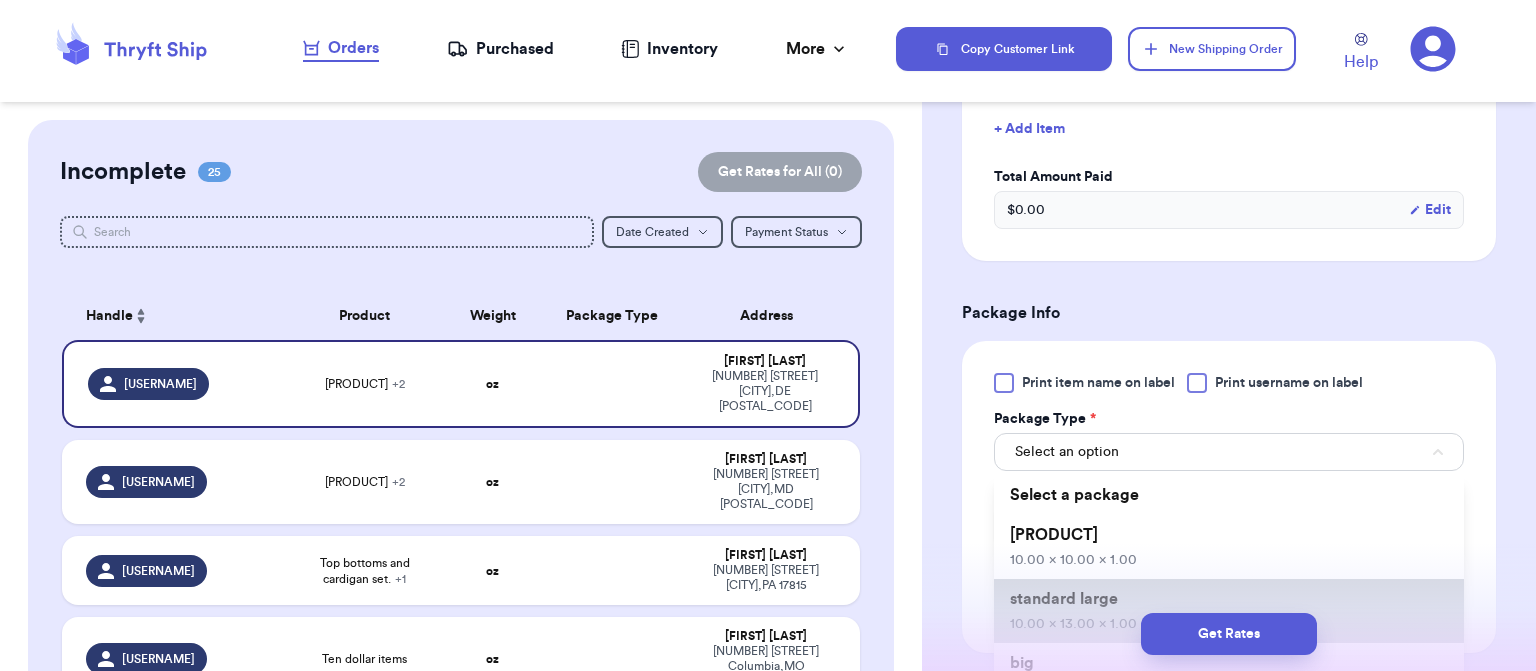 click on "standard large 10.00 x 13.00 x 1.00" at bounding box center (1229, 611) 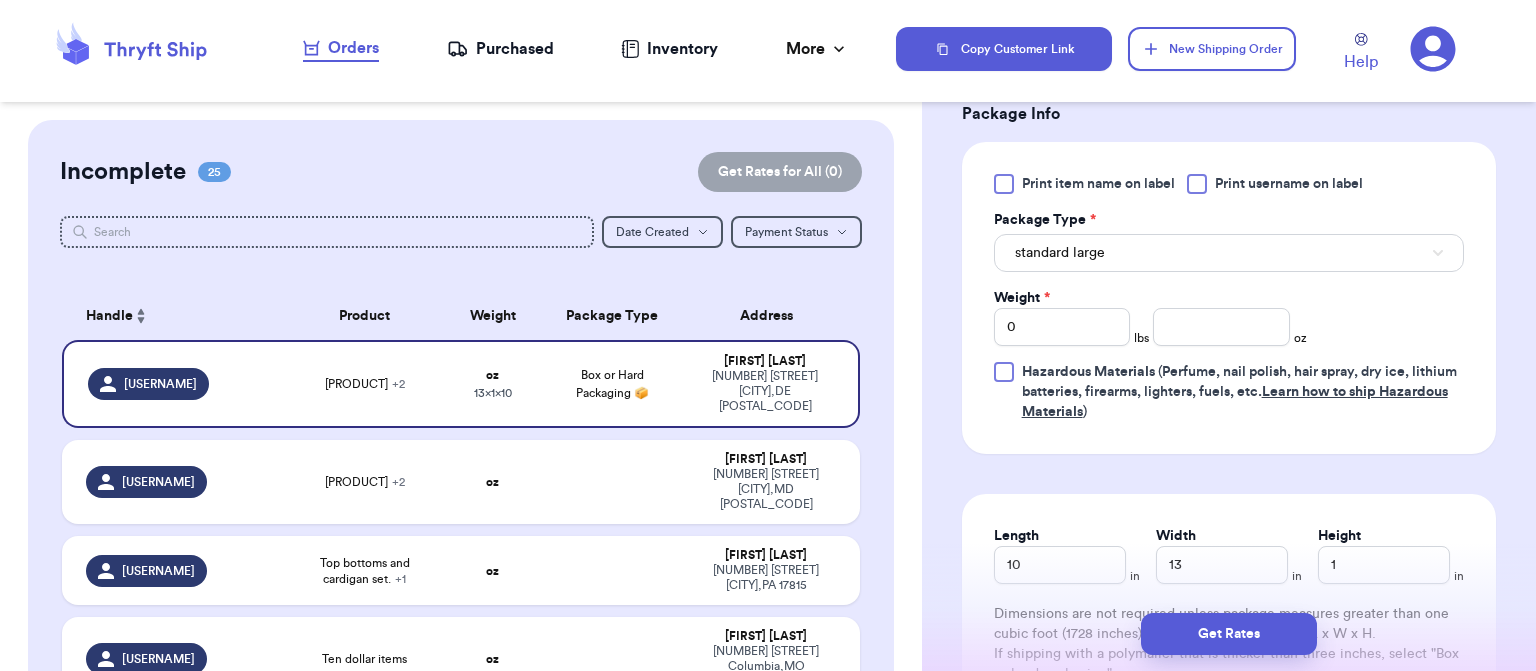 scroll, scrollTop: 967, scrollLeft: 0, axis: vertical 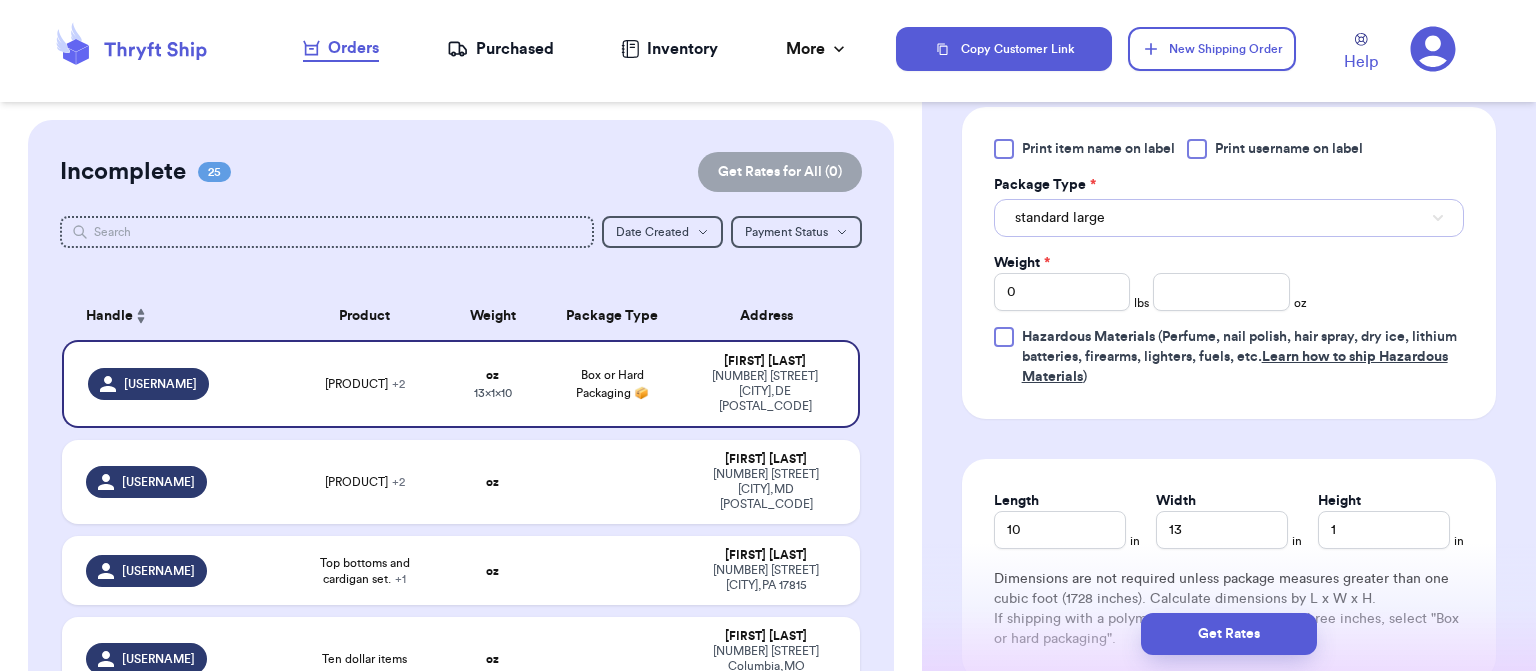 click on "standard large" at bounding box center (1229, 218) 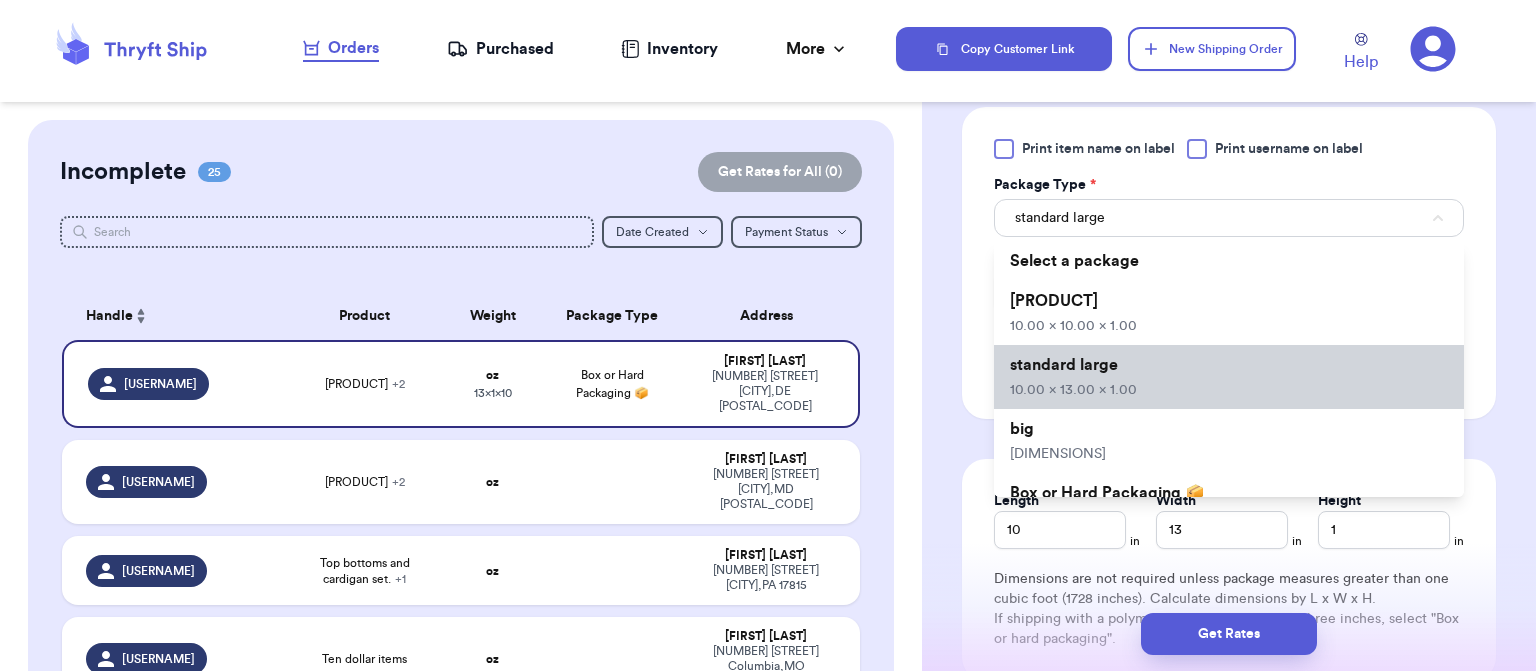 click on "standard large 10.00 x 13.00 x 1.00" at bounding box center (1229, 377) 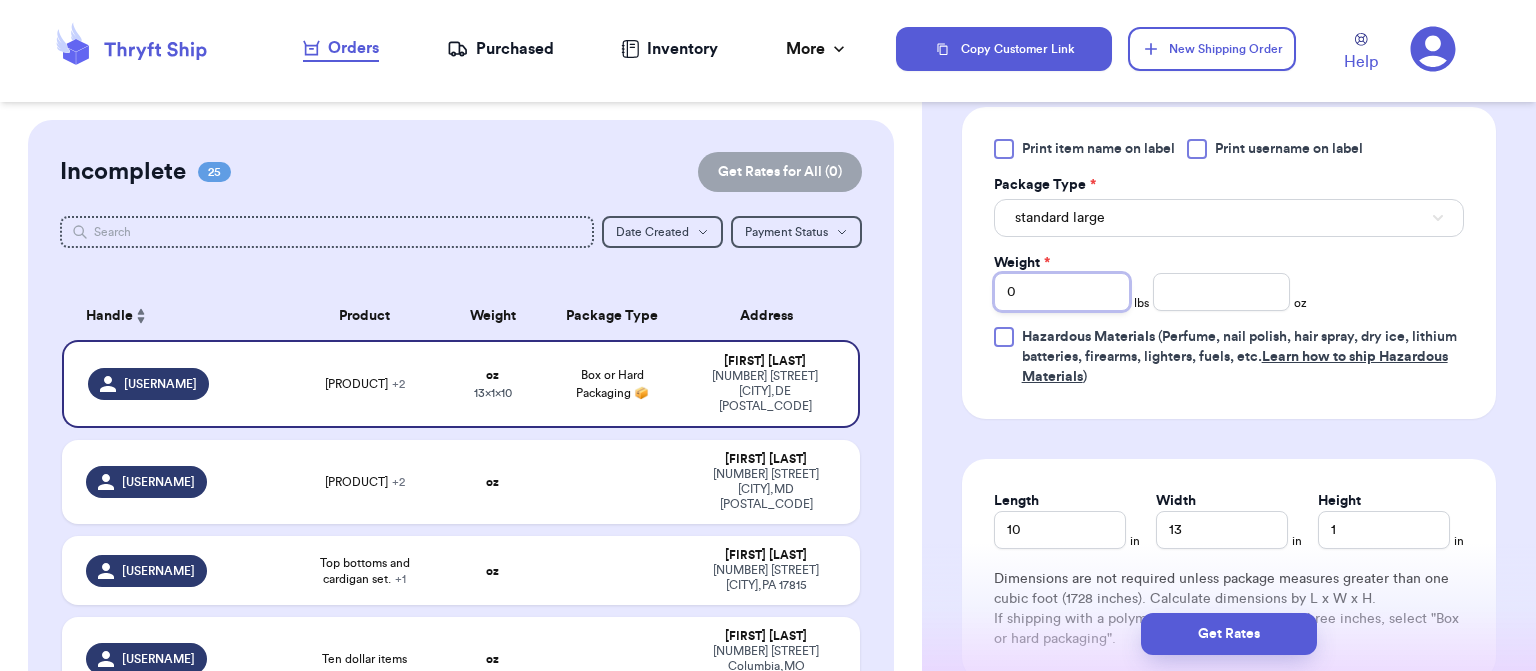 type 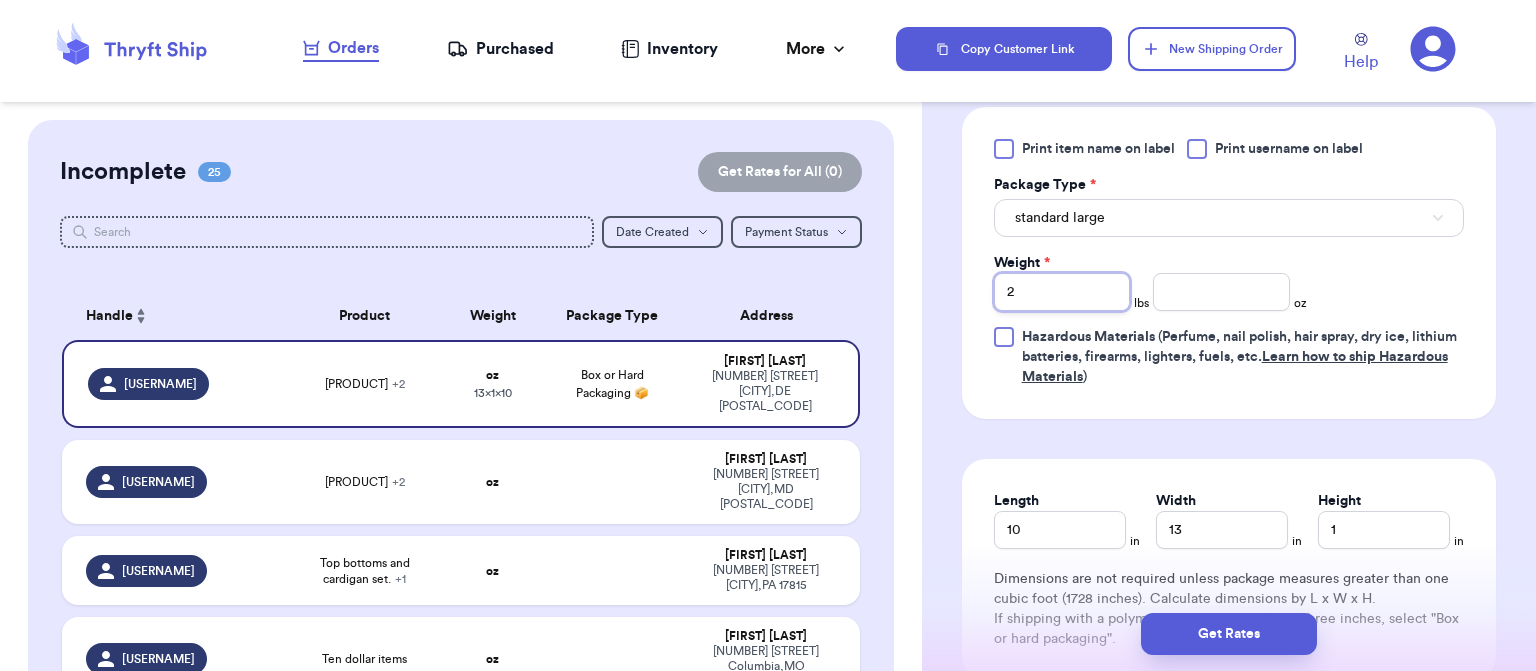 type 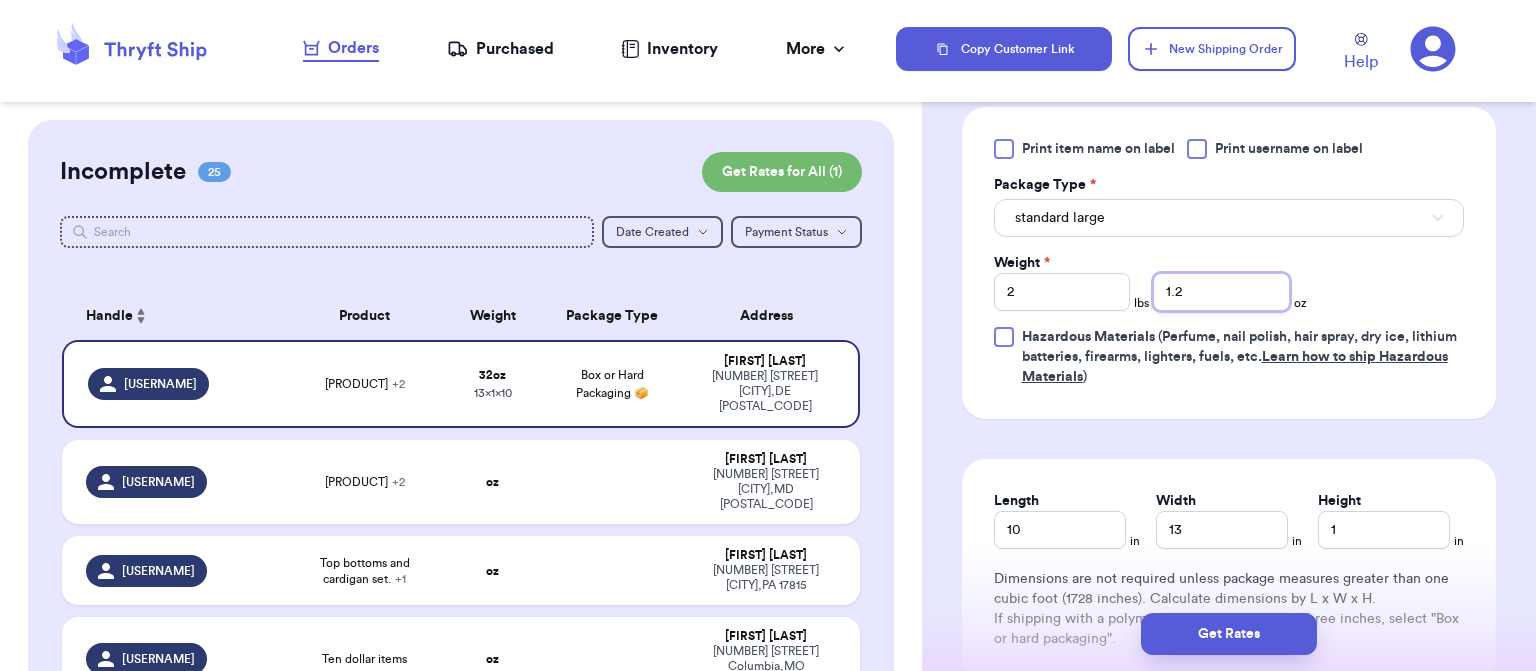 type on "1.2" 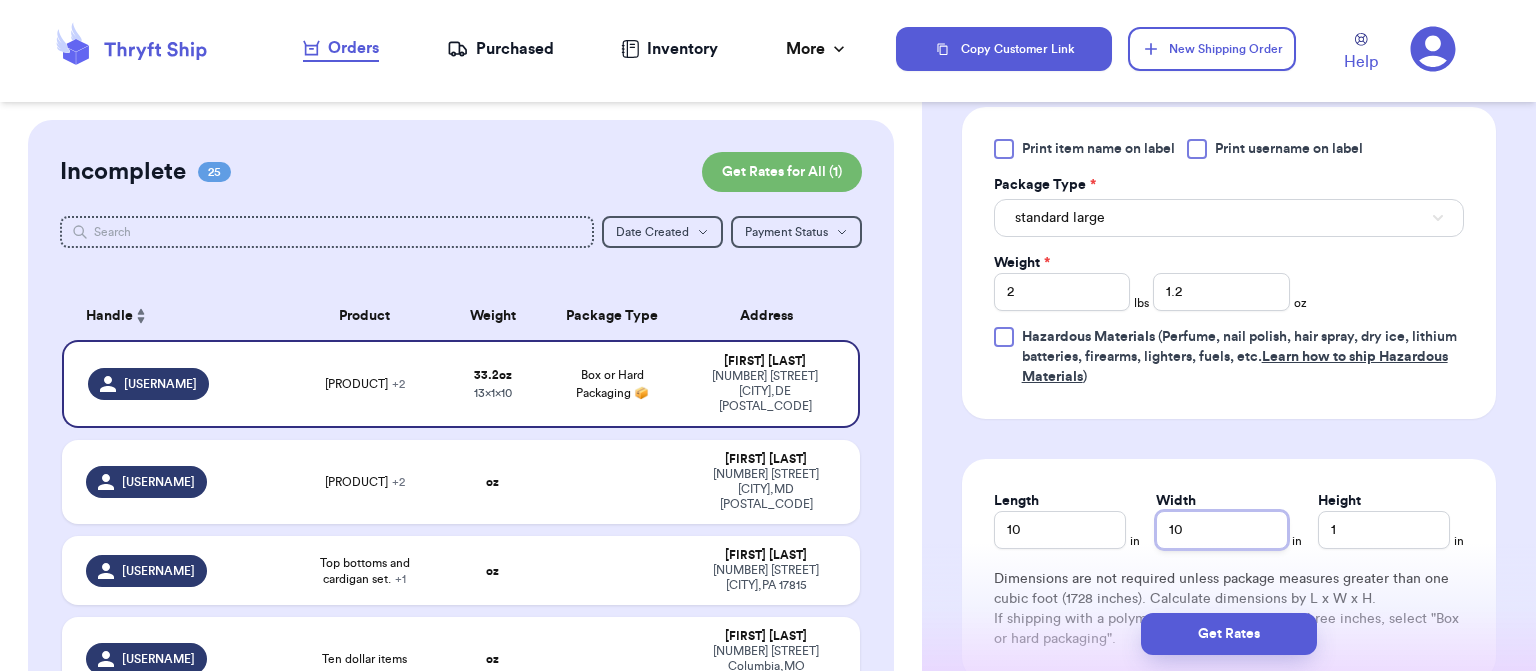 type on "10" 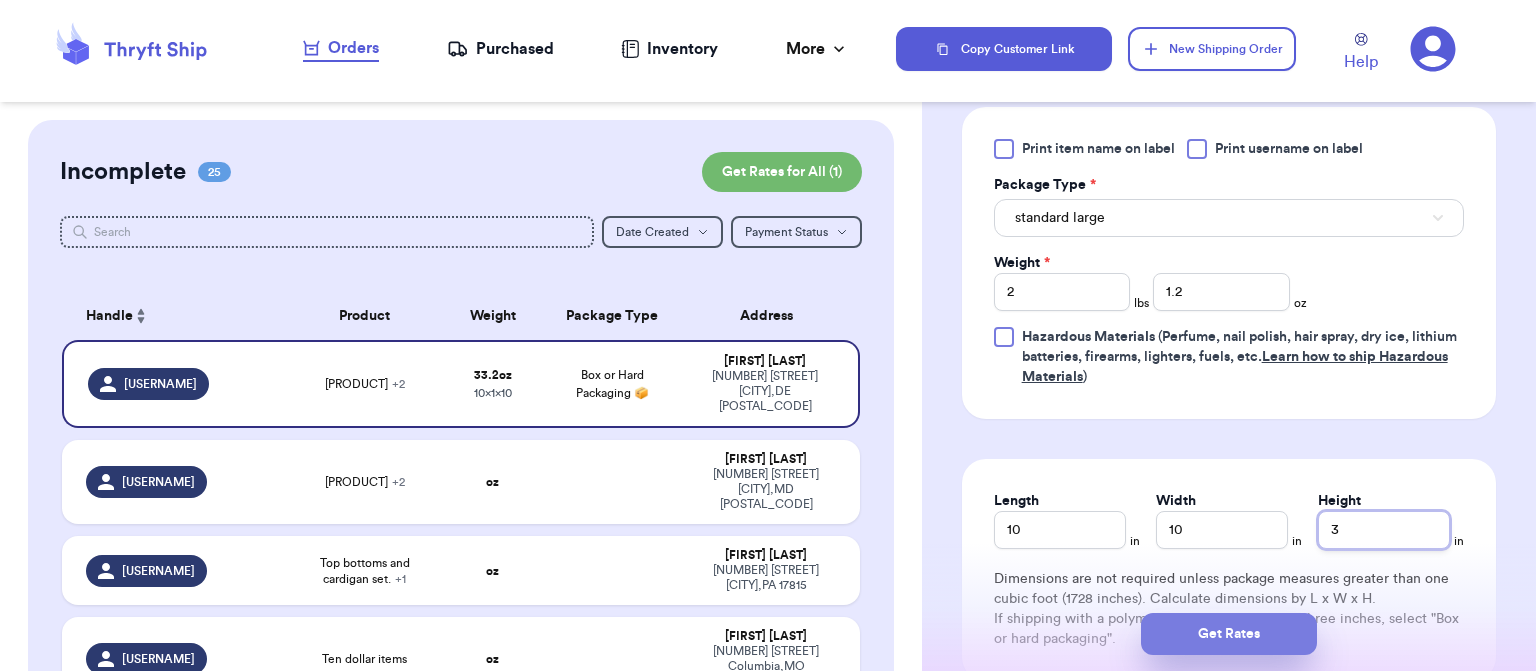 type on "3" 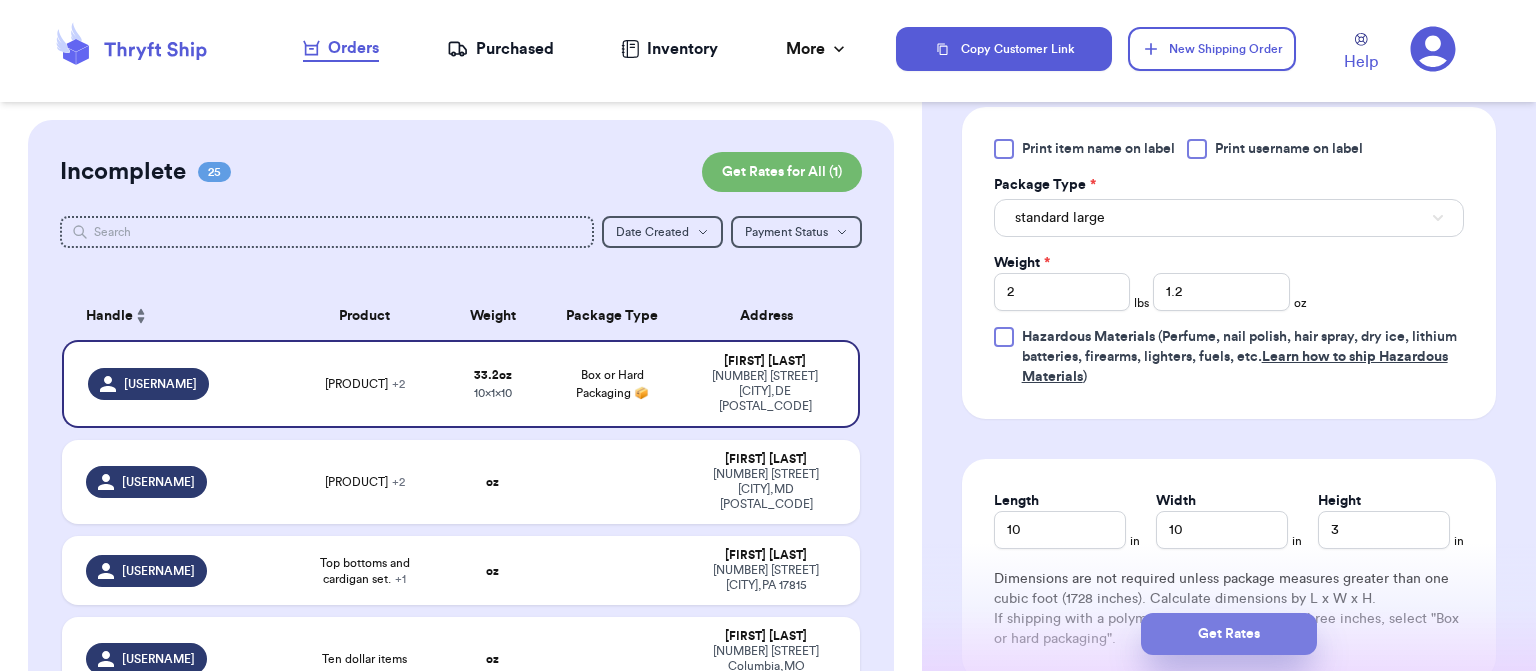 click on "Get Rates" at bounding box center [1229, 634] 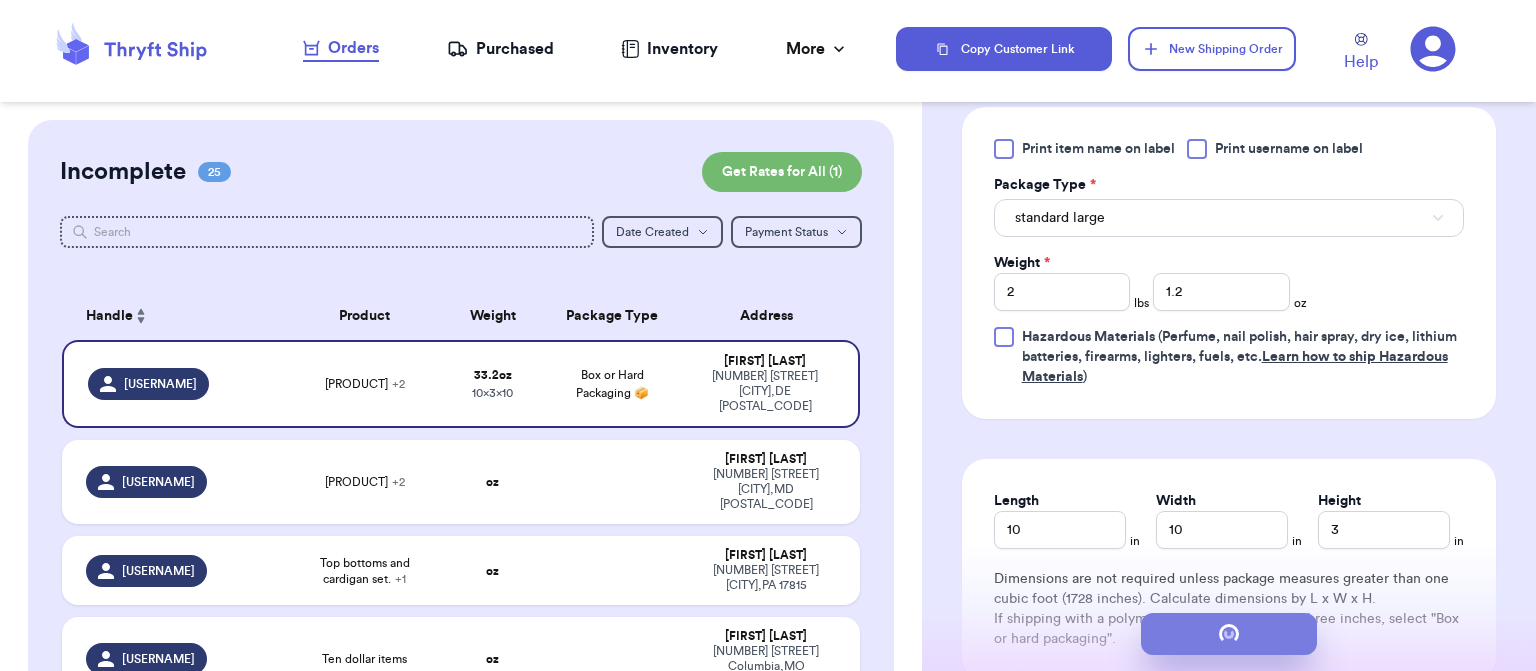scroll, scrollTop: 0, scrollLeft: 0, axis: both 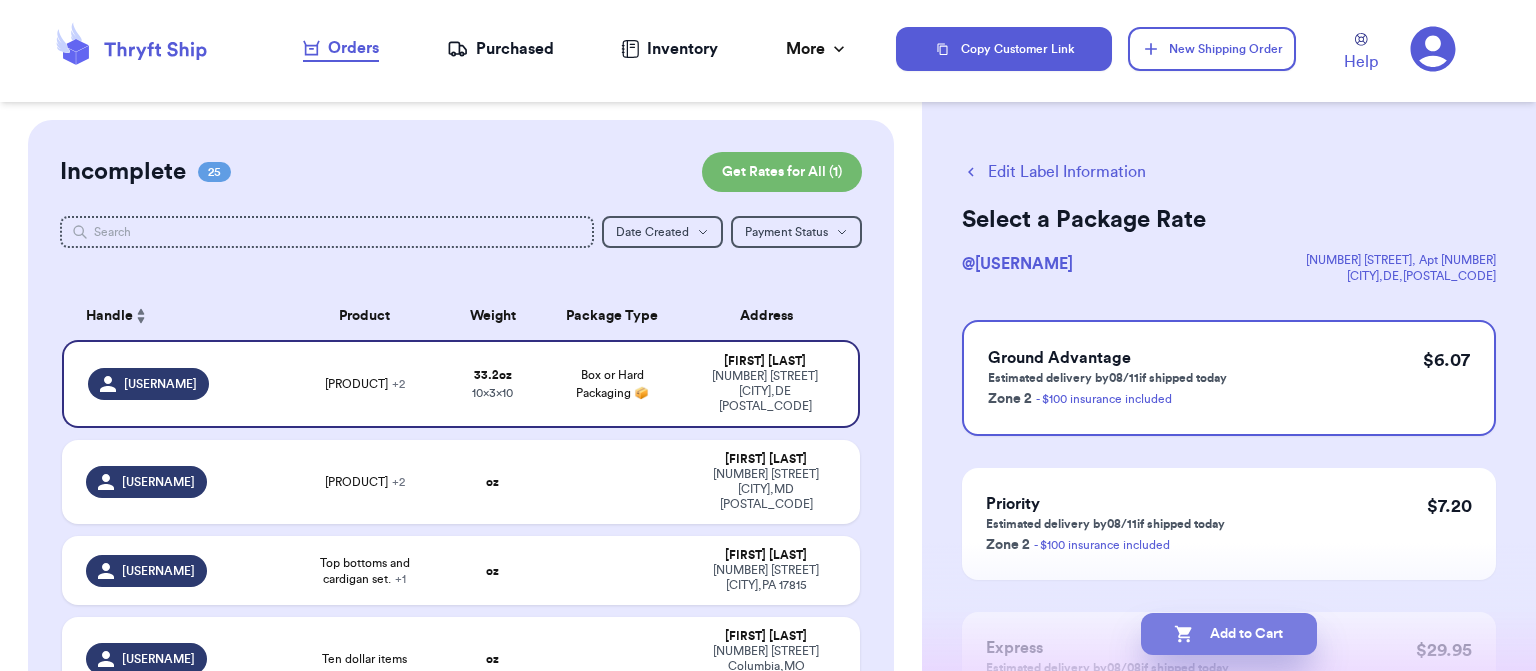 click on "Add to Cart" at bounding box center (1229, 634) 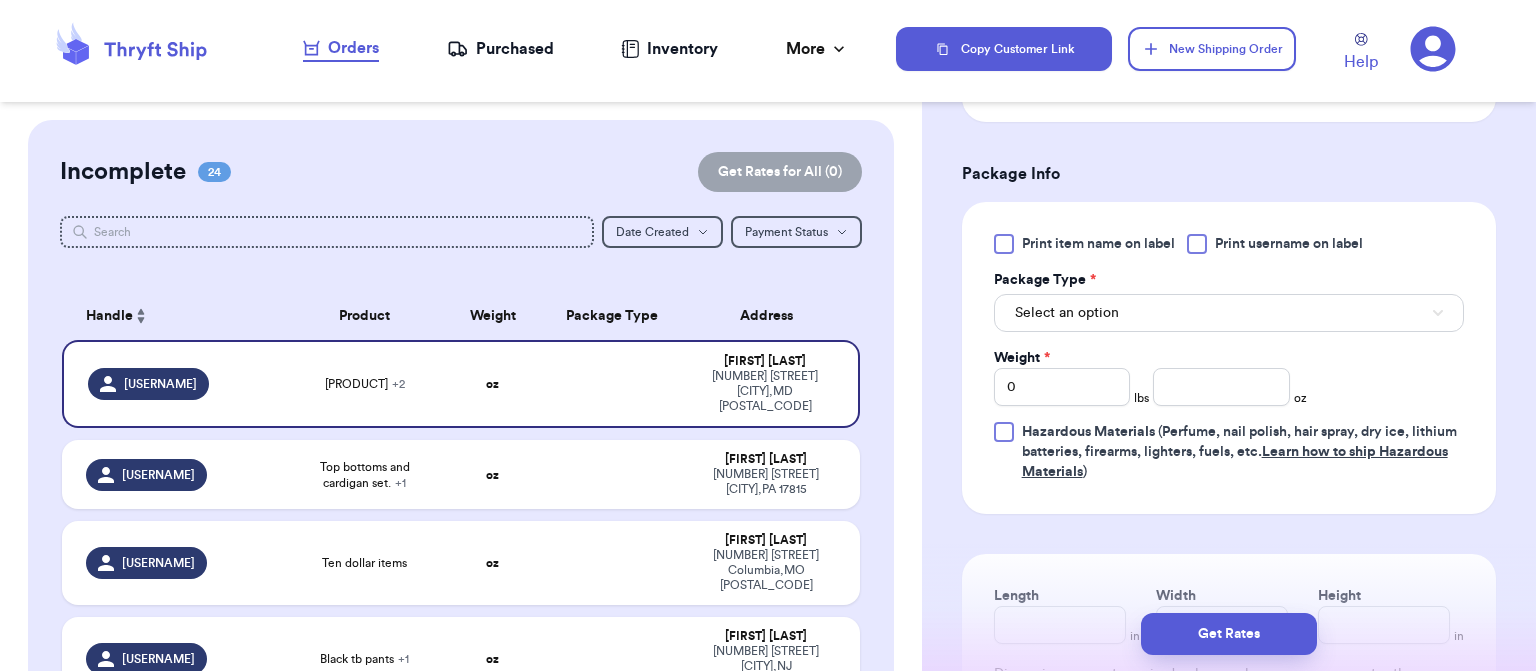 scroll, scrollTop: 852, scrollLeft: 0, axis: vertical 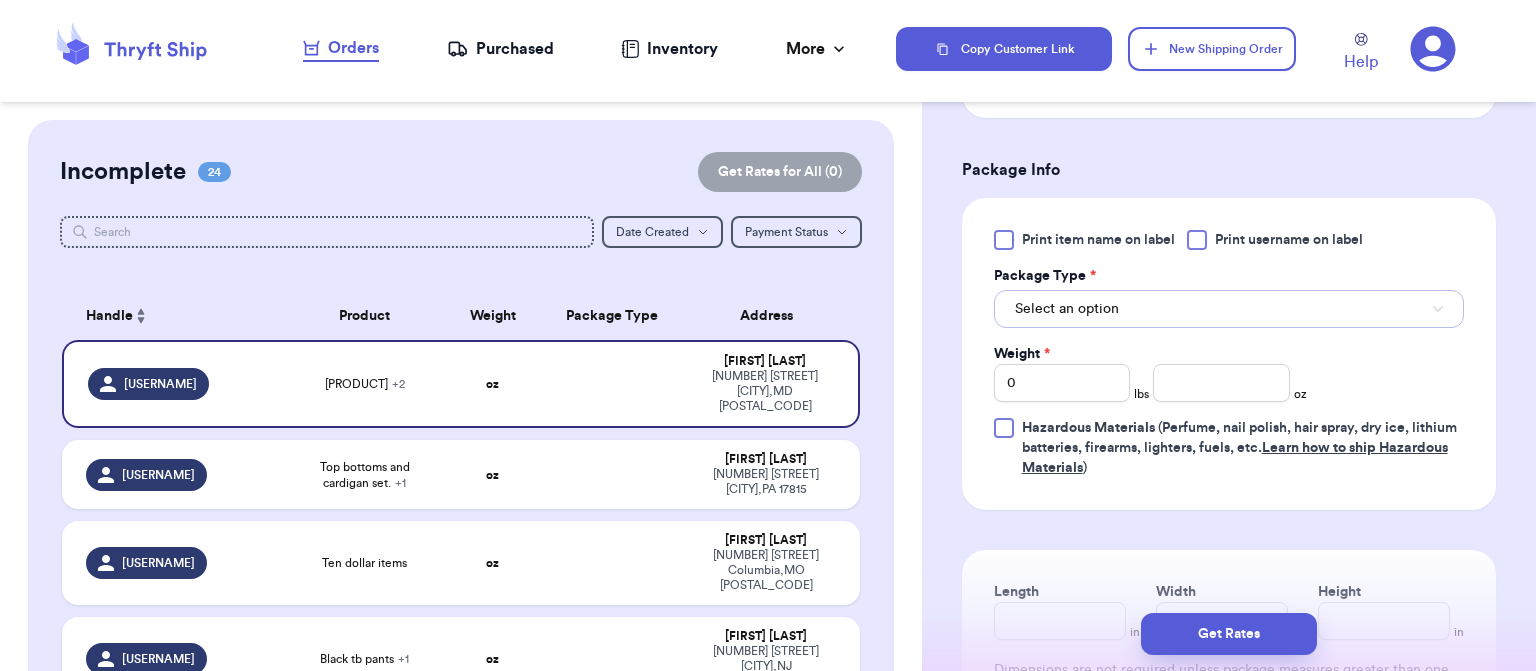 click on "Select an option" at bounding box center (1229, 309) 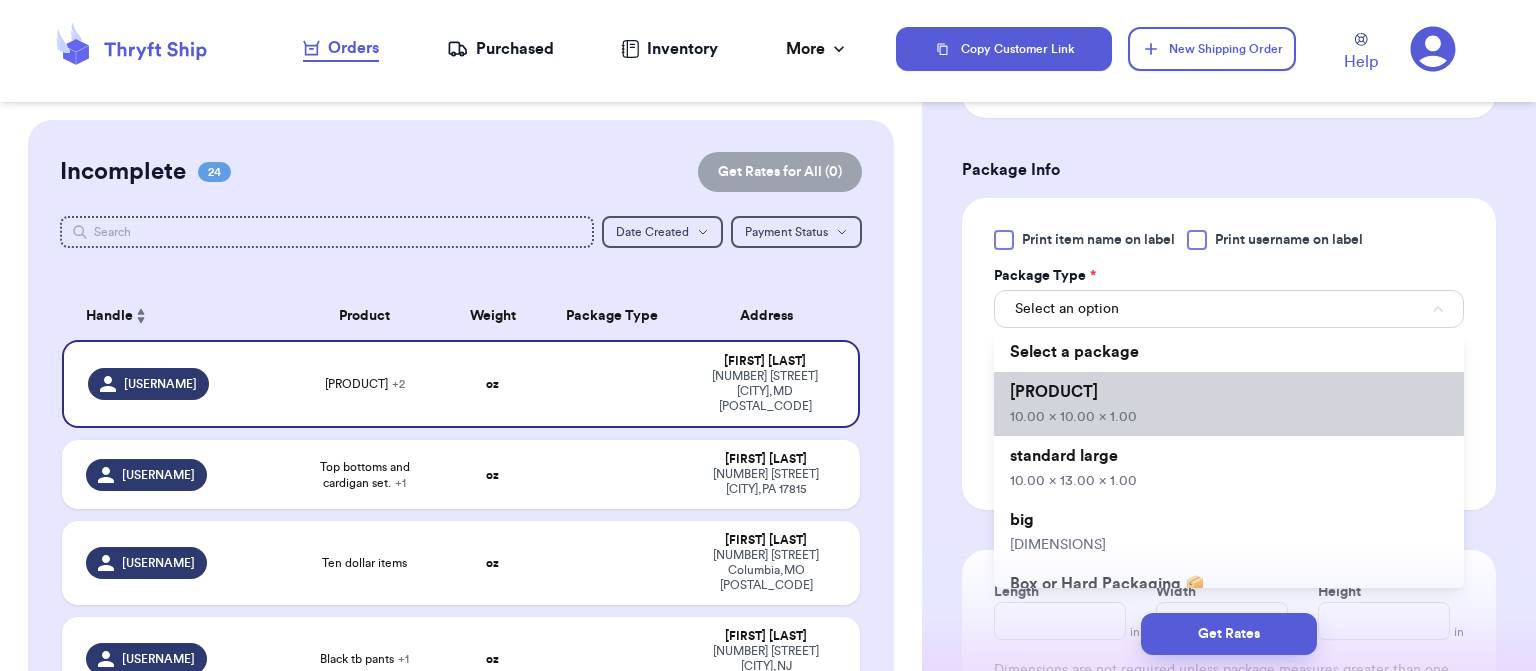 click on "standard 10.00 x 10.00 x 1.00" at bounding box center [1229, 404] 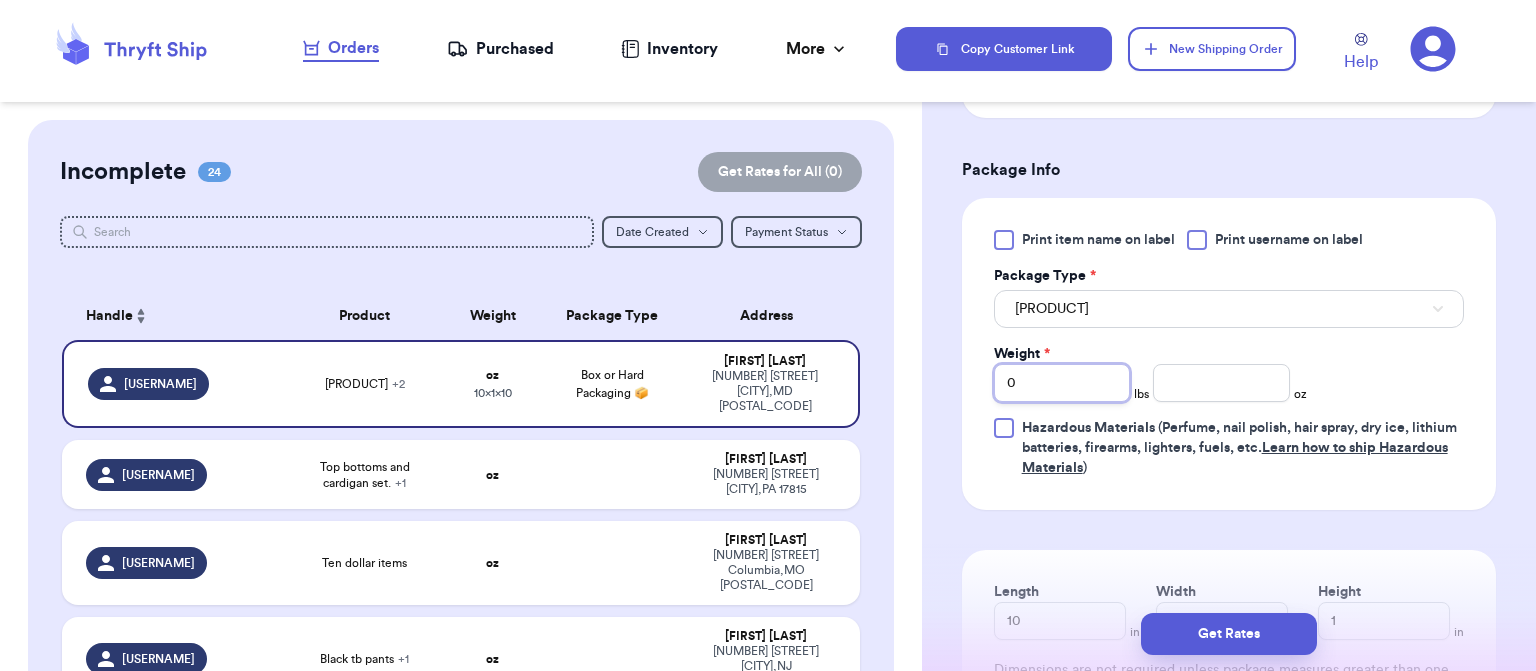 type 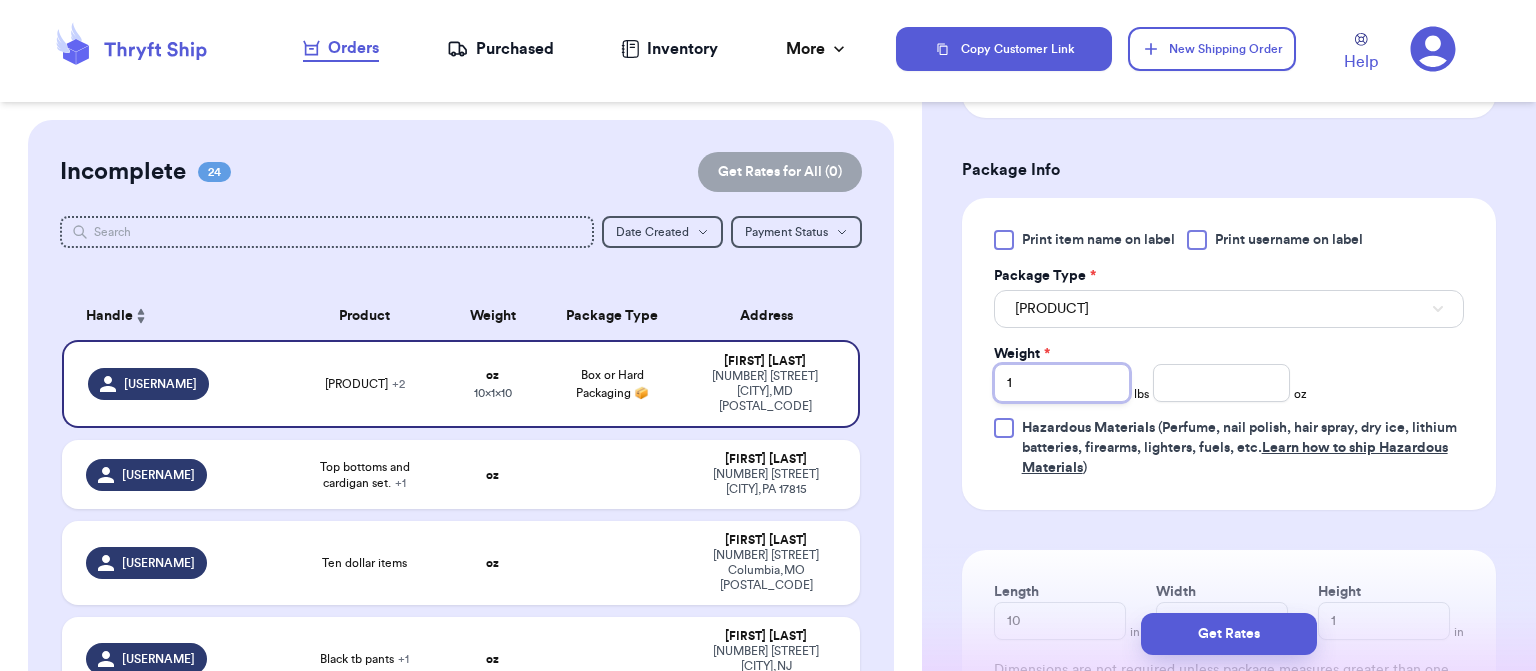 type 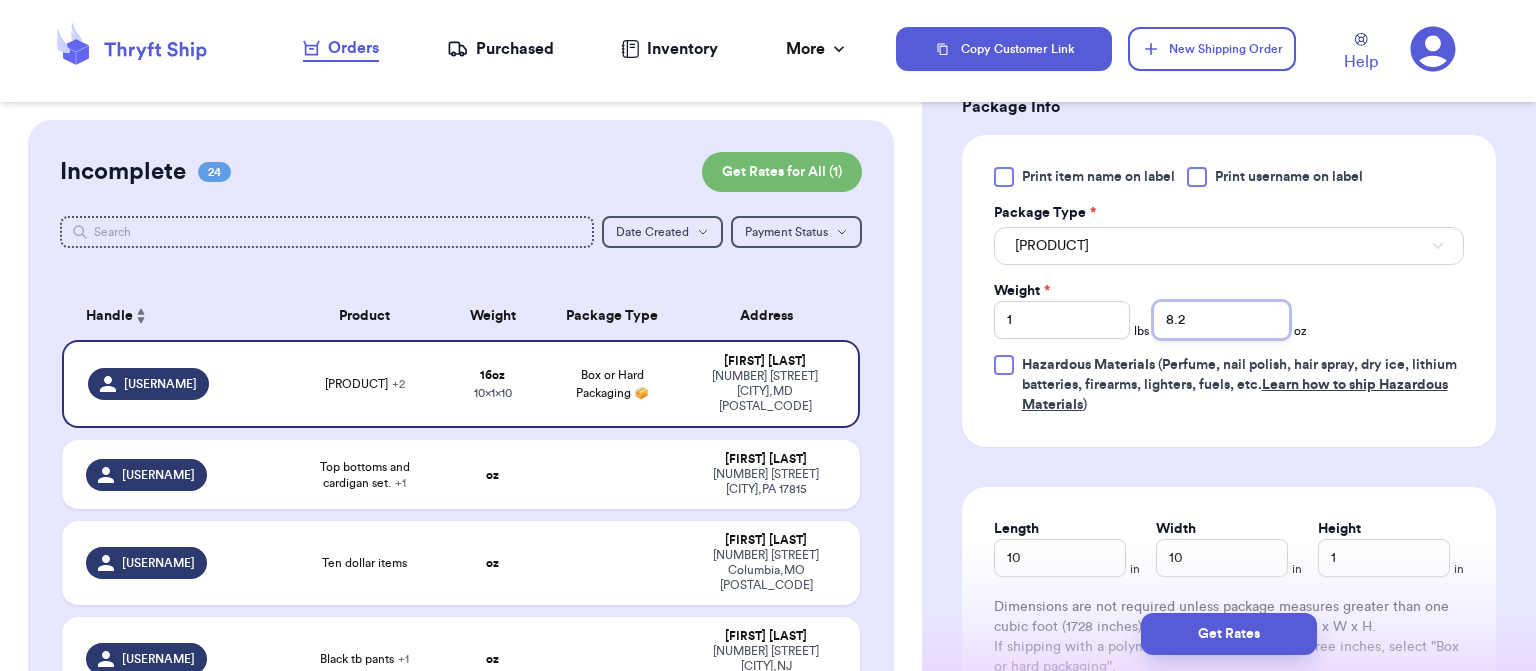 scroll, scrollTop: 1036, scrollLeft: 0, axis: vertical 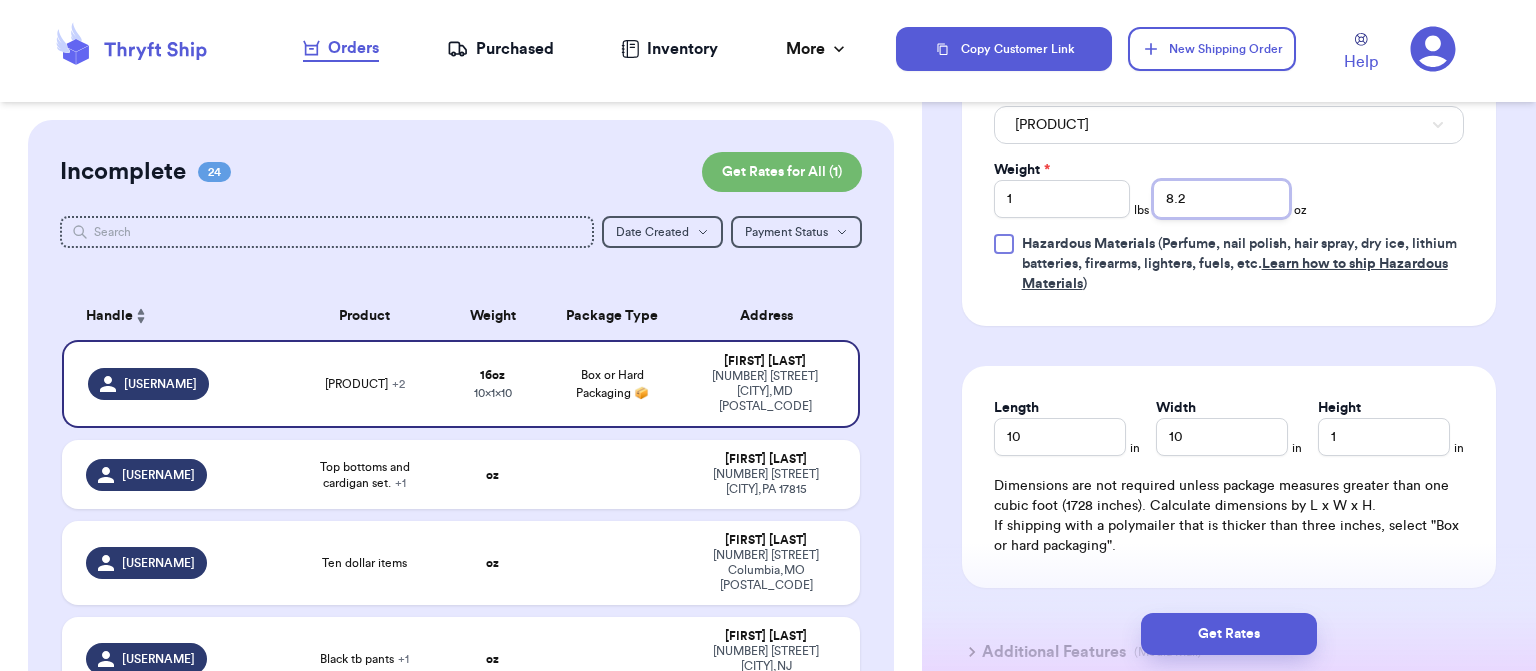 type on "8.2" 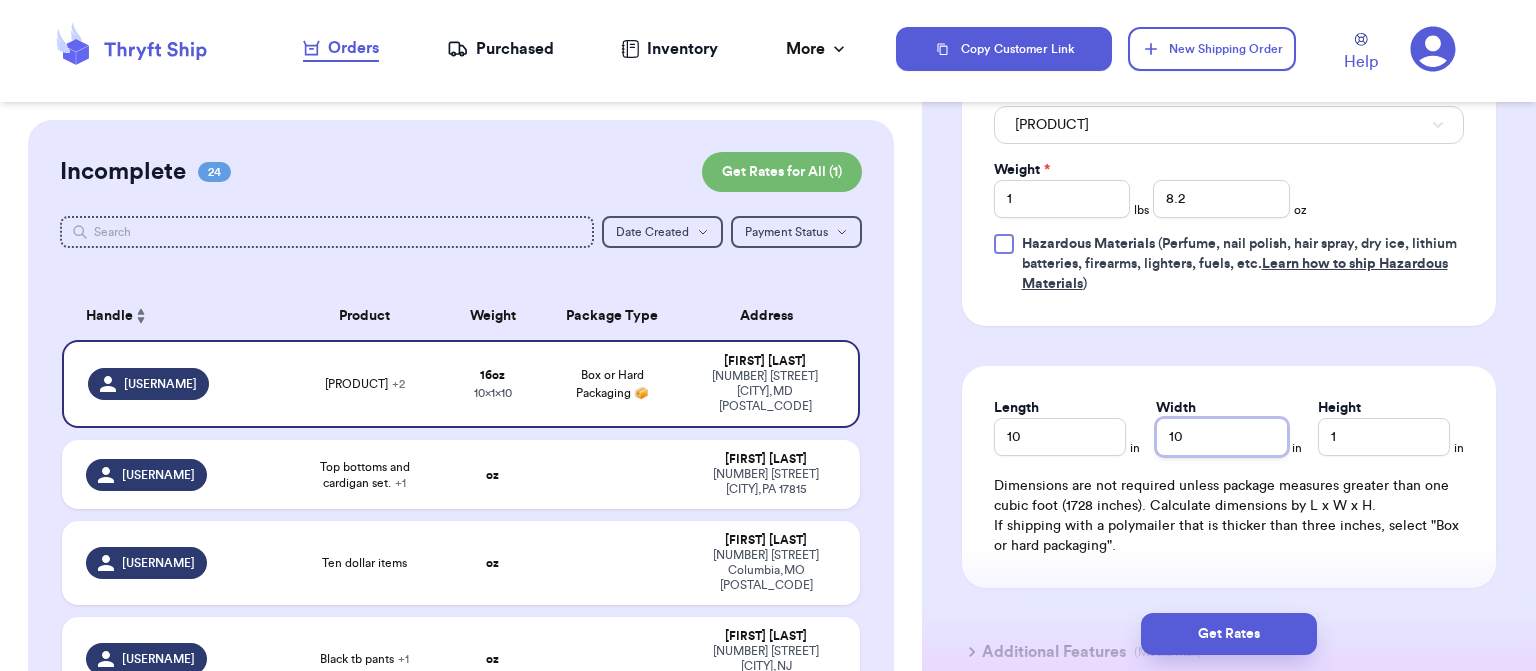 click on "10" at bounding box center [1222, 437] 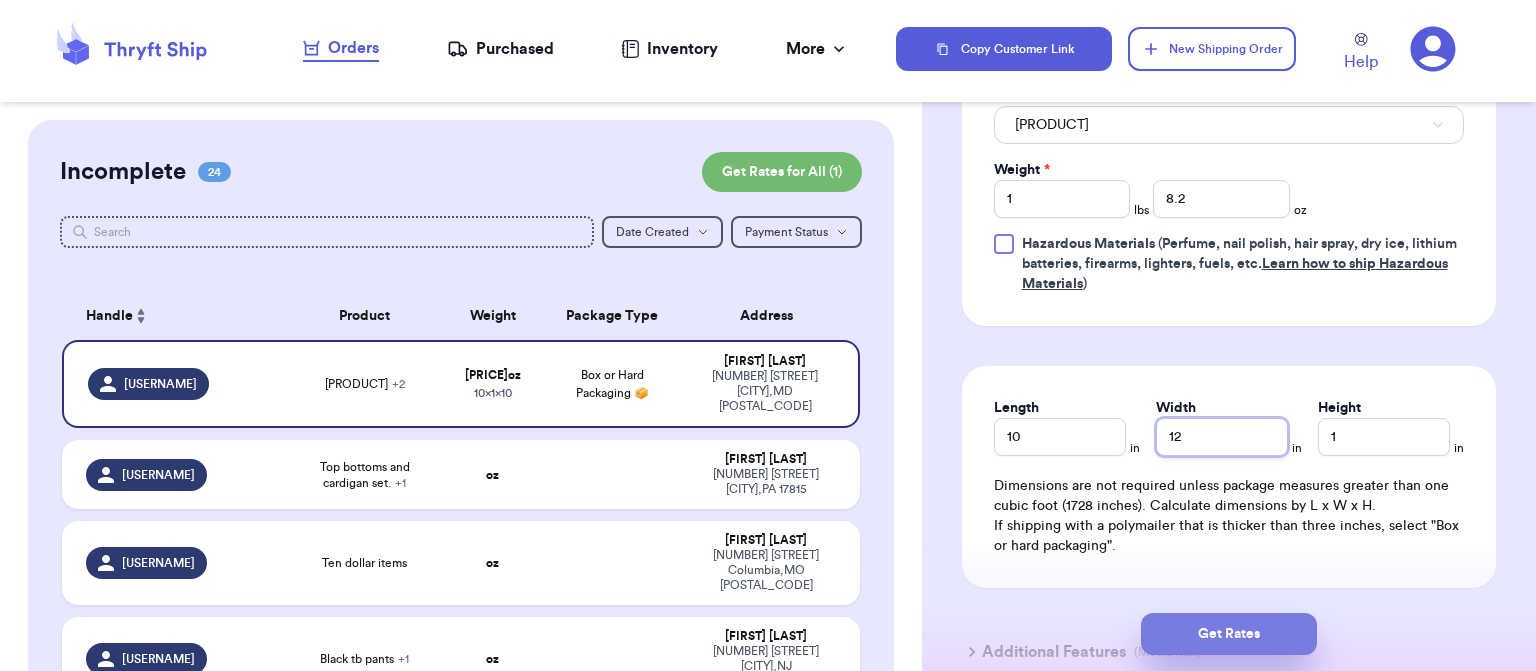 type on "12" 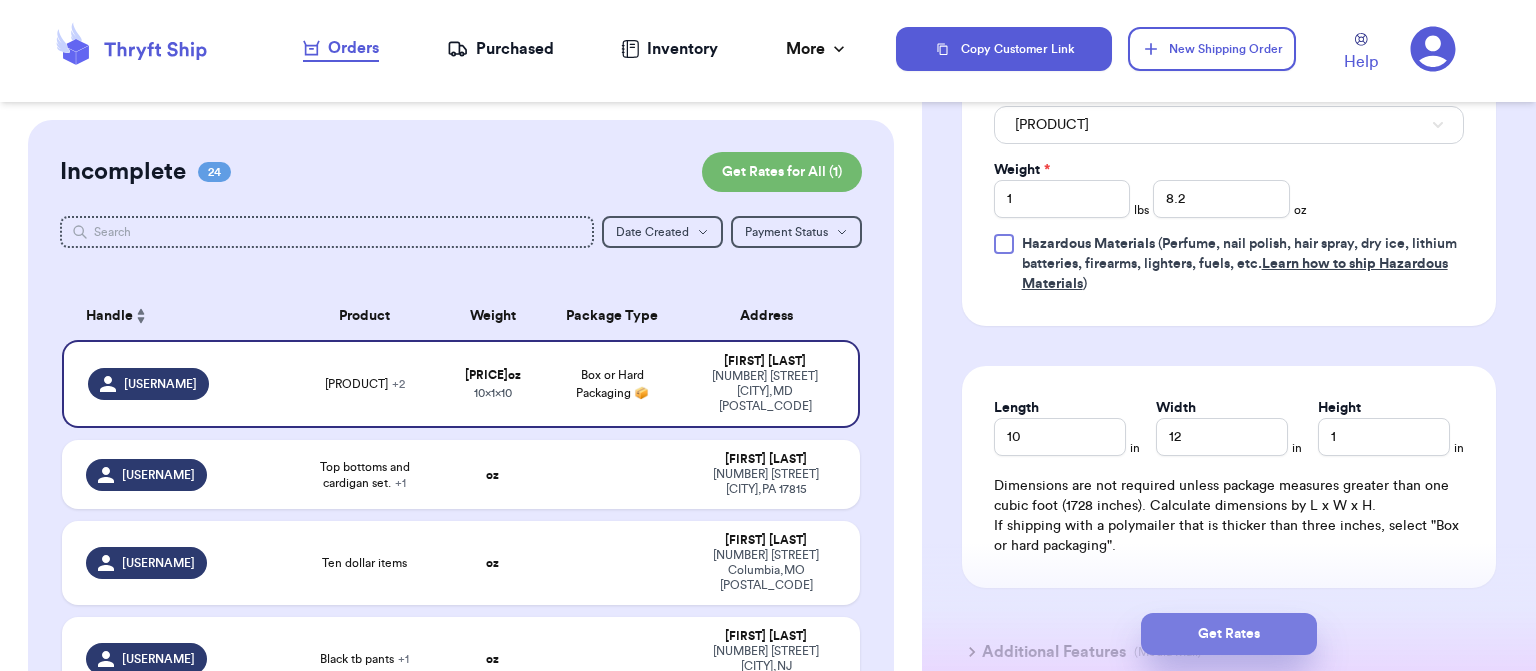 click on "Get Rates" at bounding box center [1229, 634] 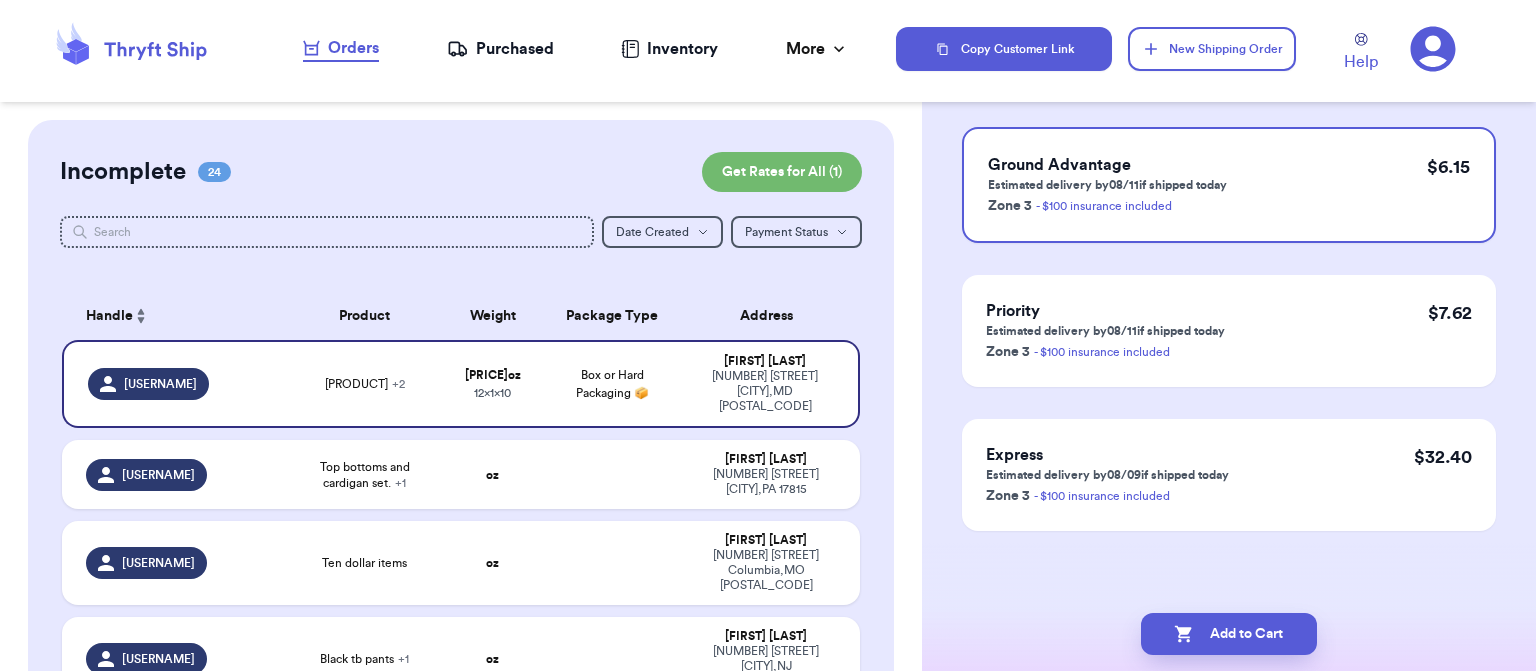 scroll, scrollTop: 0, scrollLeft: 0, axis: both 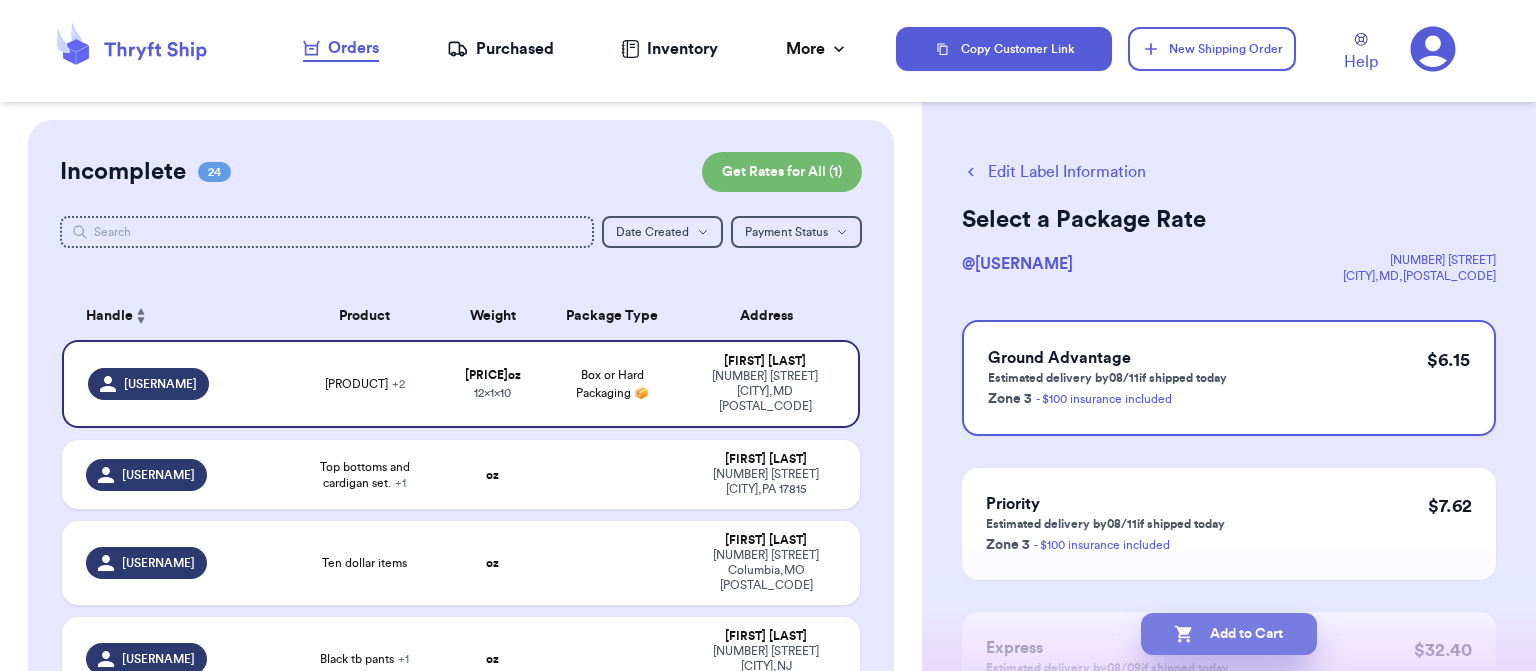 click on "Add to Cart" at bounding box center (1229, 634) 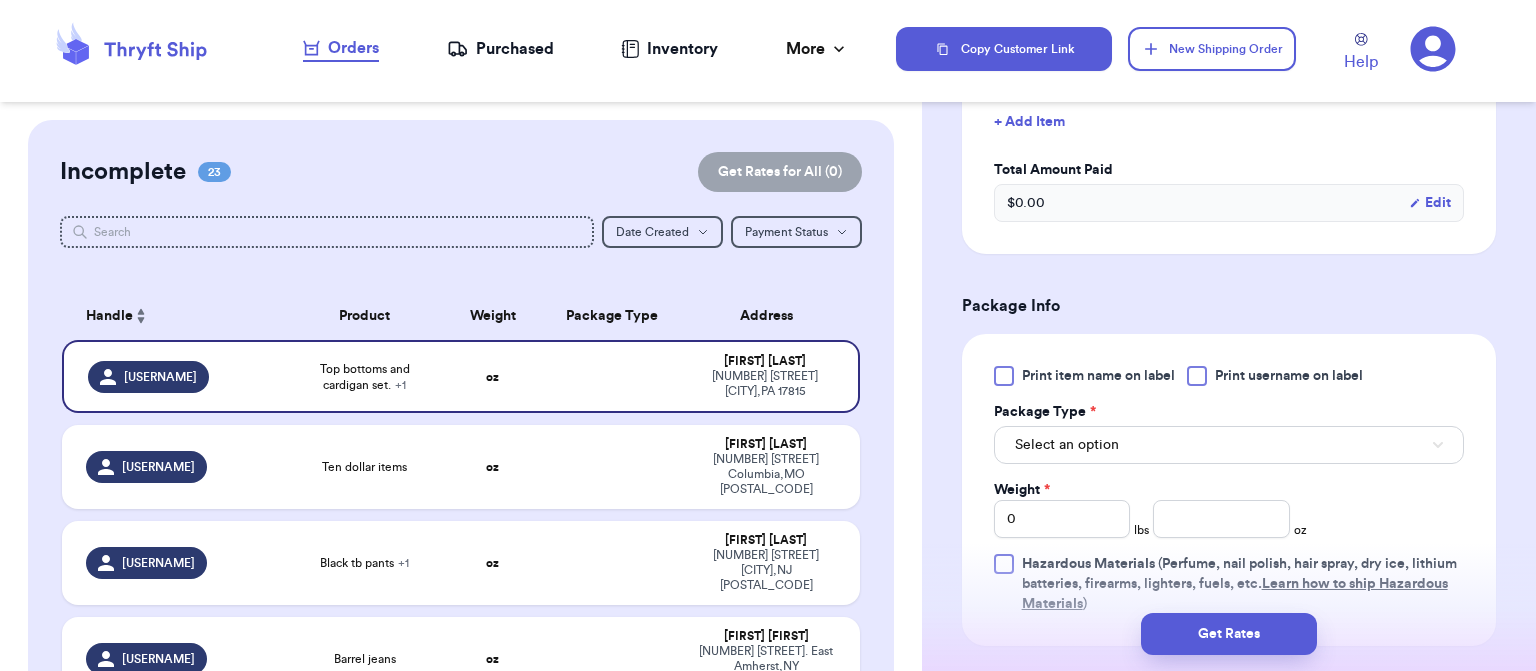 scroll, scrollTop: 675, scrollLeft: 0, axis: vertical 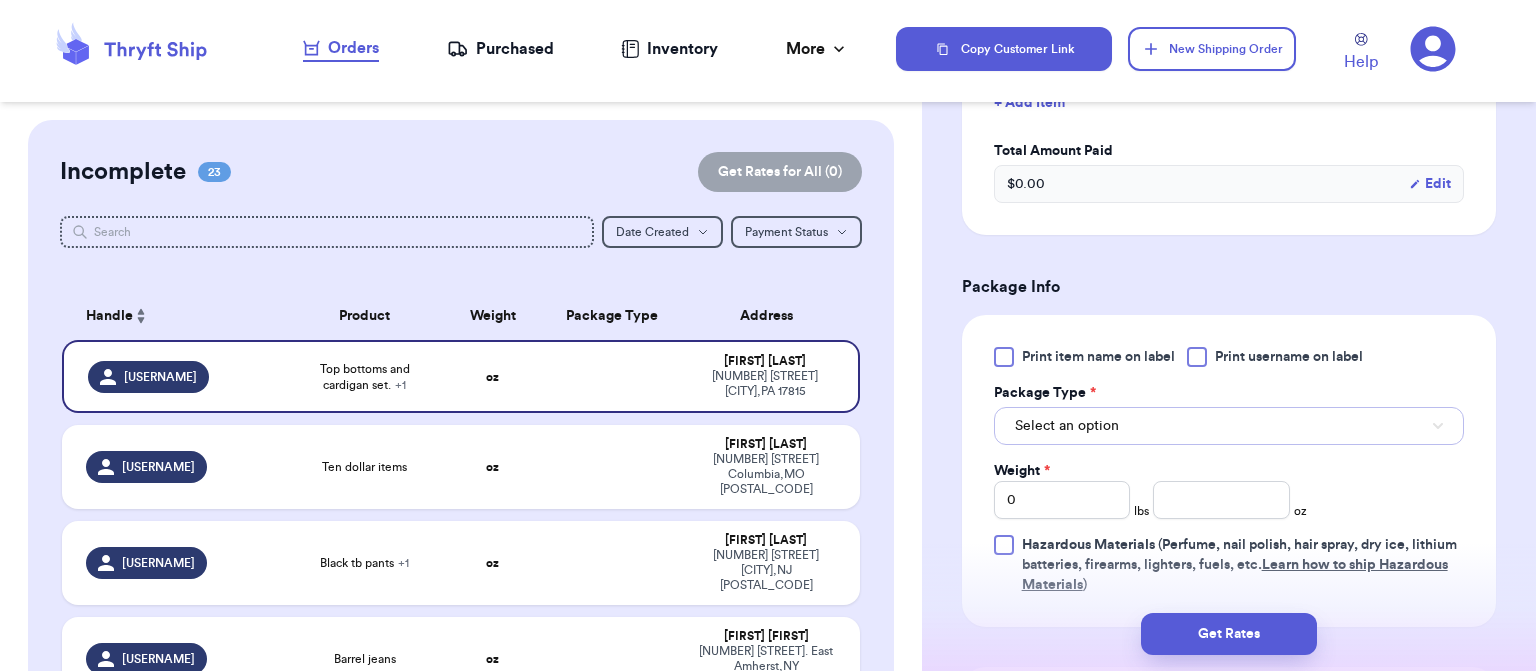 click on "Select an option" at bounding box center (1067, 426) 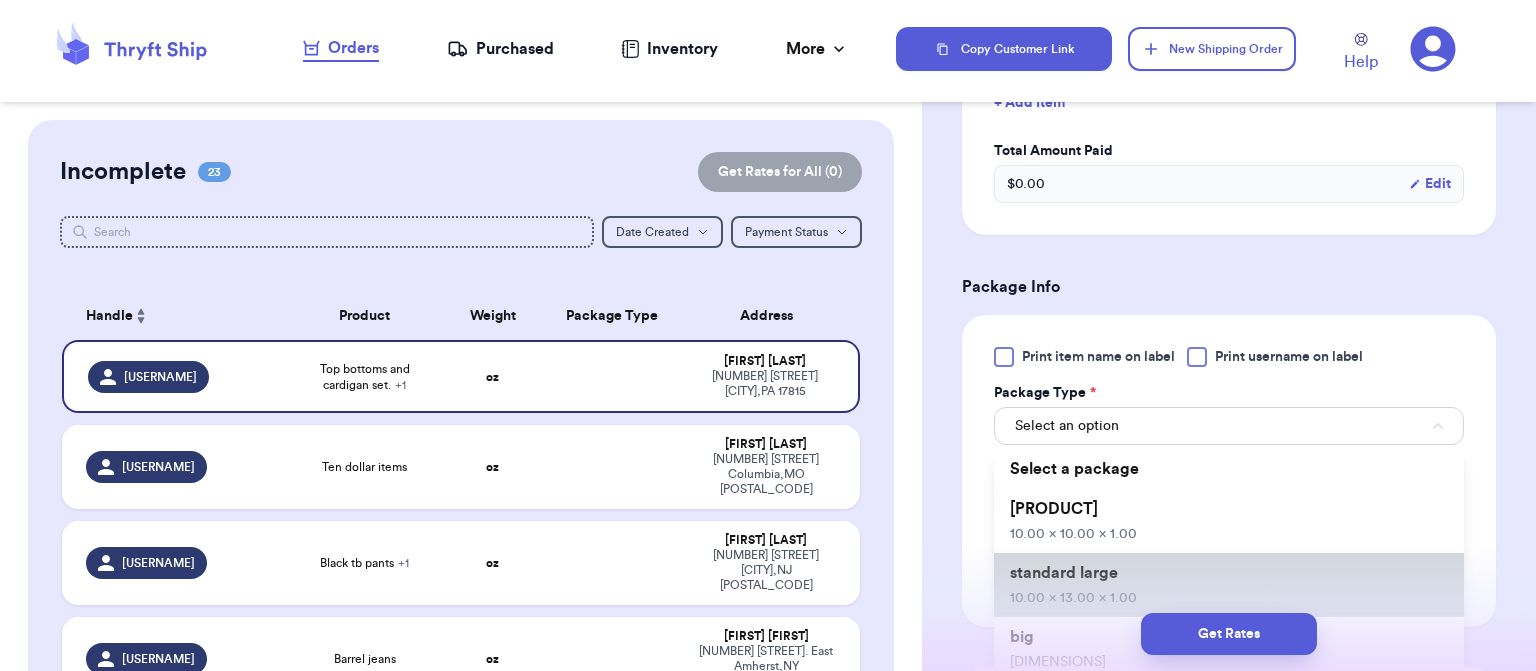click on "standard large" at bounding box center (1064, 573) 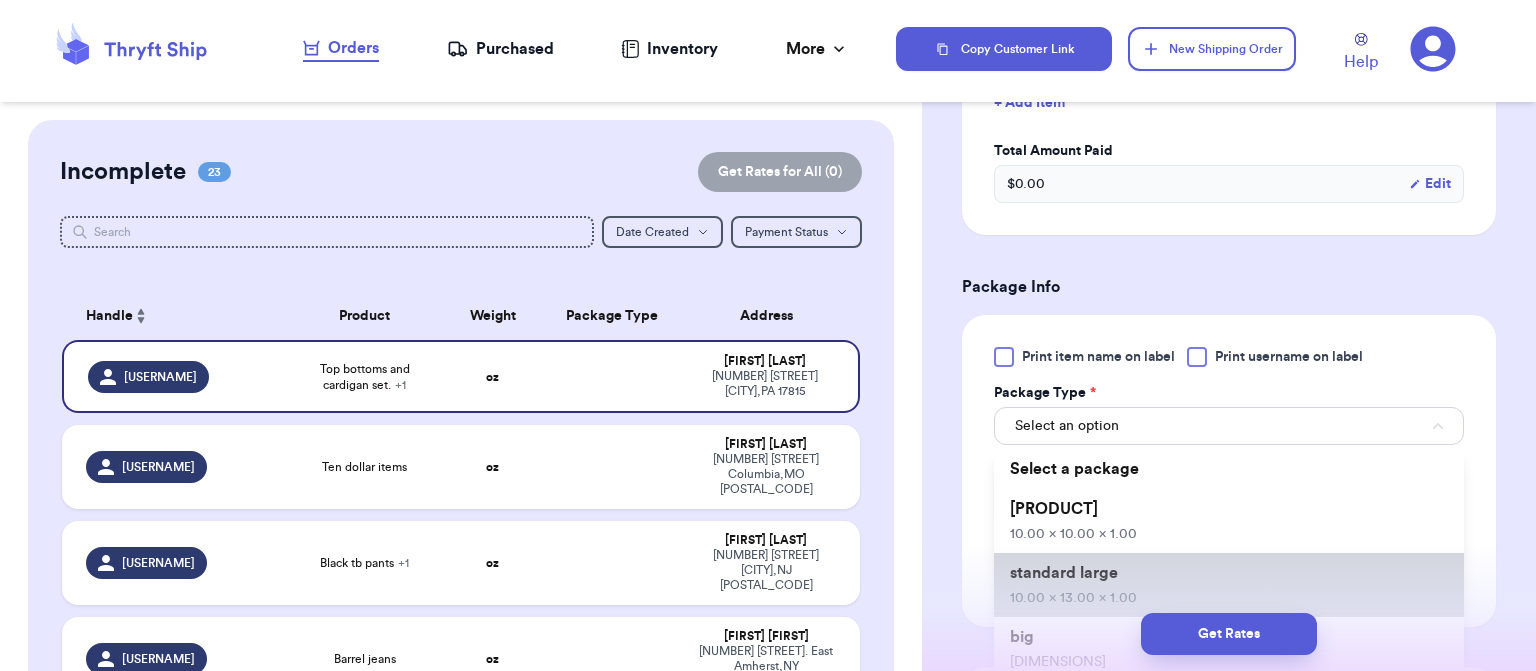 type 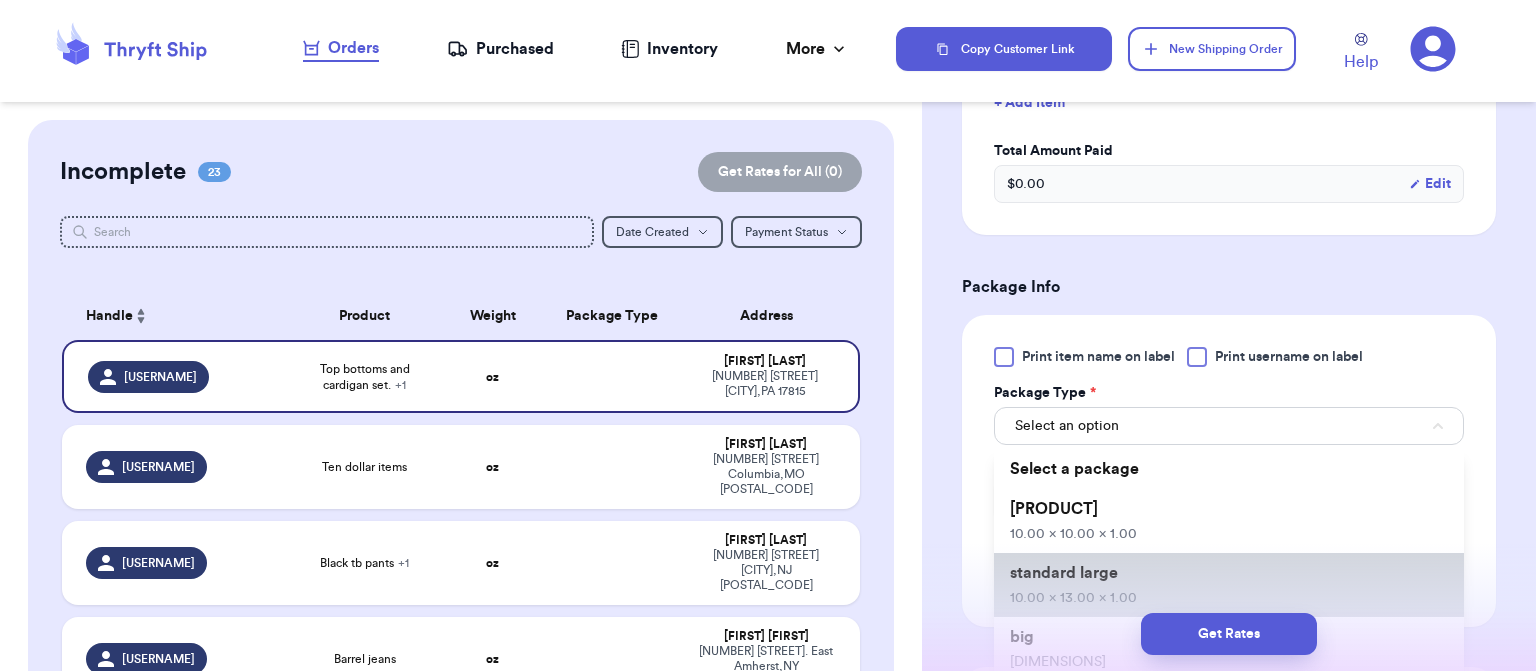 type on "10" 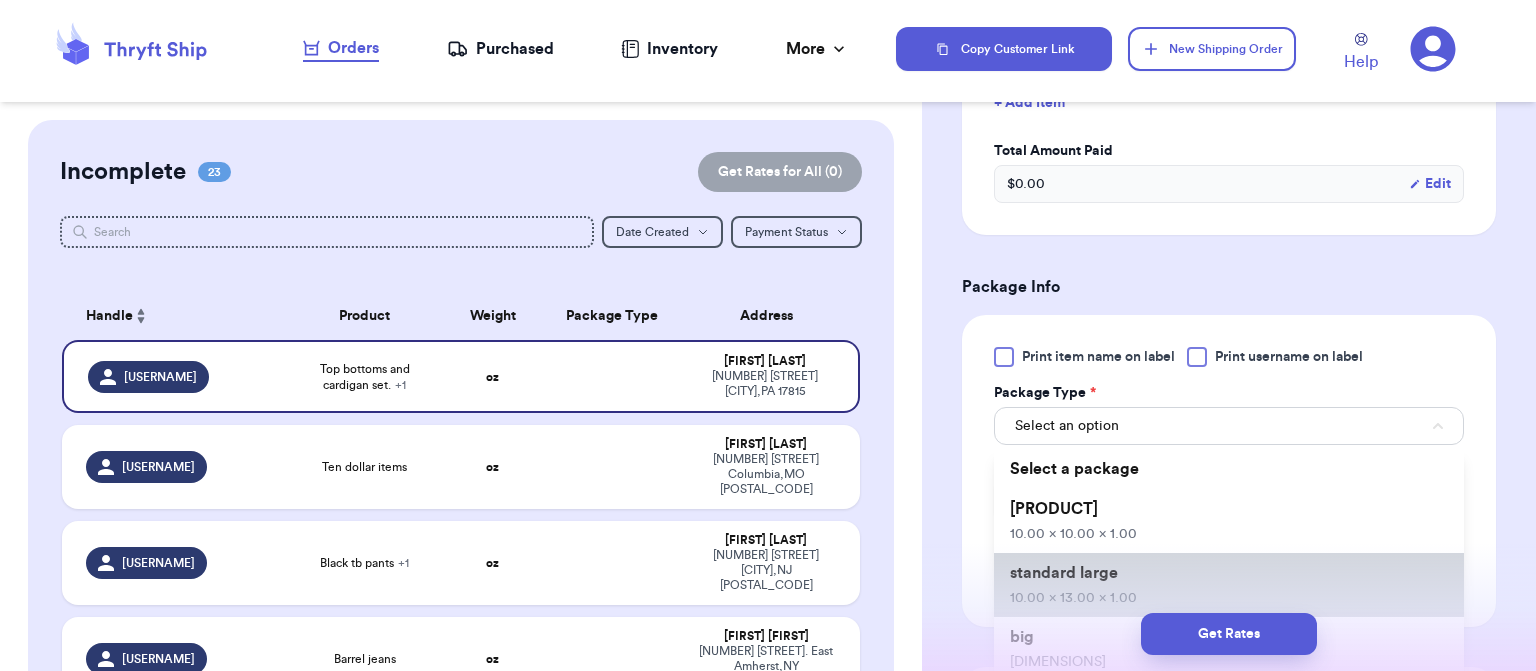 type on "13" 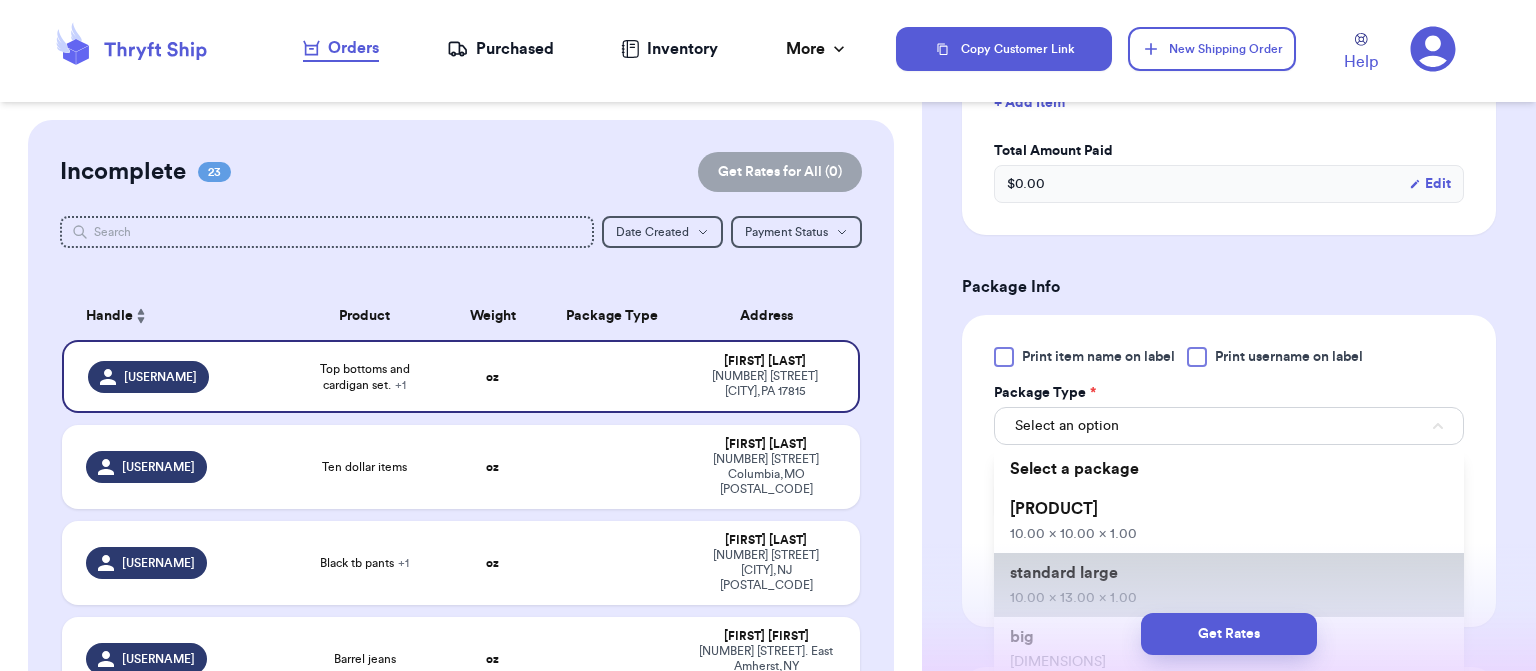 type on "1" 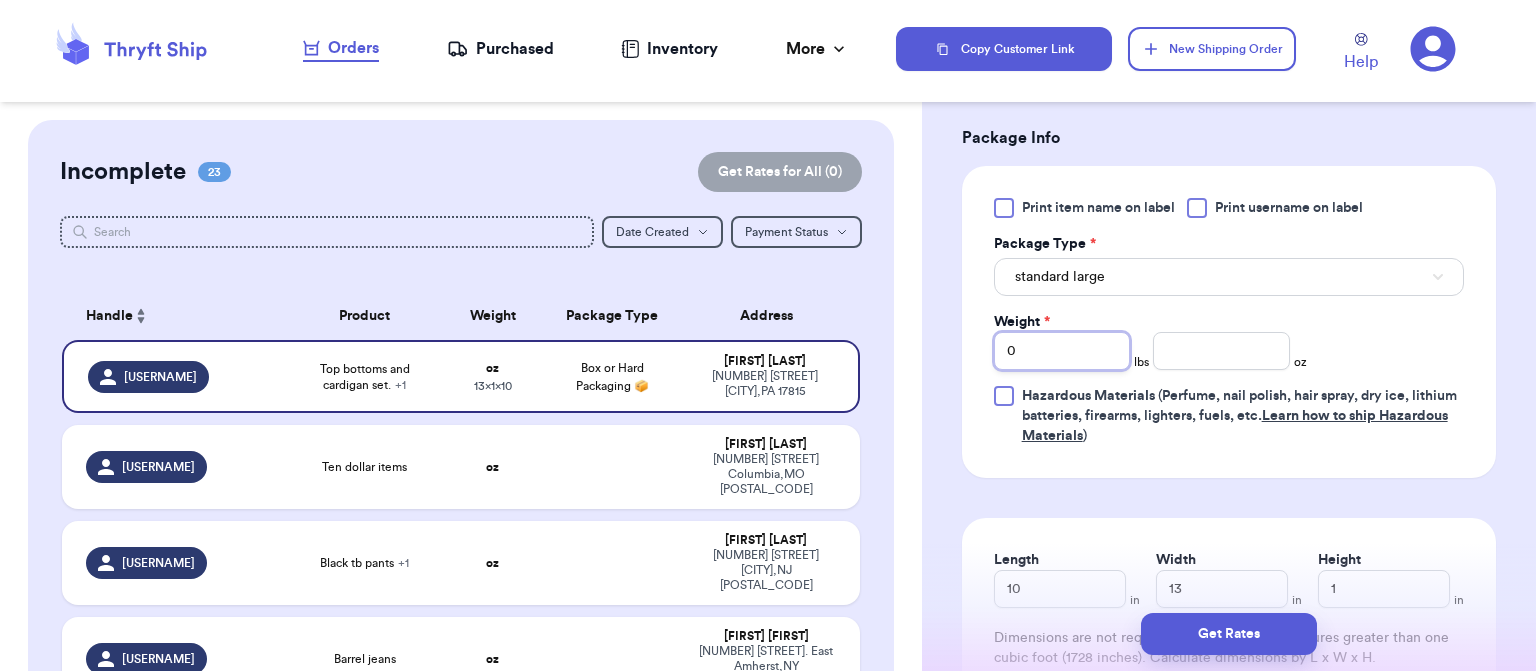 scroll, scrollTop: 852, scrollLeft: 0, axis: vertical 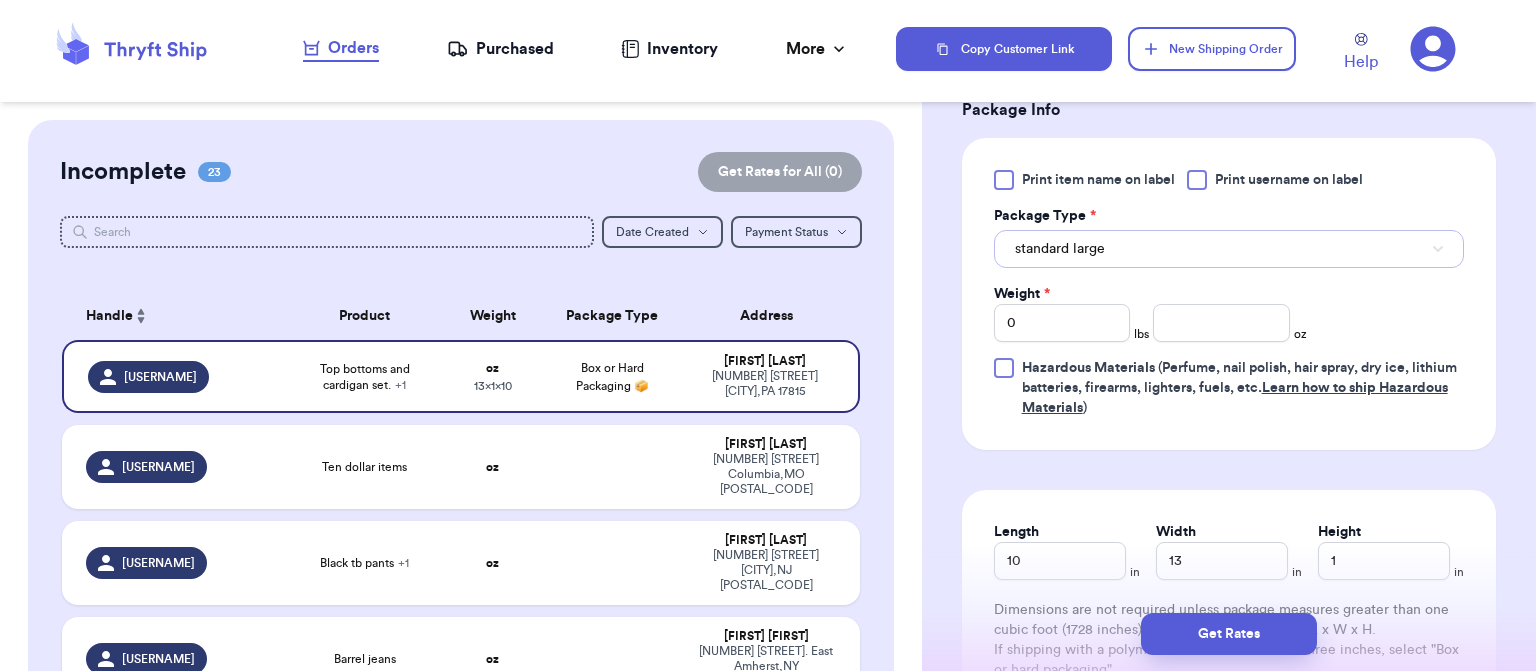 click on "standard large" at bounding box center [1229, 249] 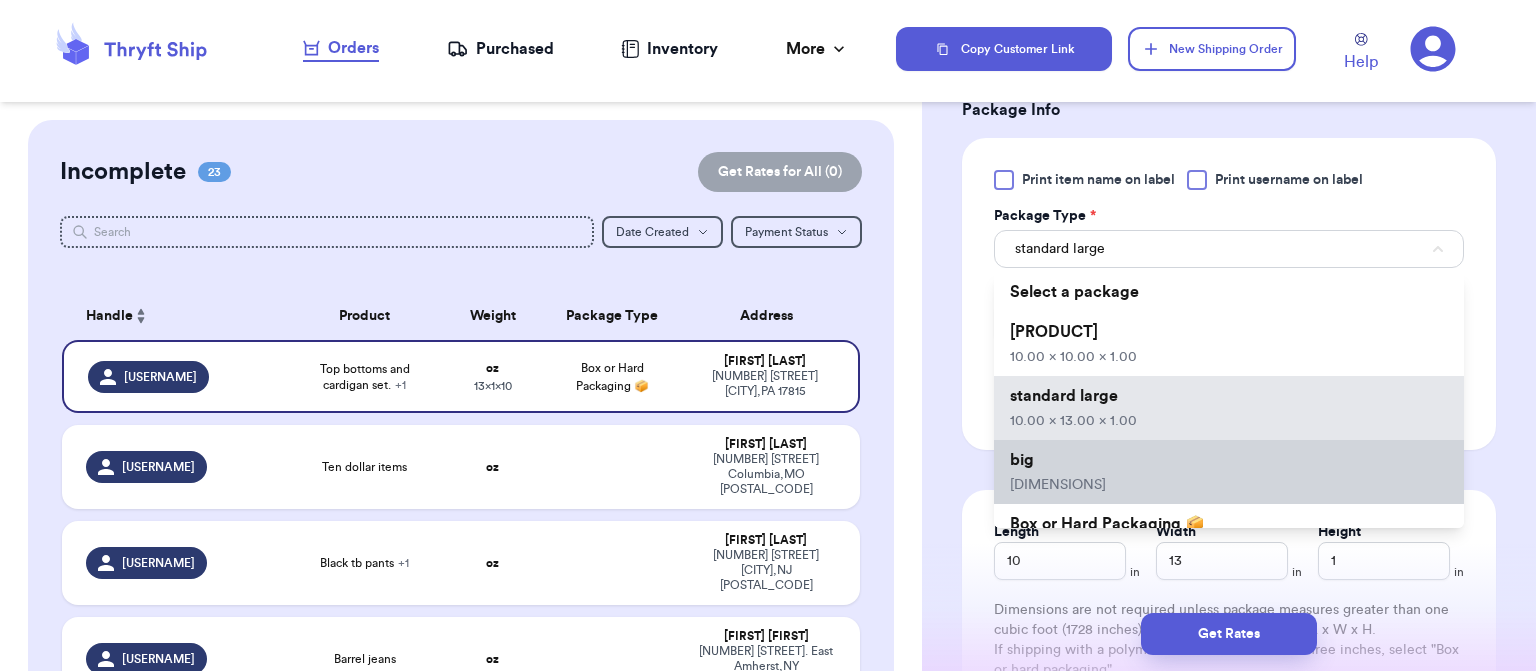 click on "big 12.00 x 15.00 x 1.00" at bounding box center (1229, 472) 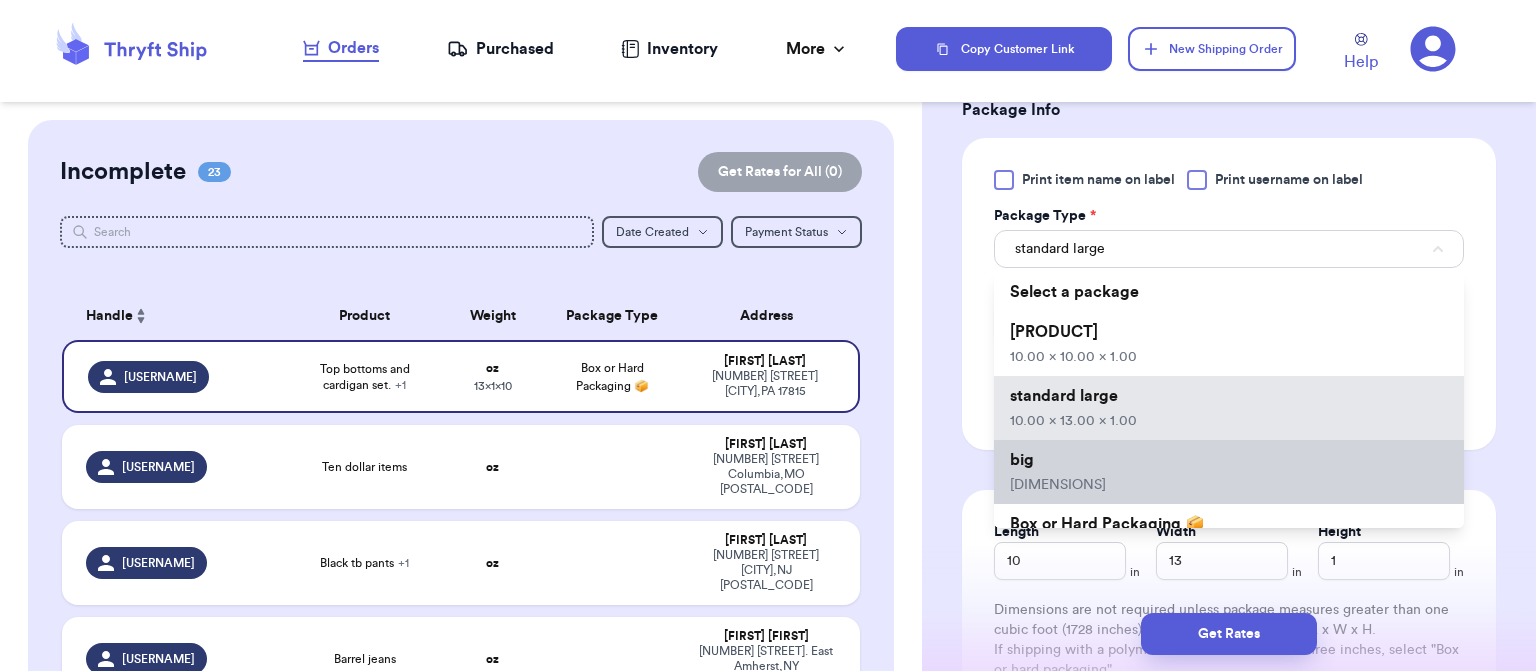 type 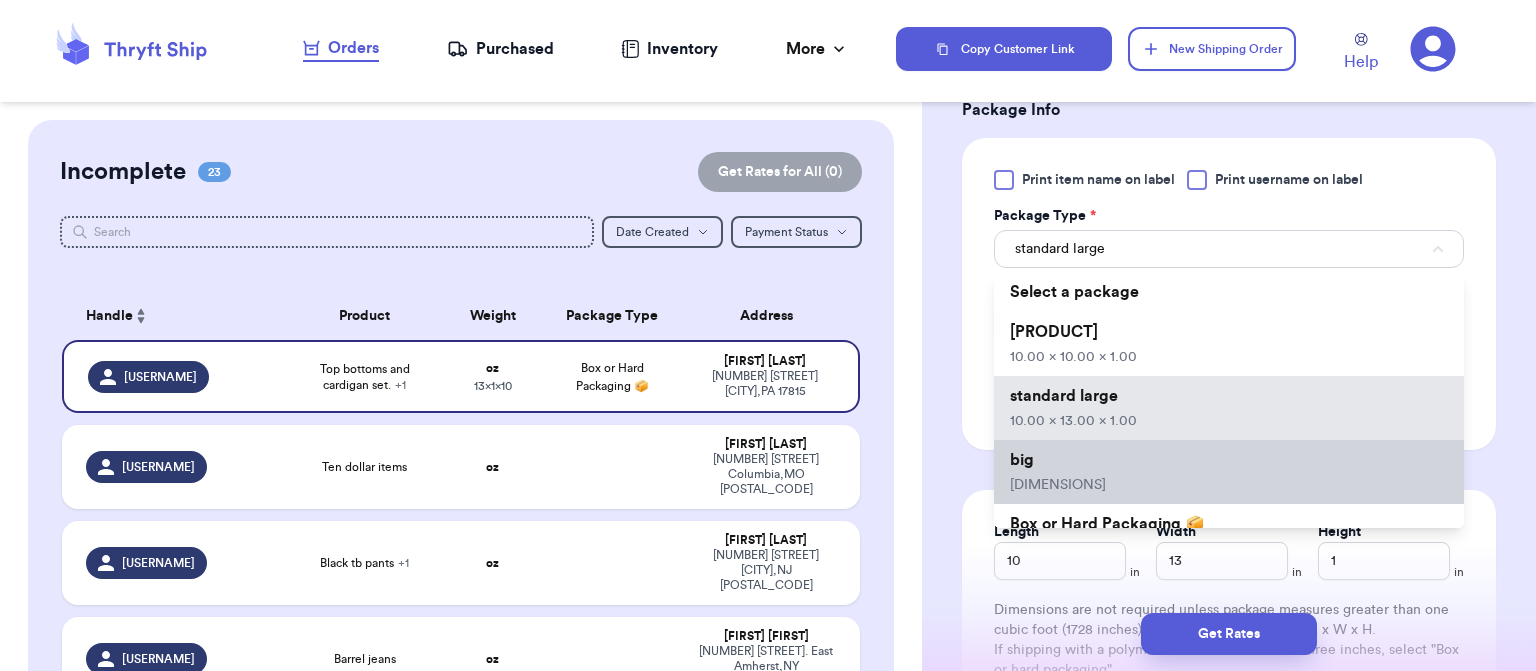 type on "12" 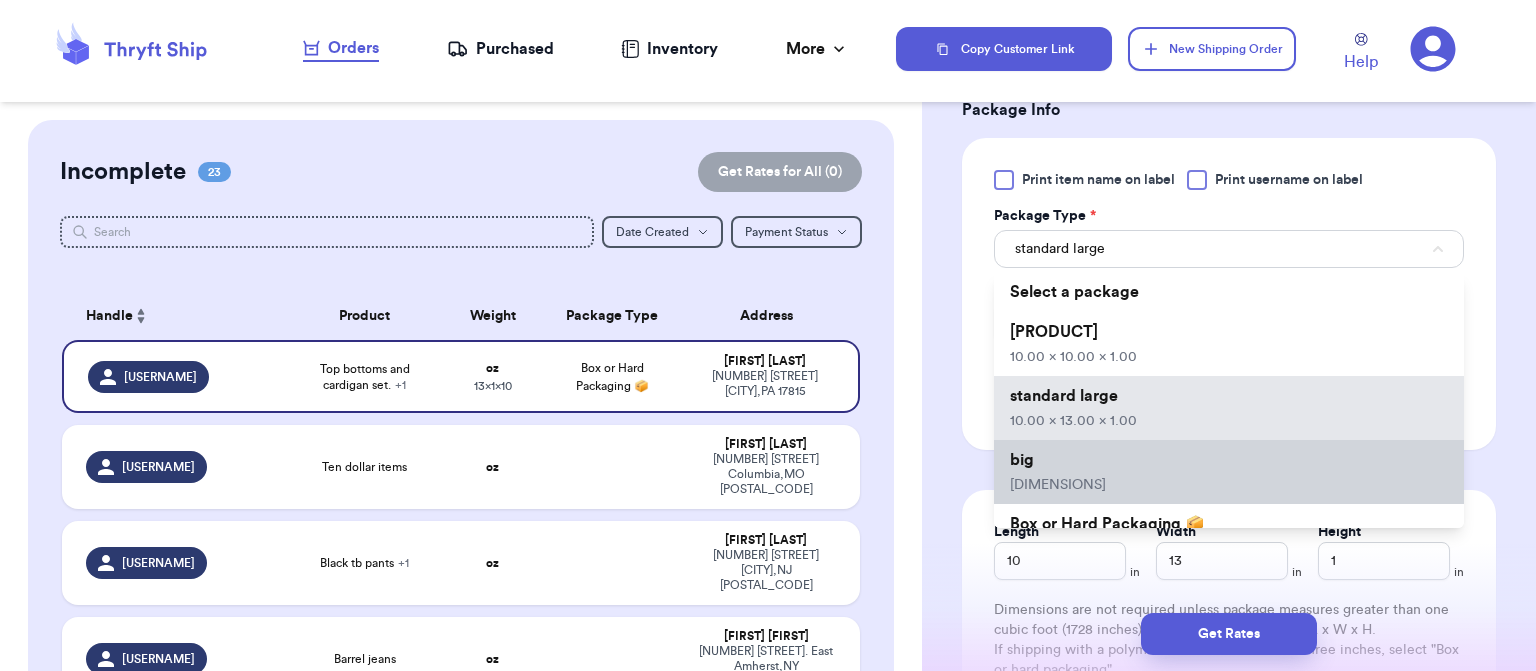 type on "15" 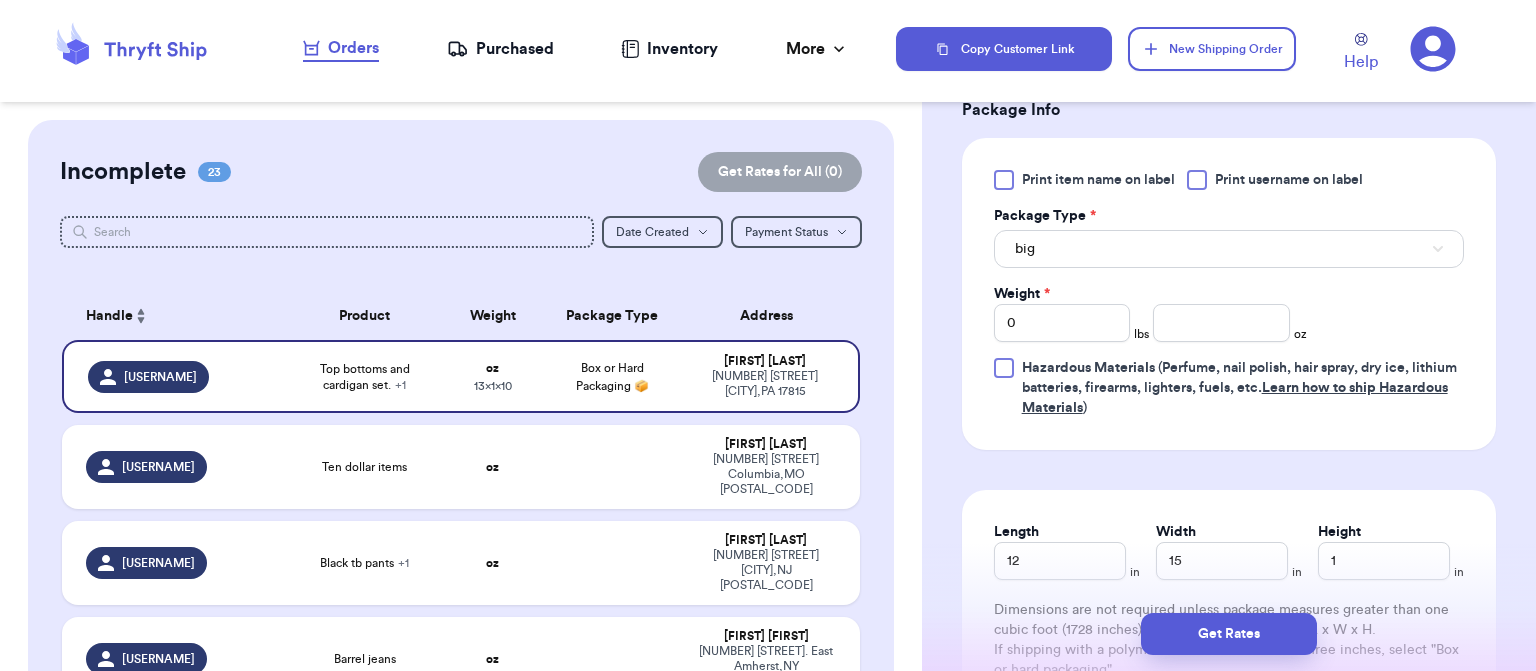 type 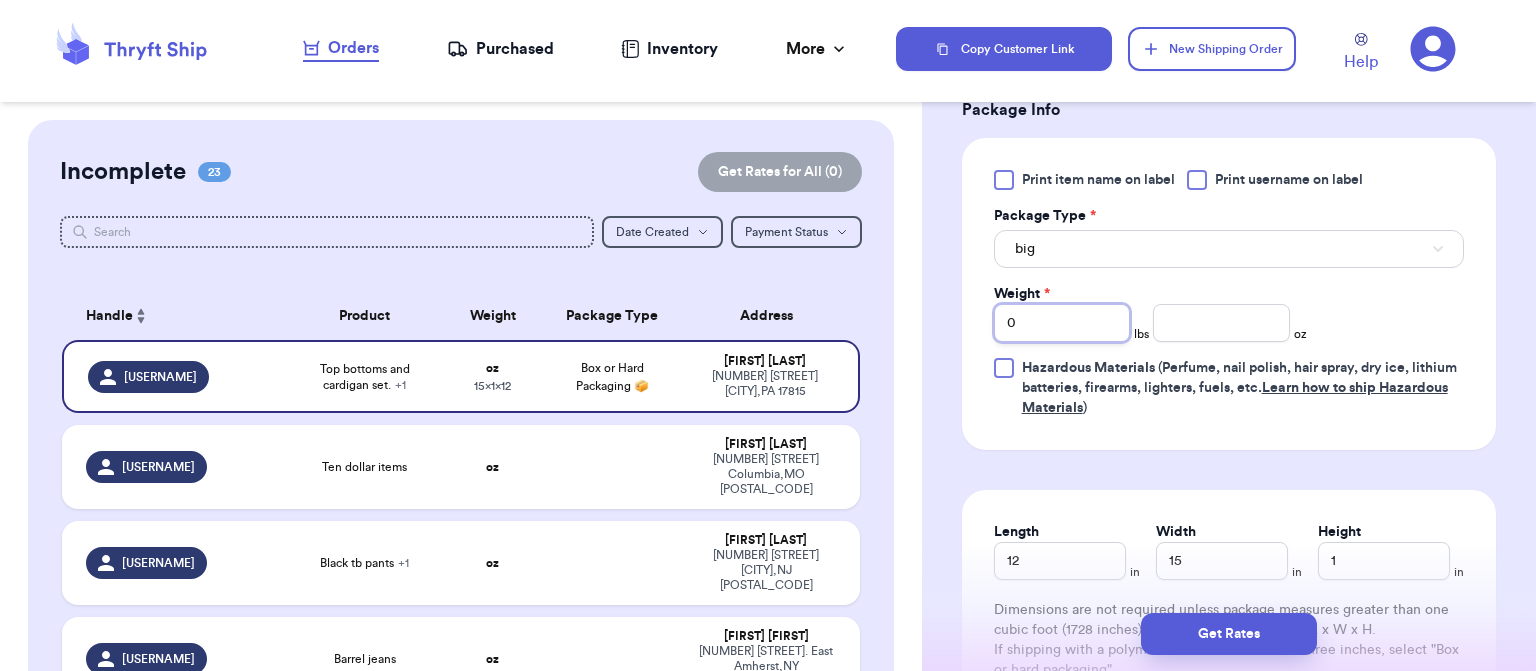 type on "2" 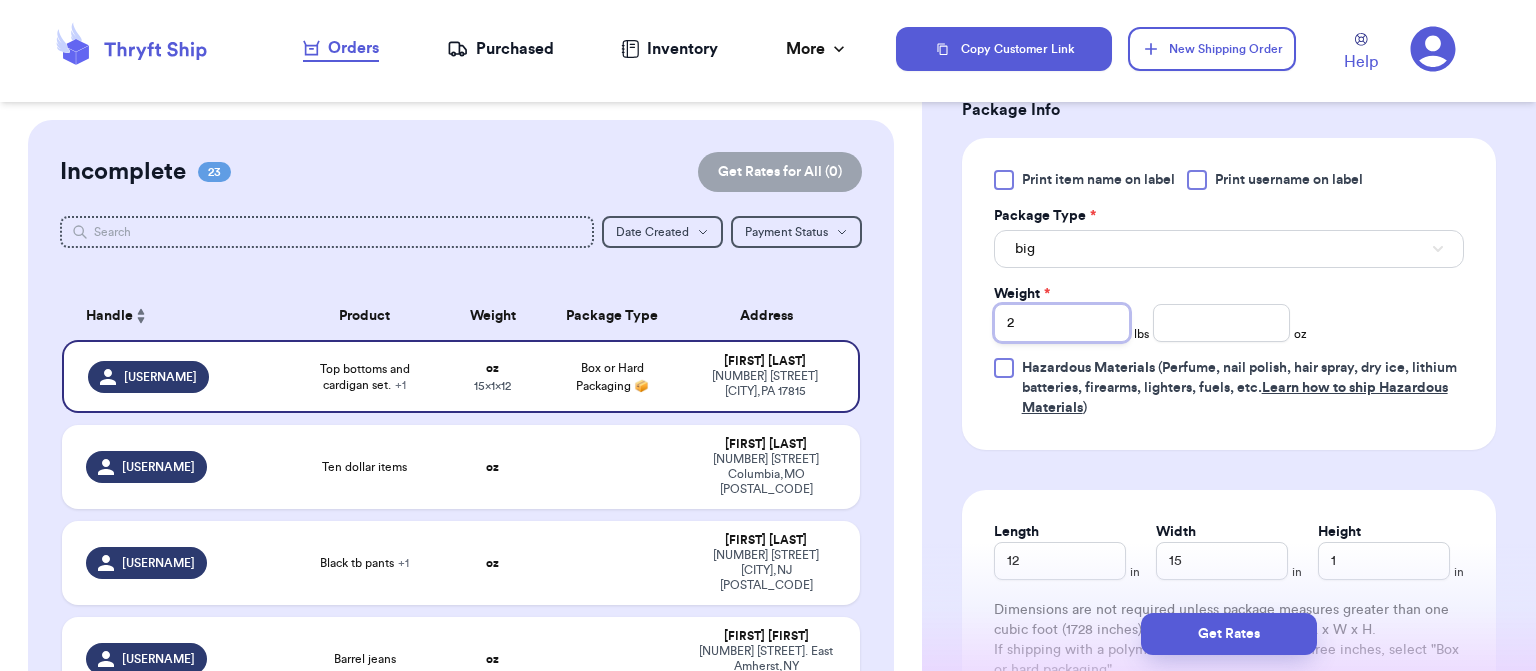 type 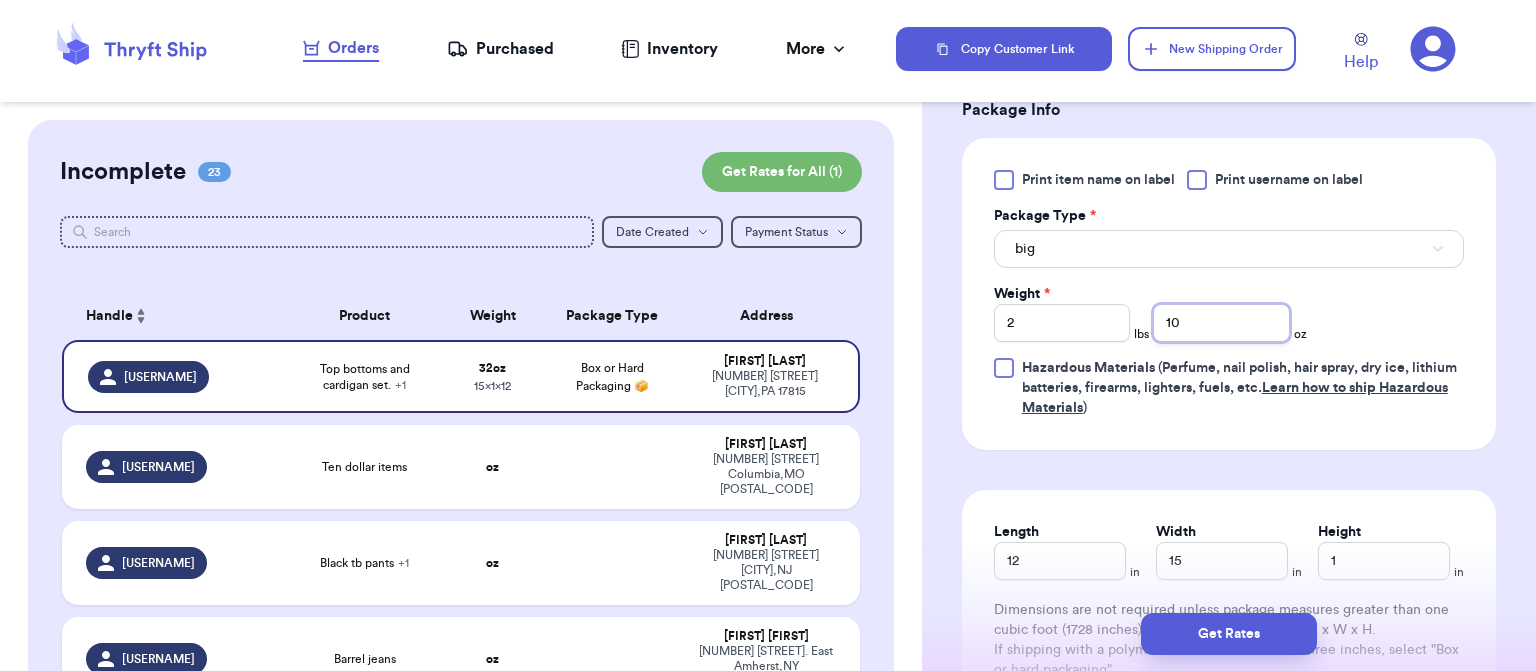 type on "10" 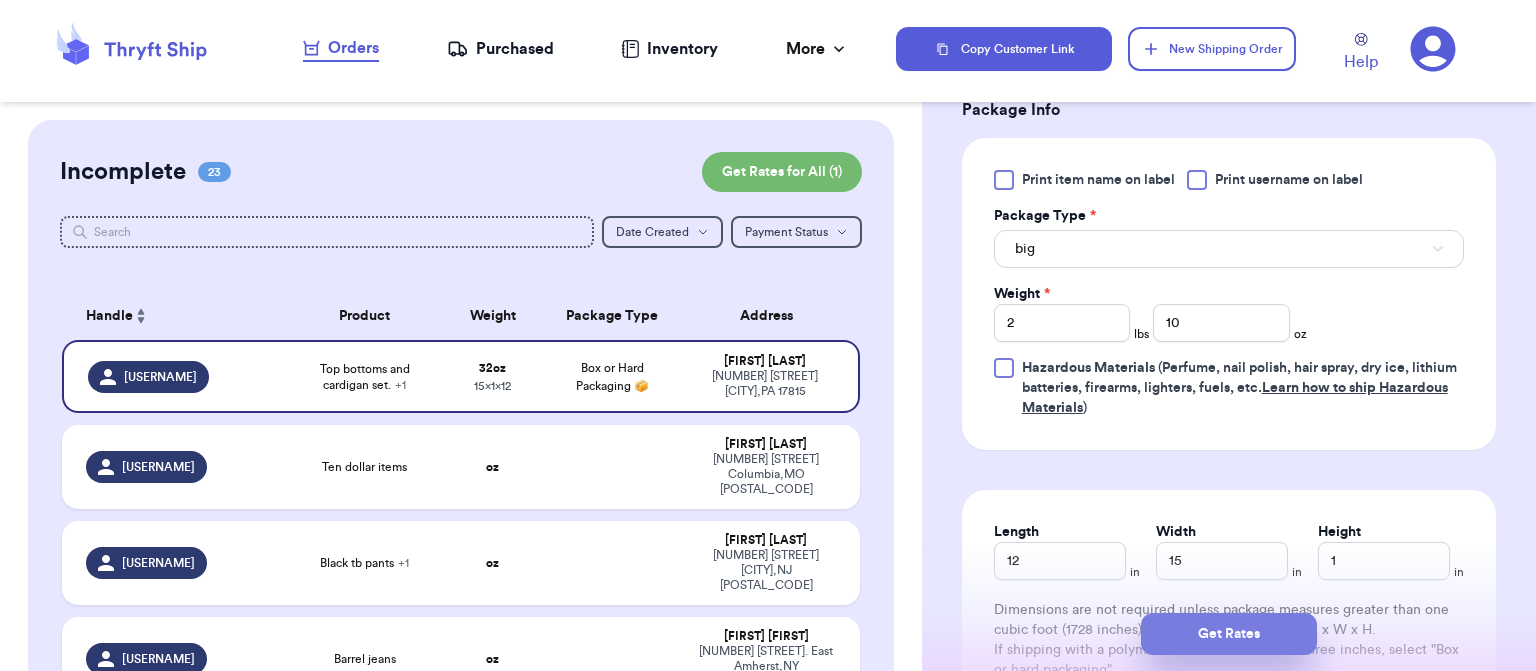 click on "Get Rates" at bounding box center [1229, 634] 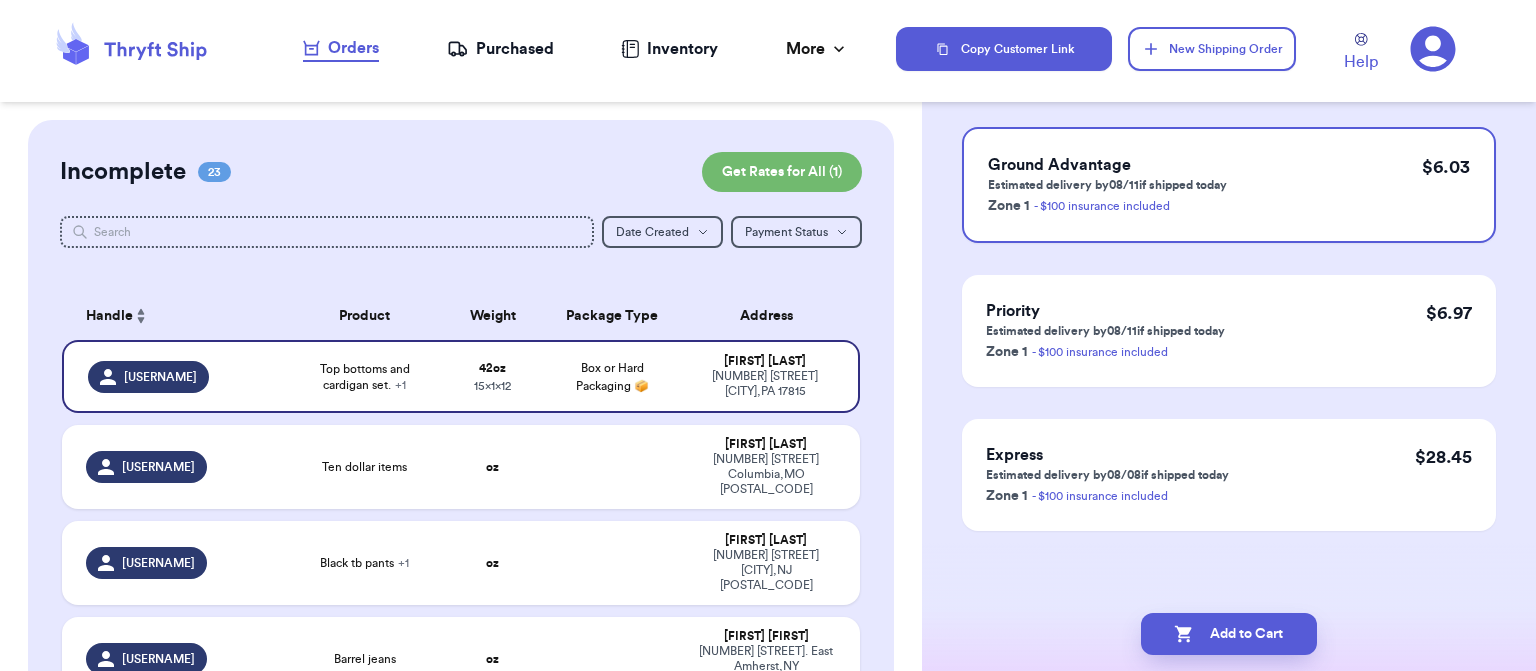 scroll, scrollTop: 0, scrollLeft: 0, axis: both 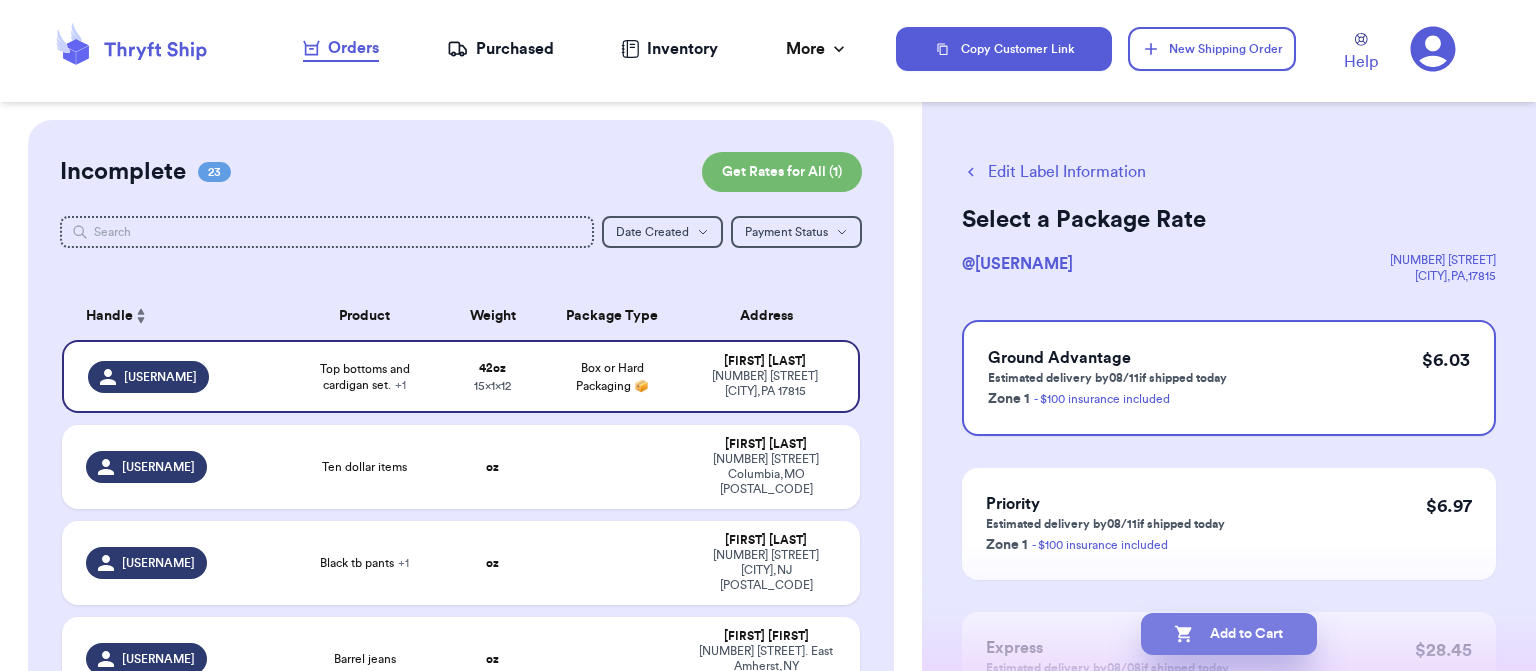 click on "Add to Cart" at bounding box center (1229, 634) 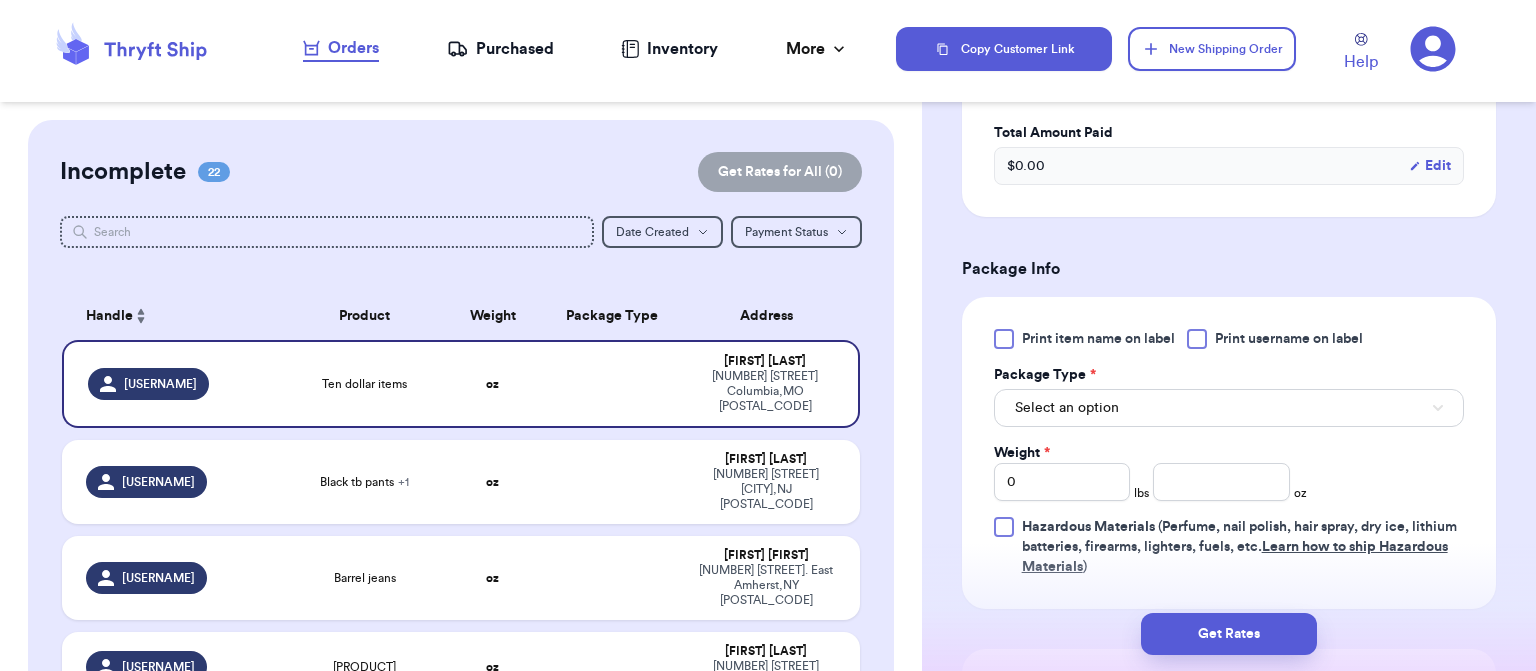 scroll, scrollTop: 633, scrollLeft: 0, axis: vertical 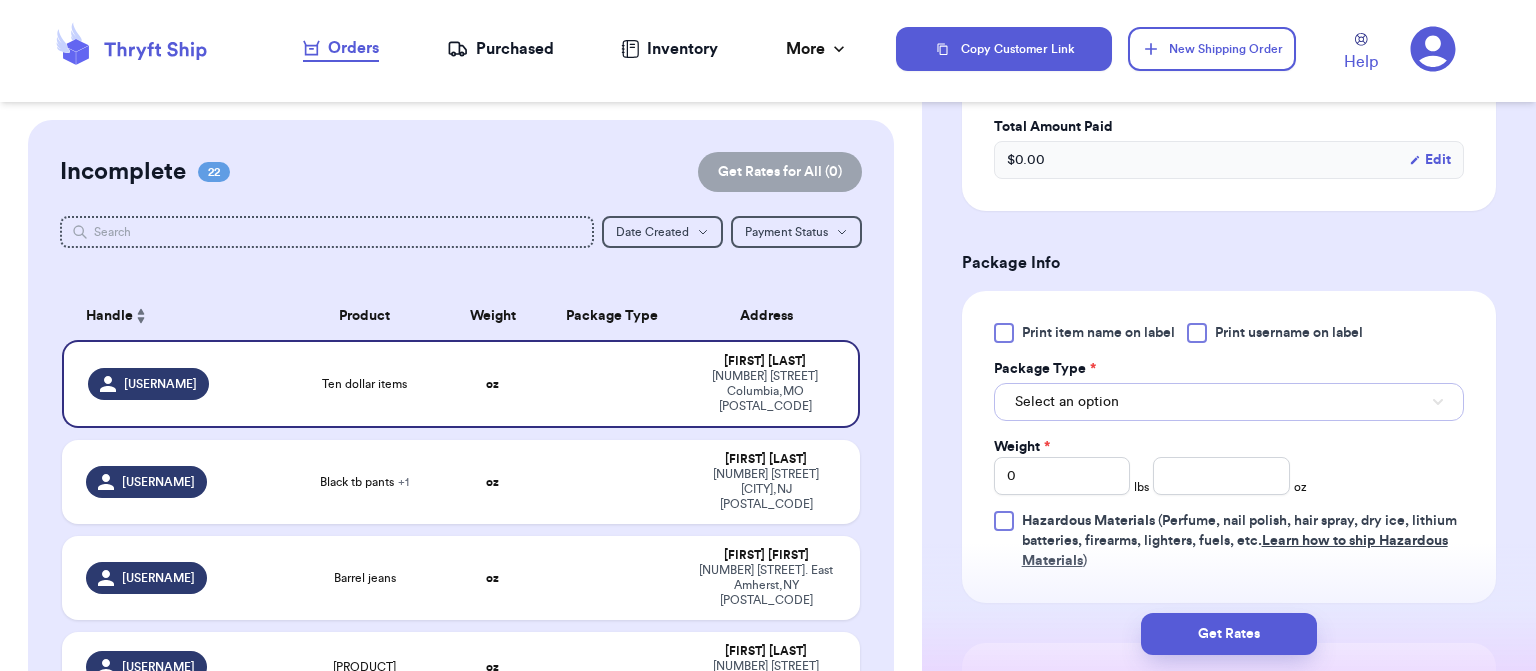 click on "Select an option" at bounding box center [1229, 402] 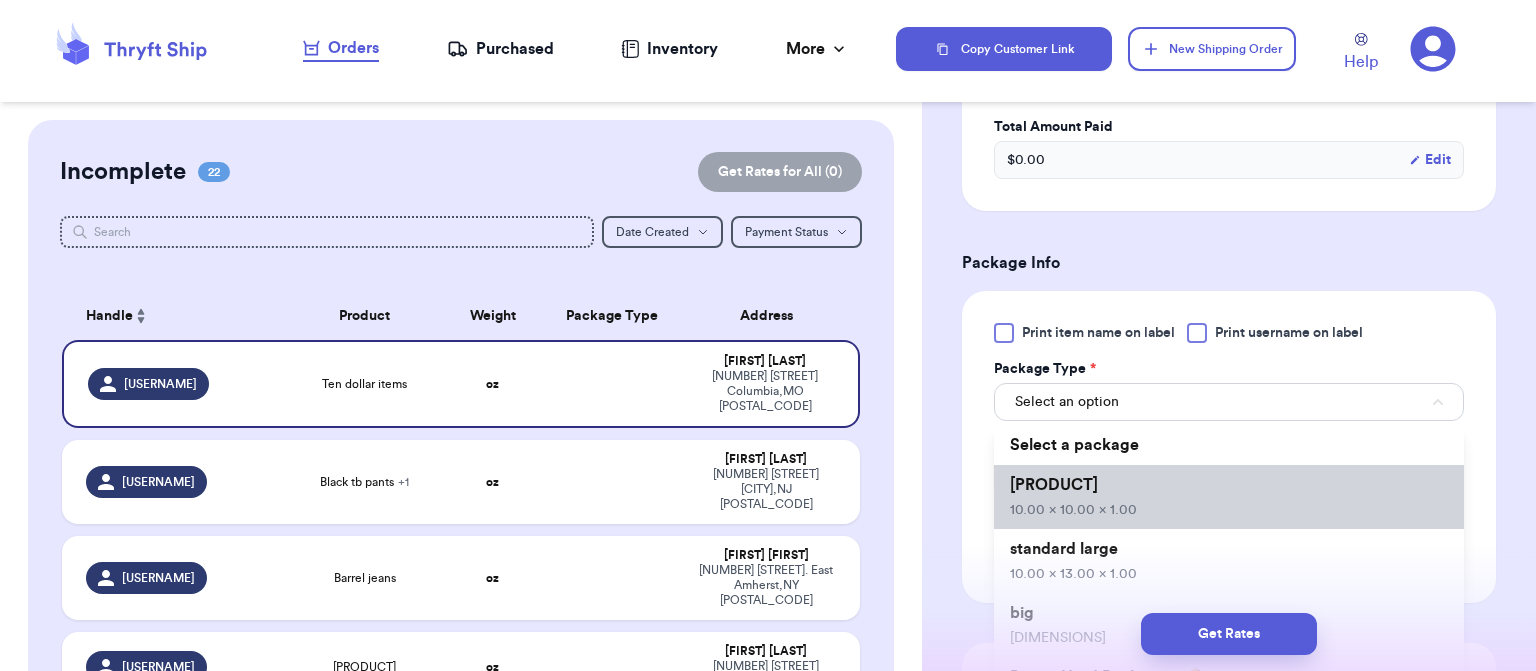 click on "standard 10.00 x 10.00 x 1.00" at bounding box center [1229, 497] 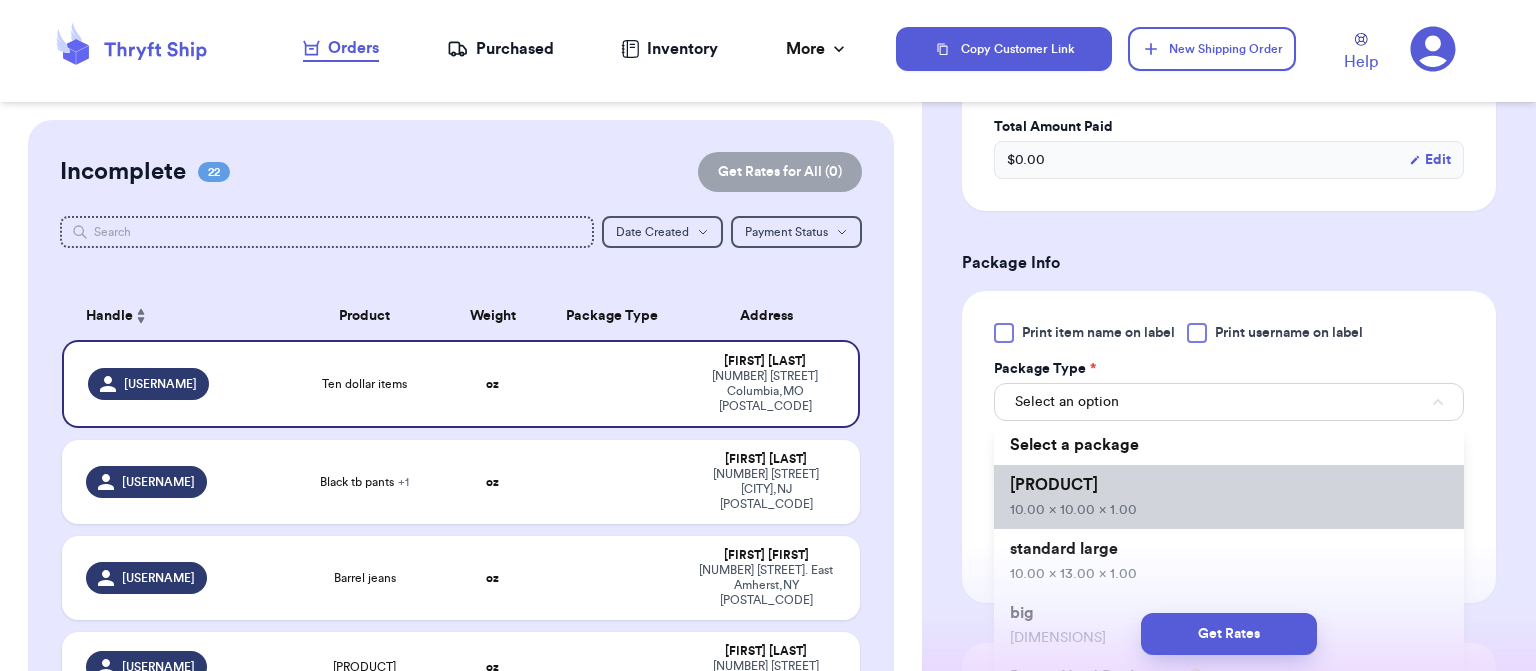 type 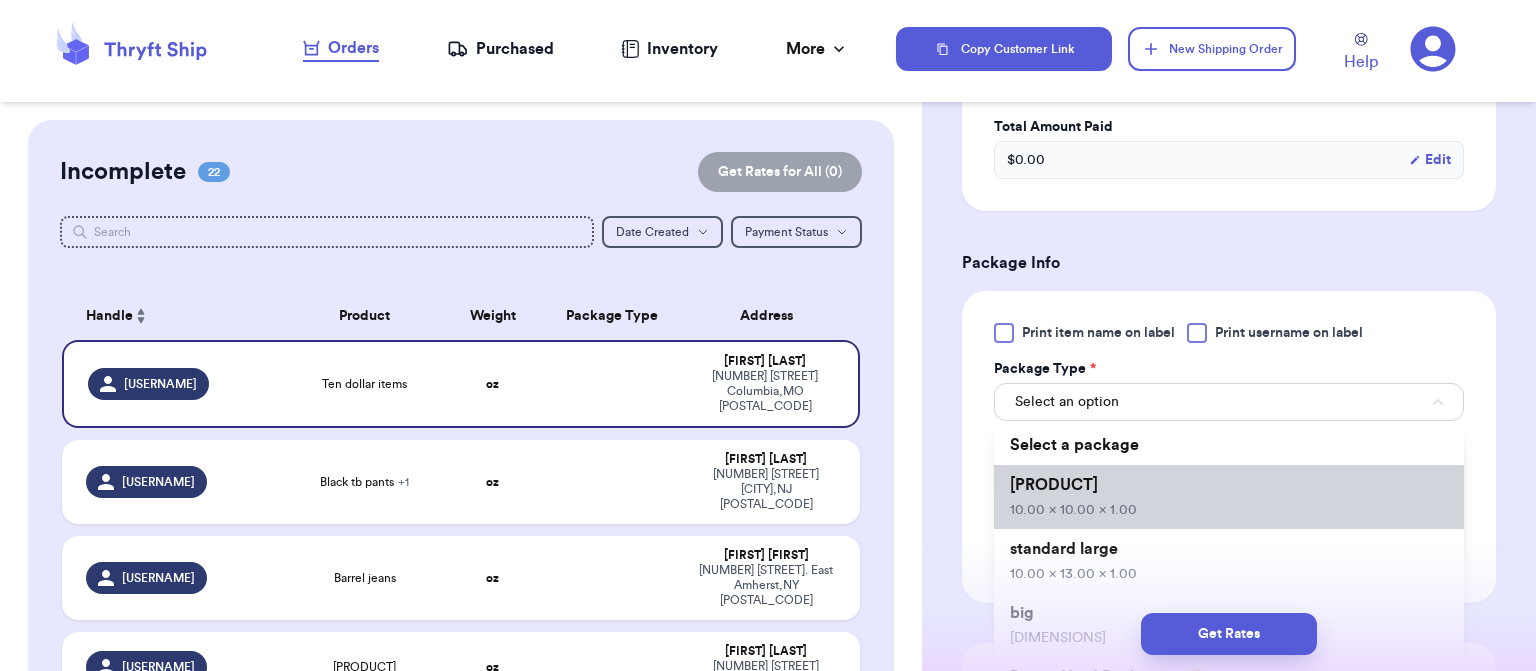 type on "10" 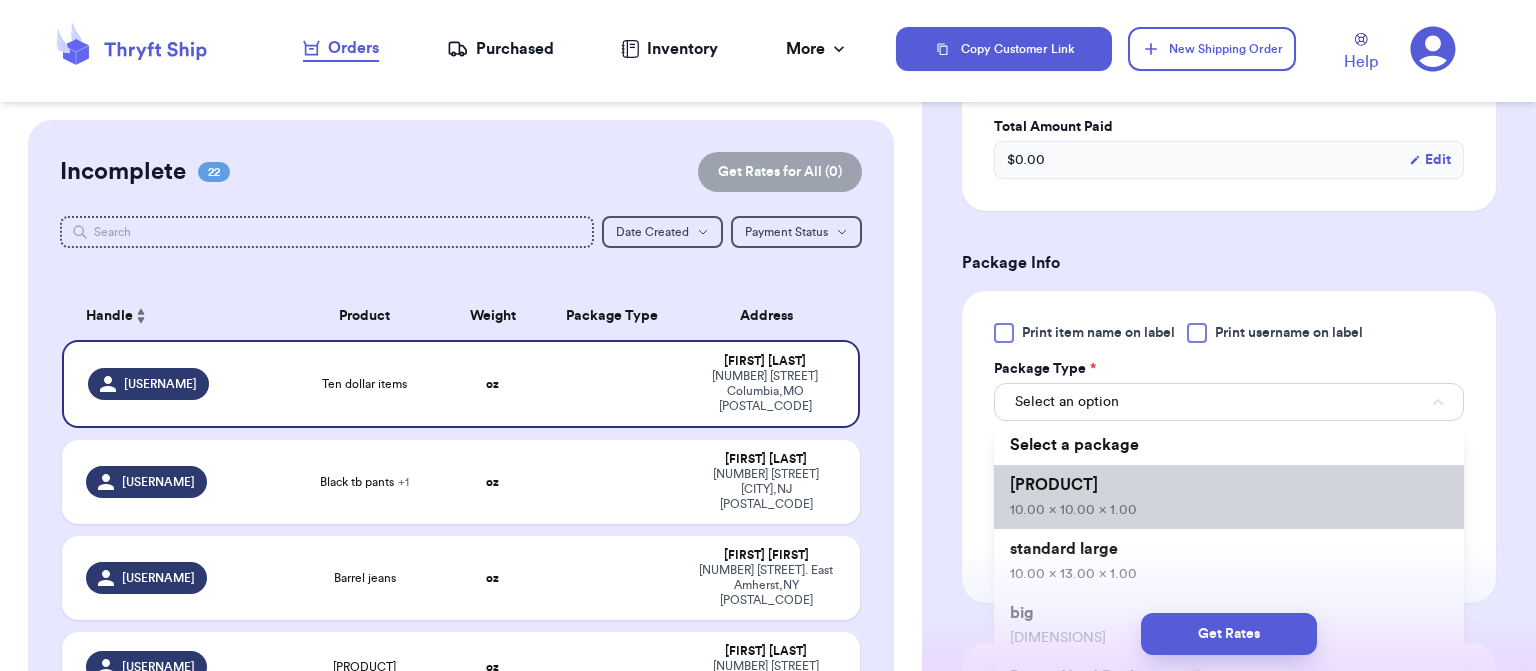 type on "10" 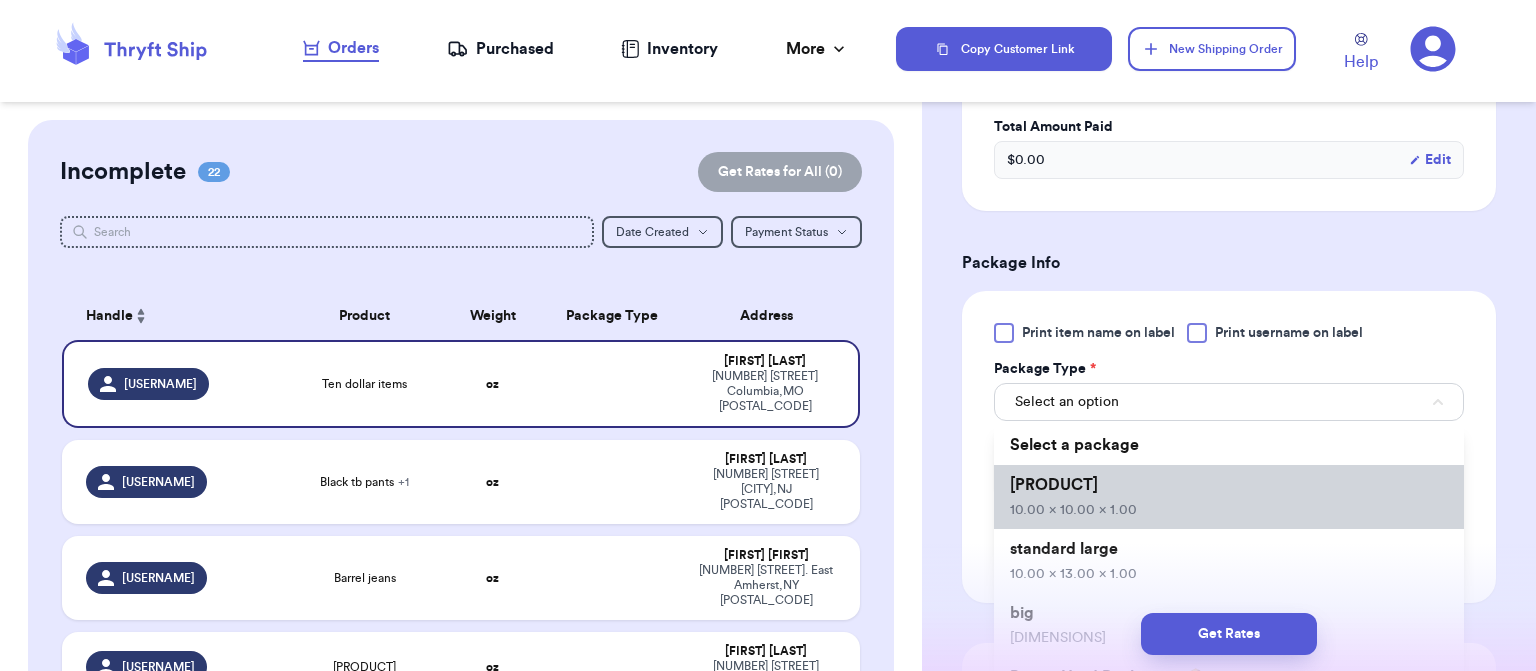 type on "1" 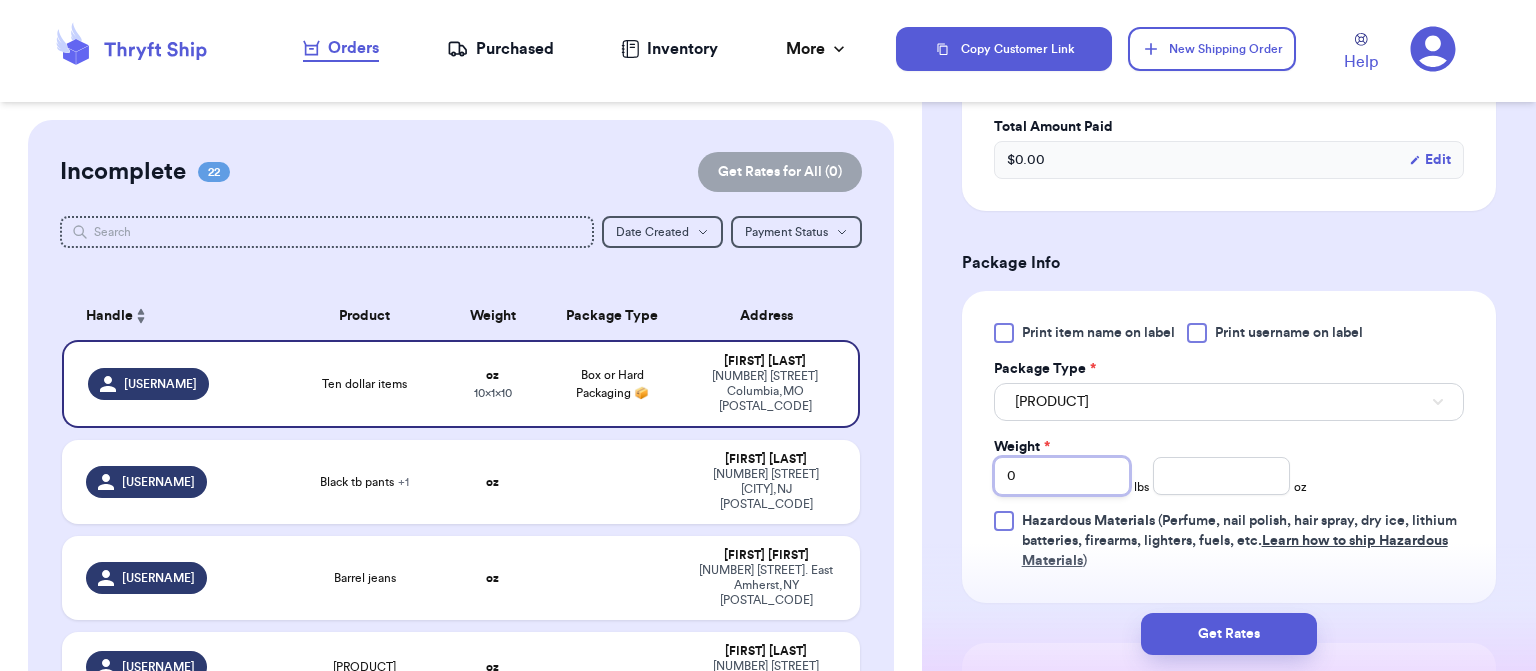 type 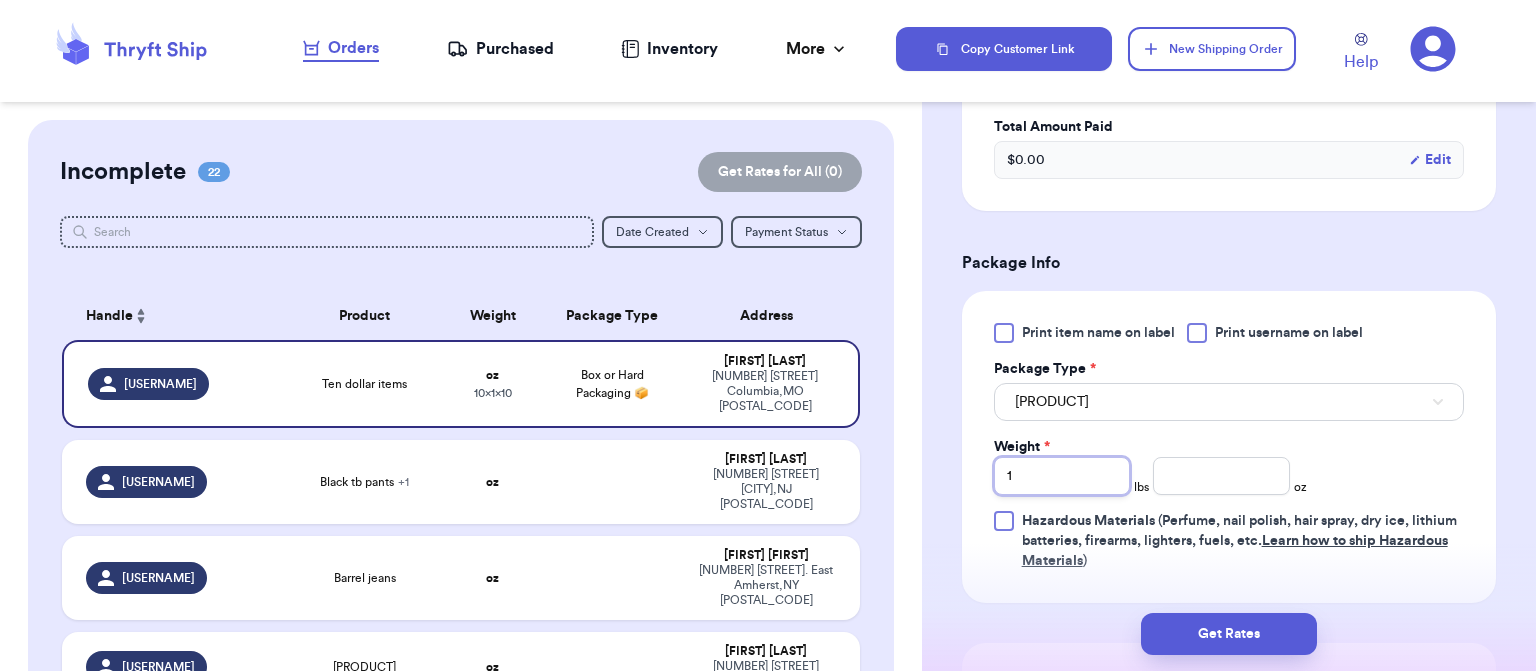 type 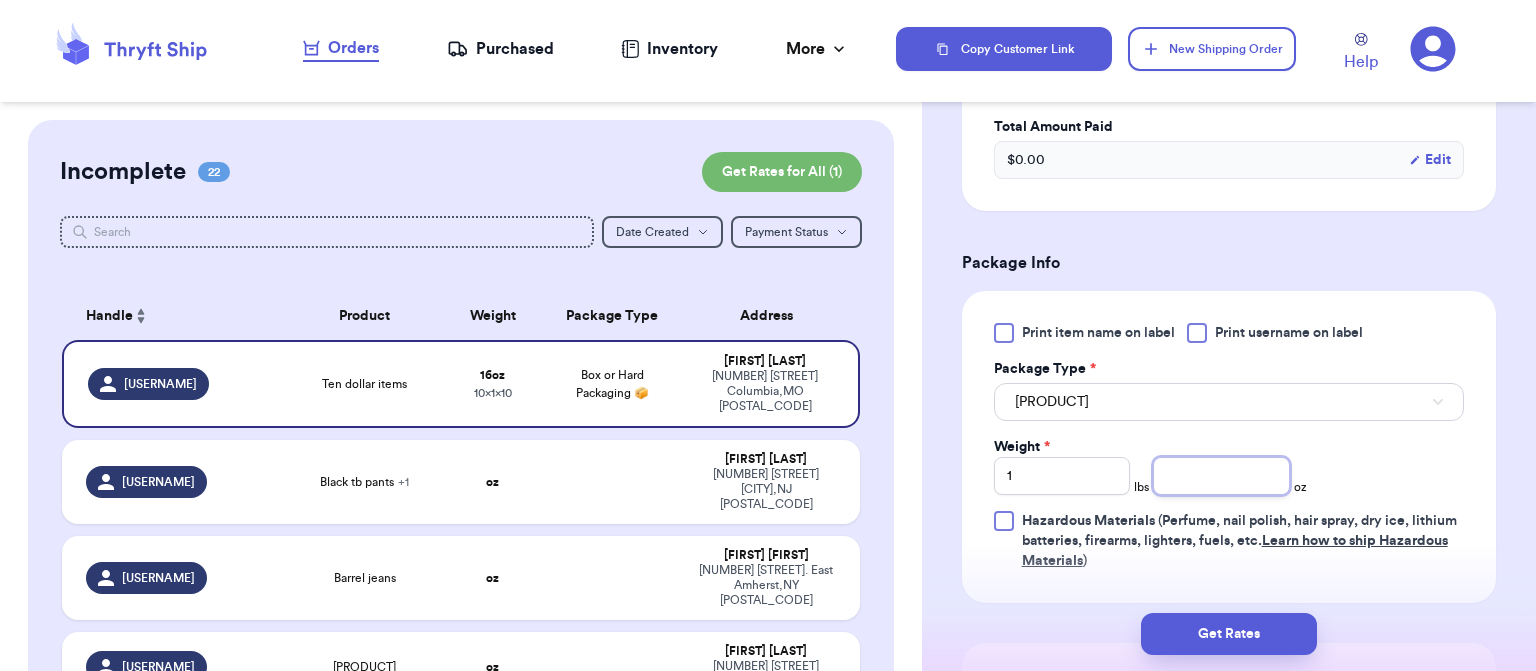type on "1.7" 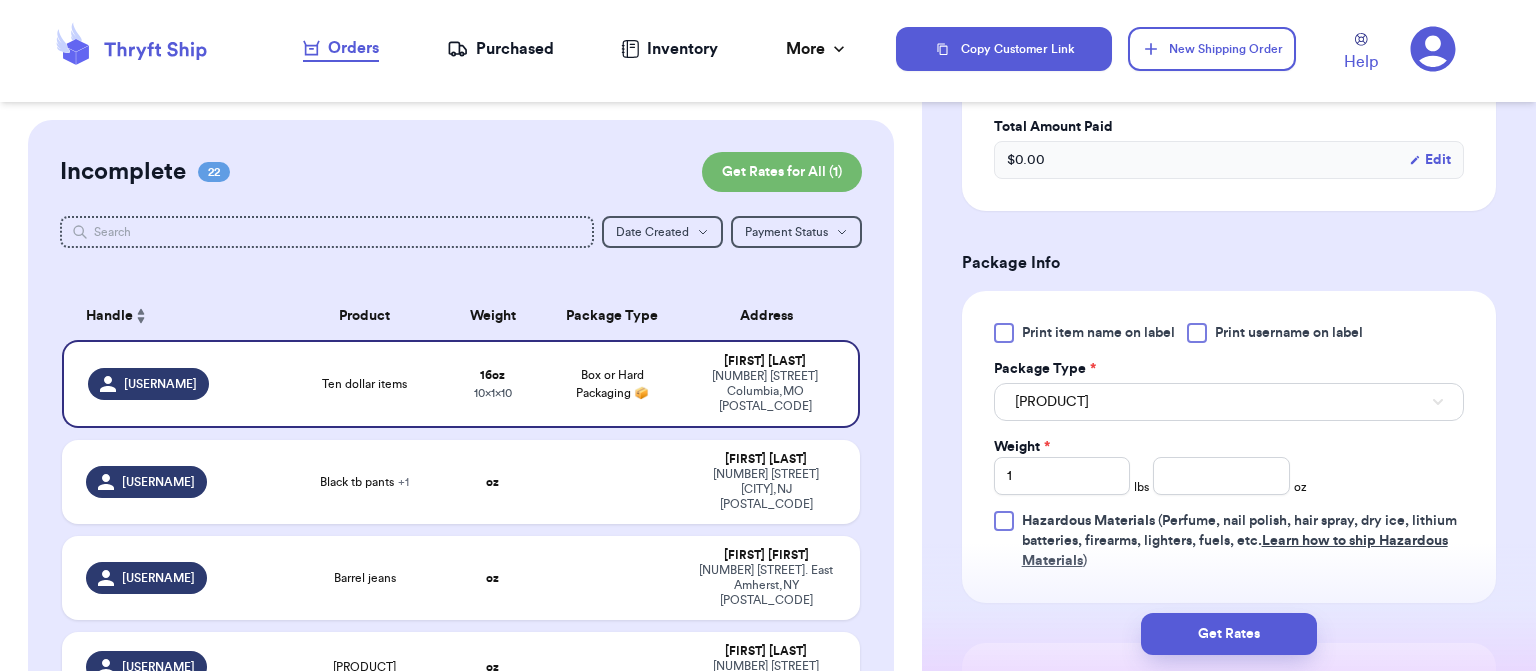 scroll, scrollTop: 1009, scrollLeft: 0, axis: vertical 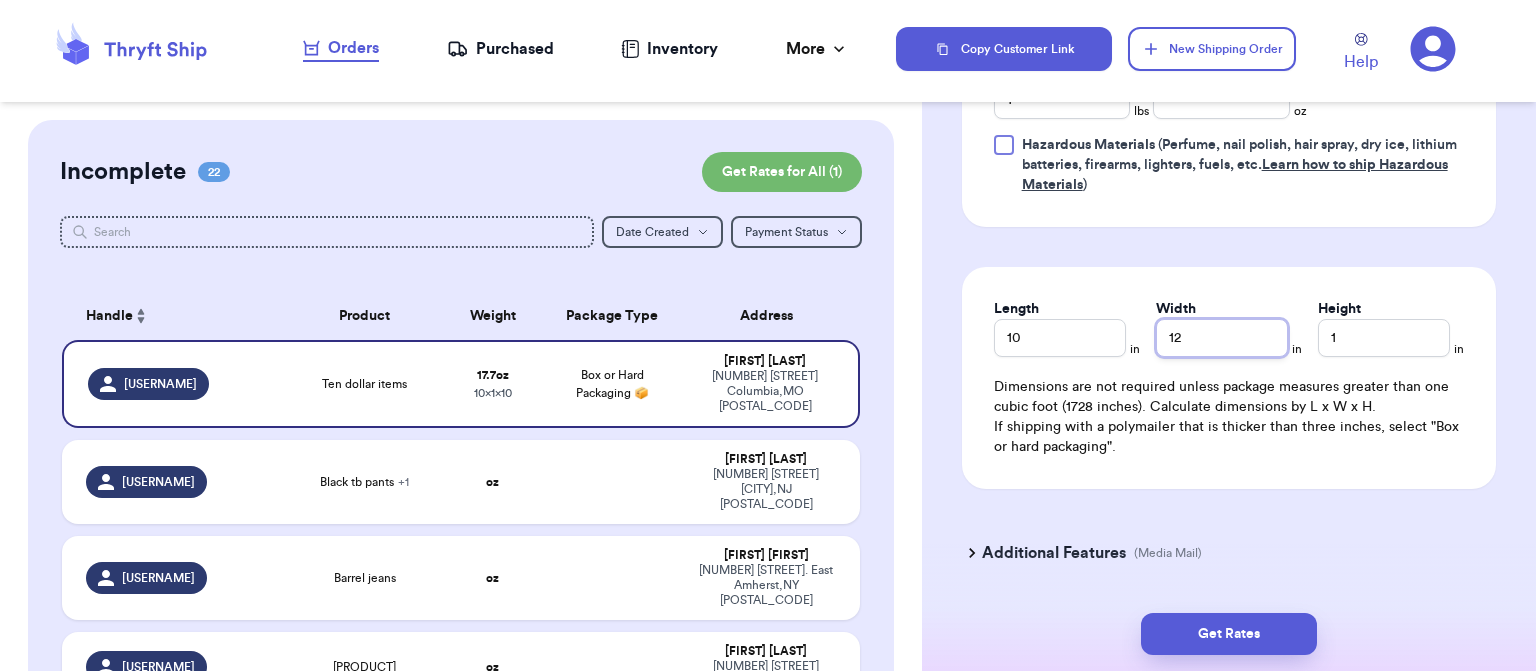 type on "12" 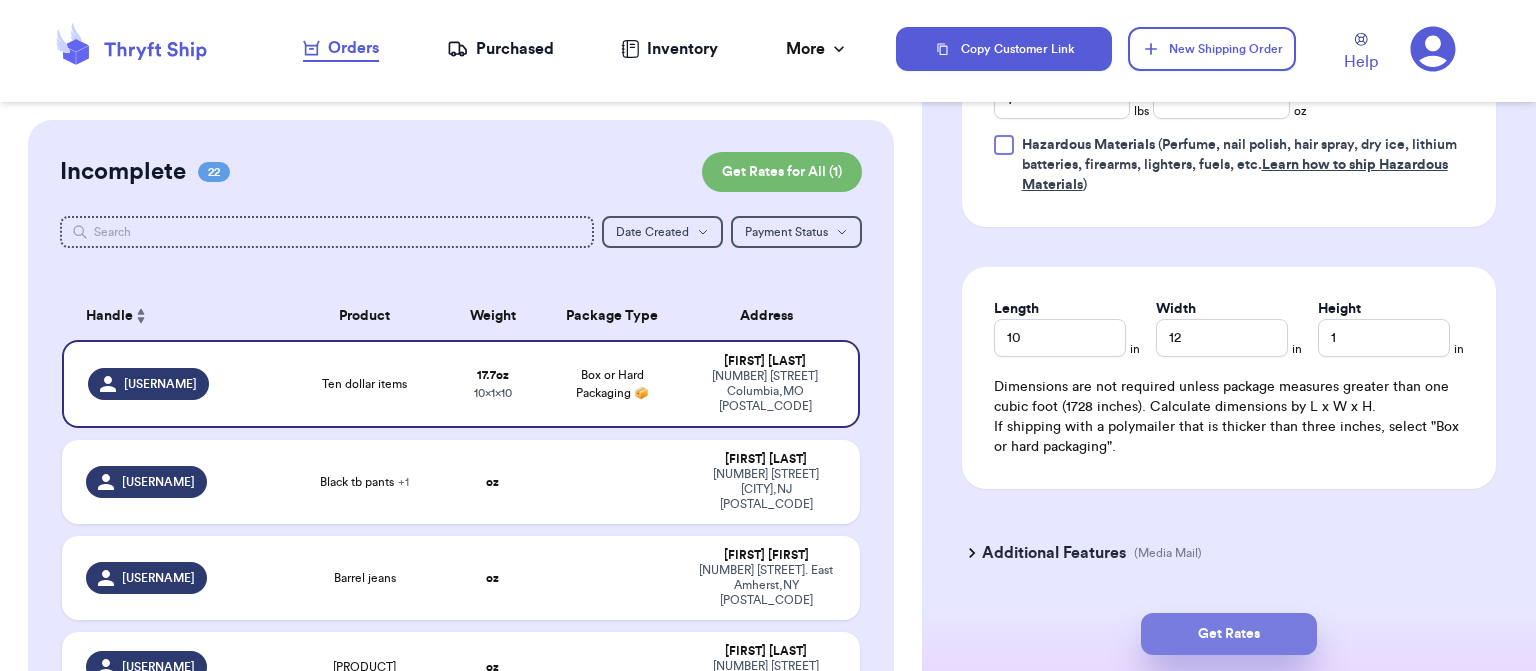 click on "Get Rates" at bounding box center [1229, 634] 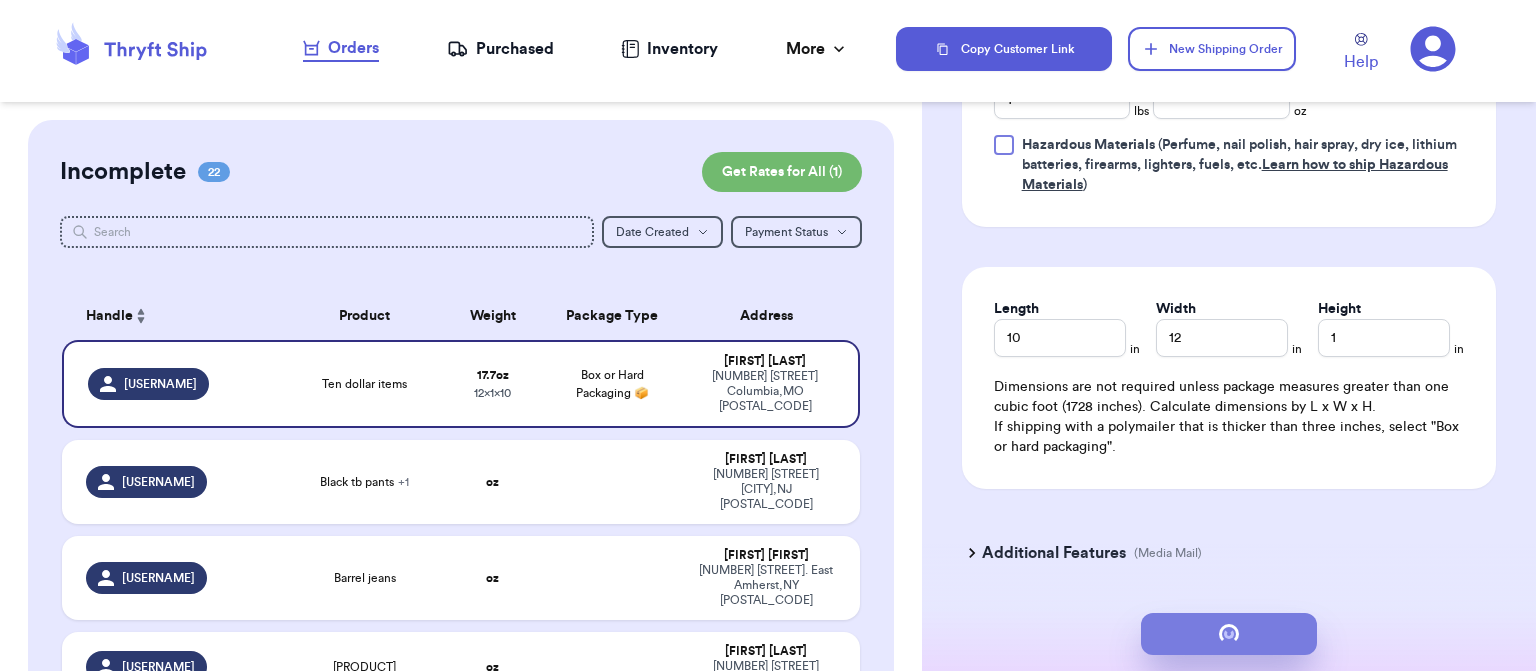 scroll, scrollTop: 0, scrollLeft: 0, axis: both 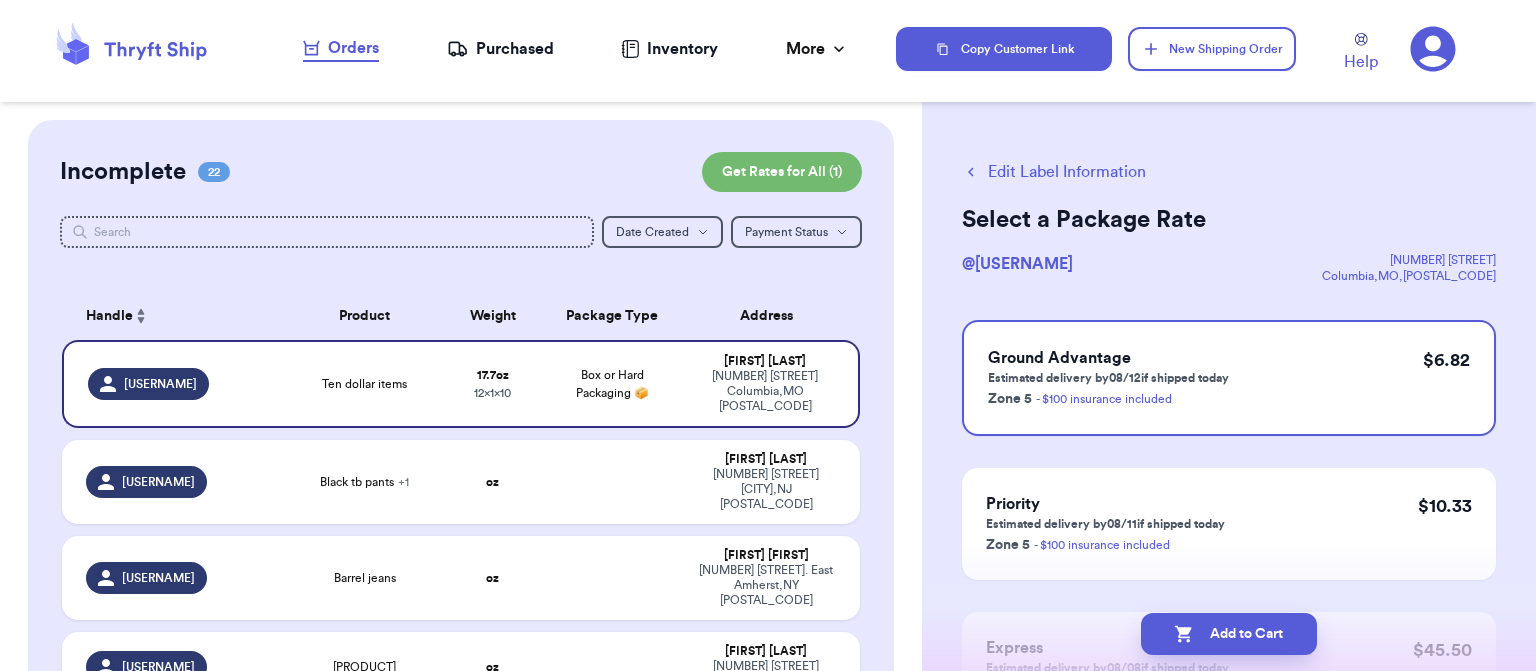 click on "Add to Cart" at bounding box center [1229, 634] 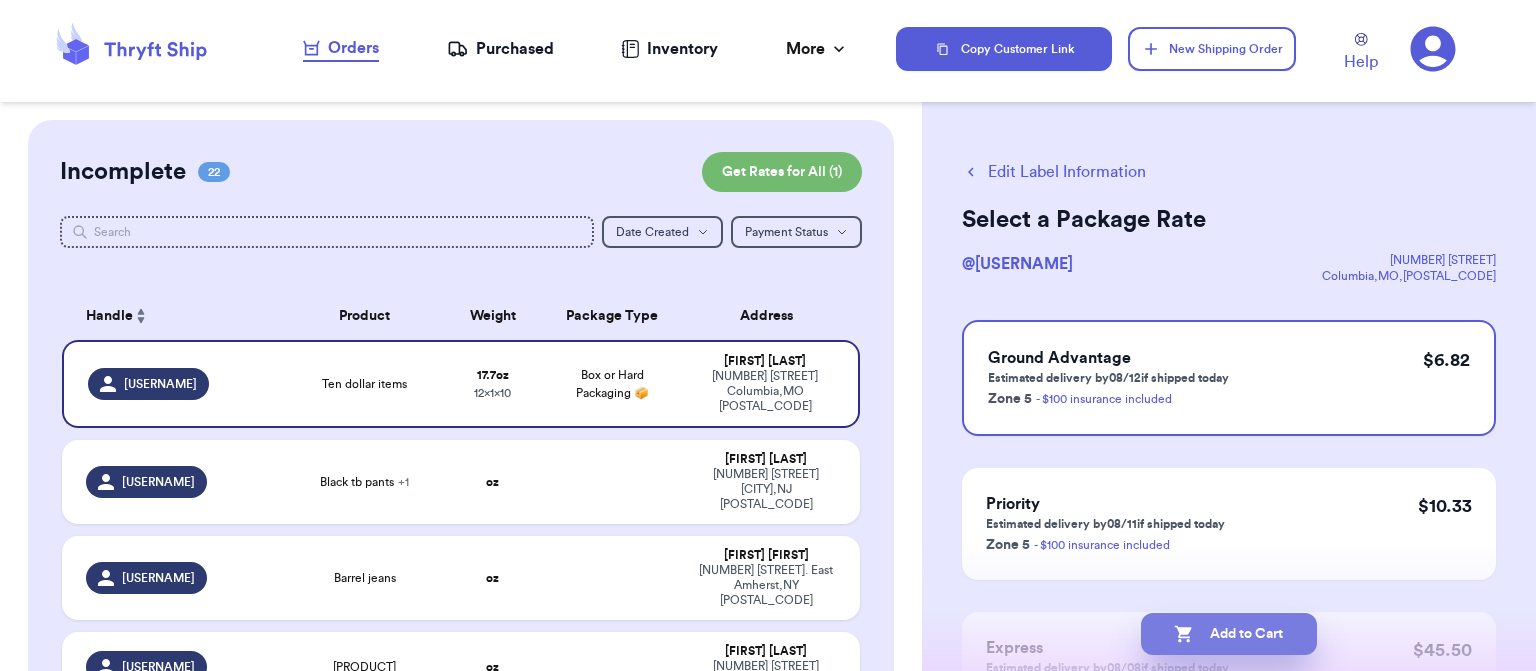checkbox on "true" 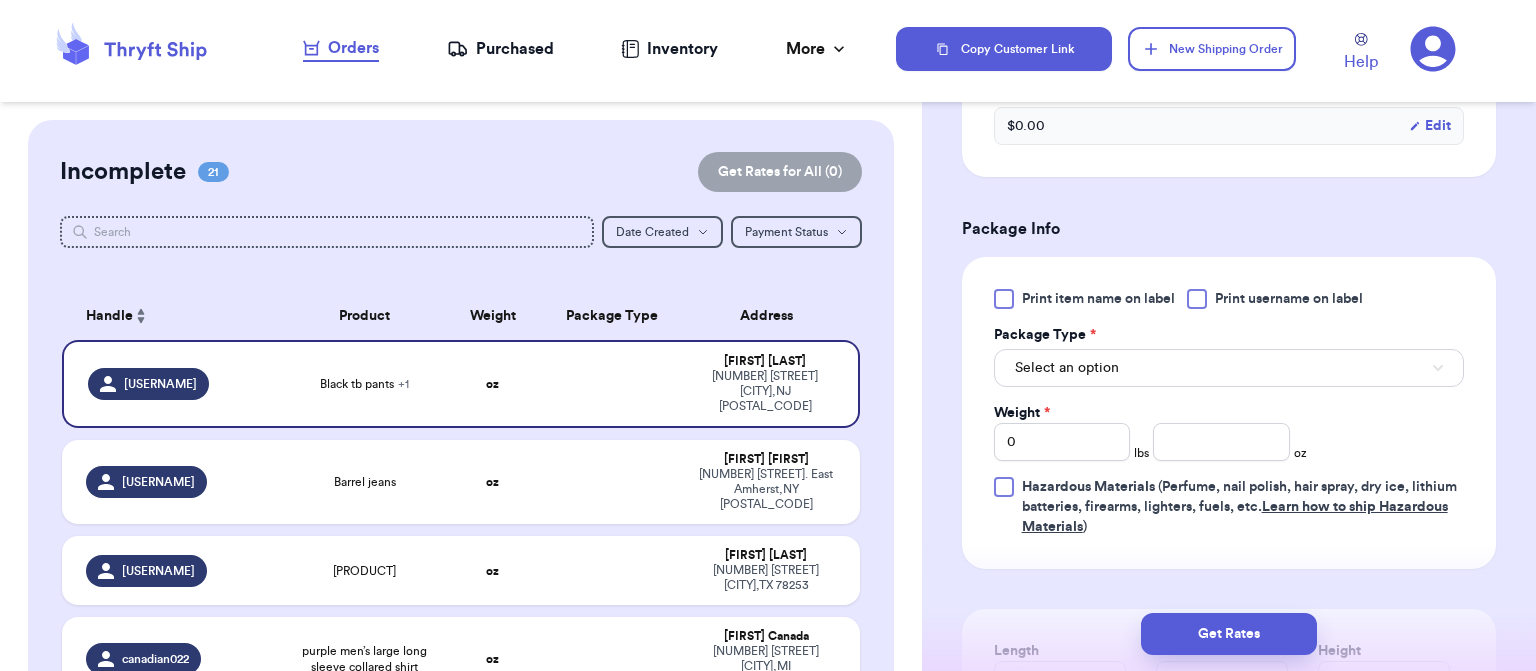 scroll, scrollTop: 768, scrollLeft: 0, axis: vertical 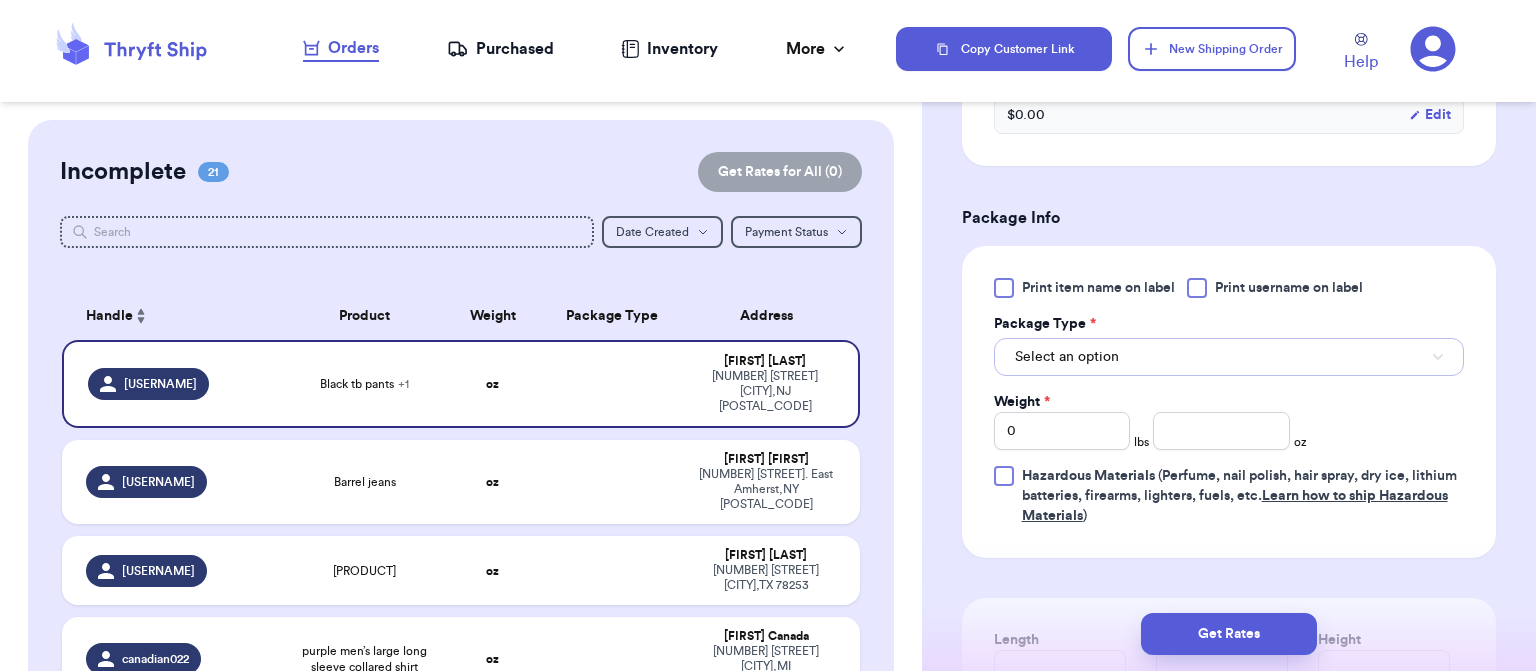 click on "Select an option" at bounding box center [1229, 357] 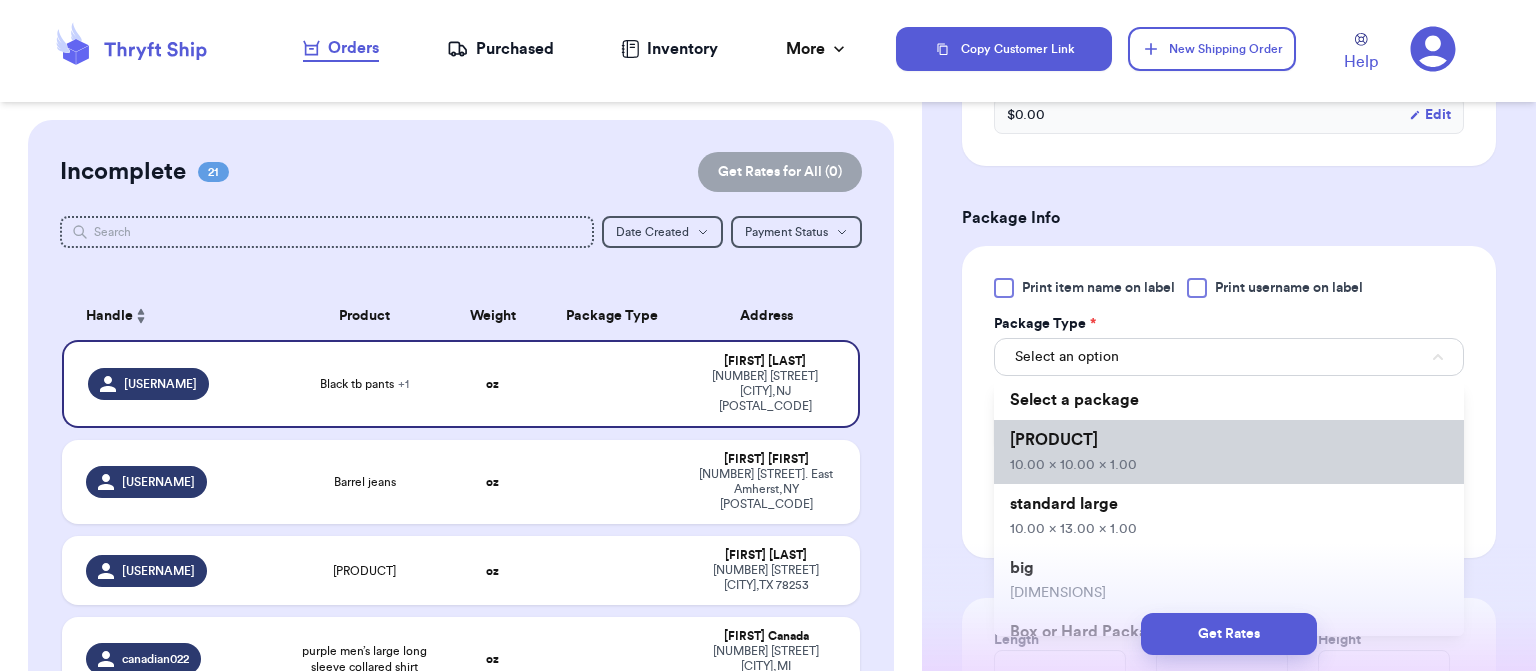click on "standard 10.00 x 10.00 x 1.00" at bounding box center [1229, 452] 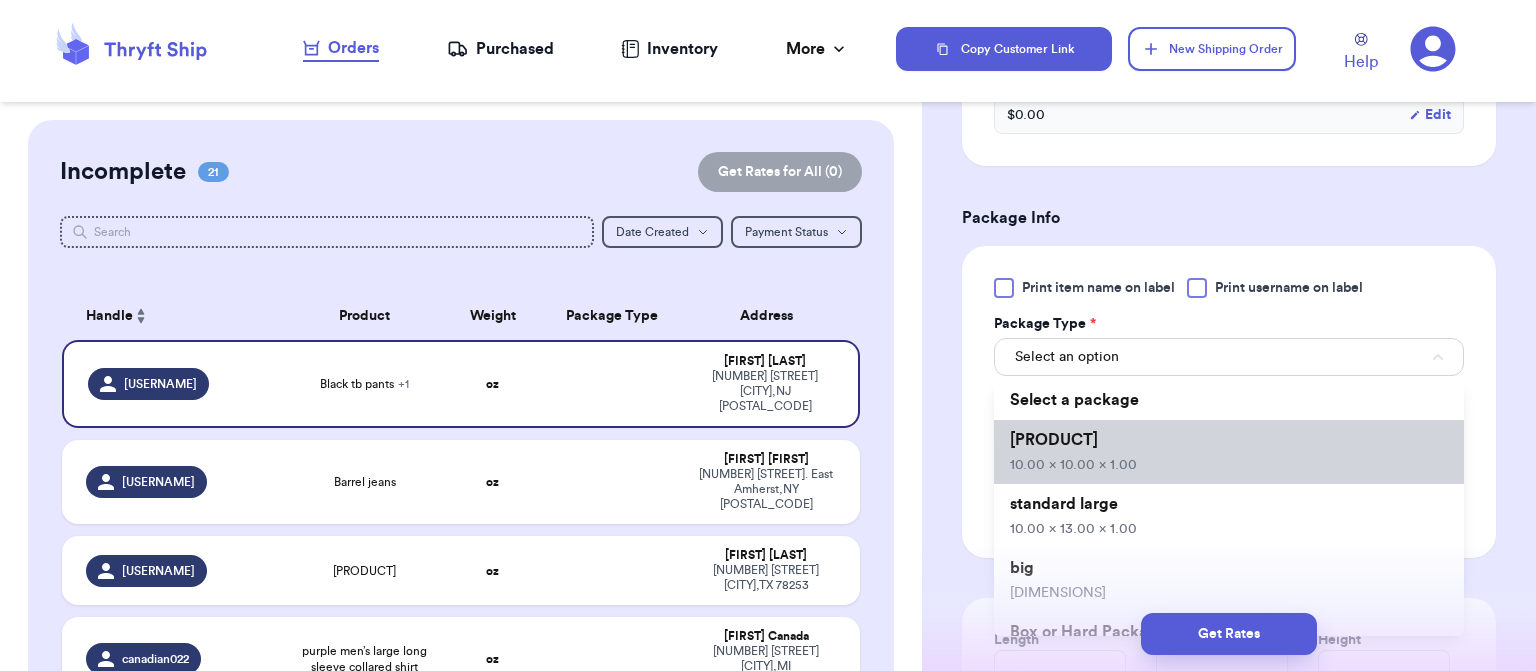 type 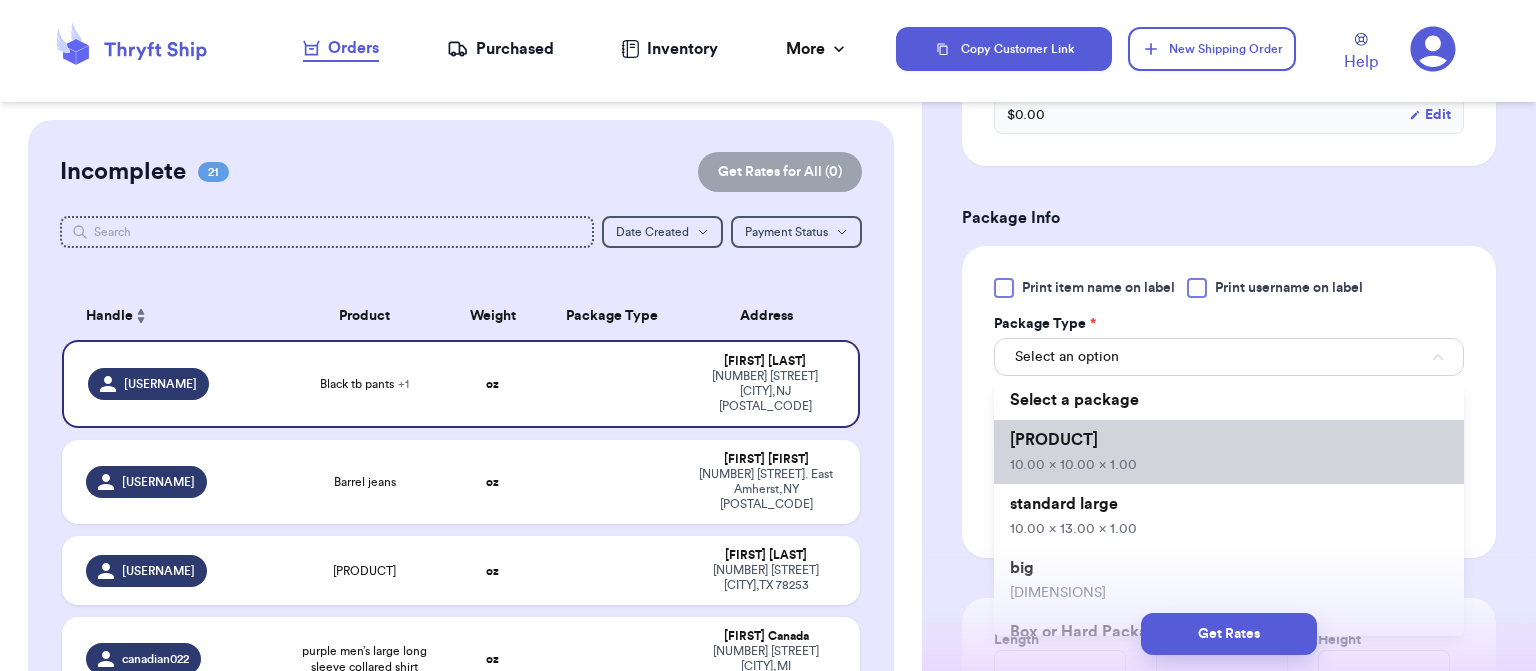 type on "10" 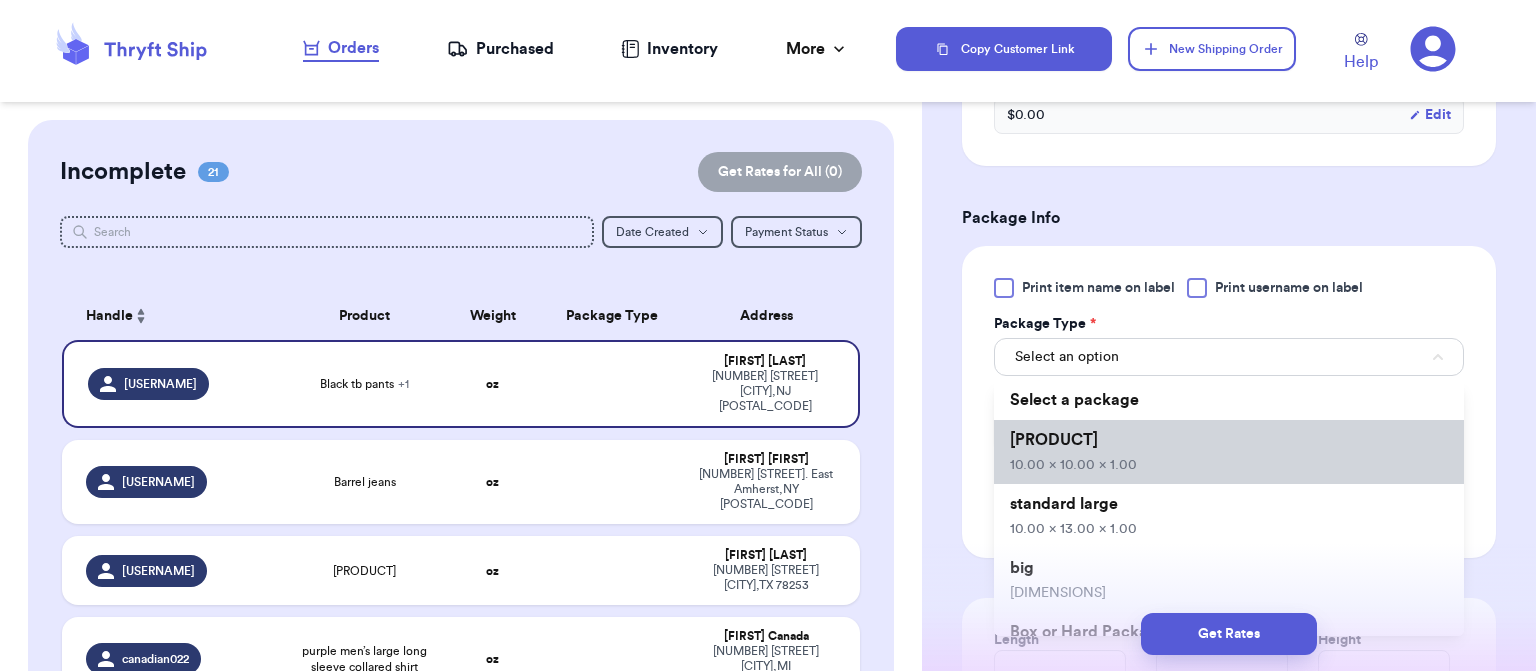 type on "10" 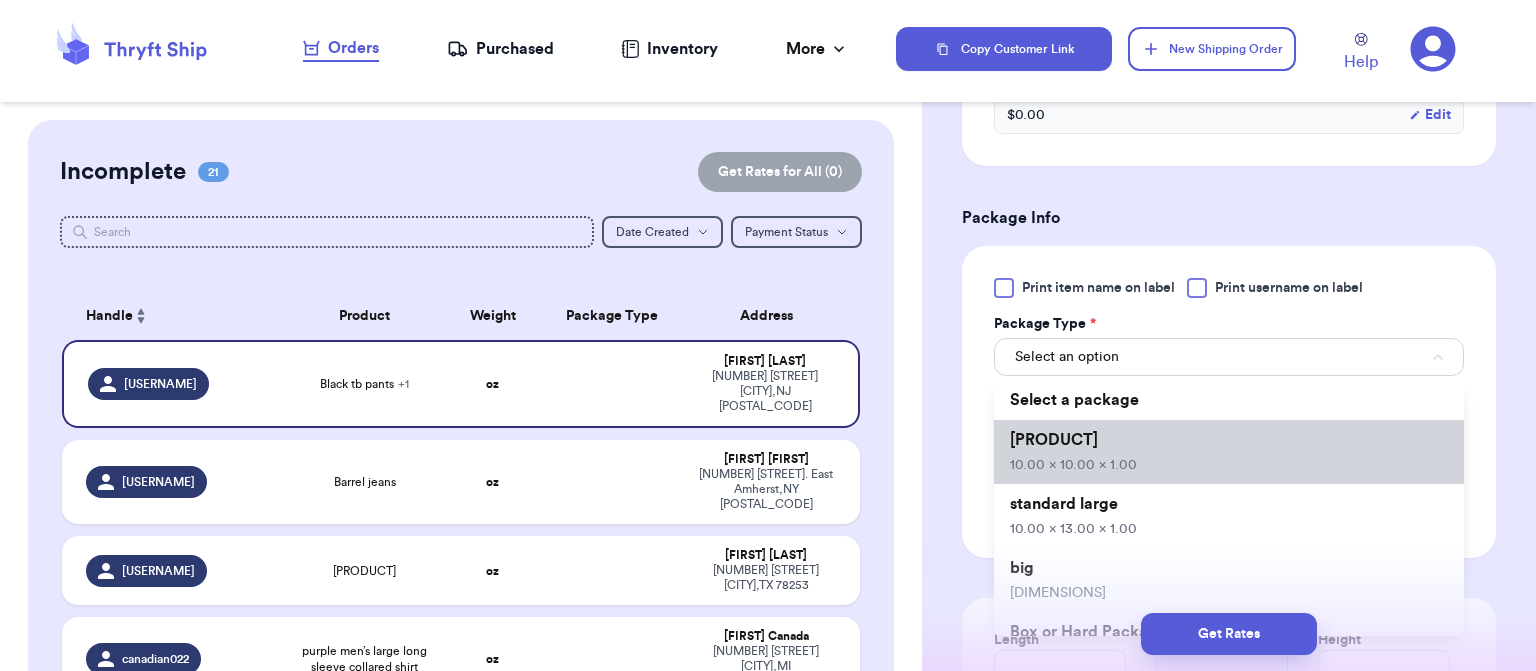 type on "1" 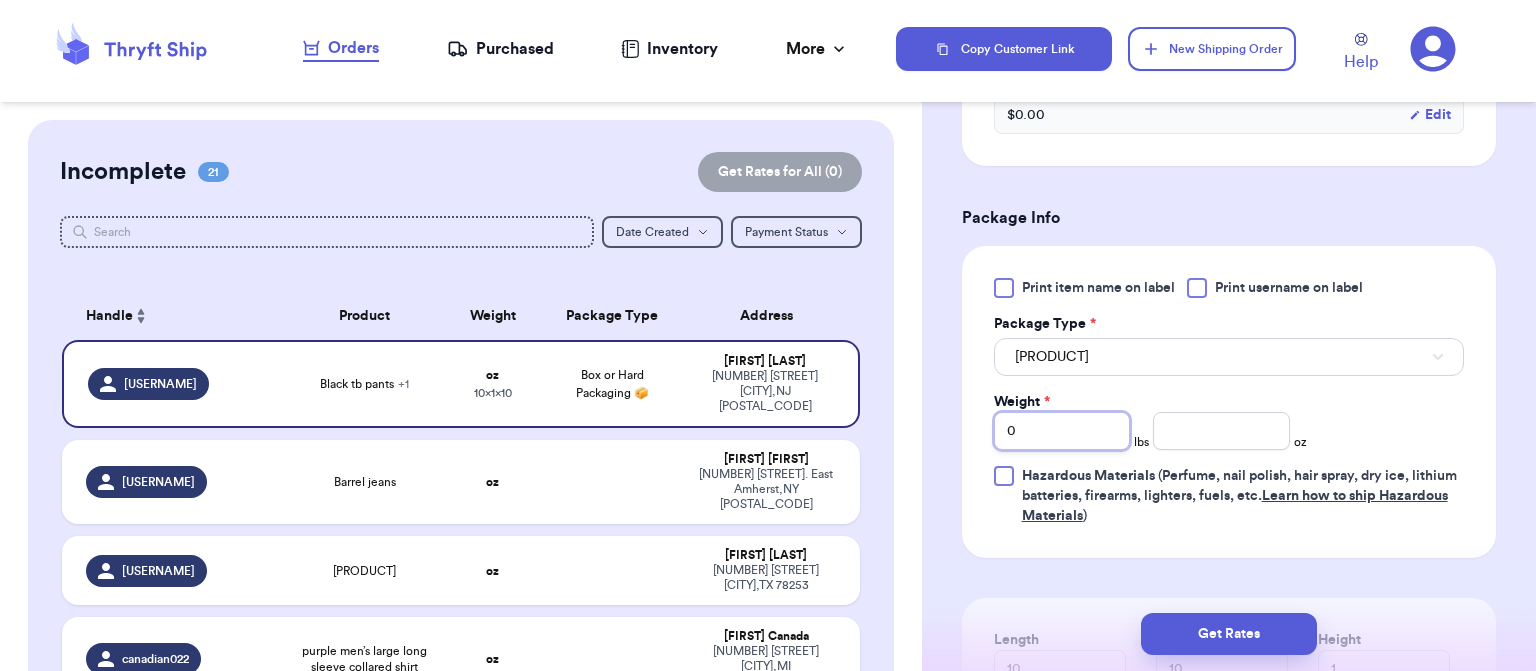 type 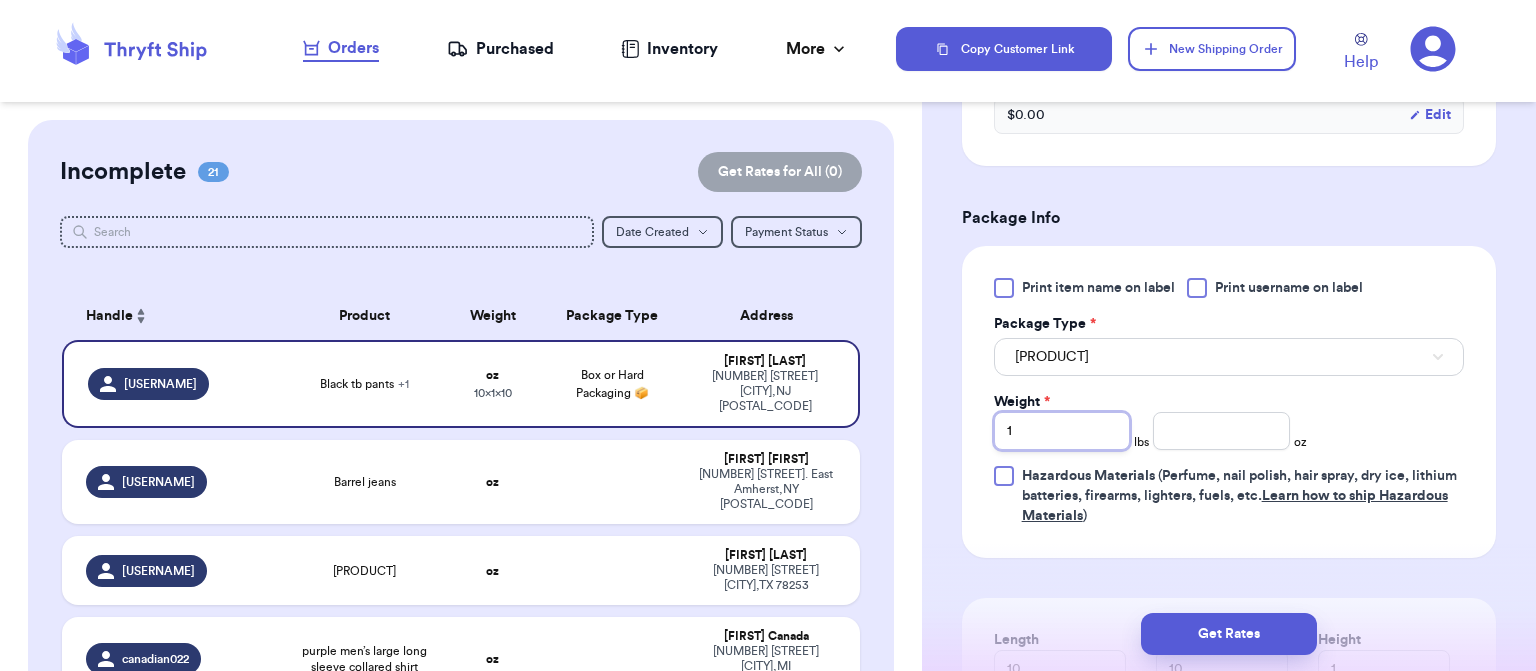 type 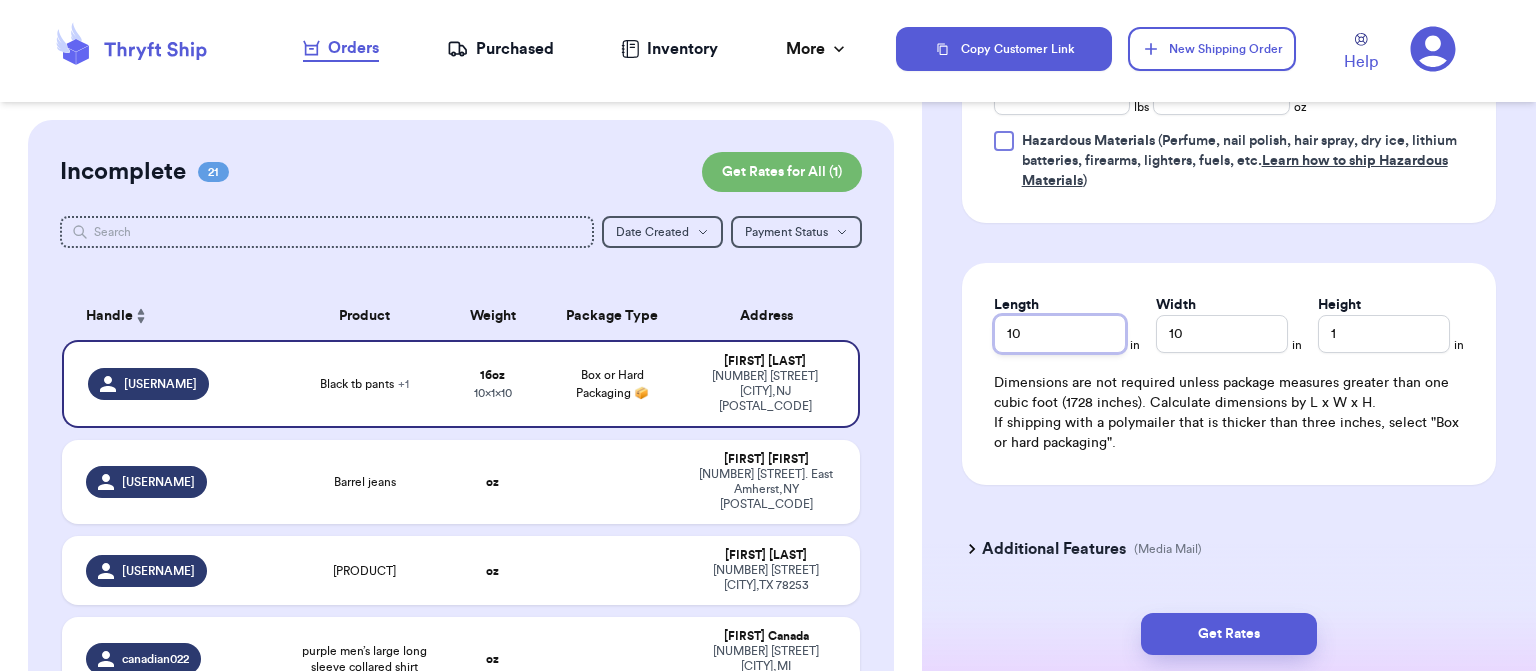 scroll, scrollTop: 1135, scrollLeft: 0, axis: vertical 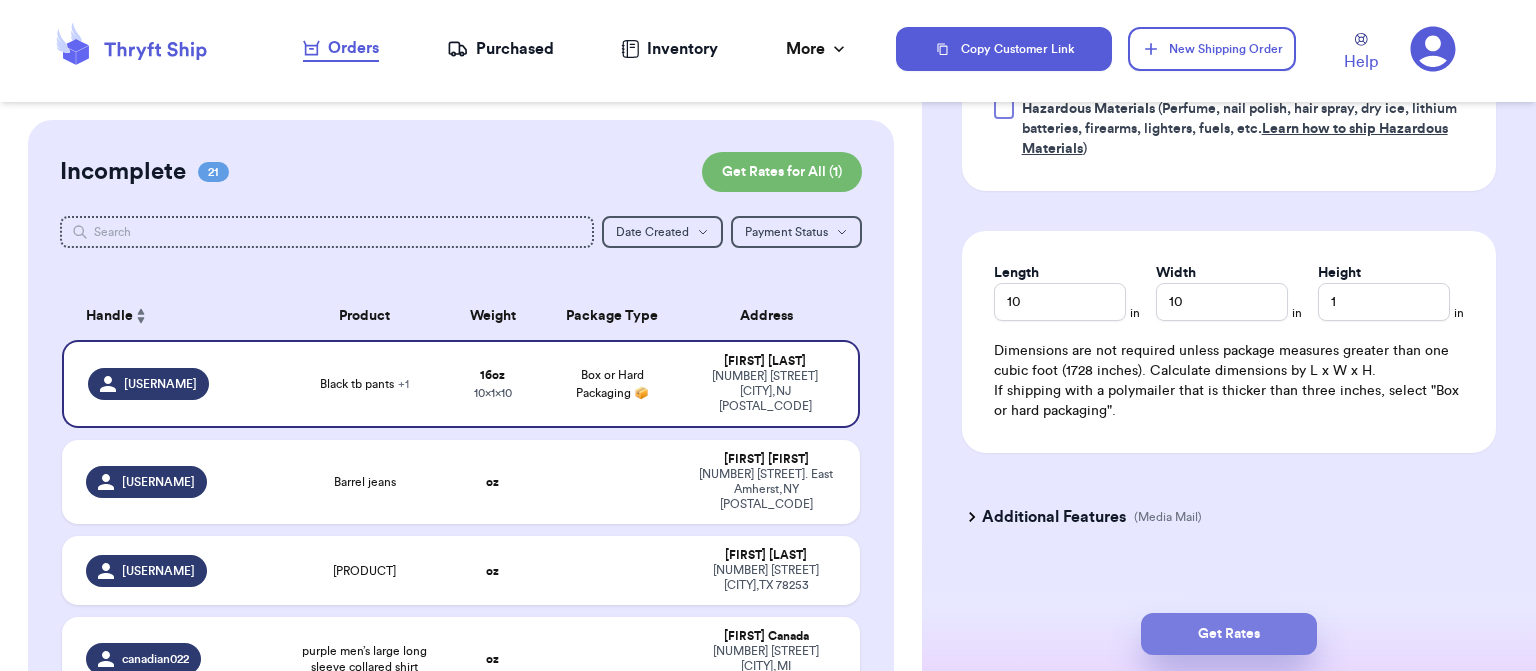 click on "Get Rates" at bounding box center [1229, 634] 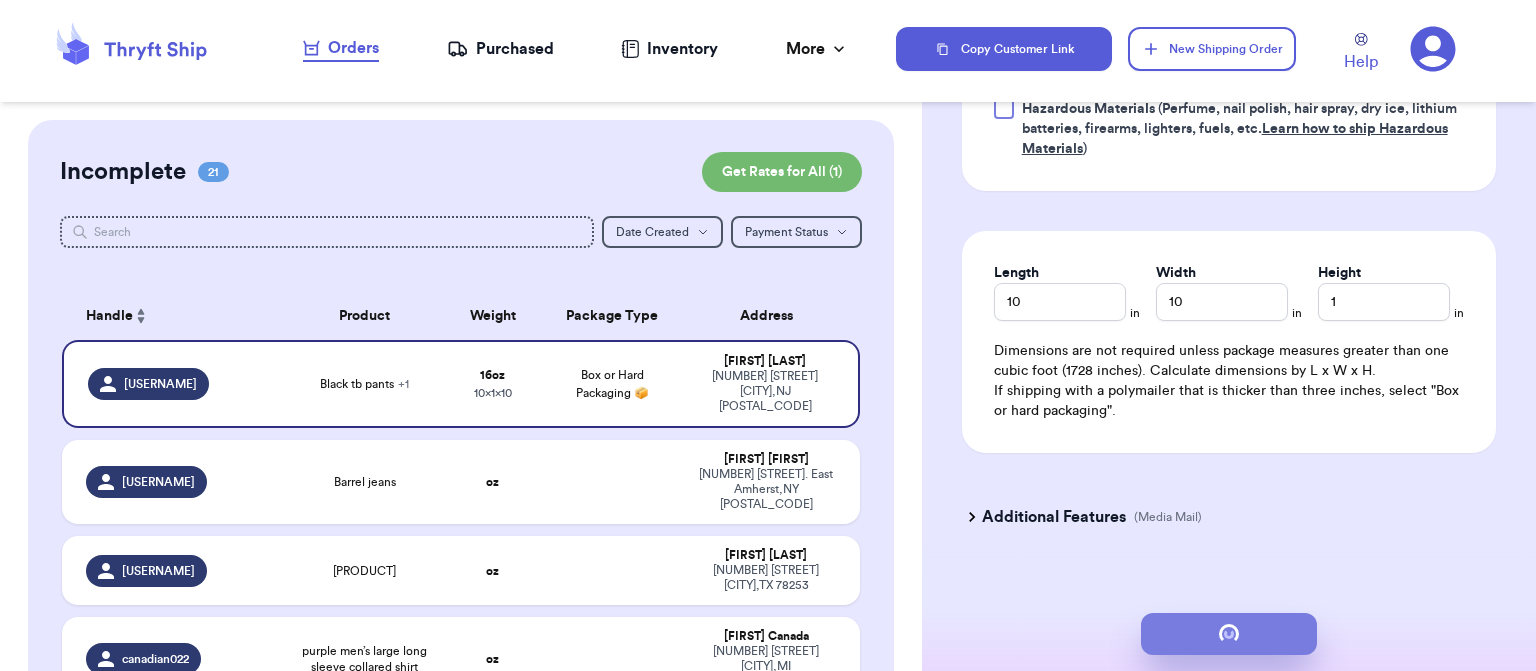 type 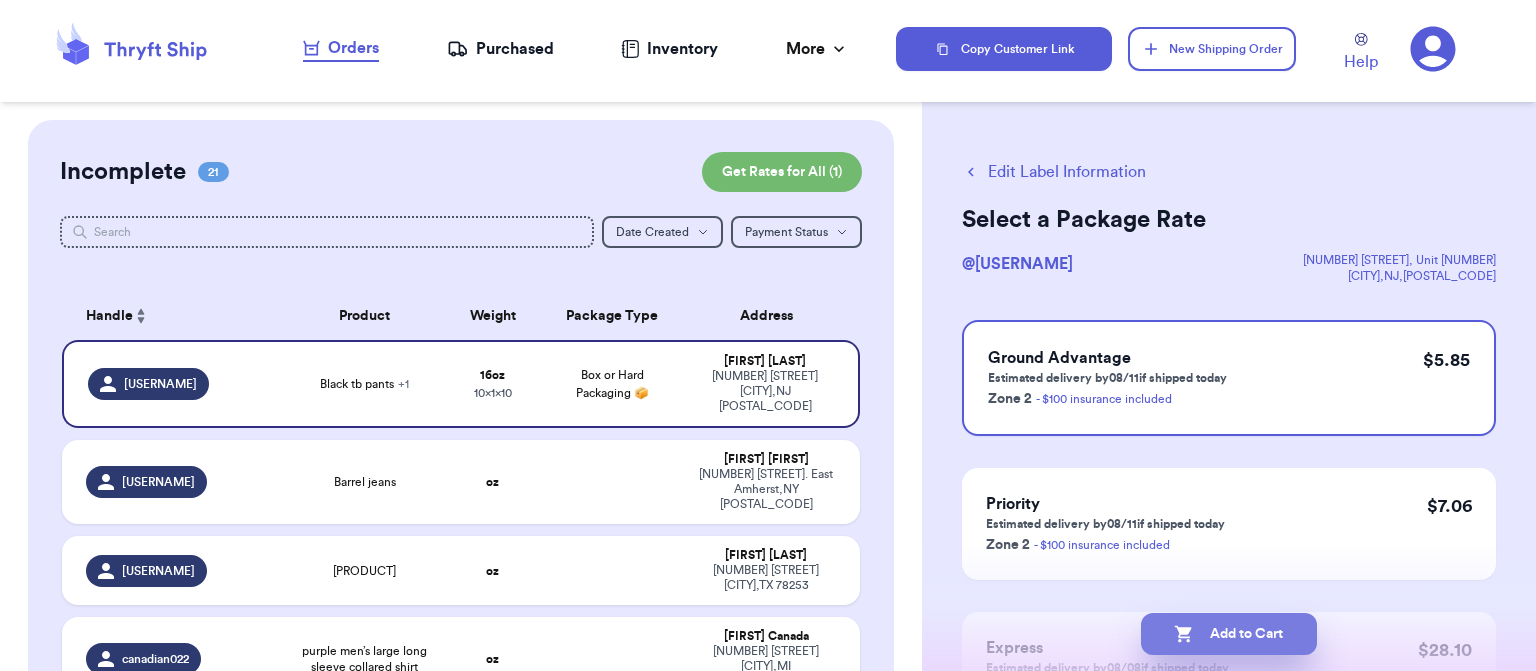click on "Add to Cart" at bounding box center [1229, 634] 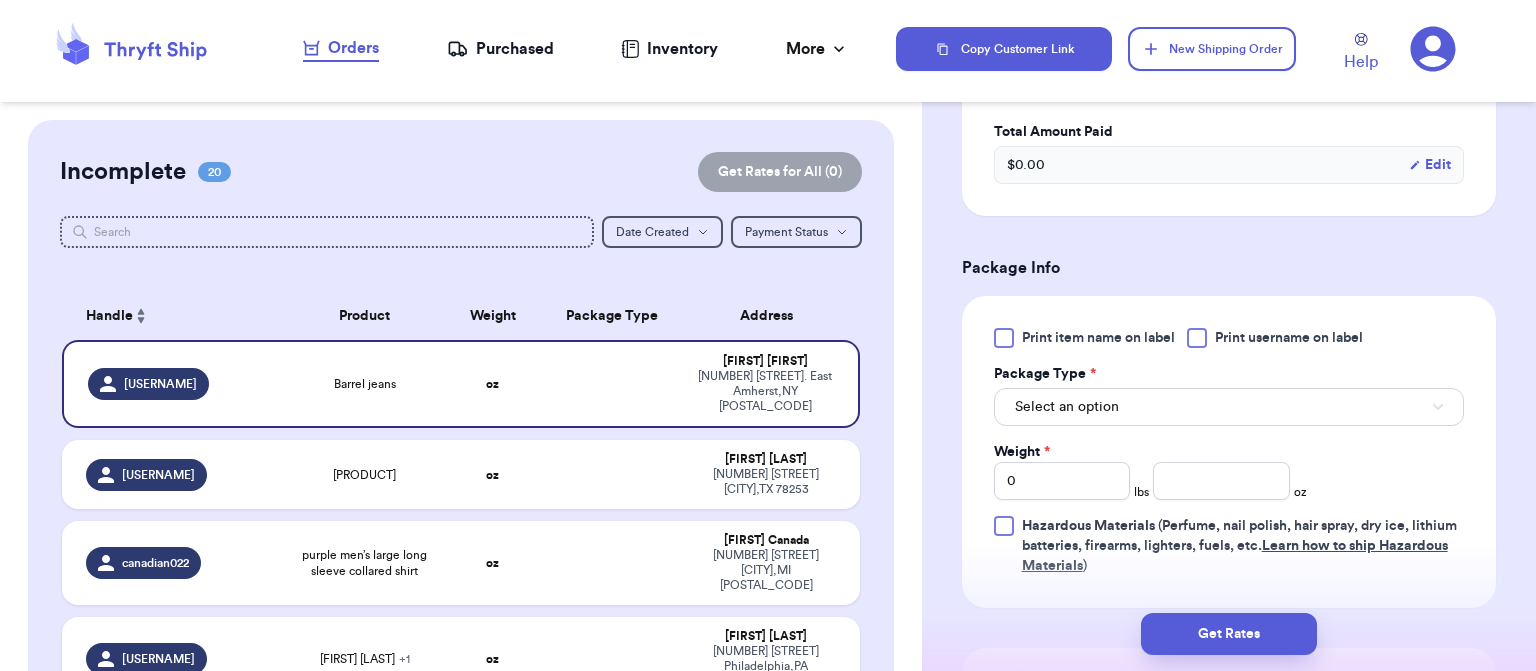 scroll, scrollTop: 740, scrollLeft: 0, axis: vertical 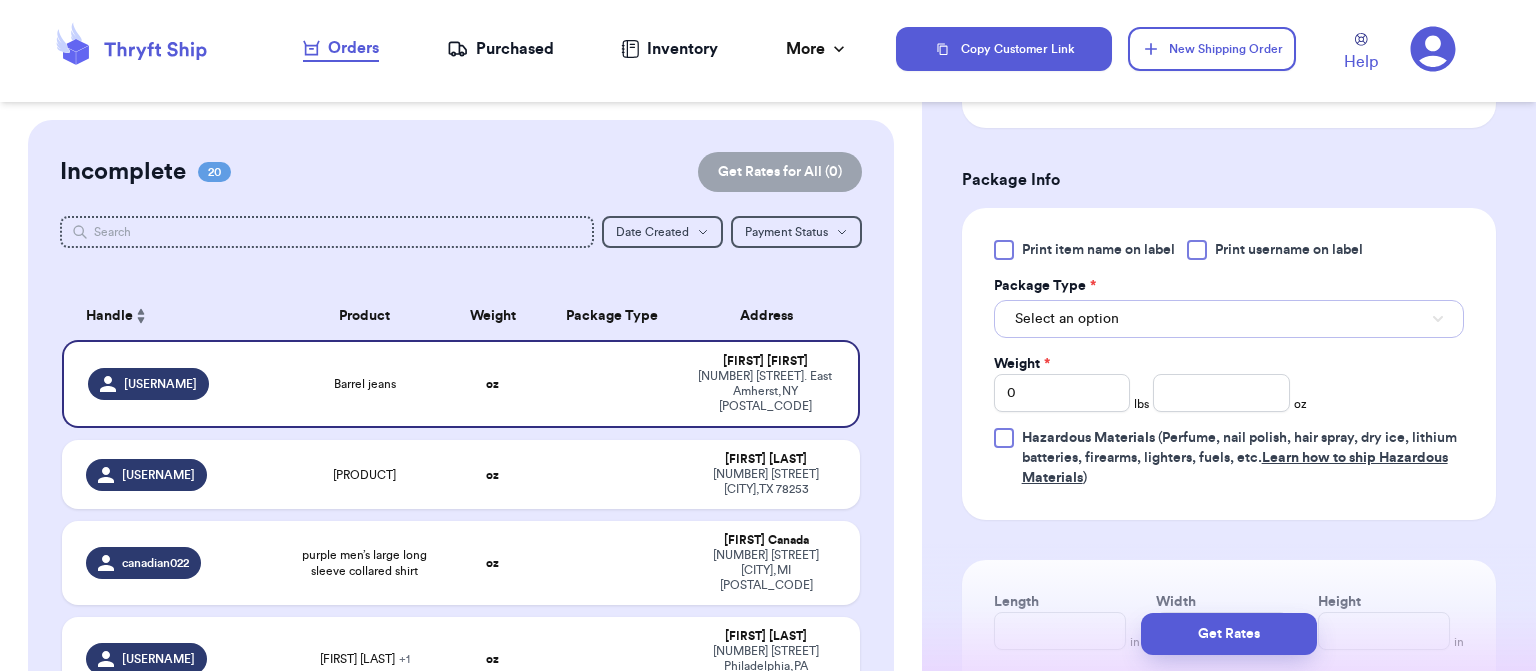 click on "Select an option" at bounding box center [1229, 319] 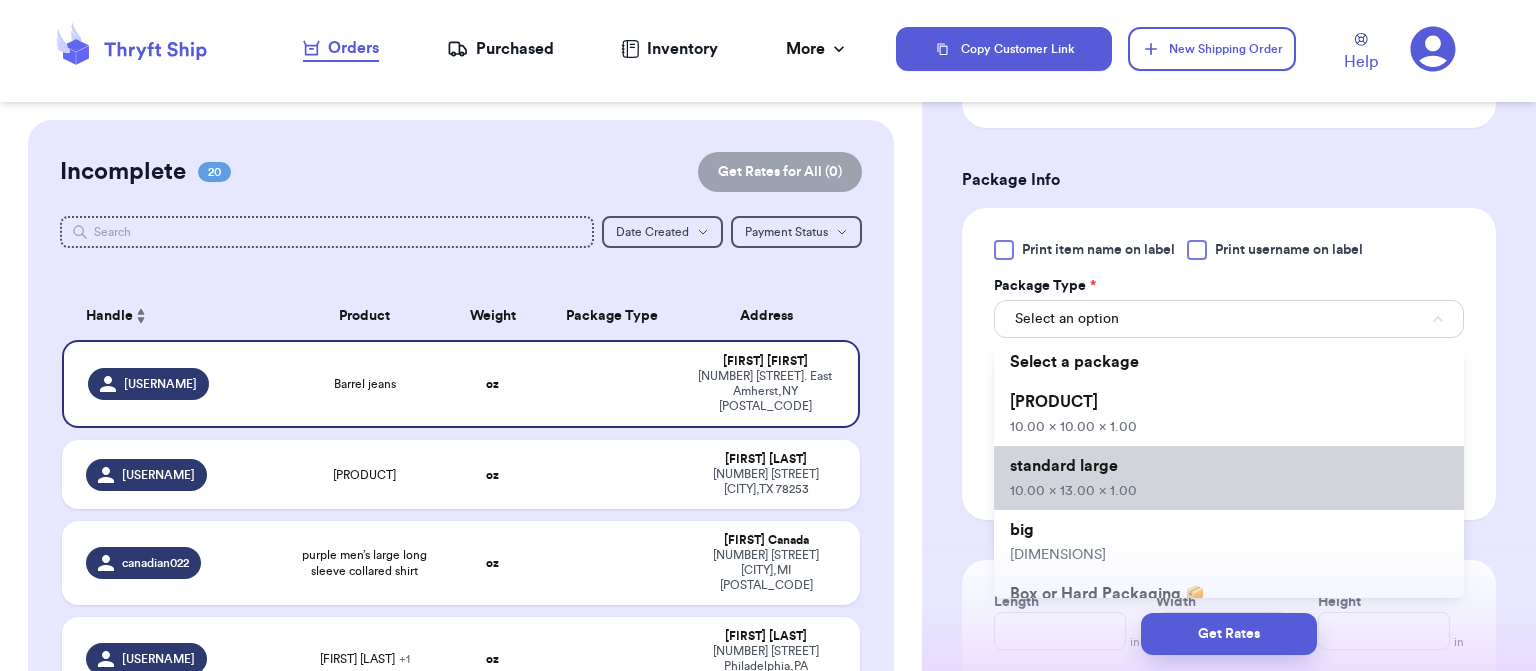 click on "standard large 10.00 x 13.00 x 1.00" at bounding box center (1229, 478) 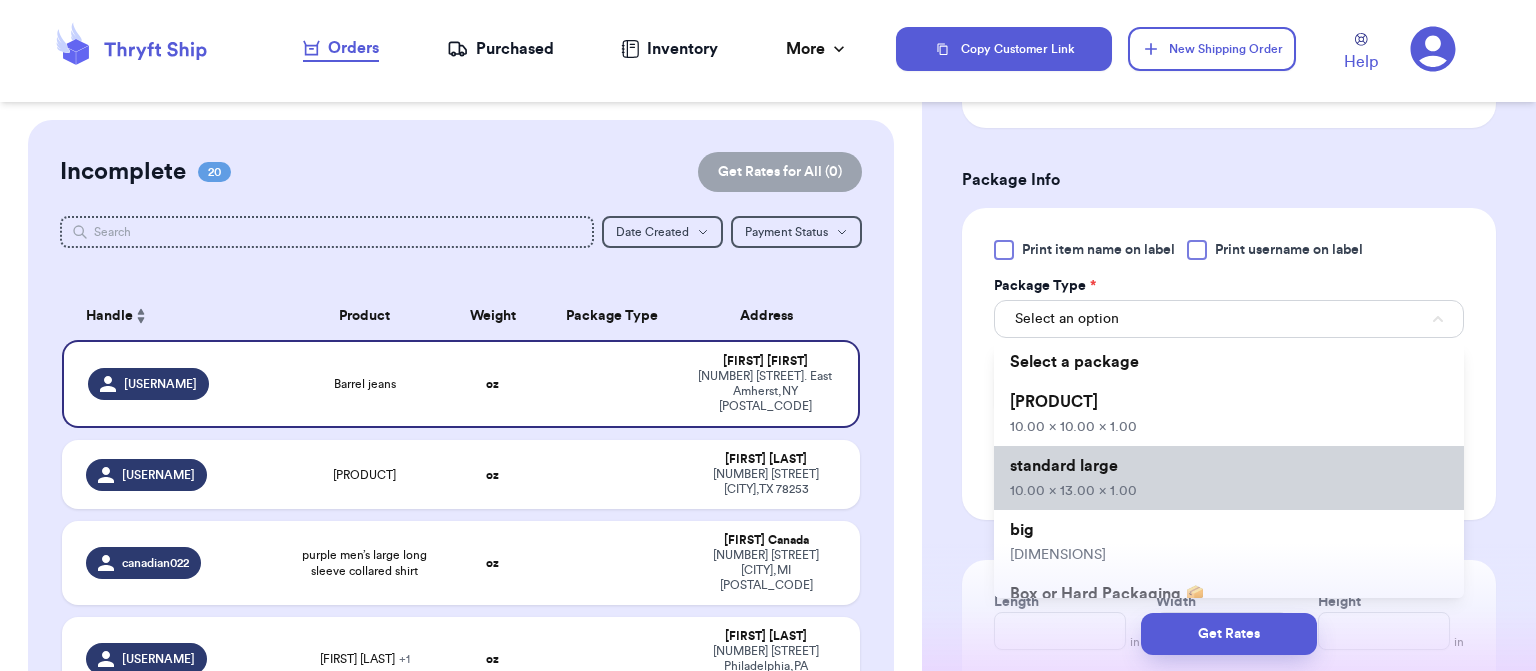 type 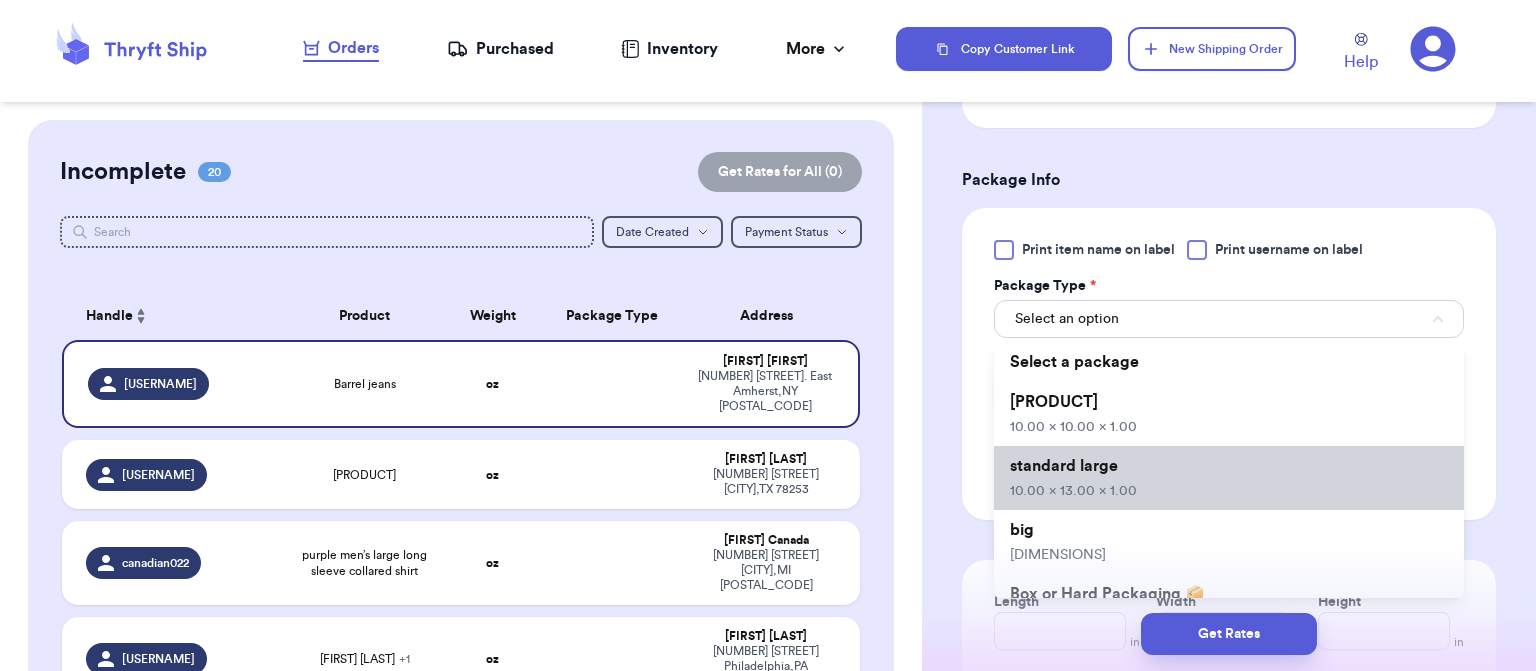 type on "10" 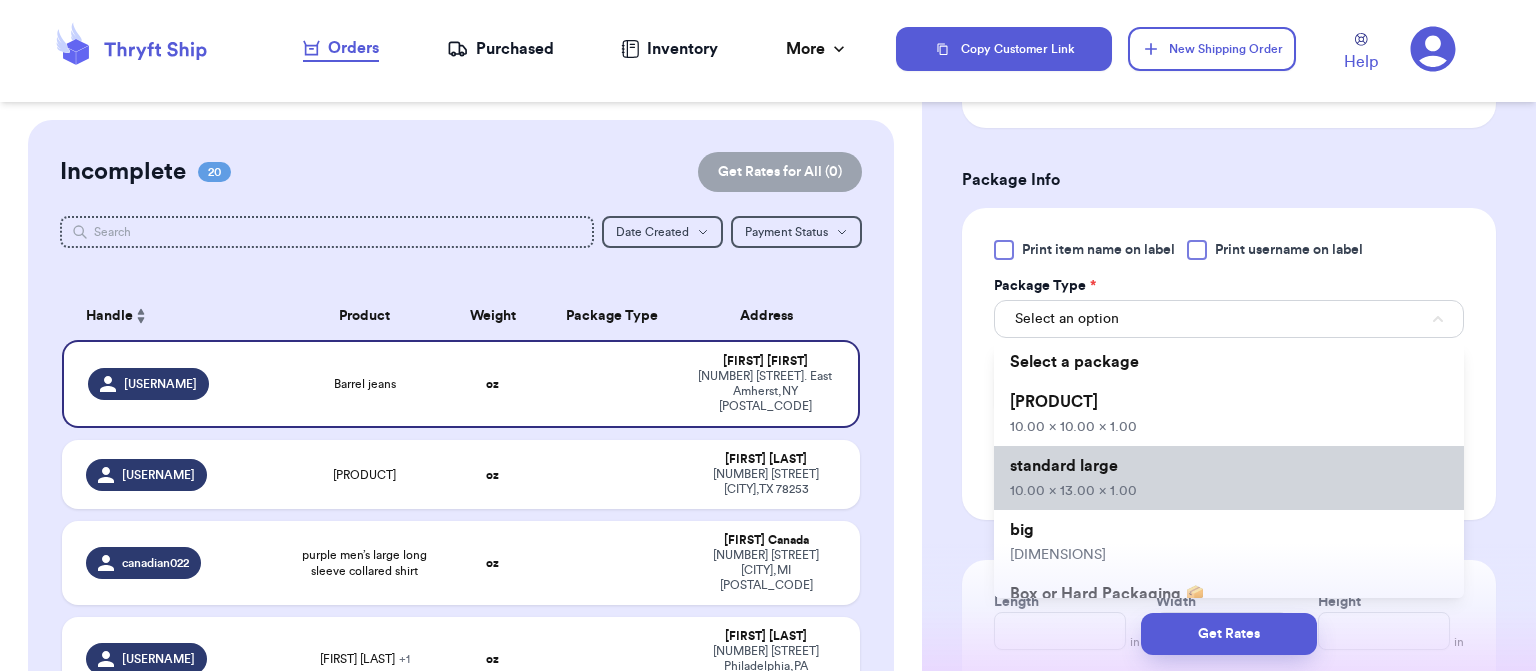 type on "13" 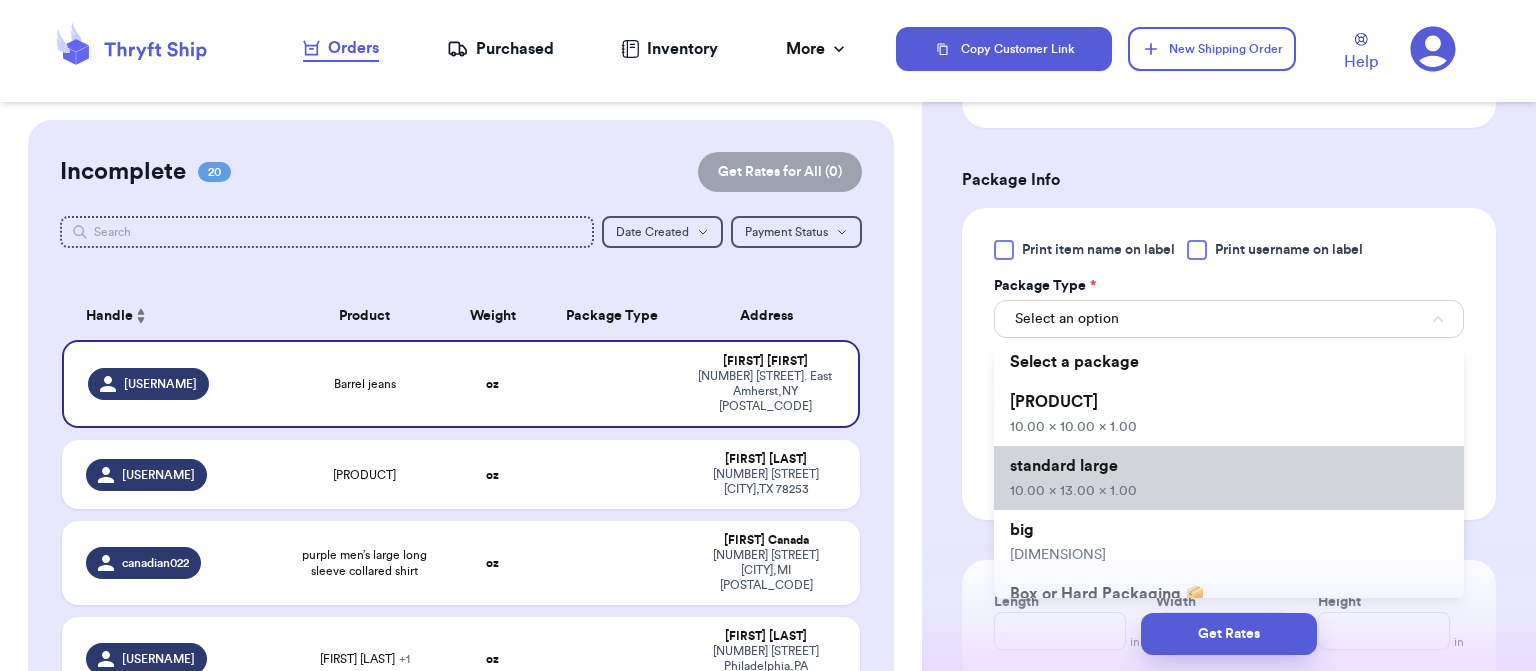 type on "1" 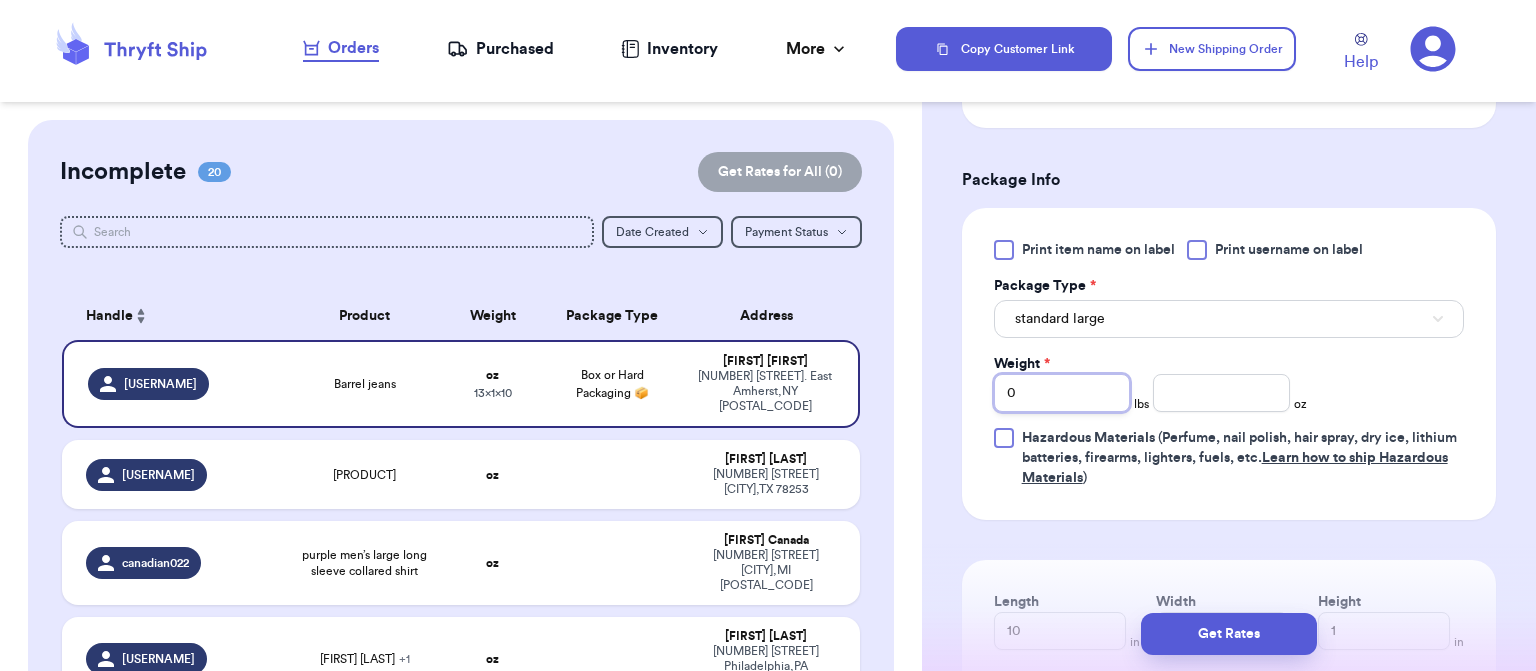 type 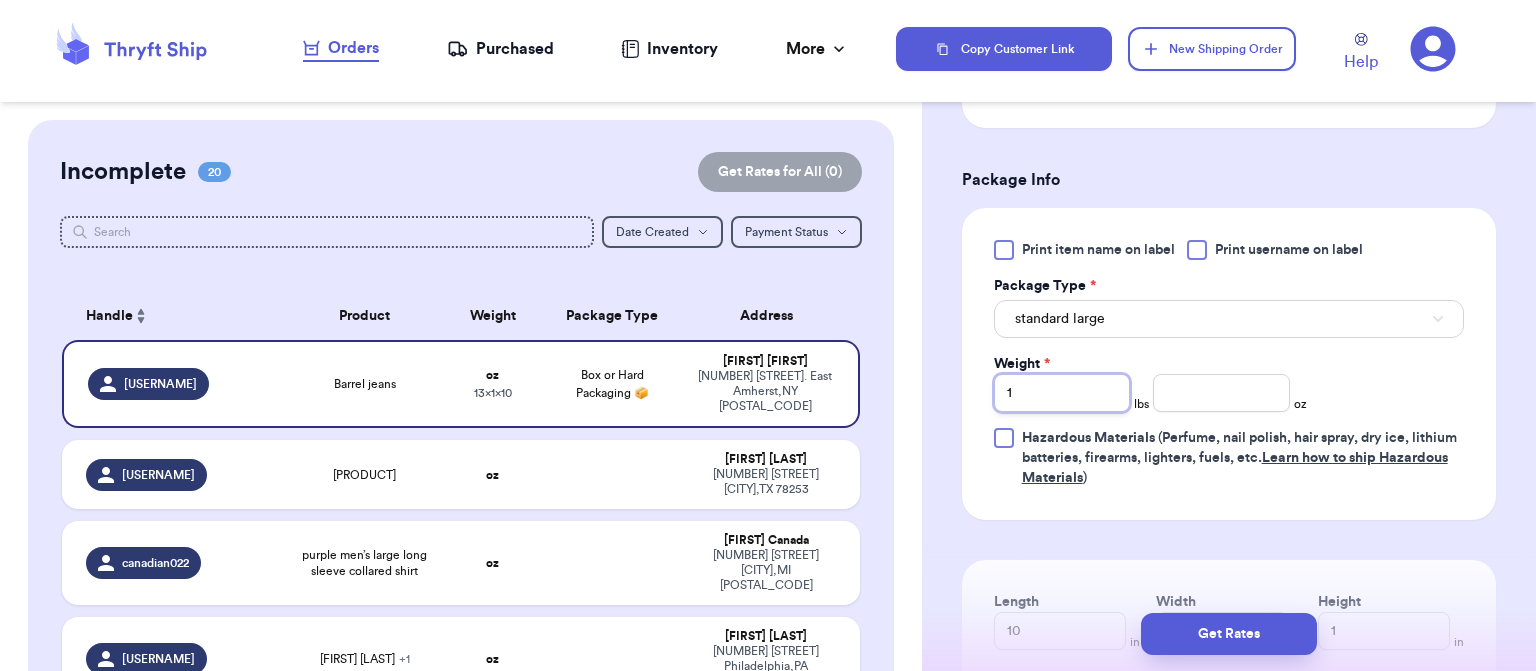type 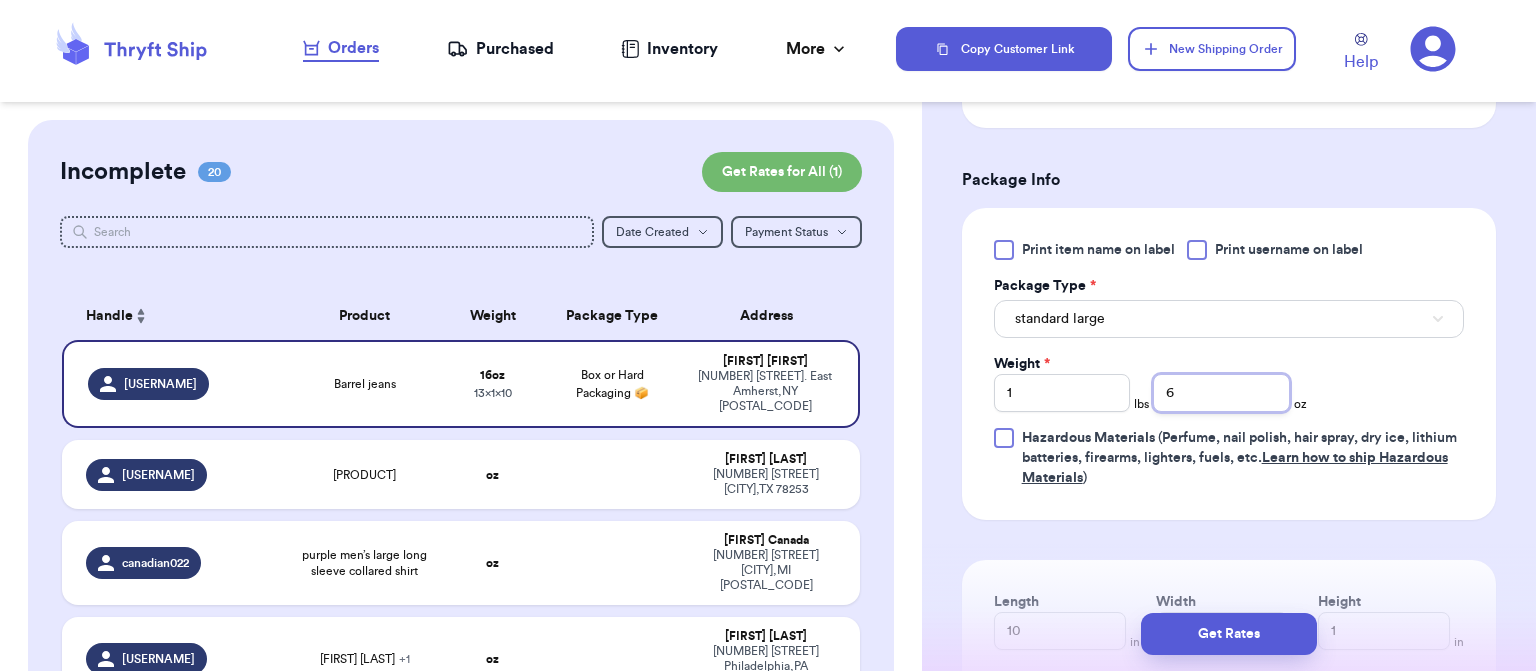 type on "6" 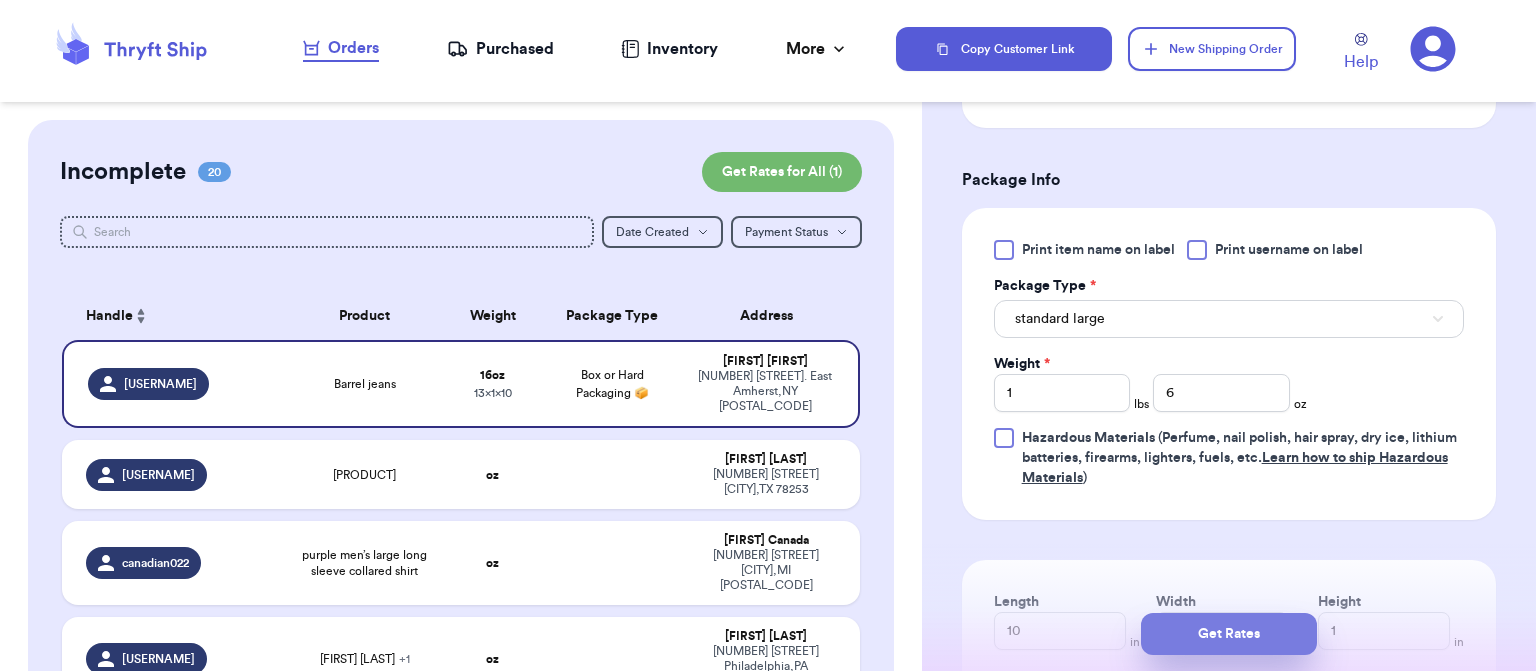 click on "Get Rates" at bounding box center [1229, 634] 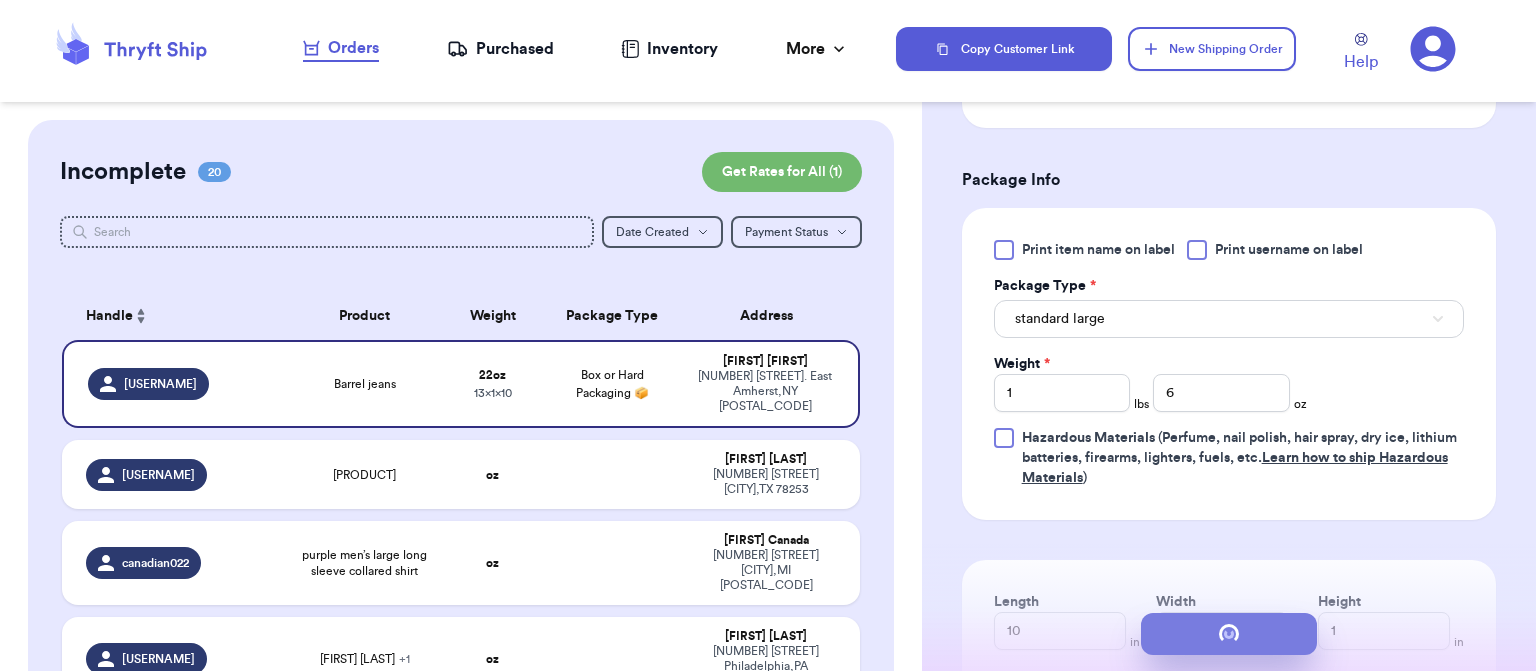 scroll, scrollTop: 0, scrollLeft: 0, axis: both 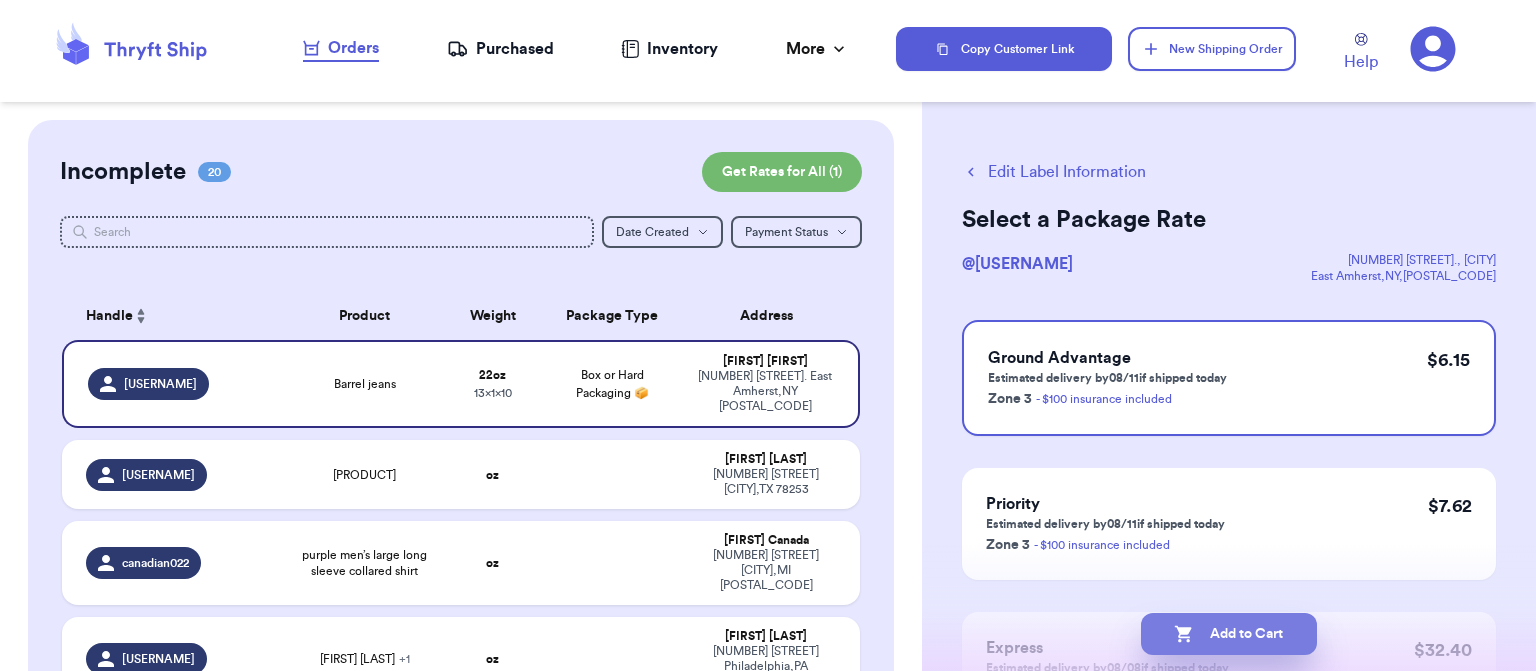 click on "Add to Cart" at bounding box center (1229, 634) 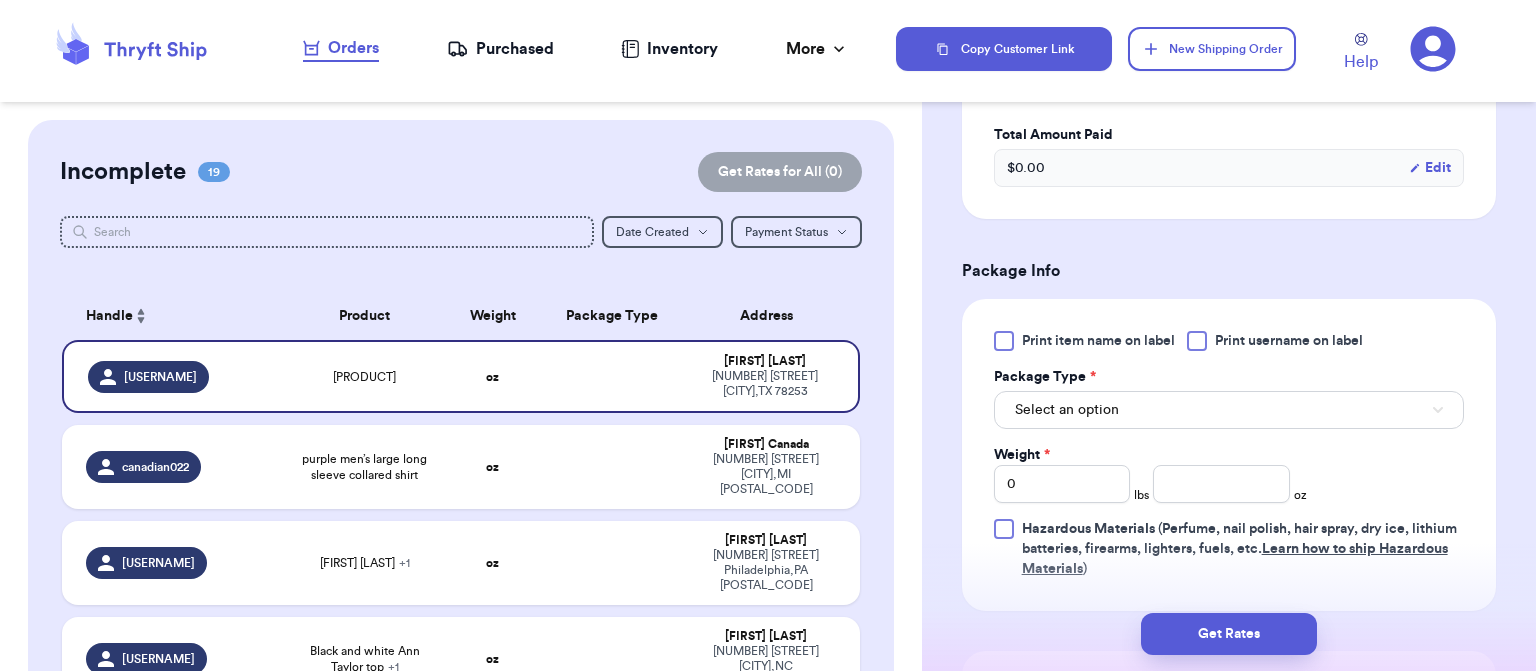 scroll, scrollTop: 624, scrollLeft: 0, axis: vertical 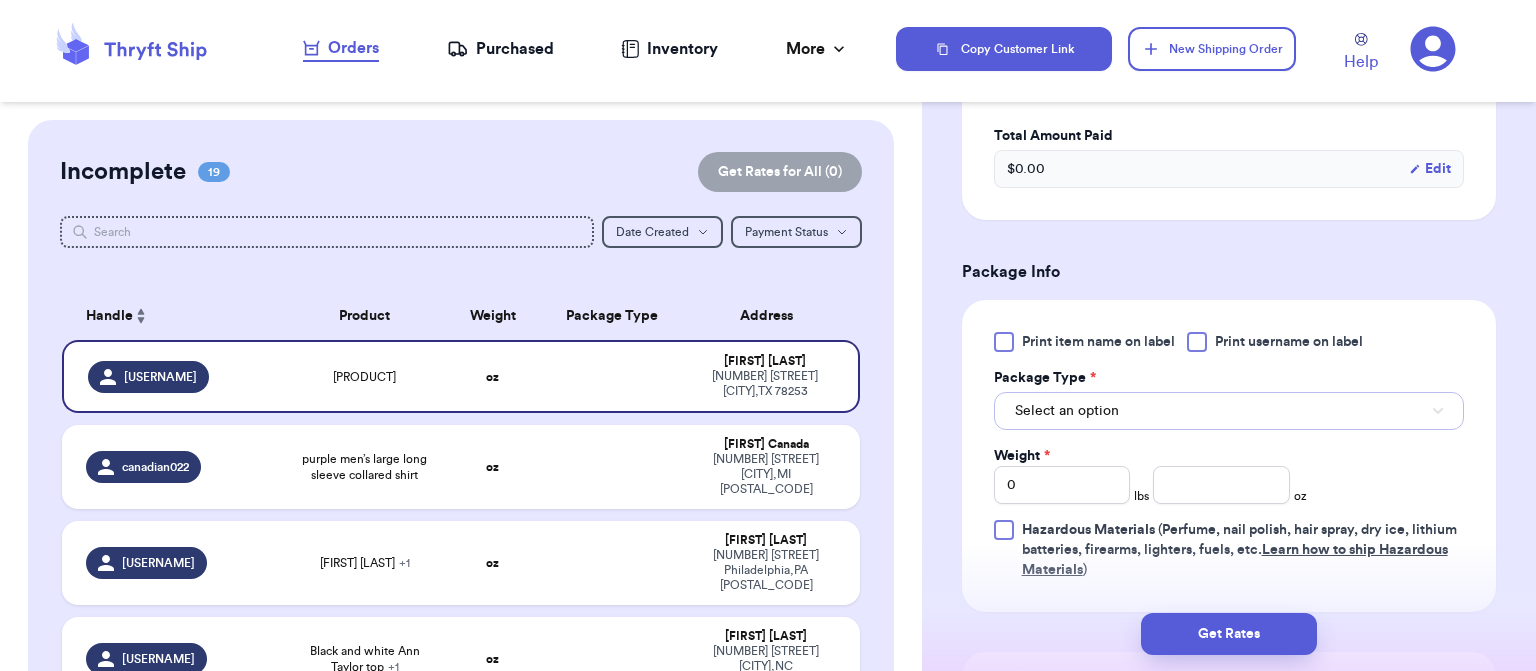 click on "Select an option" at bounding box center [1229, 411] 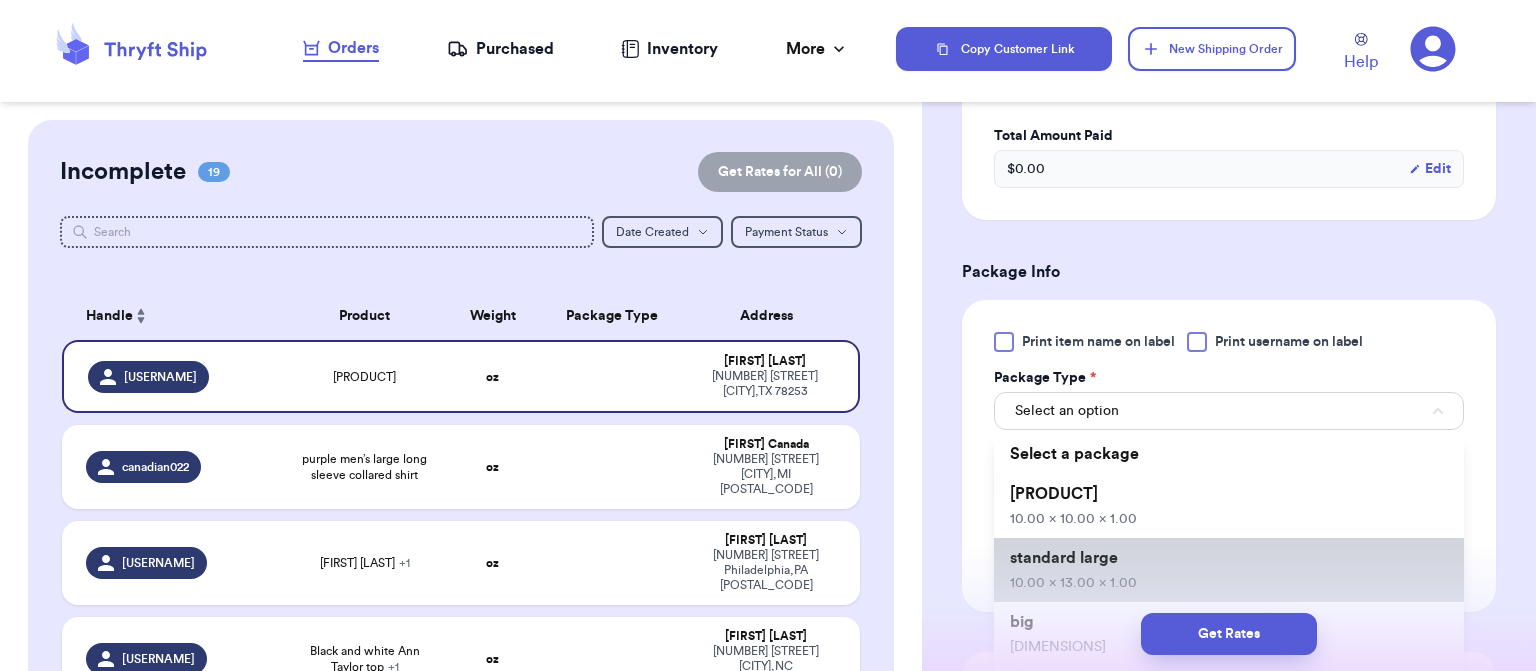 click on "standard large 10.00 x 13.00 x 1.00" at bounding box center (1229, 570) 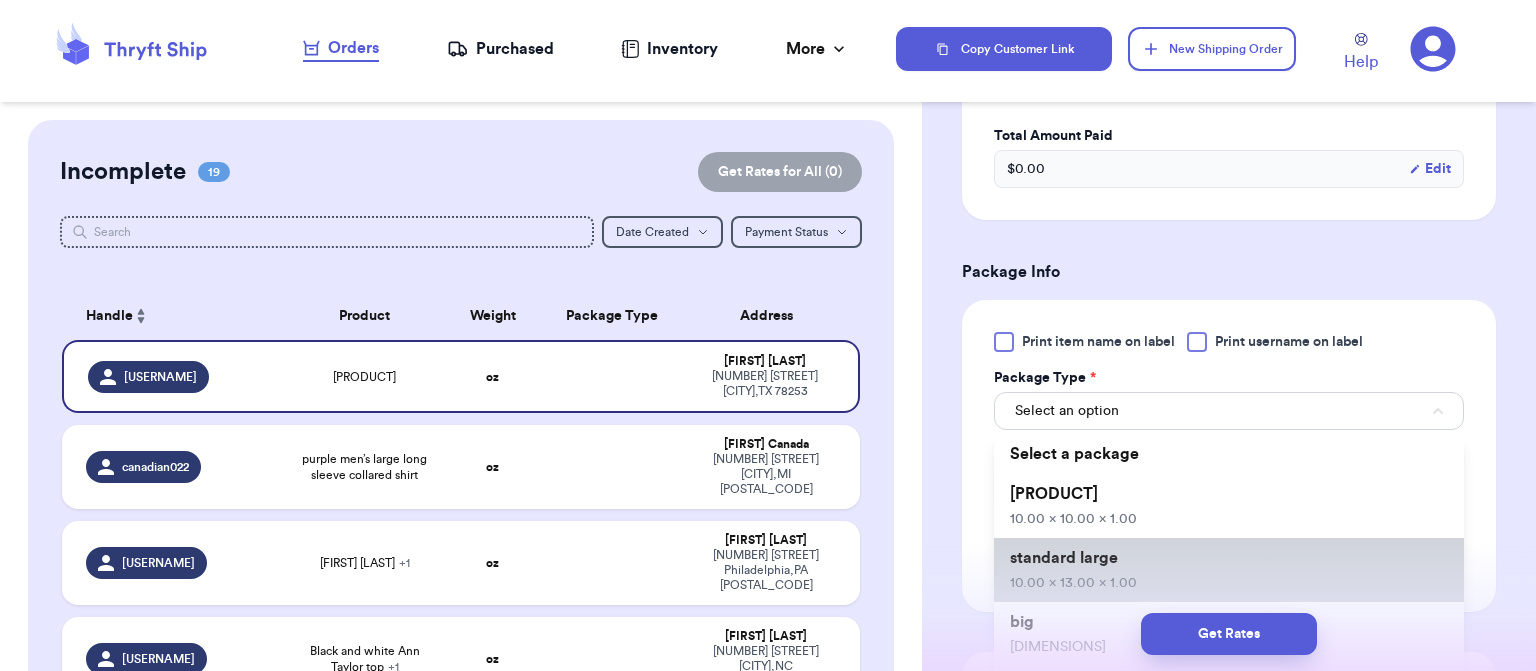 type 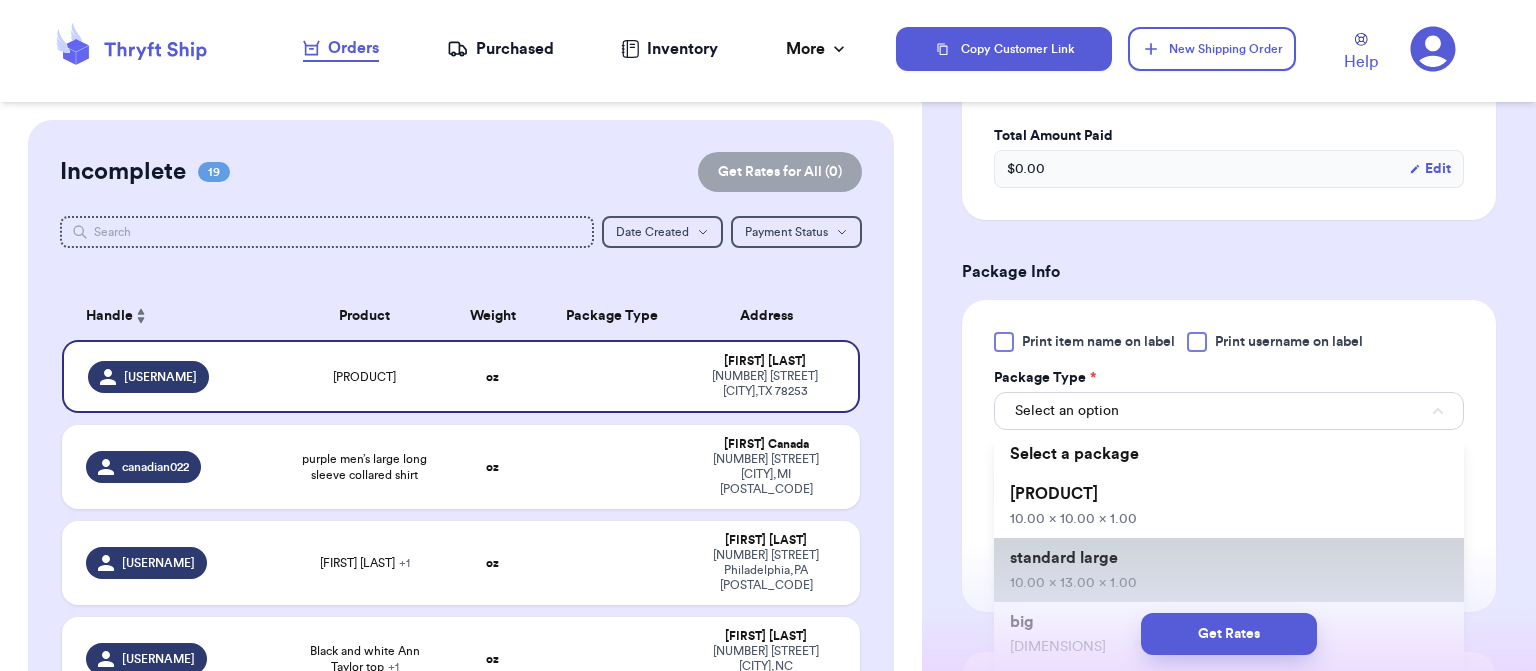 type on "10" 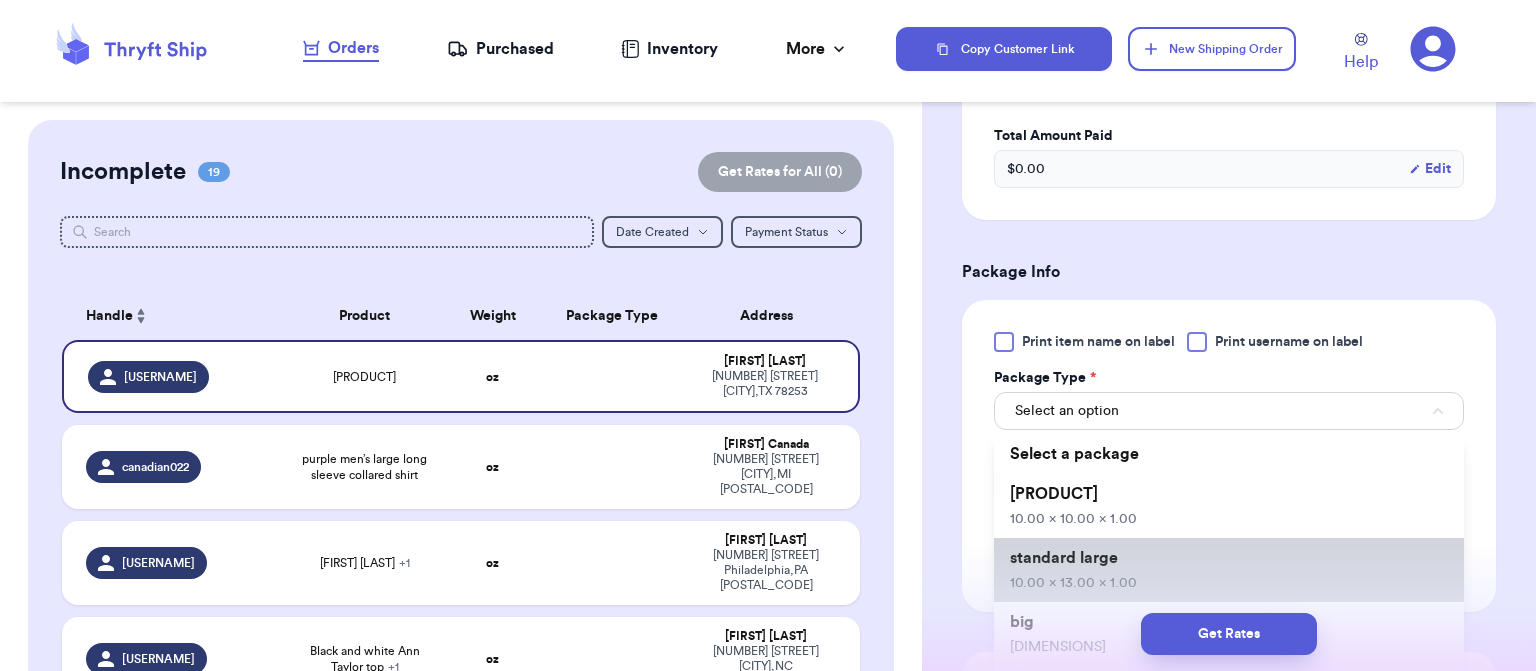 type on "13" 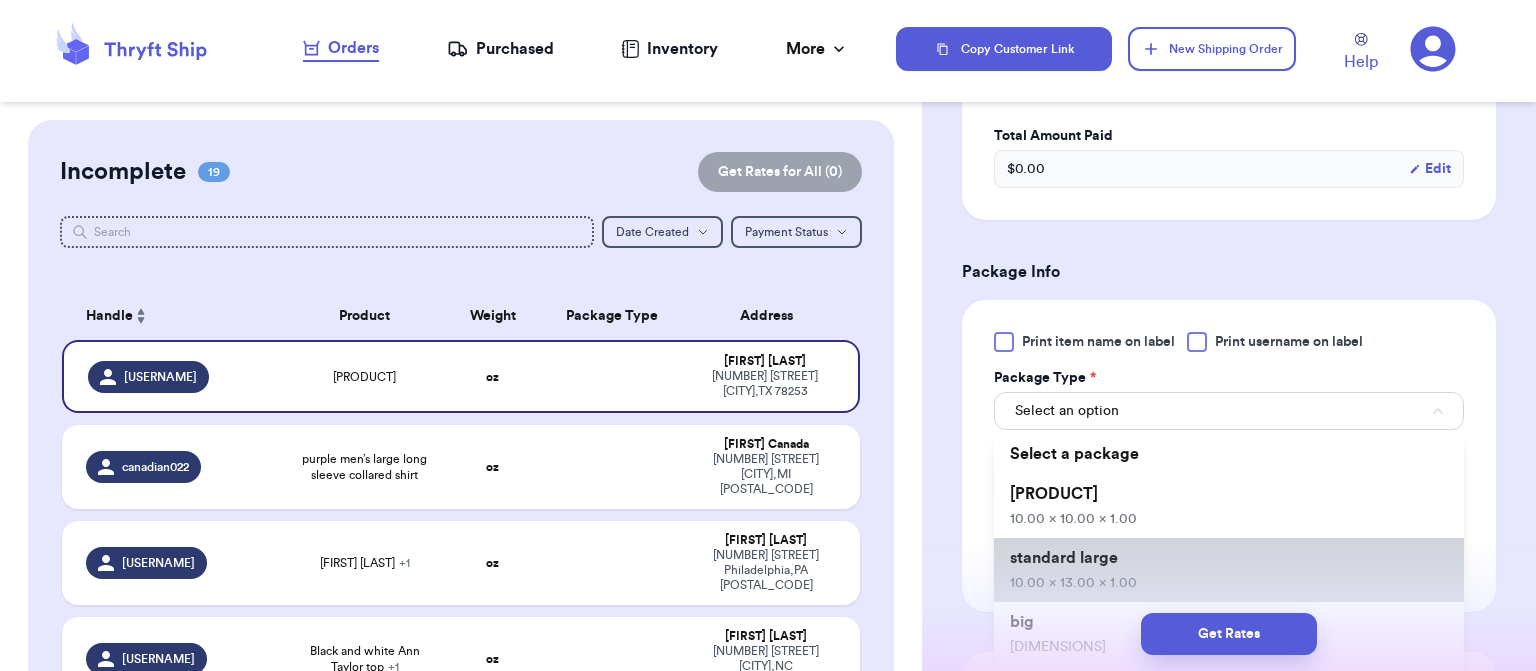 type on "1" 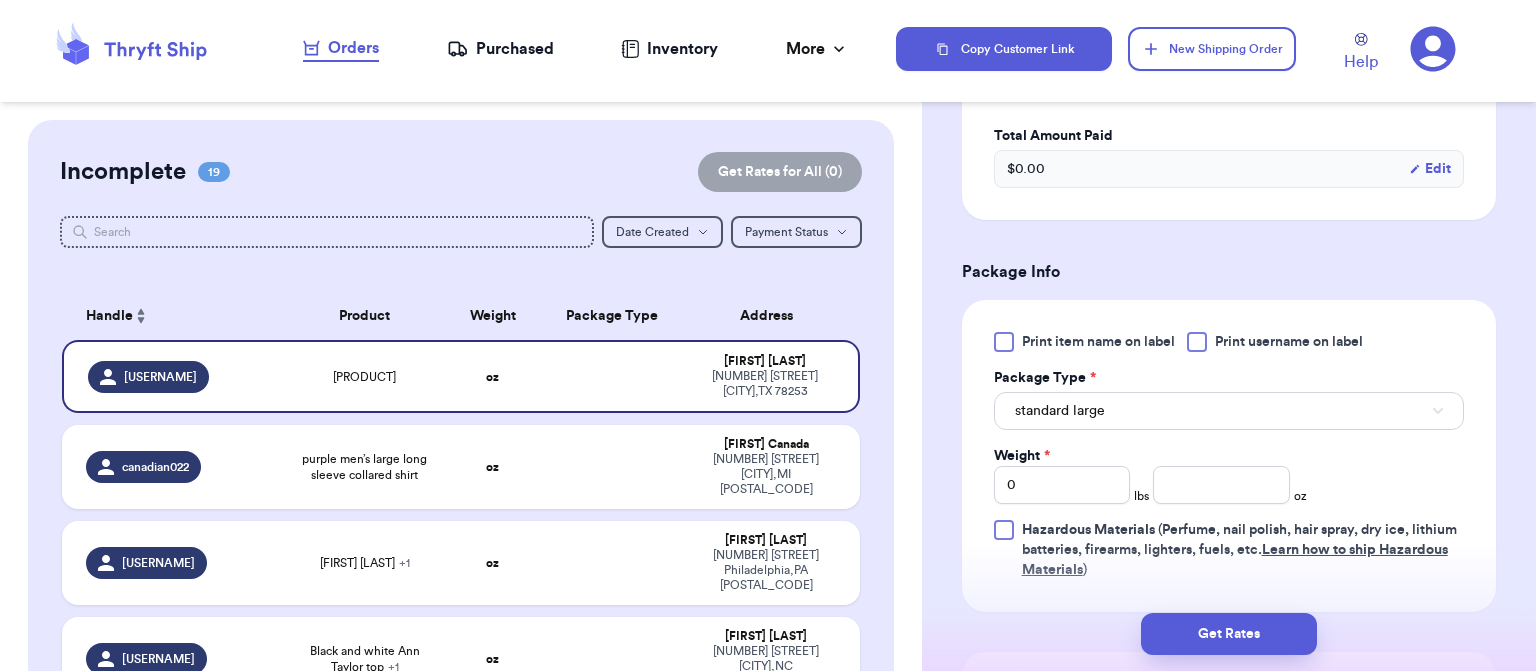 type 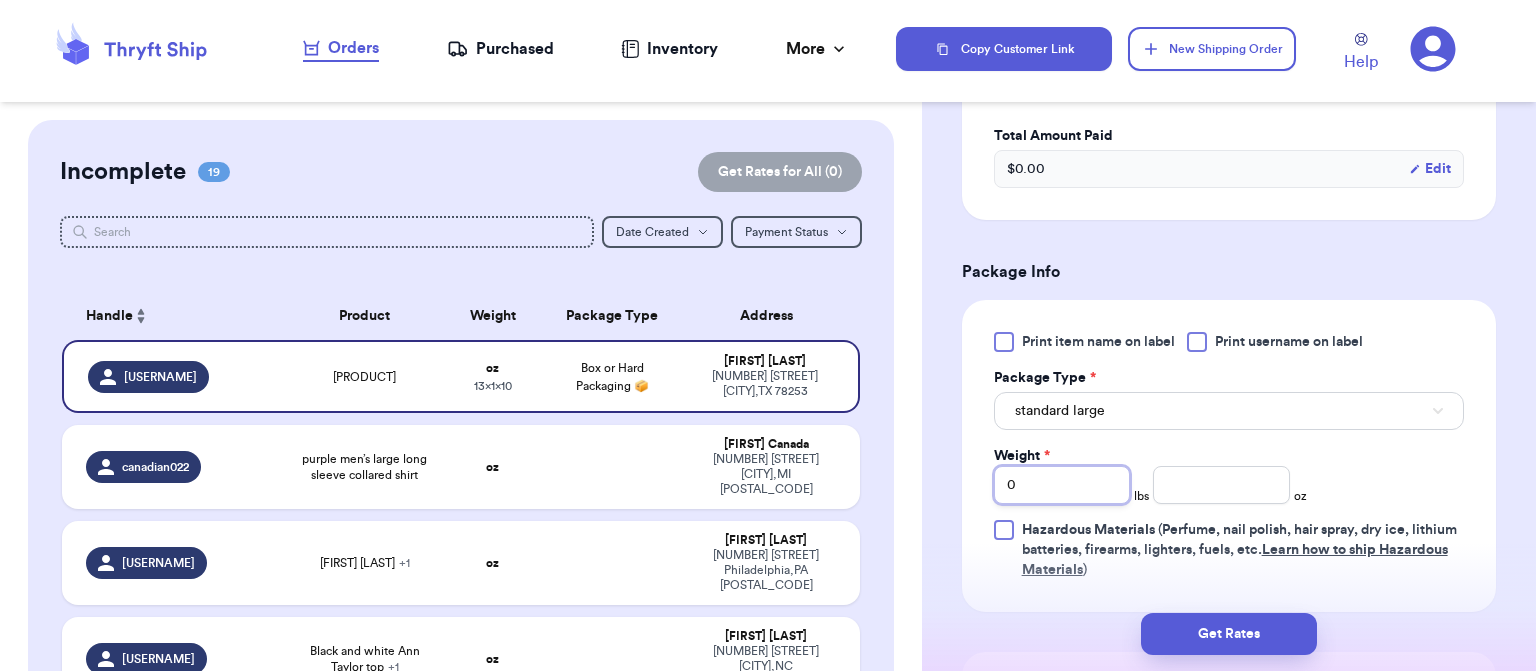 type on "2" 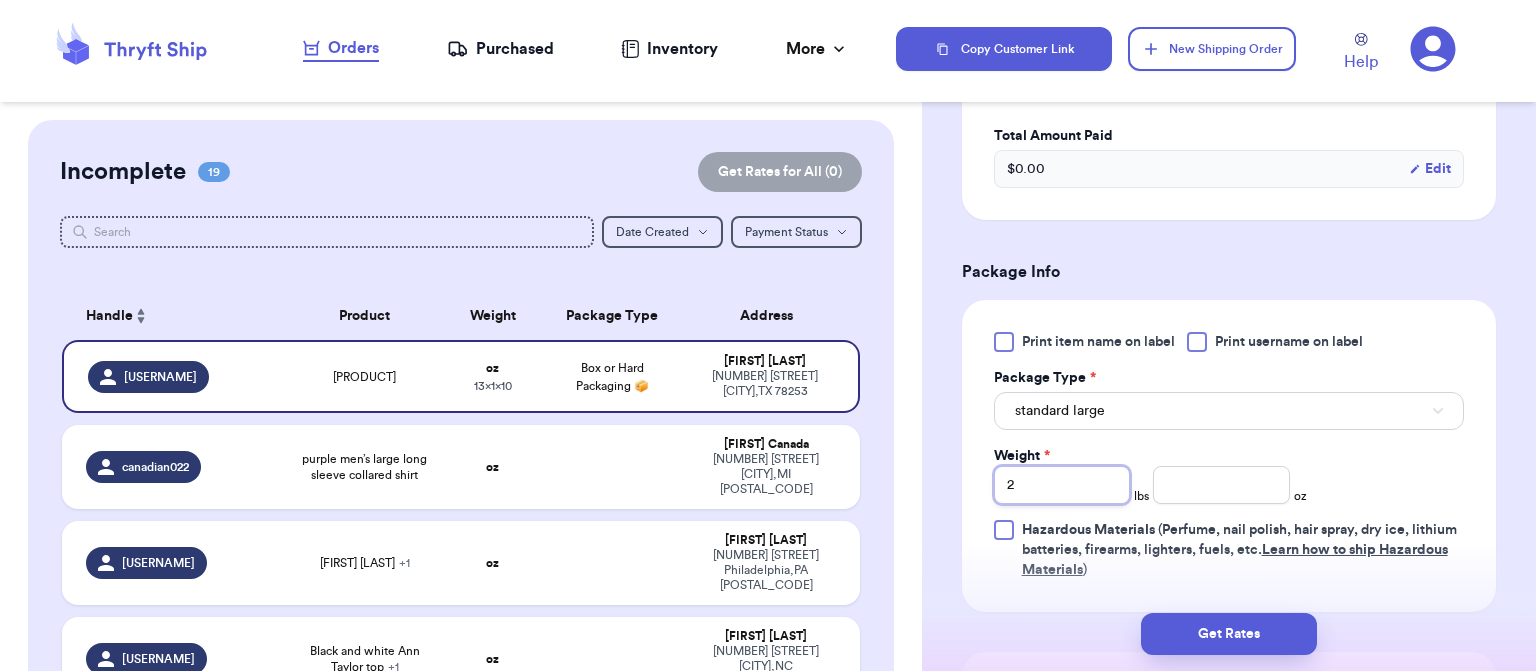 type 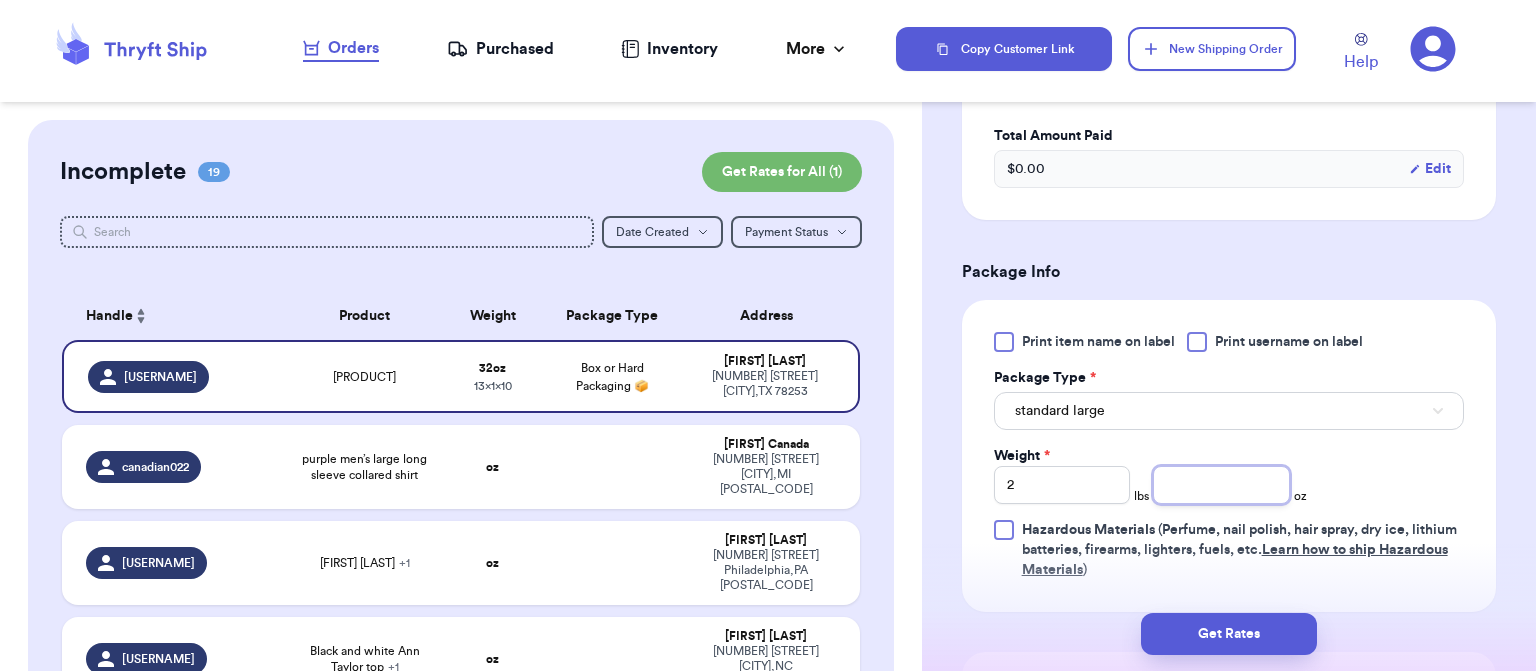 type on "2.4" 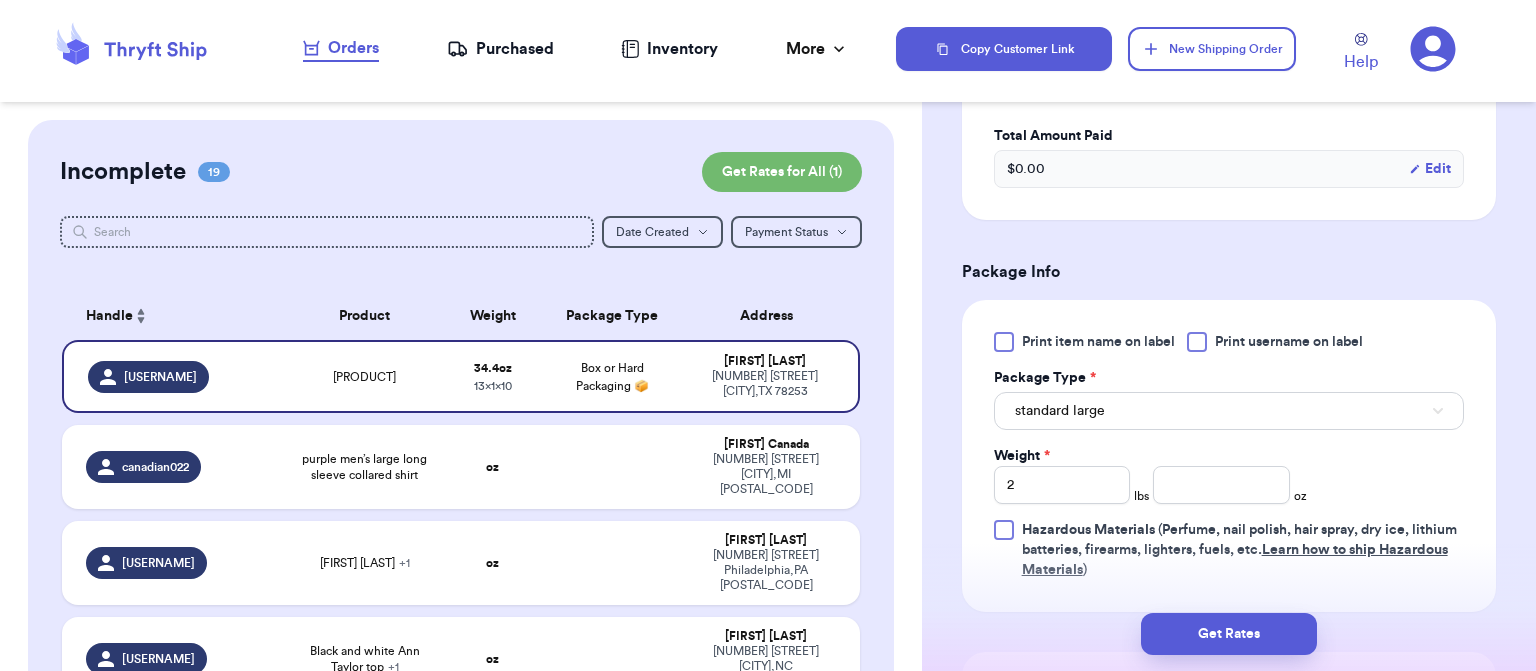 scroll, scrollTop: 1009, scrollLeft: 0, axis: vertical 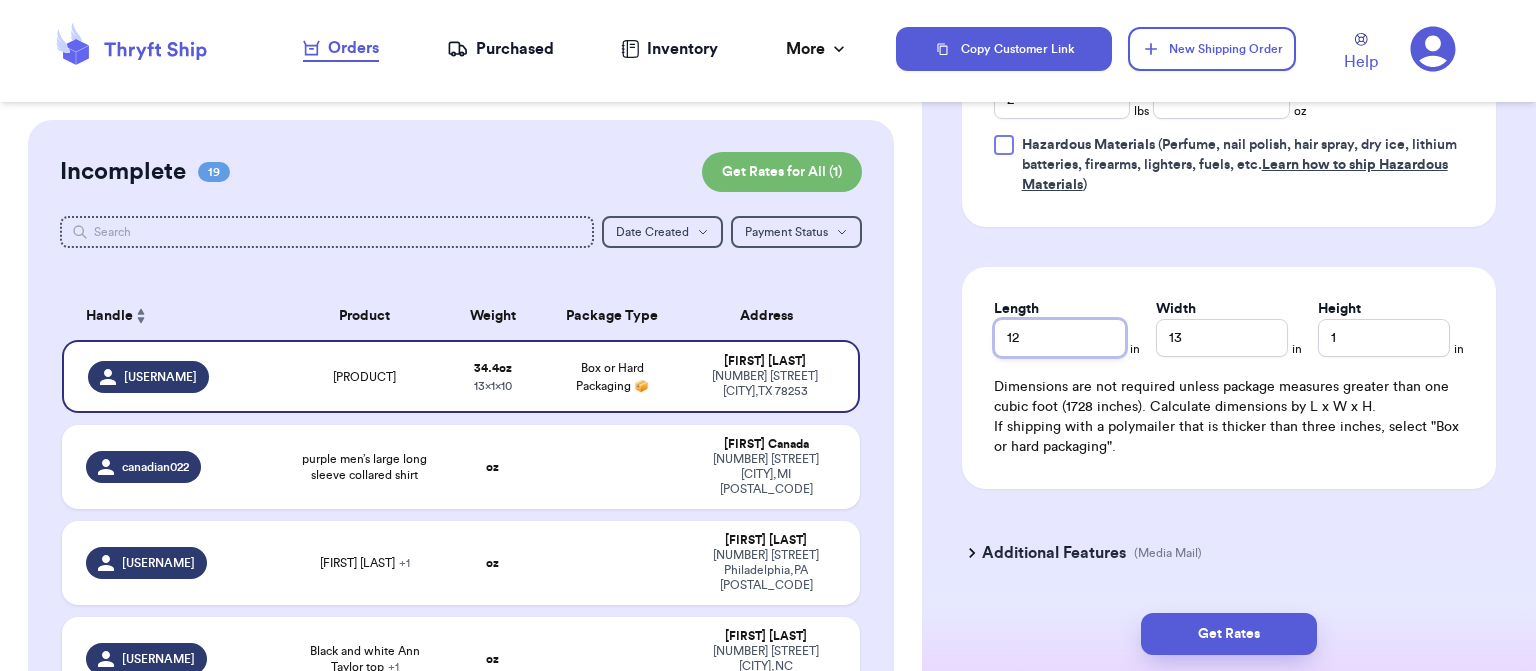 type on "12" 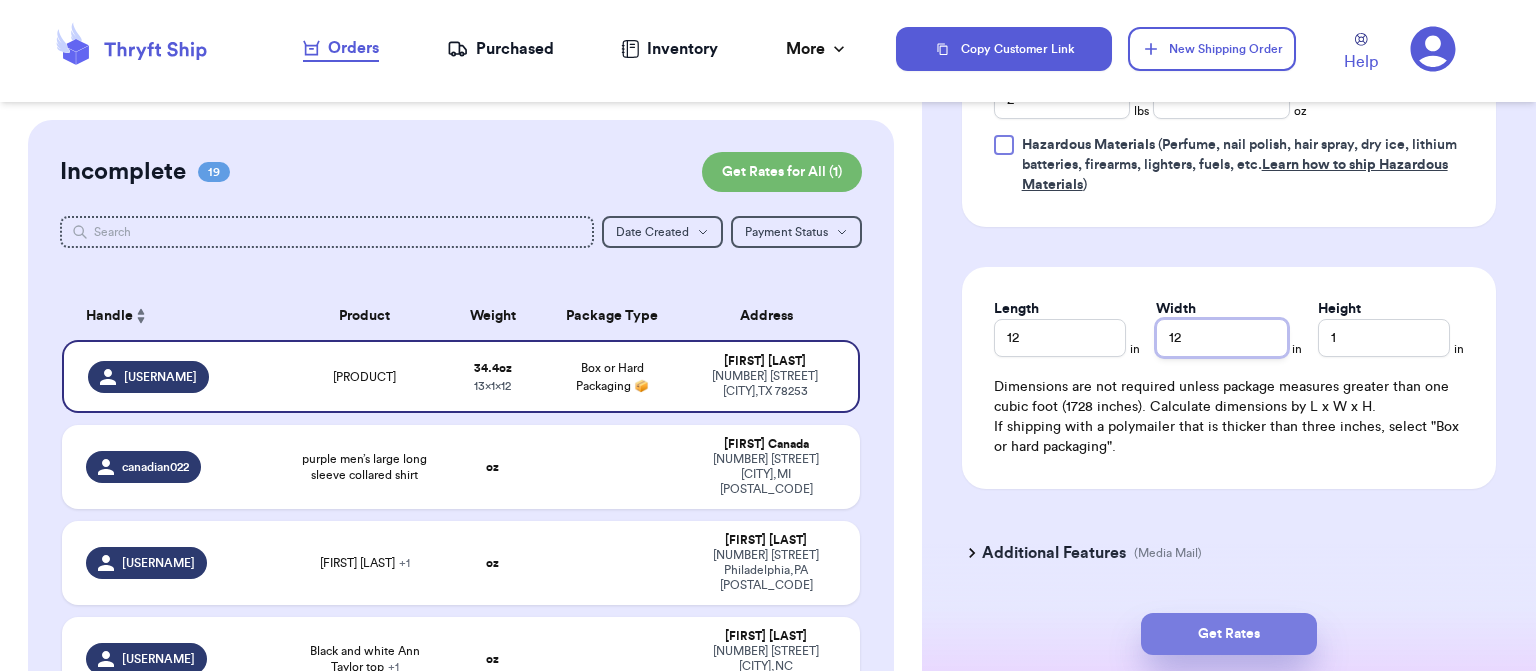 type on "12" 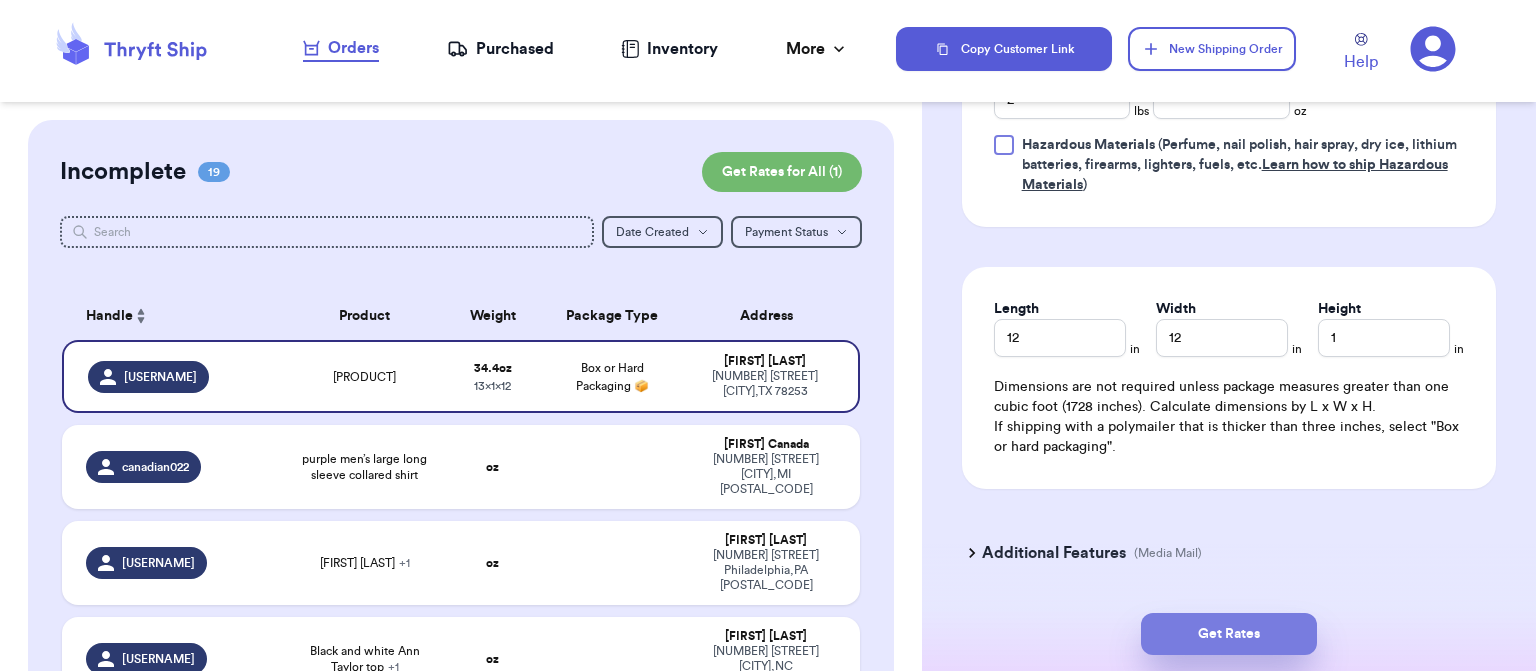 click on "Get Rates" at bounding box center (1229, 634) 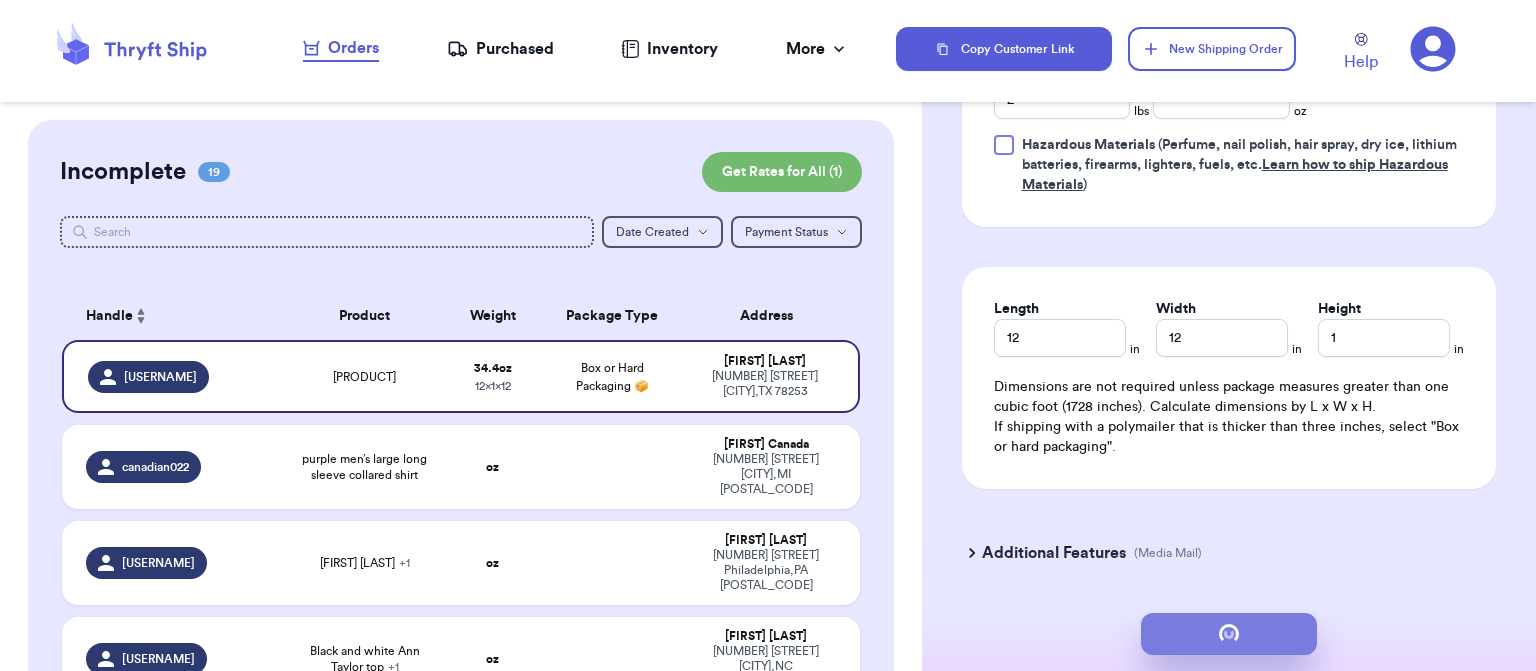 scroll, scrollTop: 0, scrollLeft: 0, axis: both 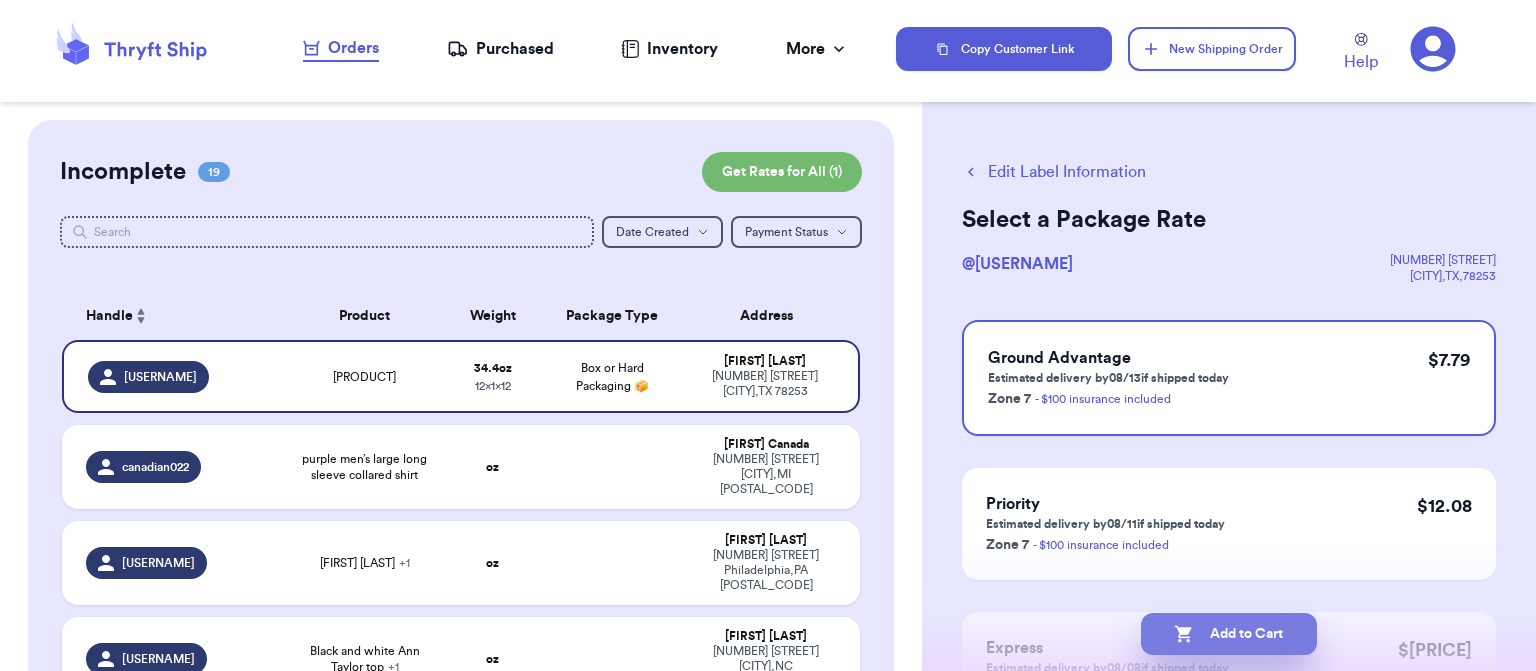 click on "Add to Cart" at bounding box center [1229, 634] 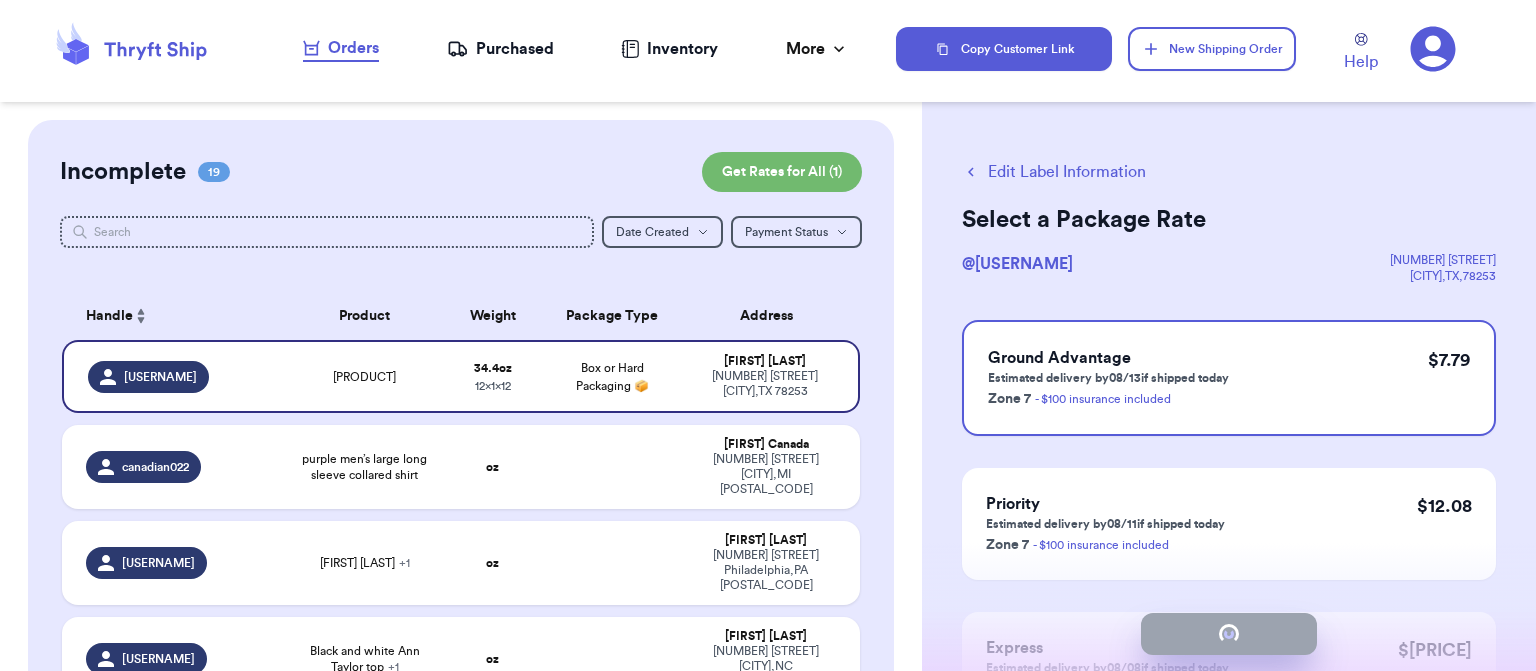 checkbox on "true" 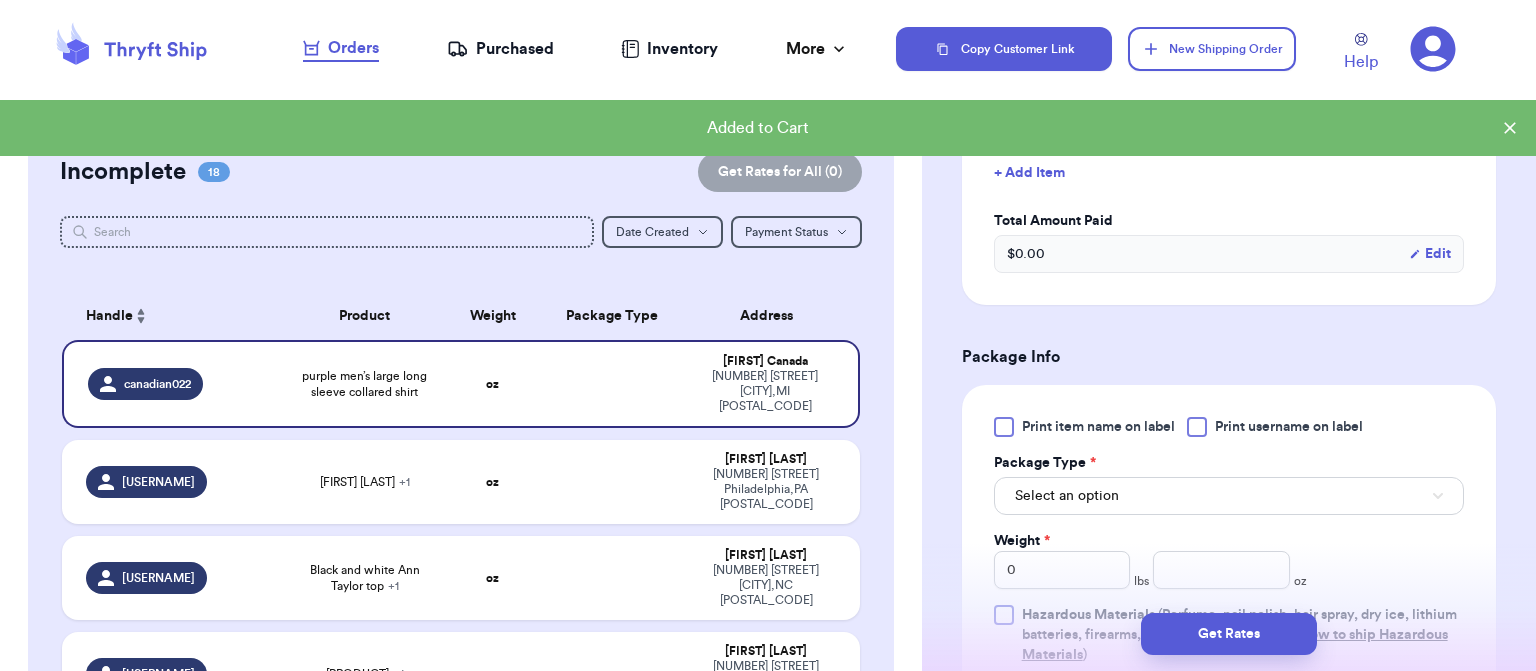 scroll, scrollTop: 543, scrollLeft: 0, axis: vertical 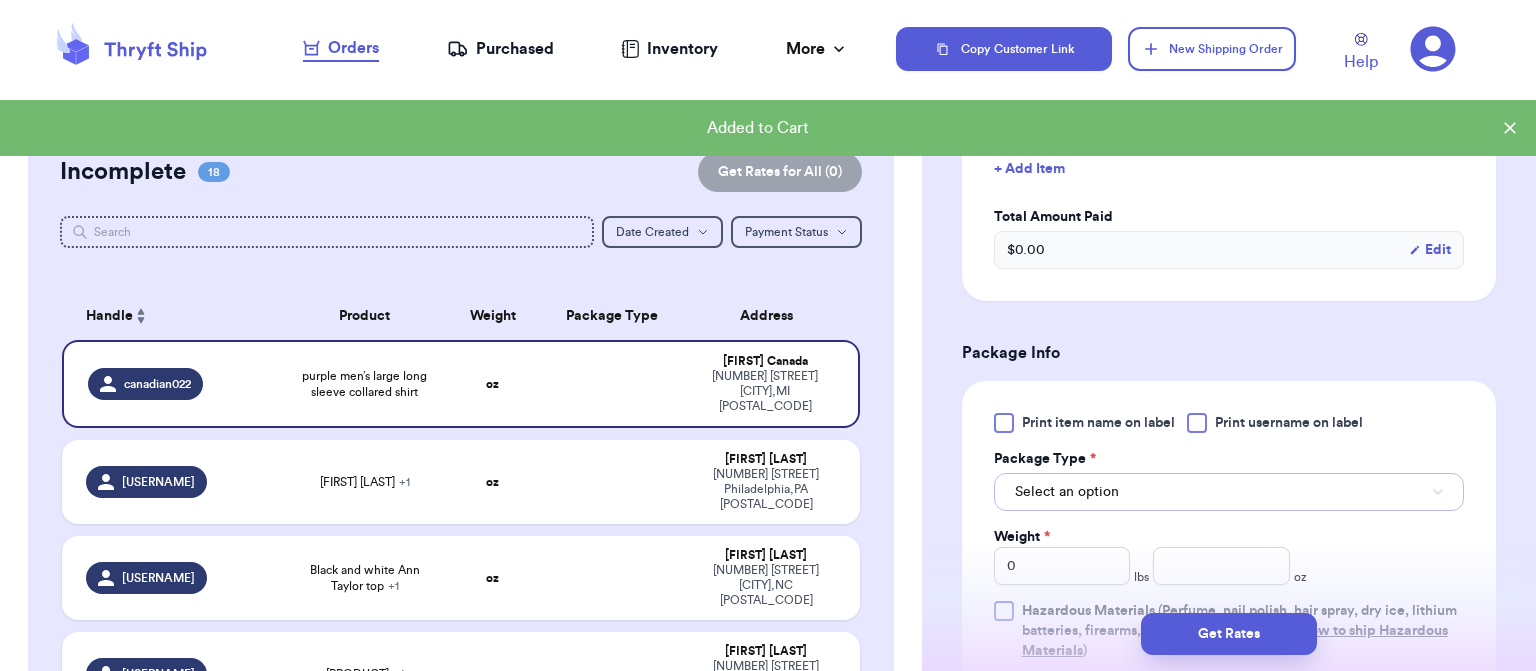 click on "Select an option" at bounding box center [1229, 492] 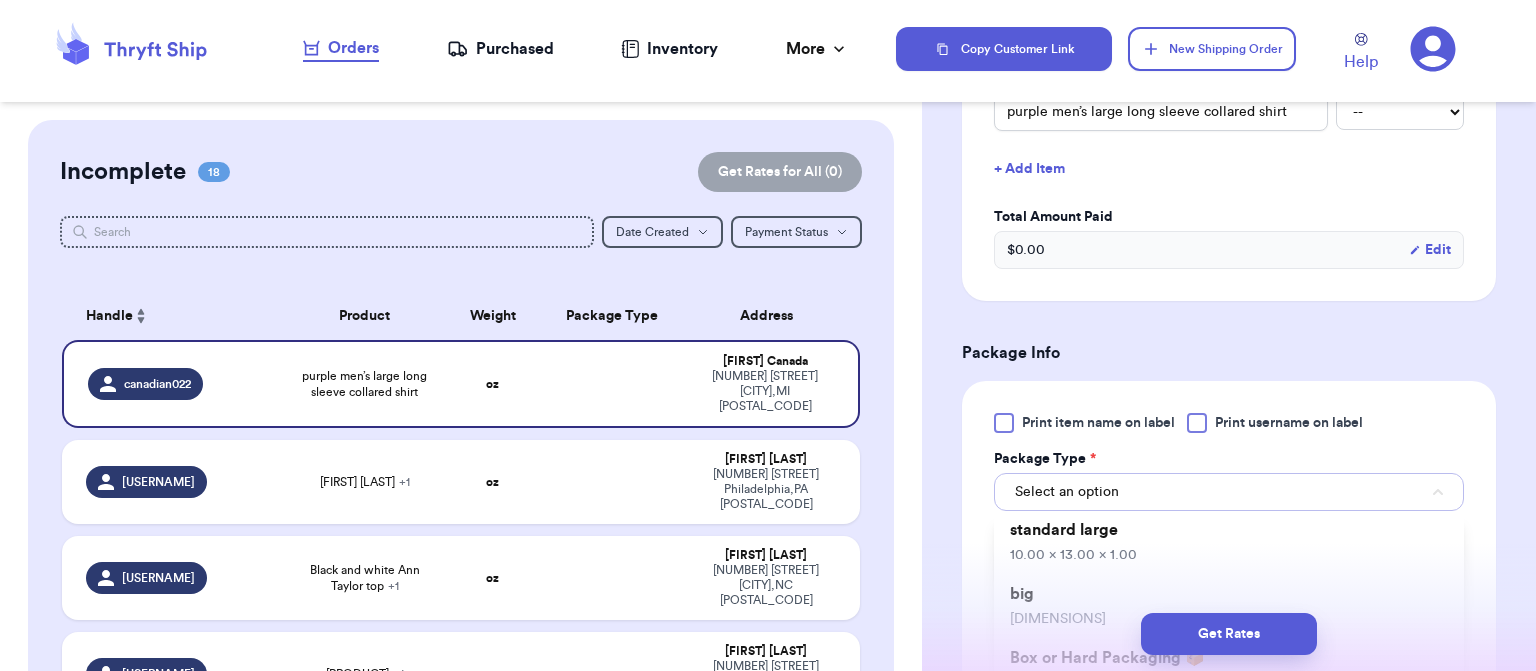 scroll, scrollTop: 104, scrollLeft: 0, axis: vertical 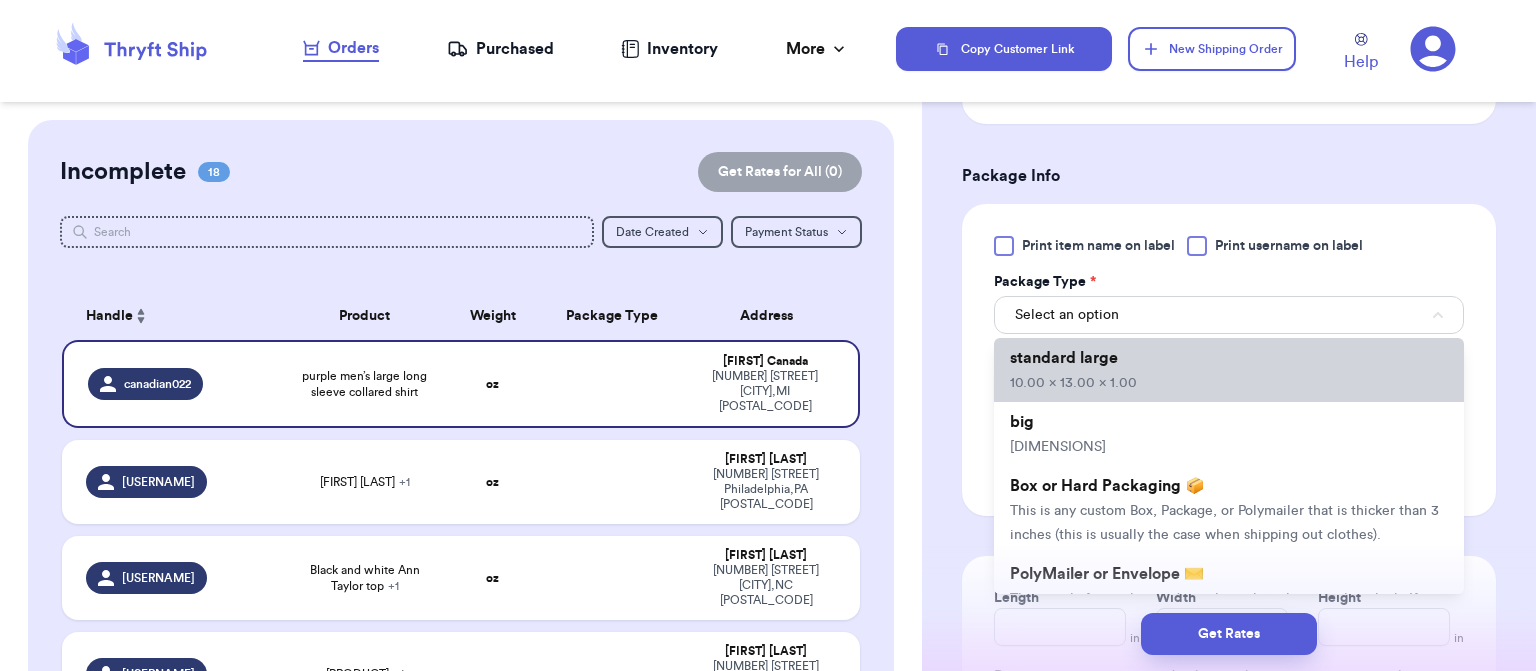 click on "standard large 10.00 x 13.00 x 1.00" at bounding box center [1229, 370] 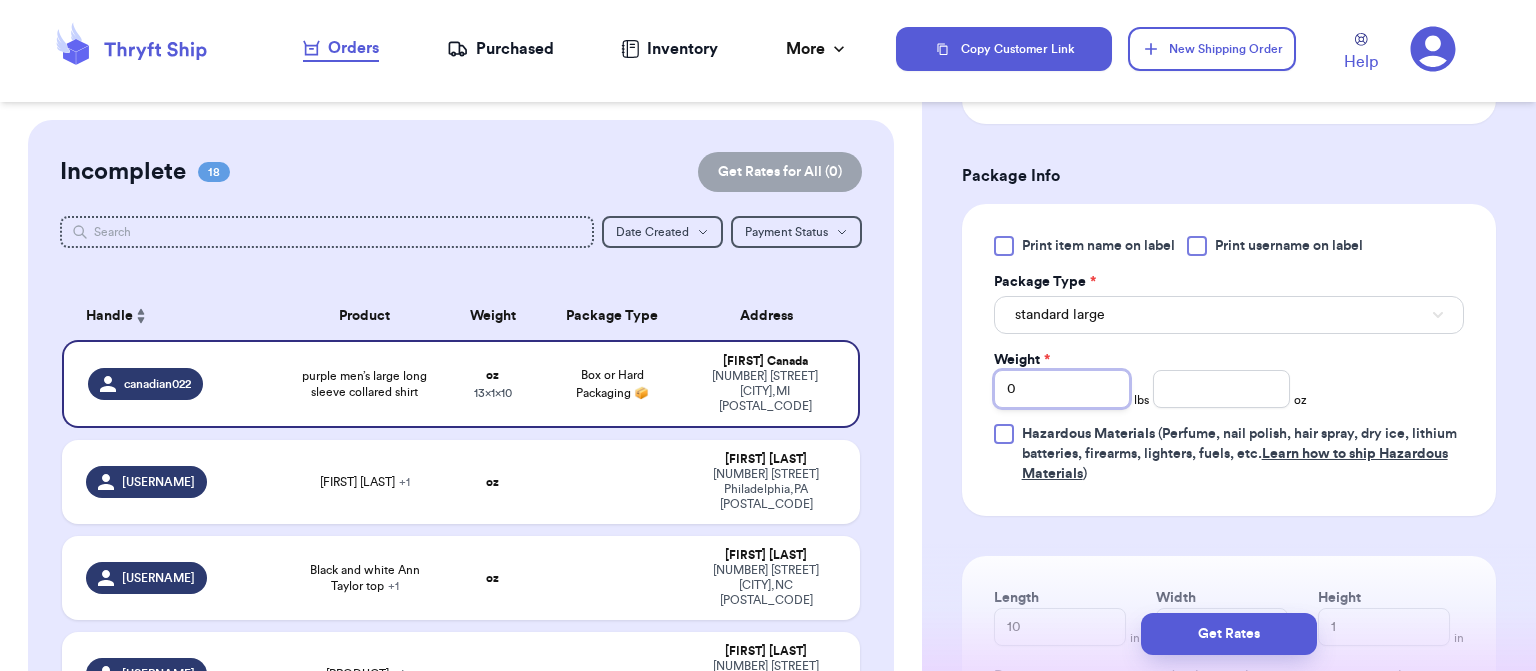 type 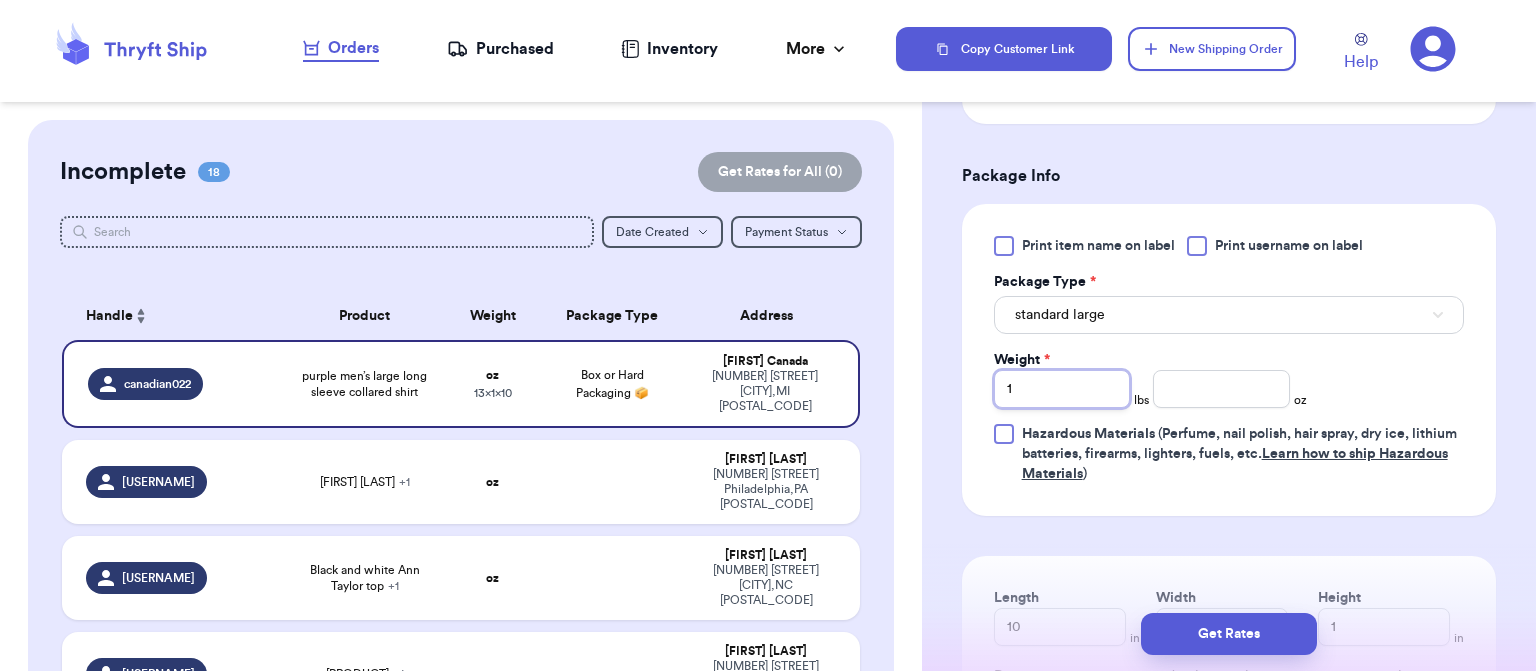 type 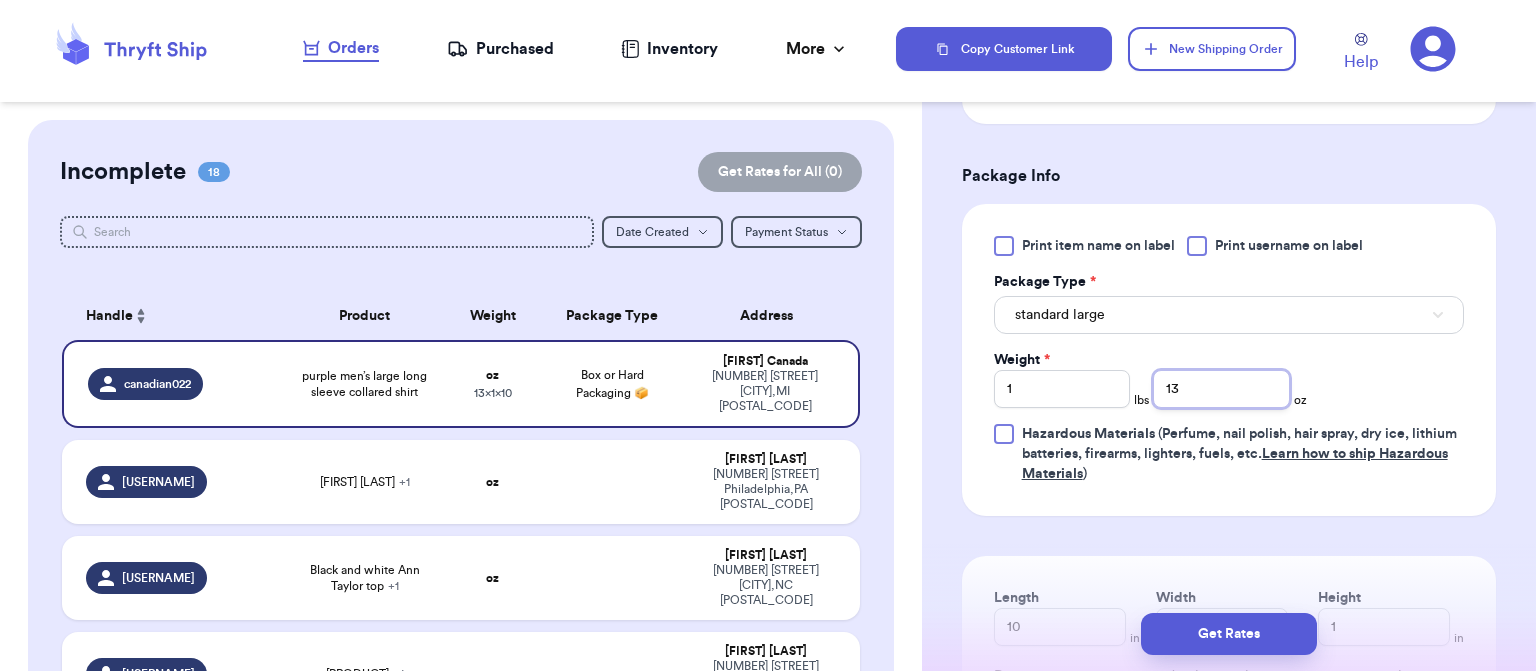 type on "13" 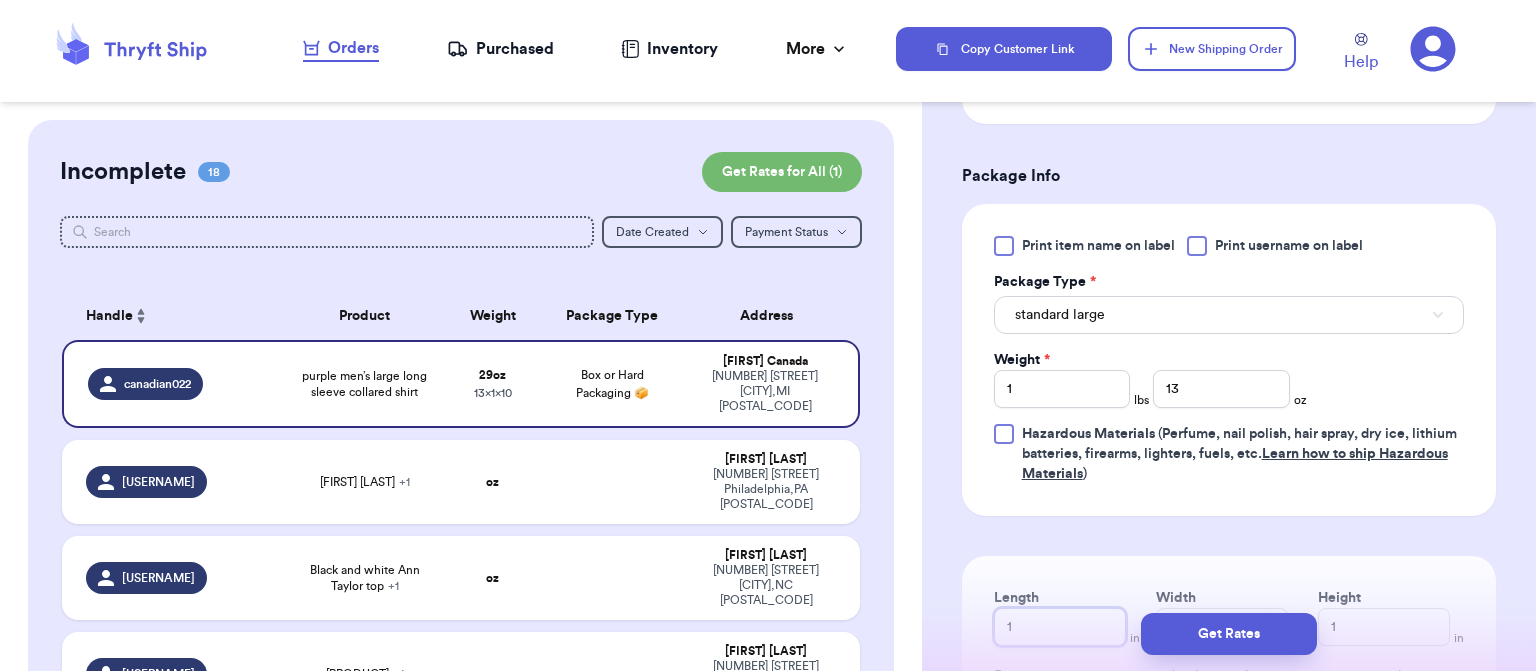 type on "10" 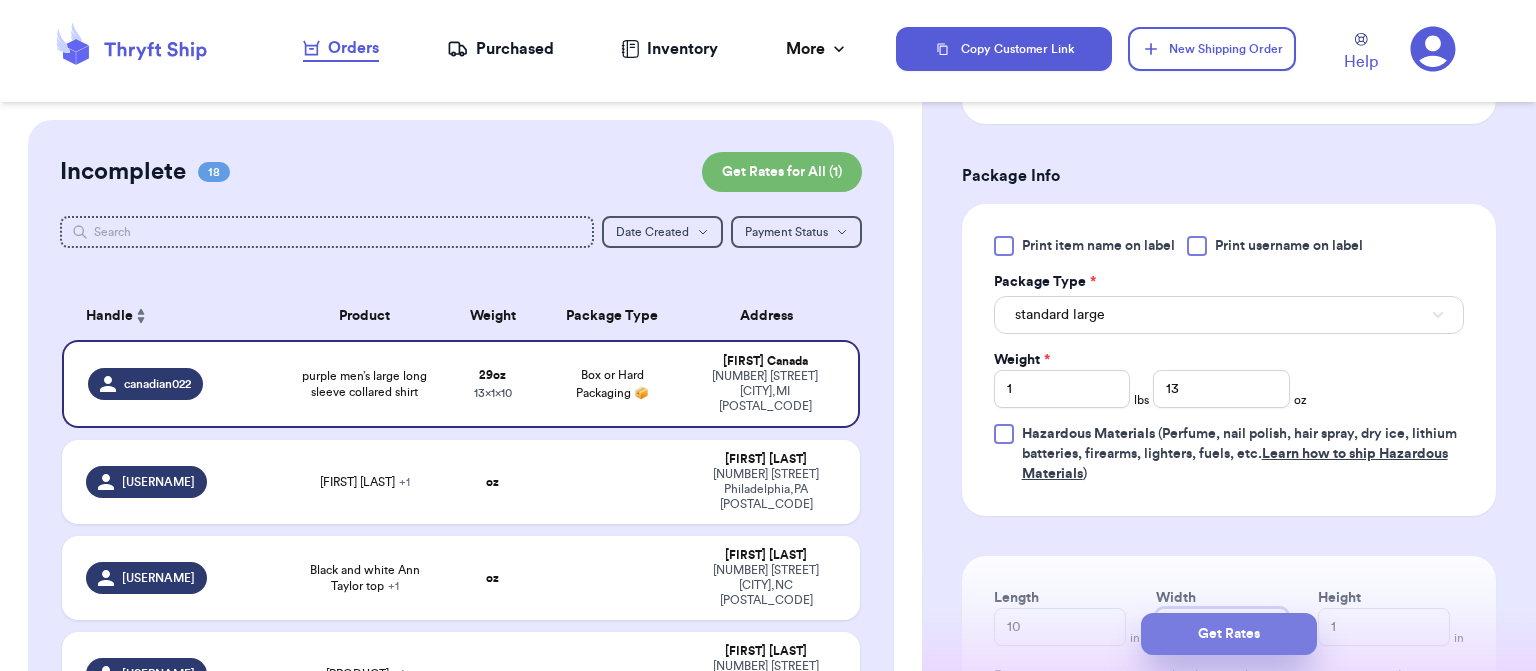 type on "11" 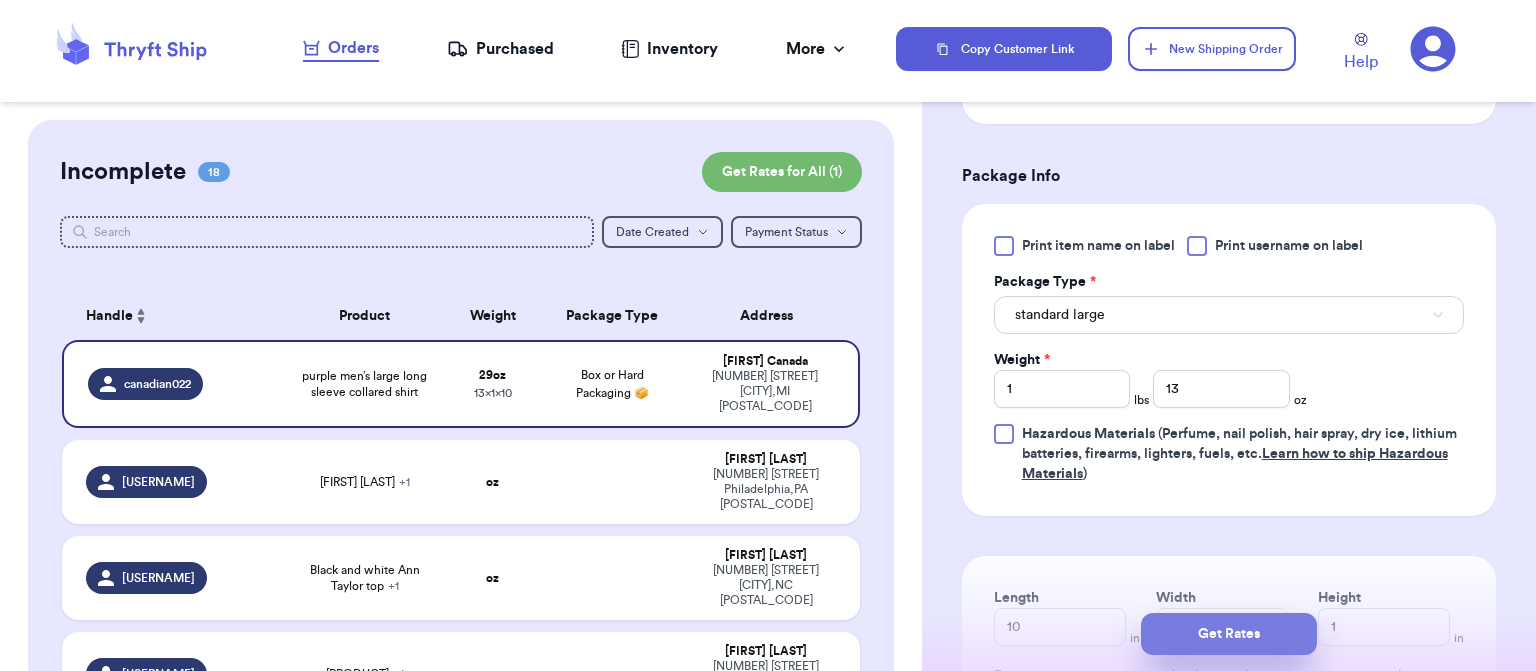 click on "Get Rates" at bounding box center (1229, 634) 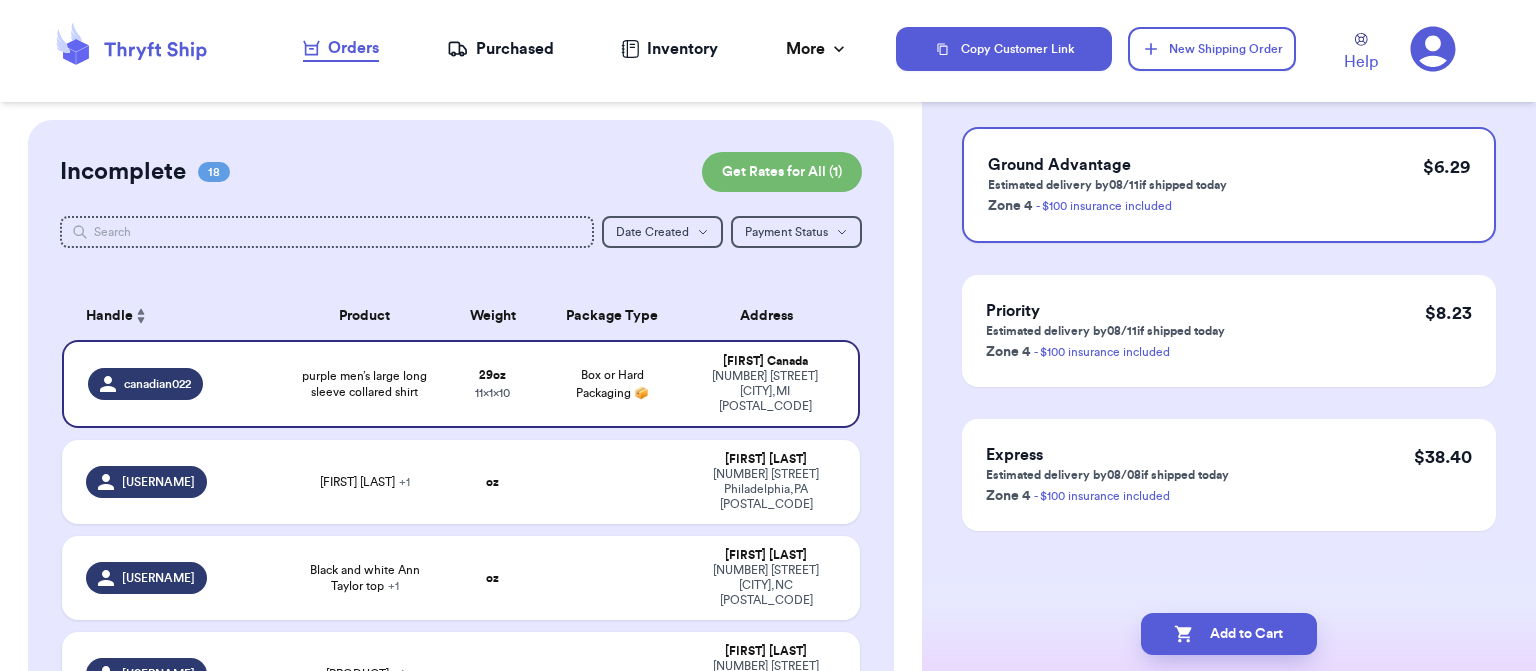 scroll, scrollTop: 0, scrollLeft: 0, axis: both 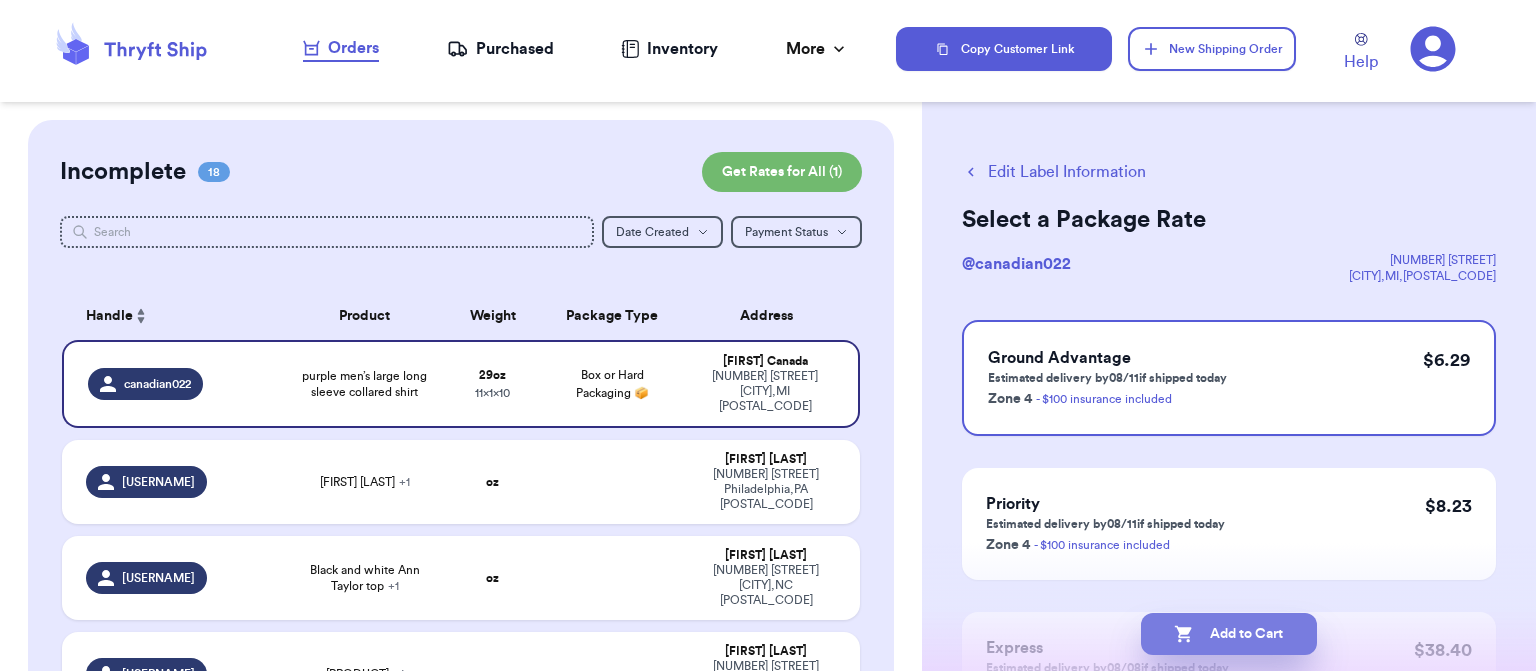 click on "Add to Cart" at bounding box center (1229, 634) 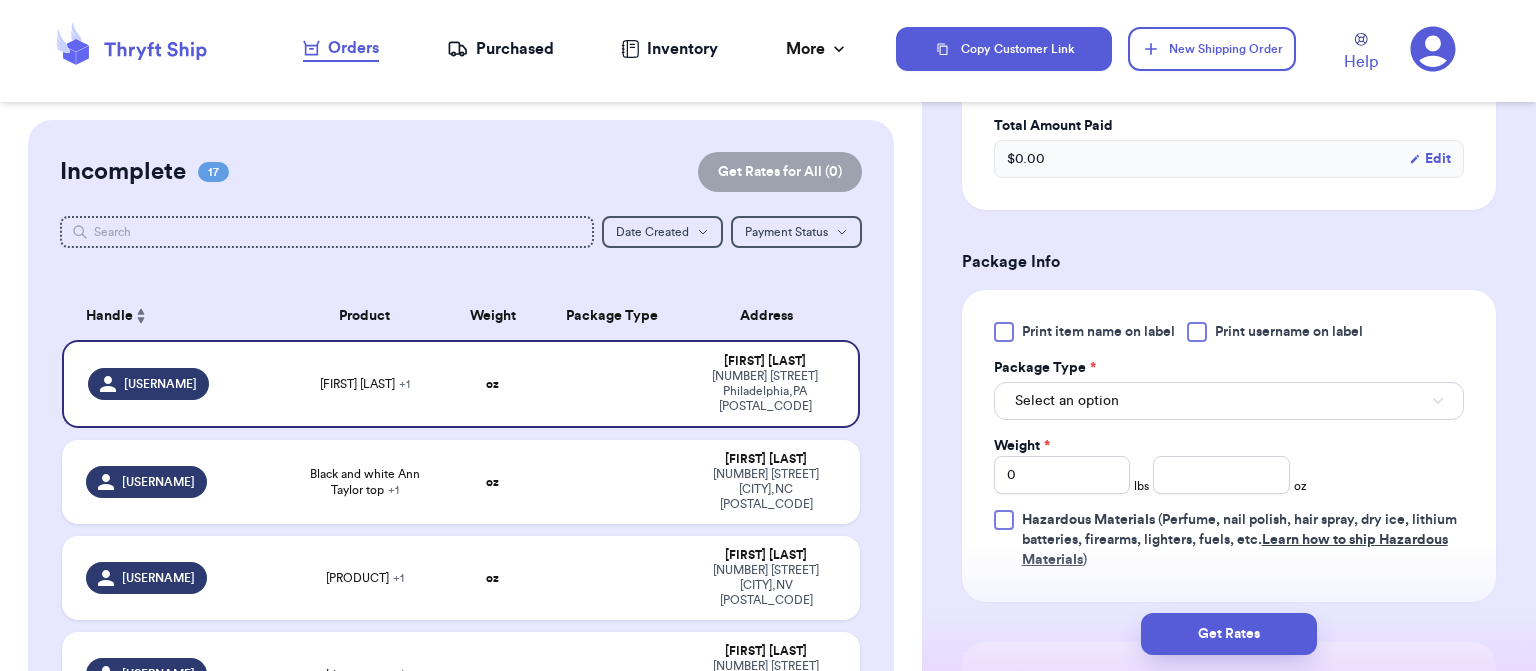 scroll, scrollTop: 702, scrollLeft: 0, axis: vertical 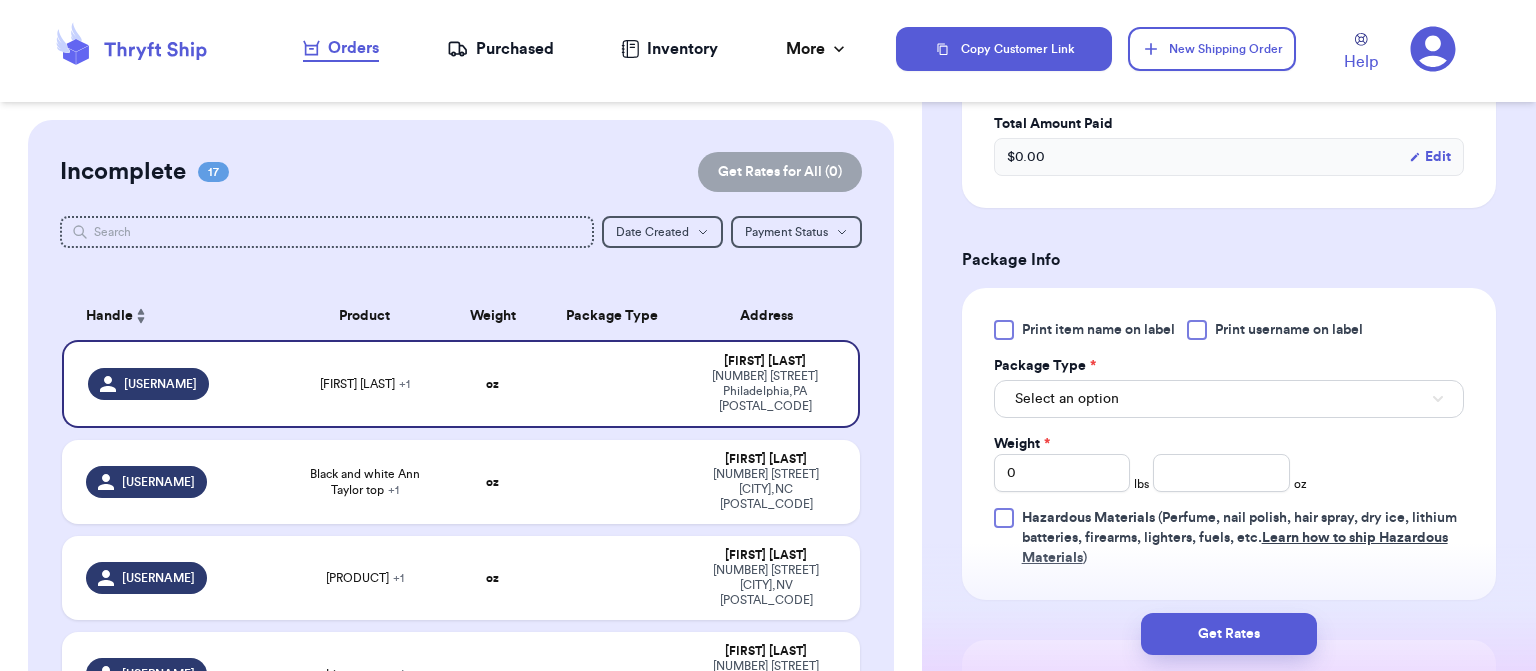 click on "Select an option" at bounding box center [1067, 399] 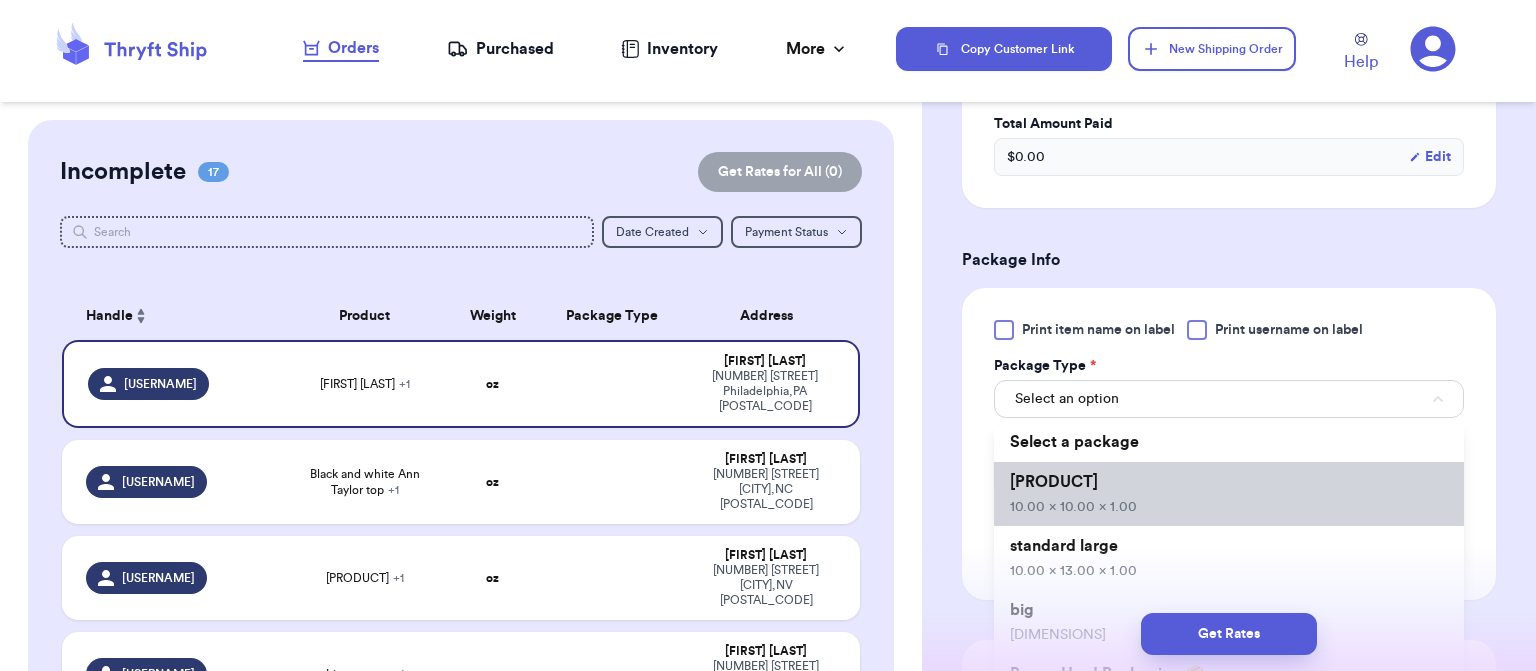 click on "standard 10.00 x 10.00 x 1.00" at bounding box center (1229, 494) 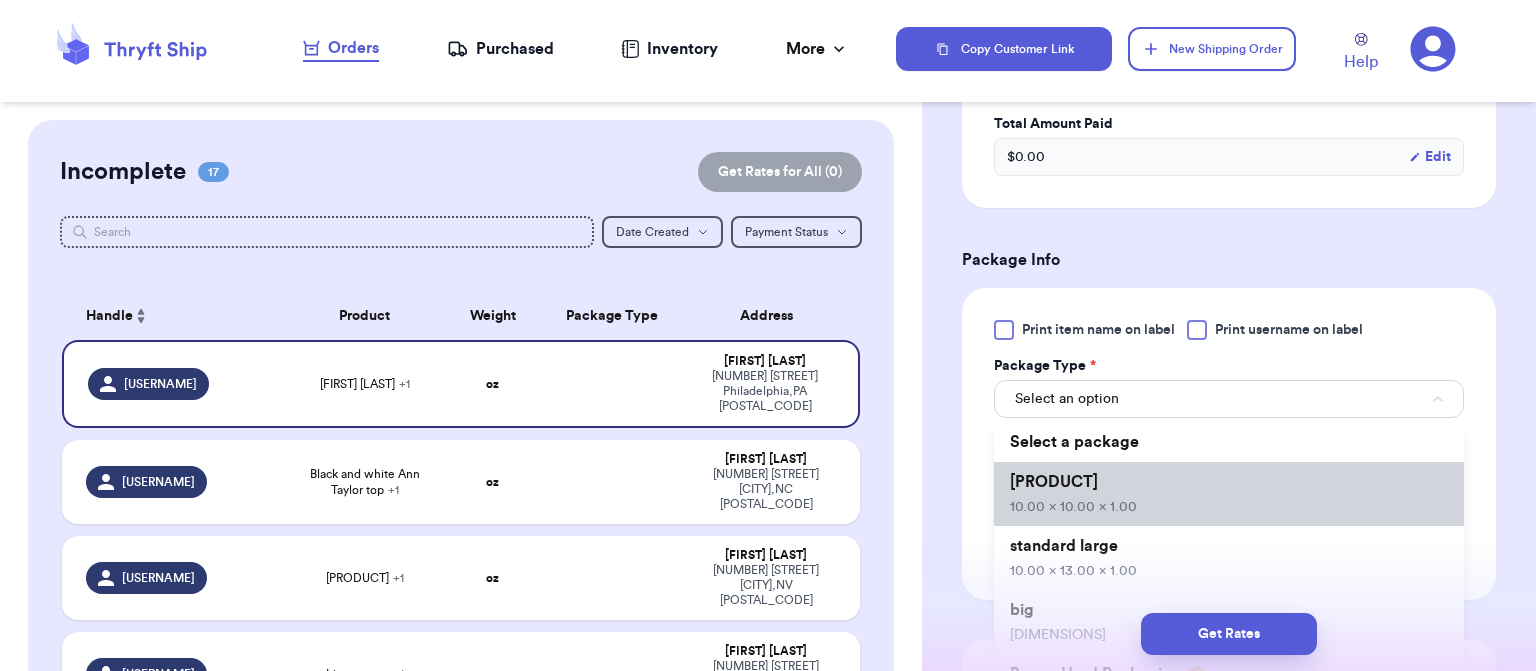 type 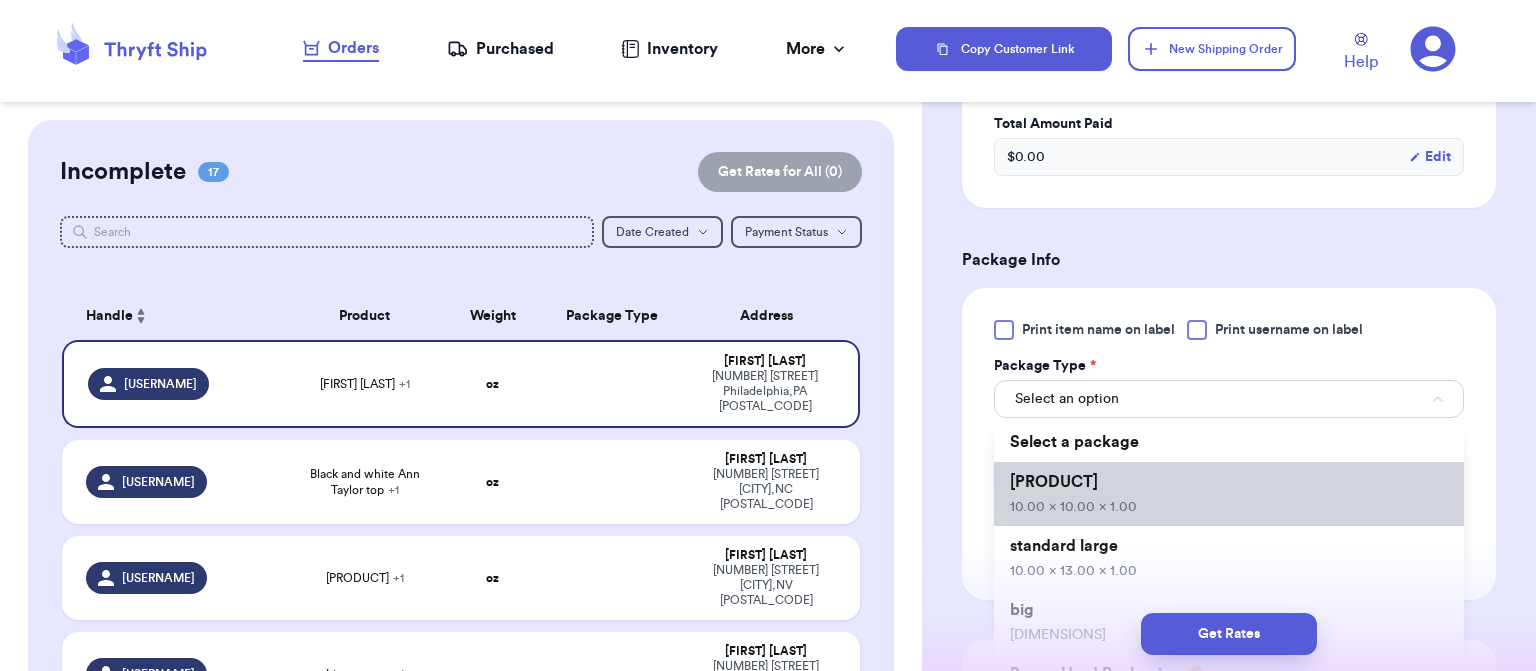 type on "10" 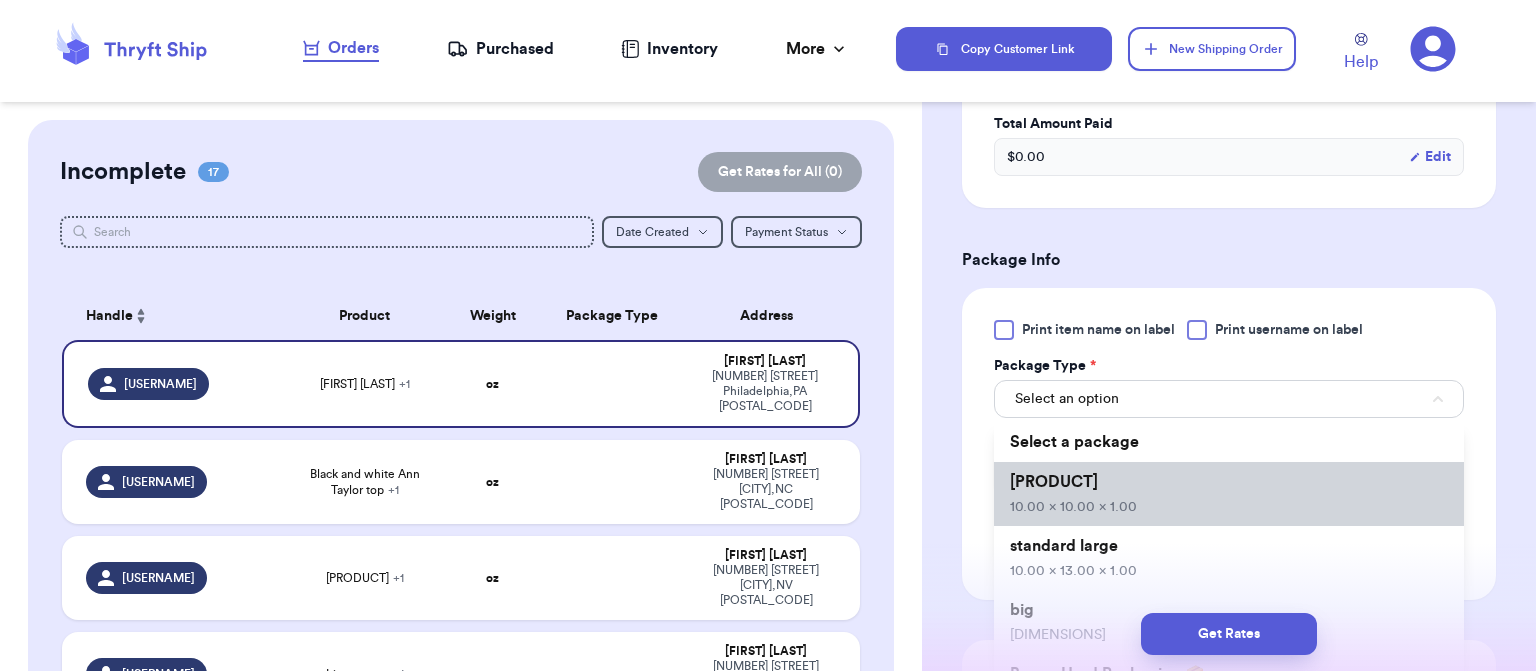 type on "10" 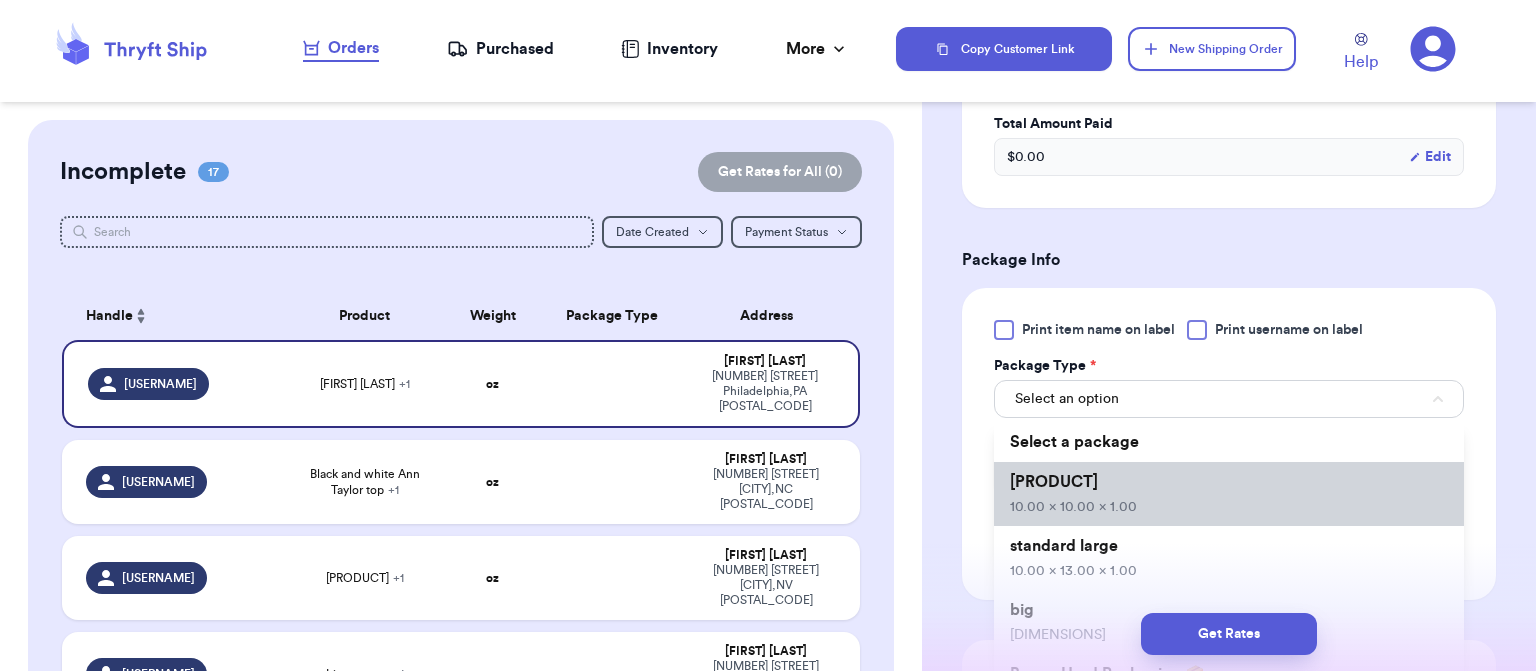 type on "1" 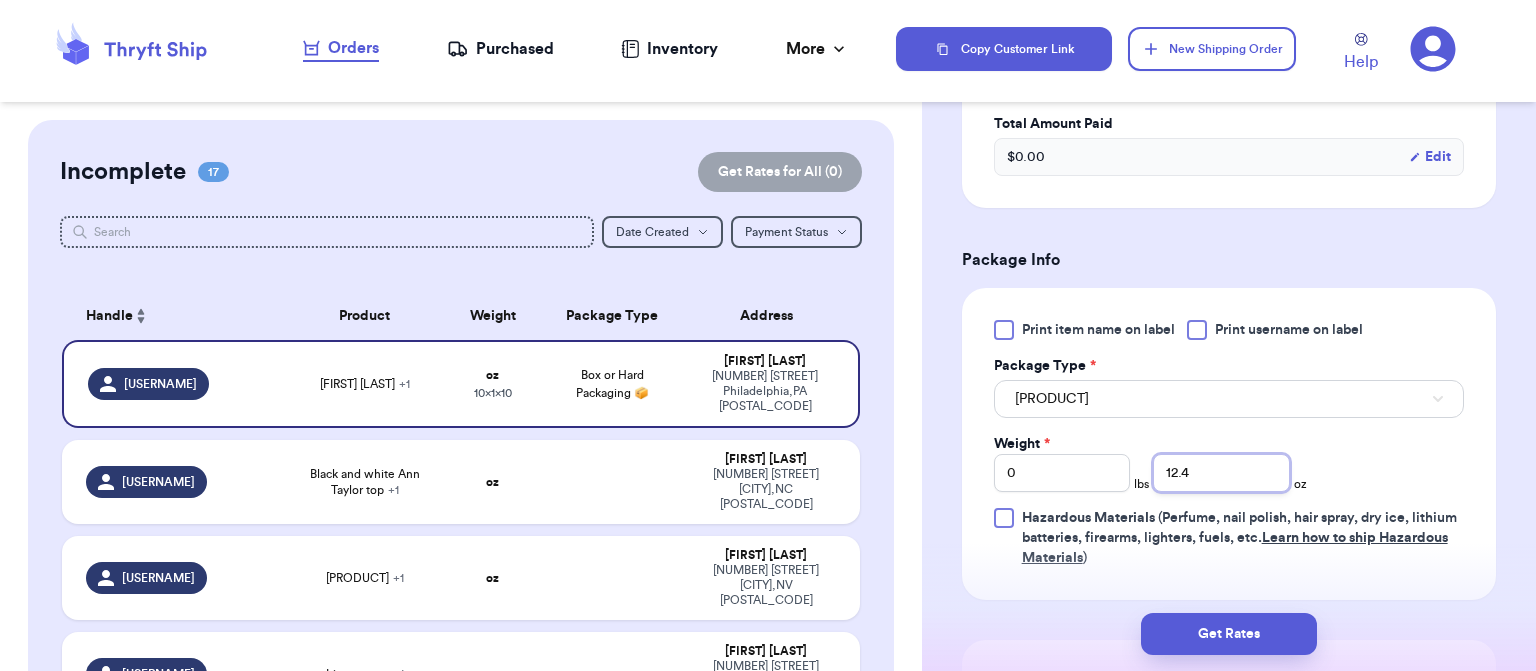 type on "12.4" 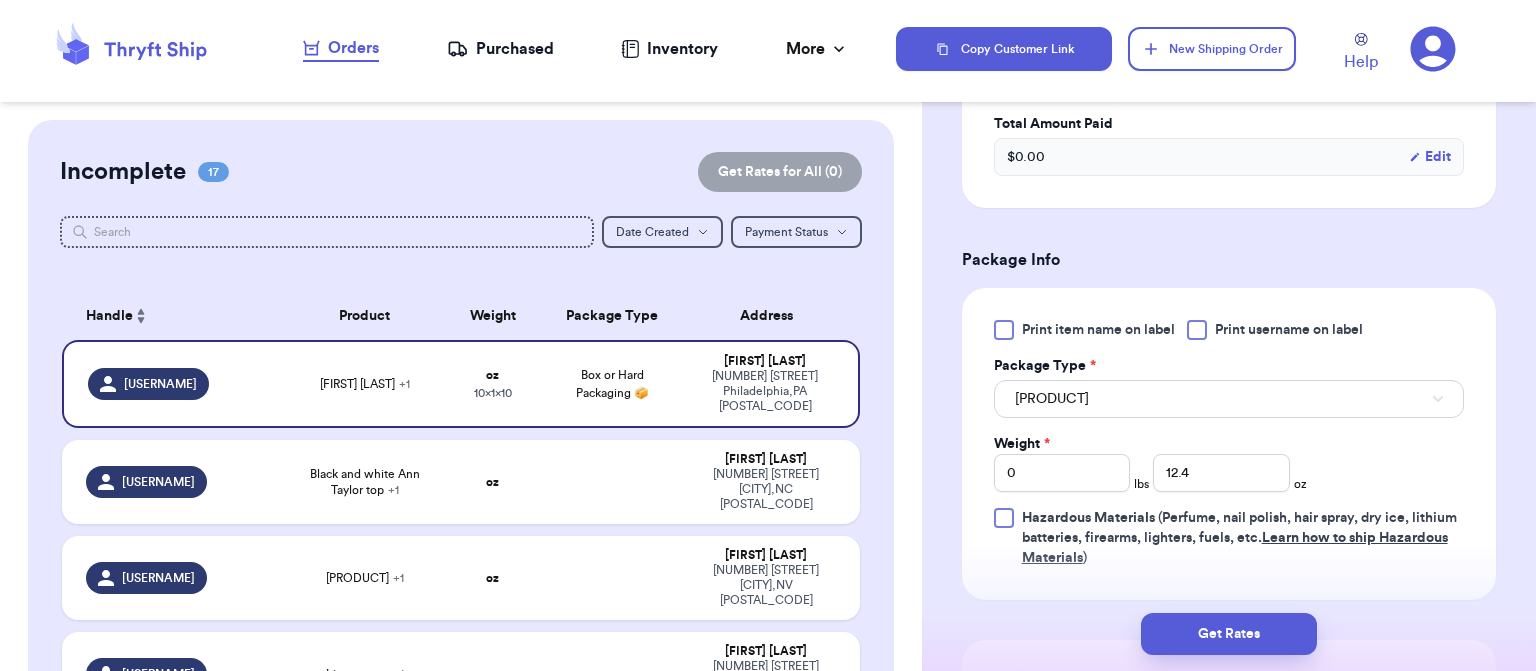 scroll, scrollTop: 1076, scrollLeft: 0, axis: vertical 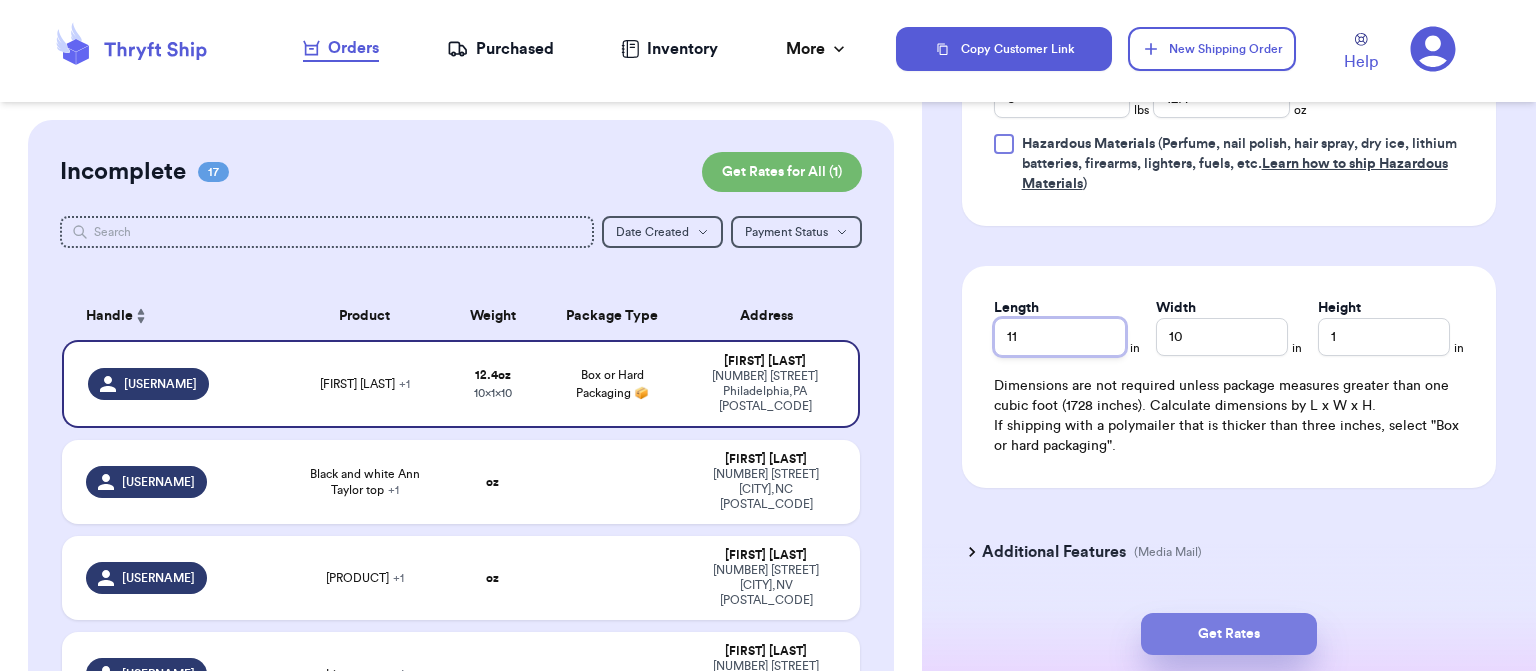 type on "11" 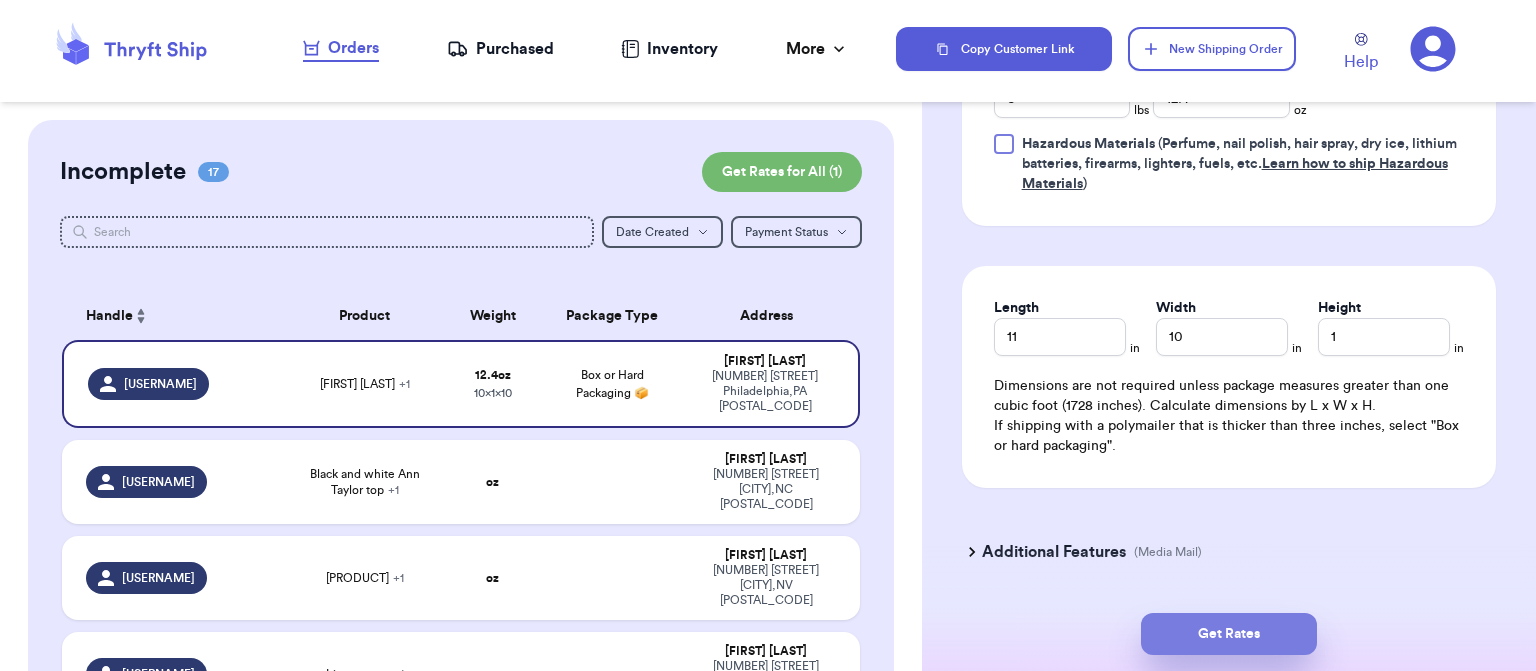 click on "Get Rates" at bounding box center [1229, 634] 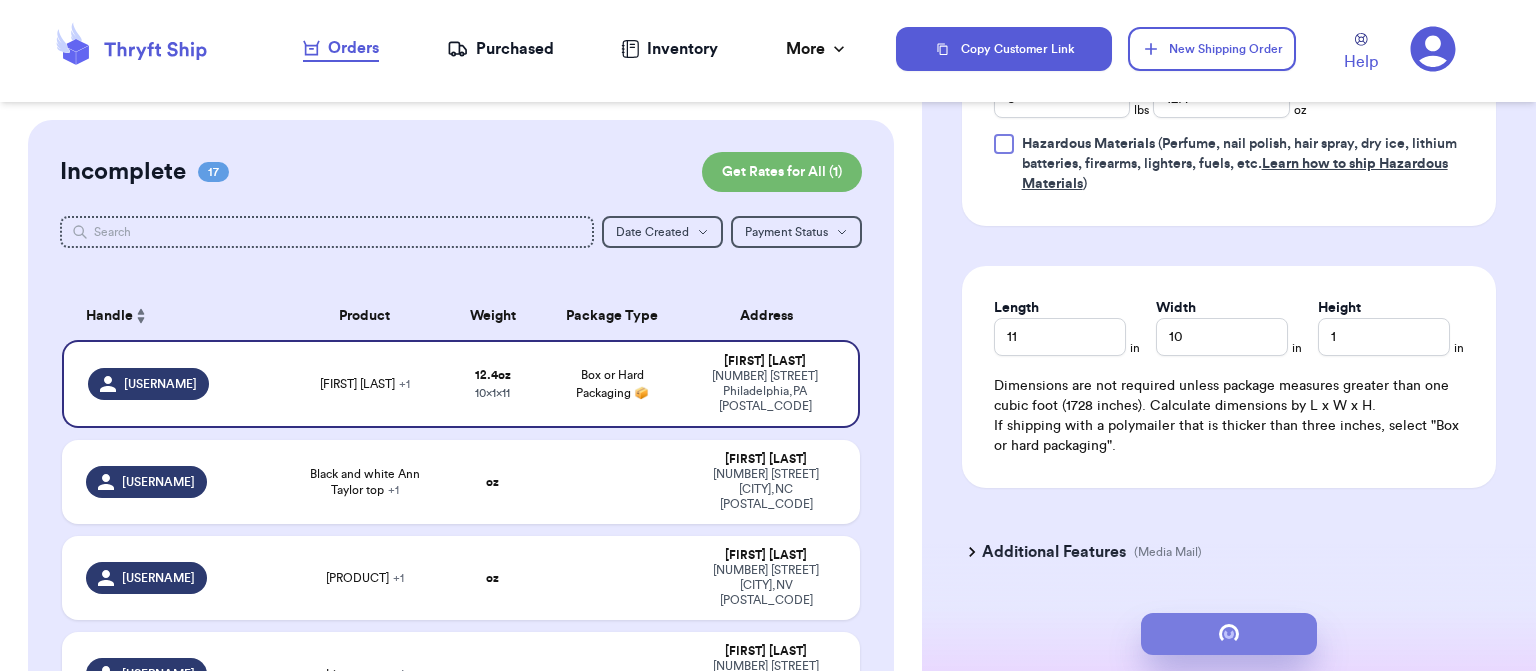scroll, scrollTop: 0, scrollLeft: 0, axis: both 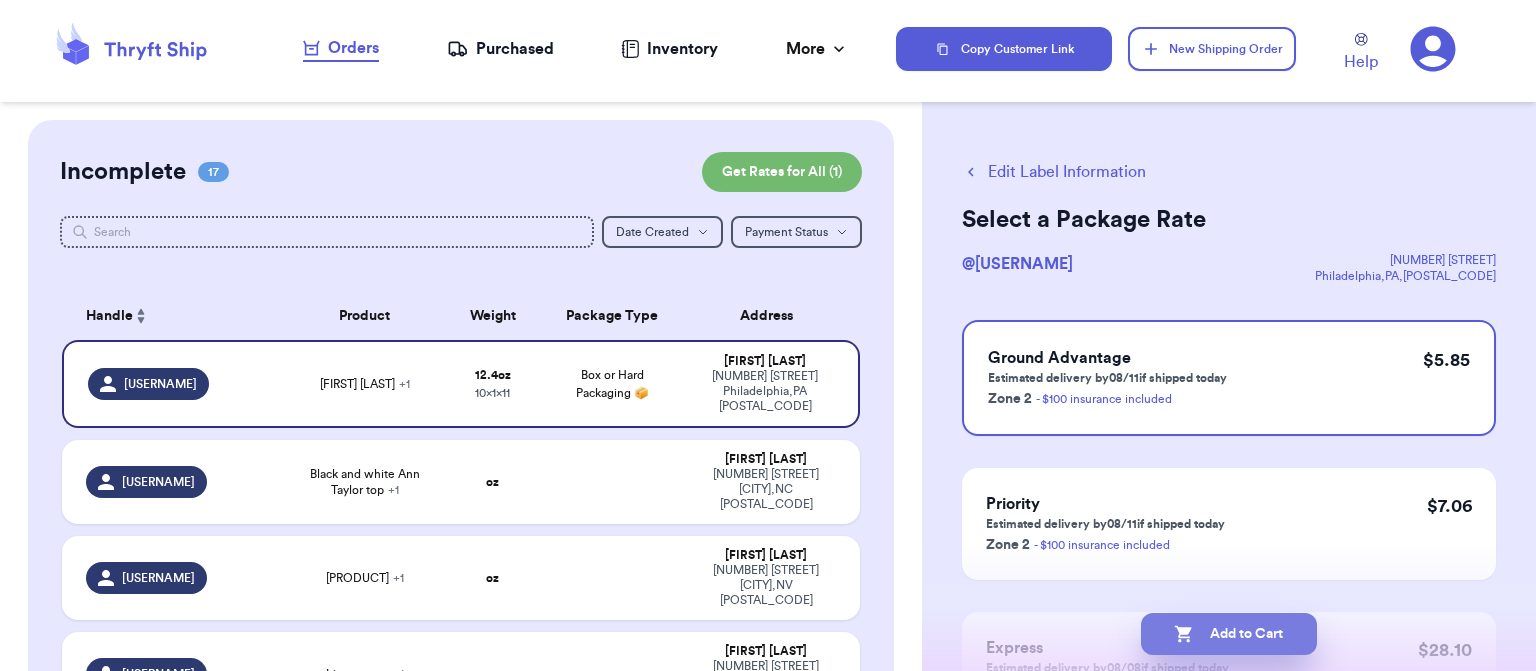 click on "Add to Cart" at bounding box center (1229, 634) 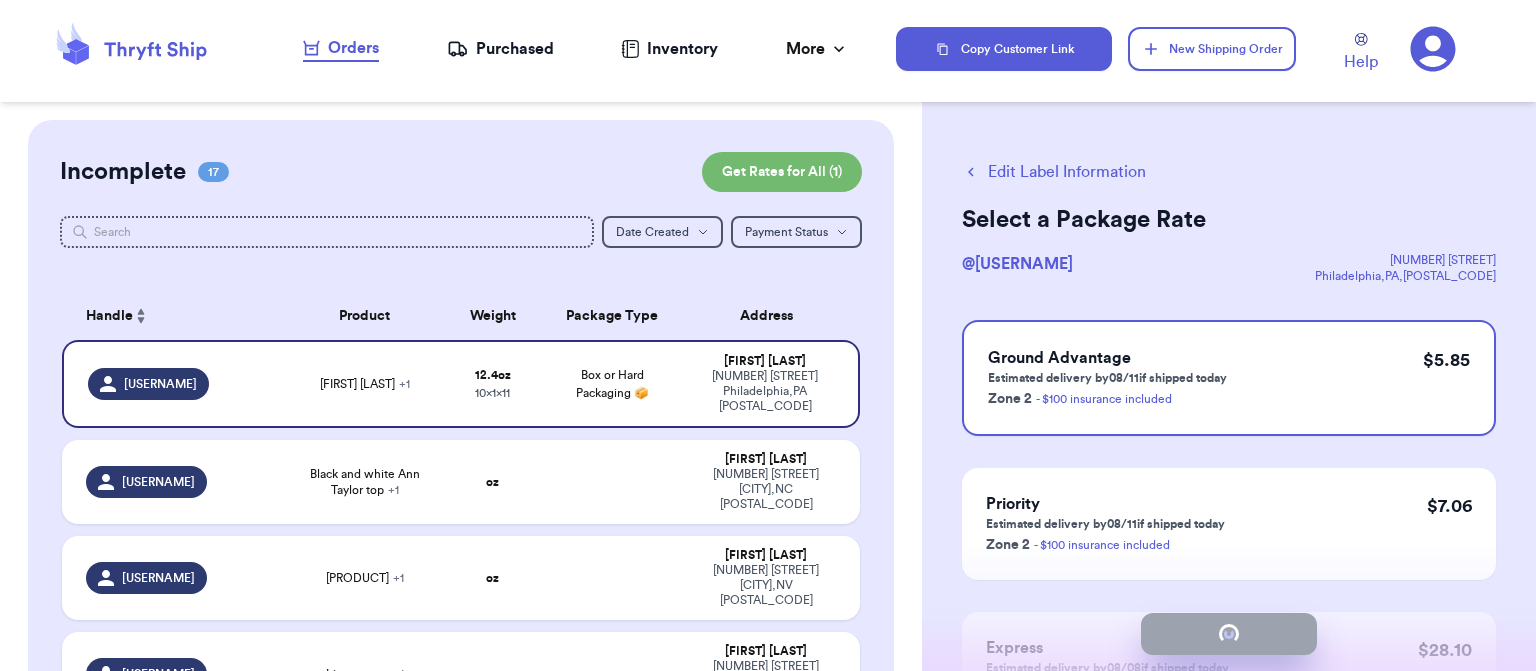checkbox on "true" 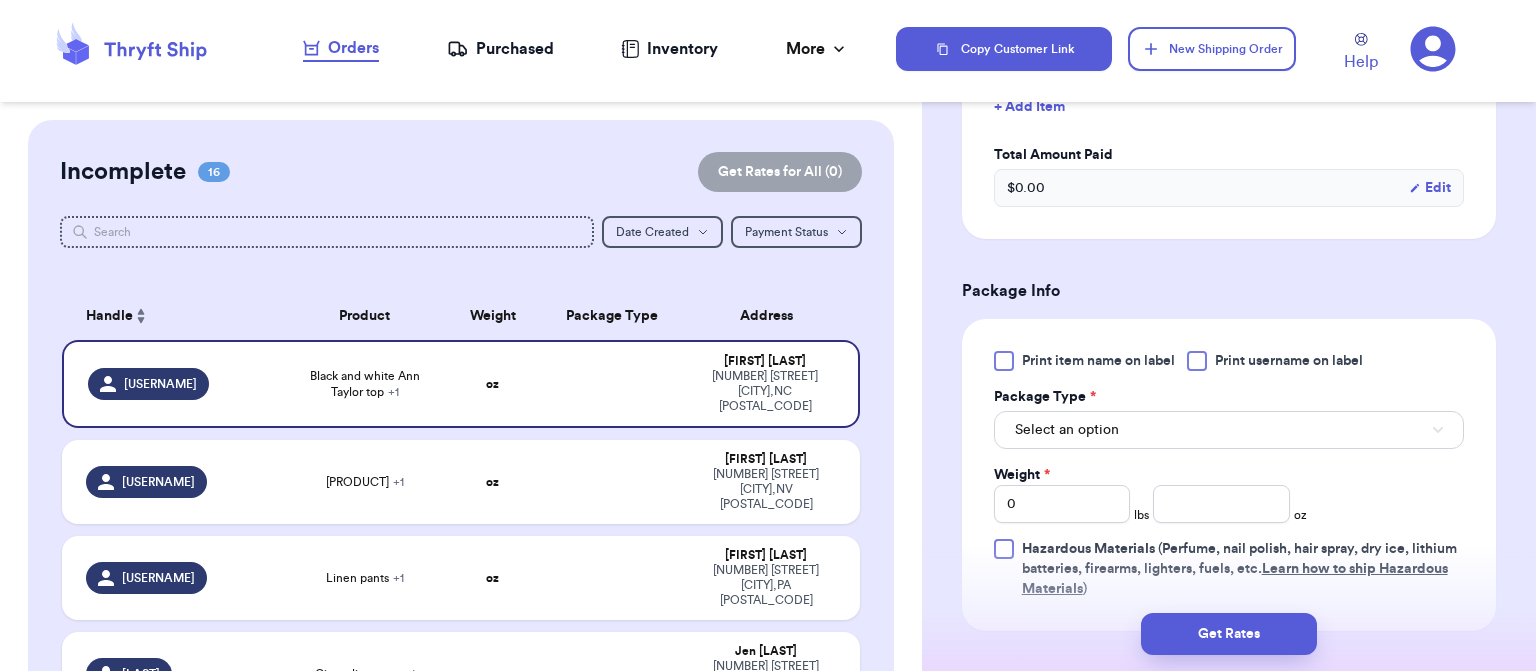 scroll, scrollTop: 709, scrollLeft: 0, axis: vertical 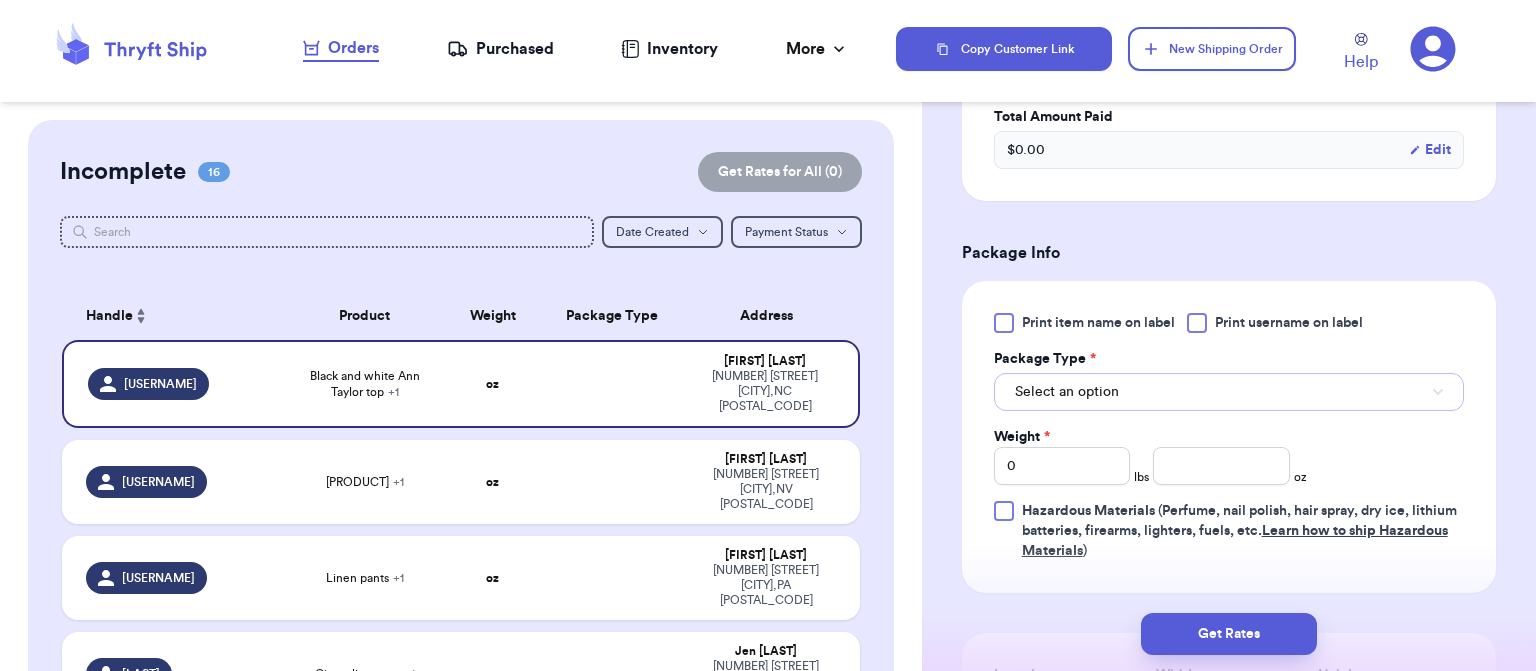 click on "Select an option" at bounding box center [1229, 392] 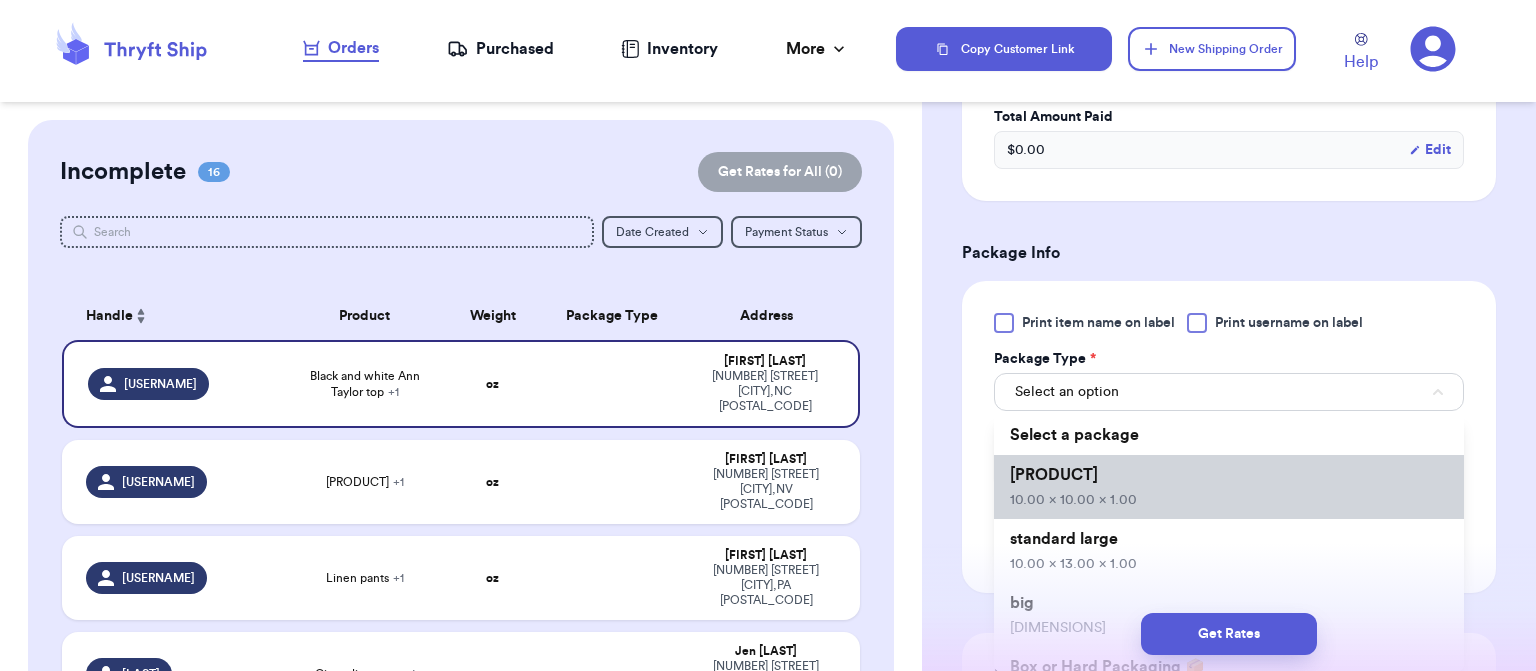 click on "10.00 x 10.00 x 1.00" at bounding box center (1073, 500) 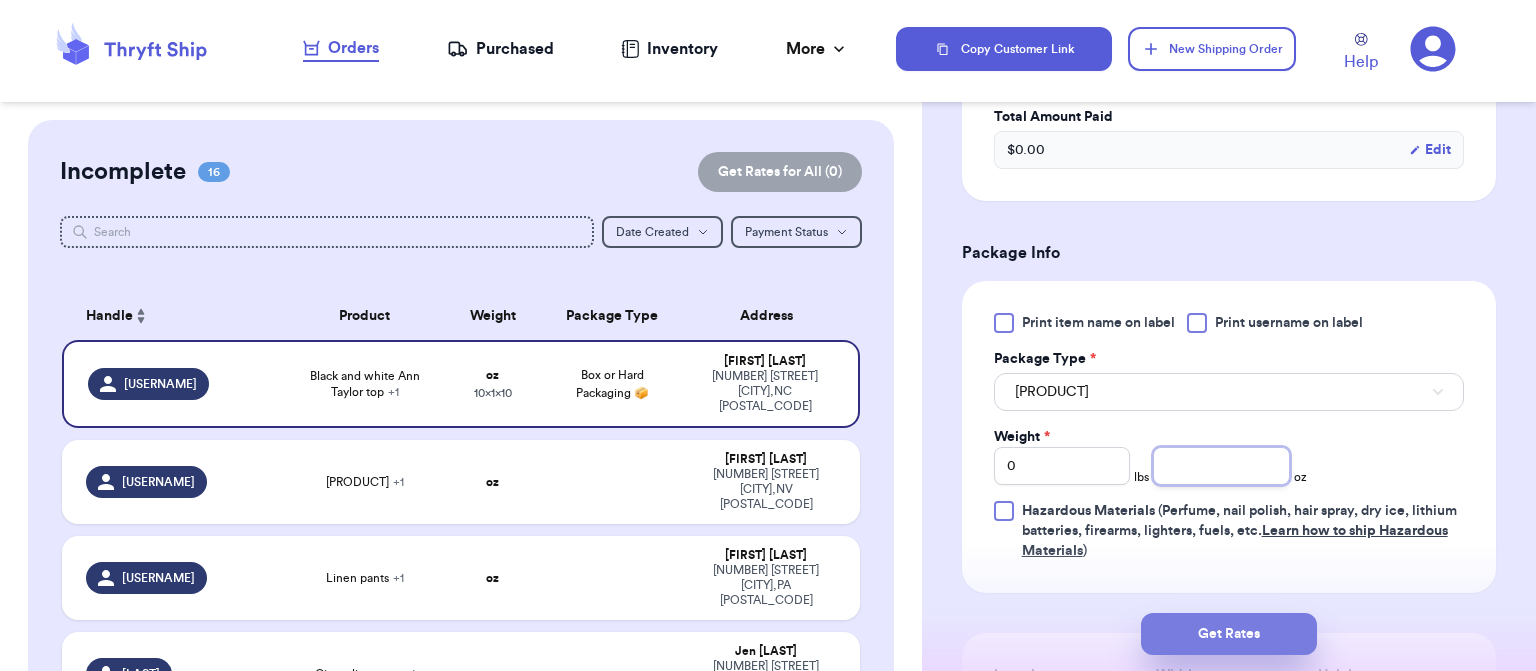 type on "14.1" 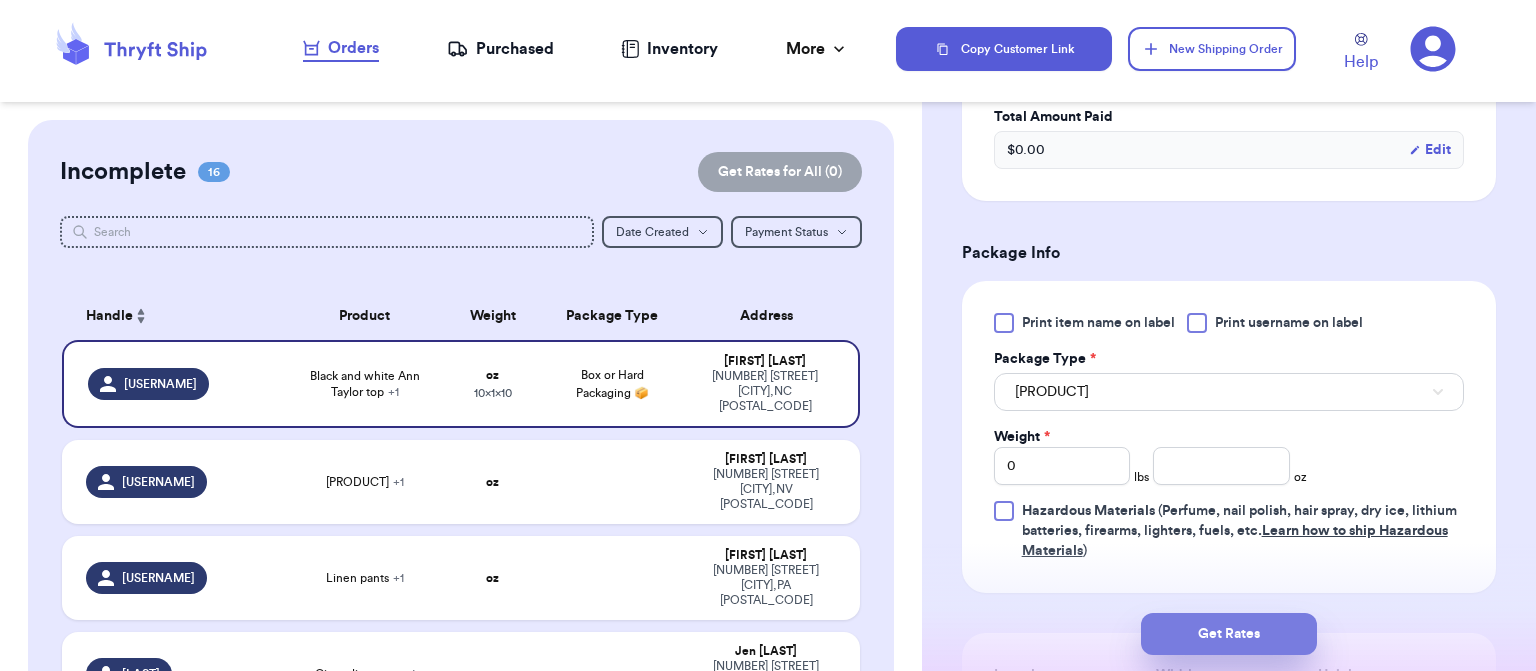 click on "Get Rates" at bounding box center (1229, 634) 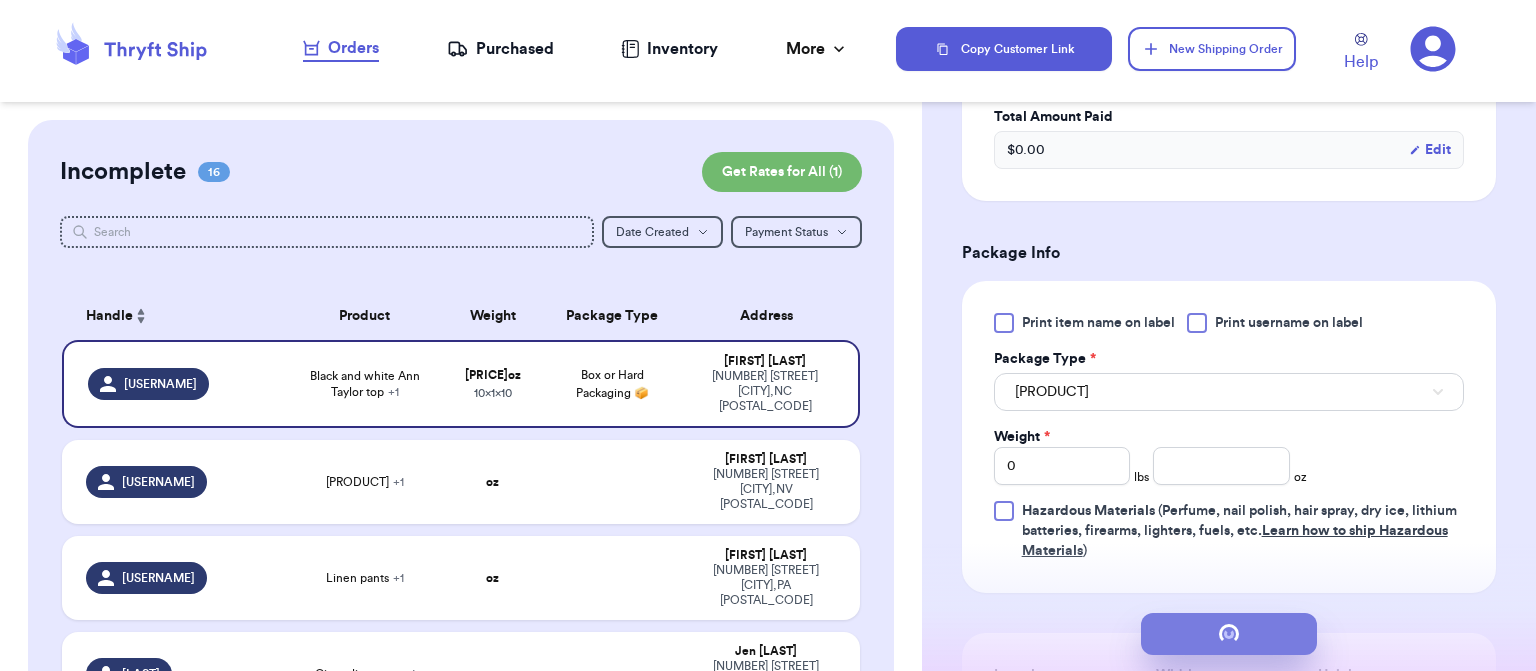 scroll, scrollTop: 0, scrollLeft: 0, axis: both 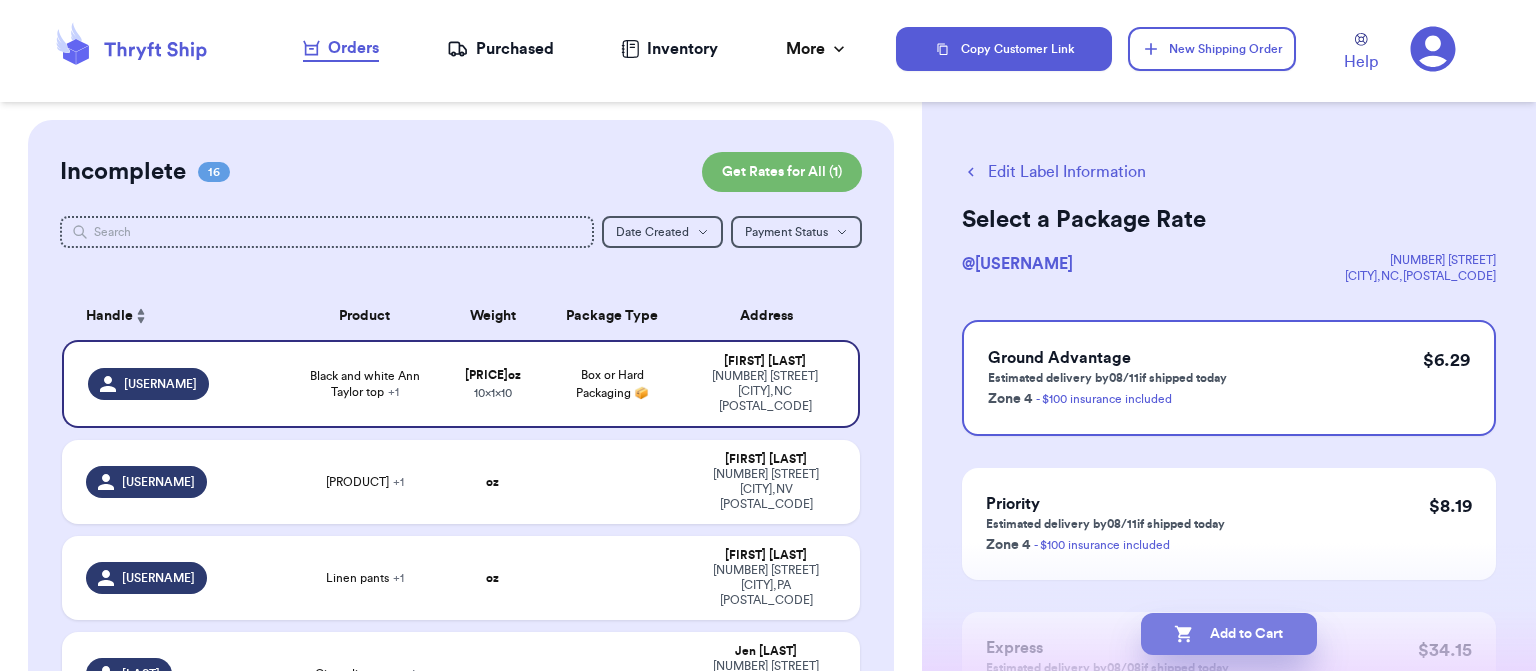 click on "Add to Cart" at bounding box center [1229, 634] 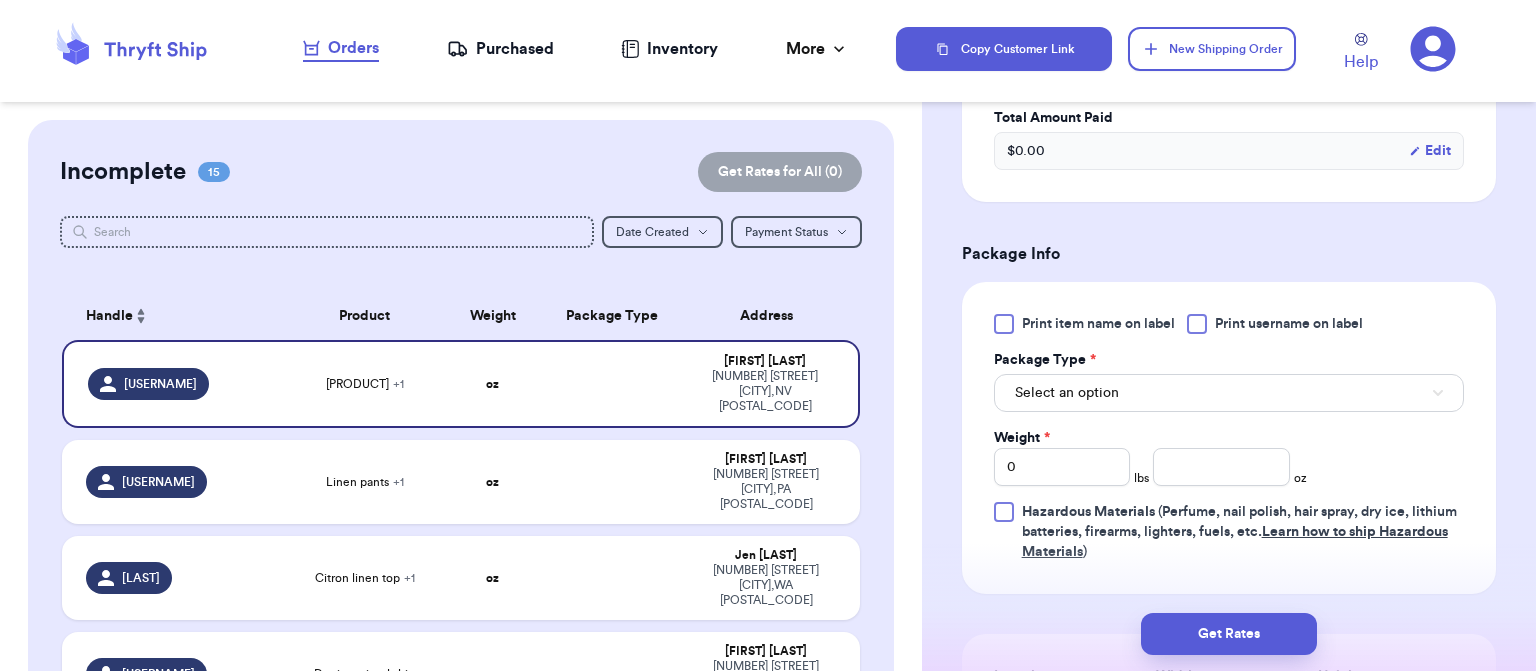 scroll, scrollTop: 716, scrollLeft: 0, axis: vertical 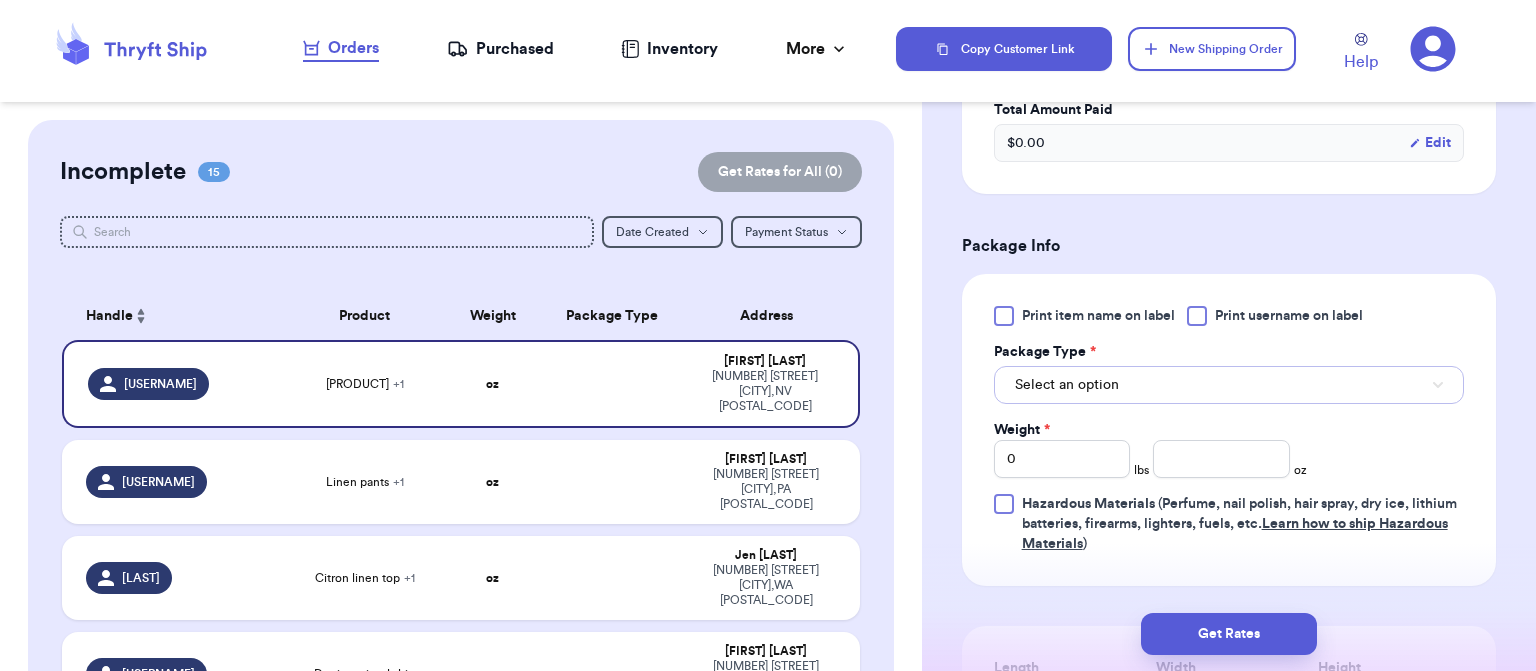 click on "Select an option" at bounding box center [1229, 385] 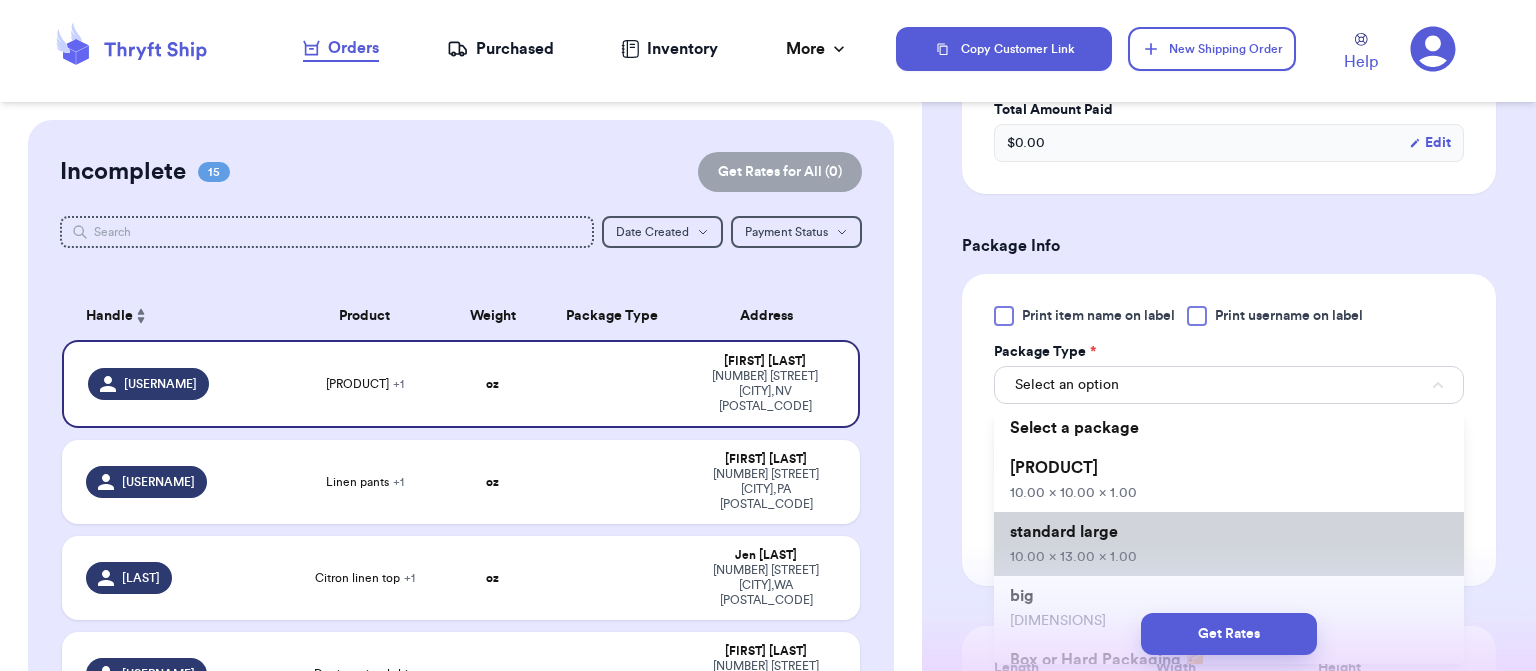 click on "standard large 10.00 x 13.00 x 1.00" at bounding box center [1229, 544] 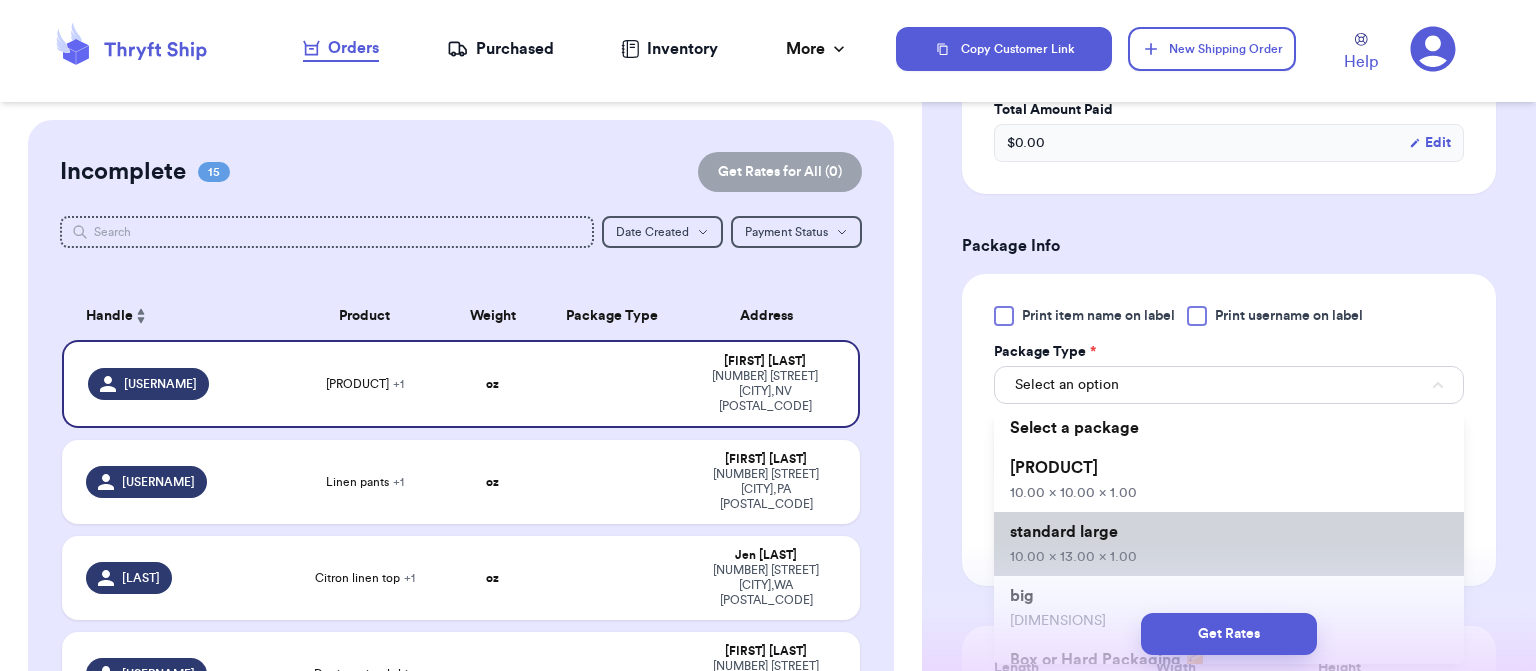 type 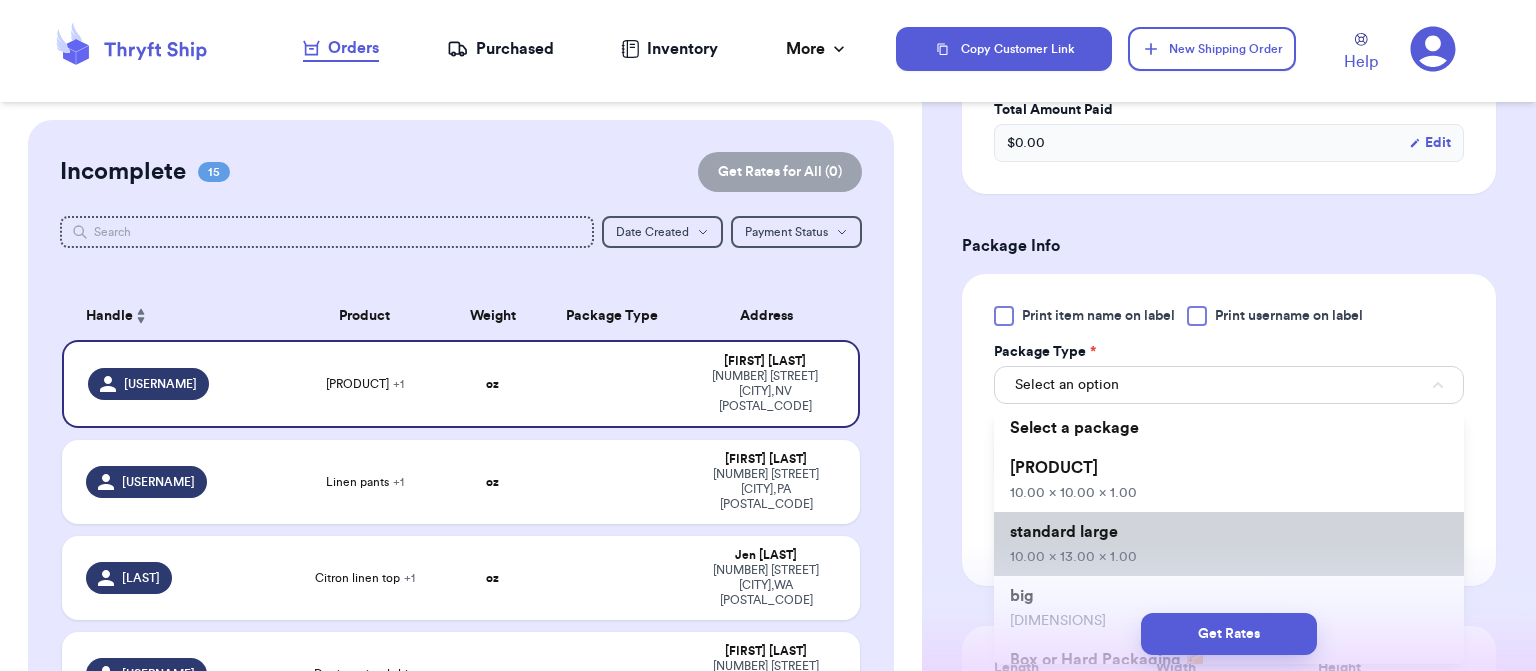 type on "10" 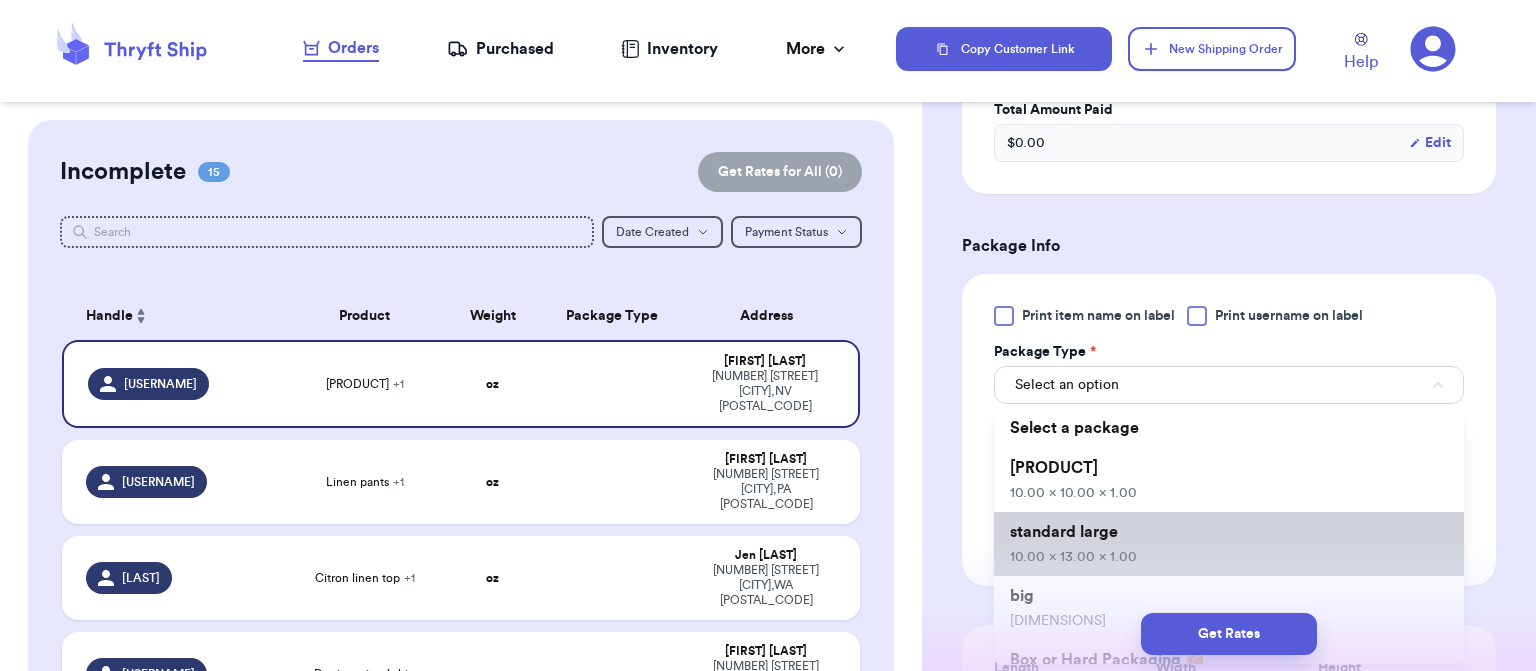 type on "13" 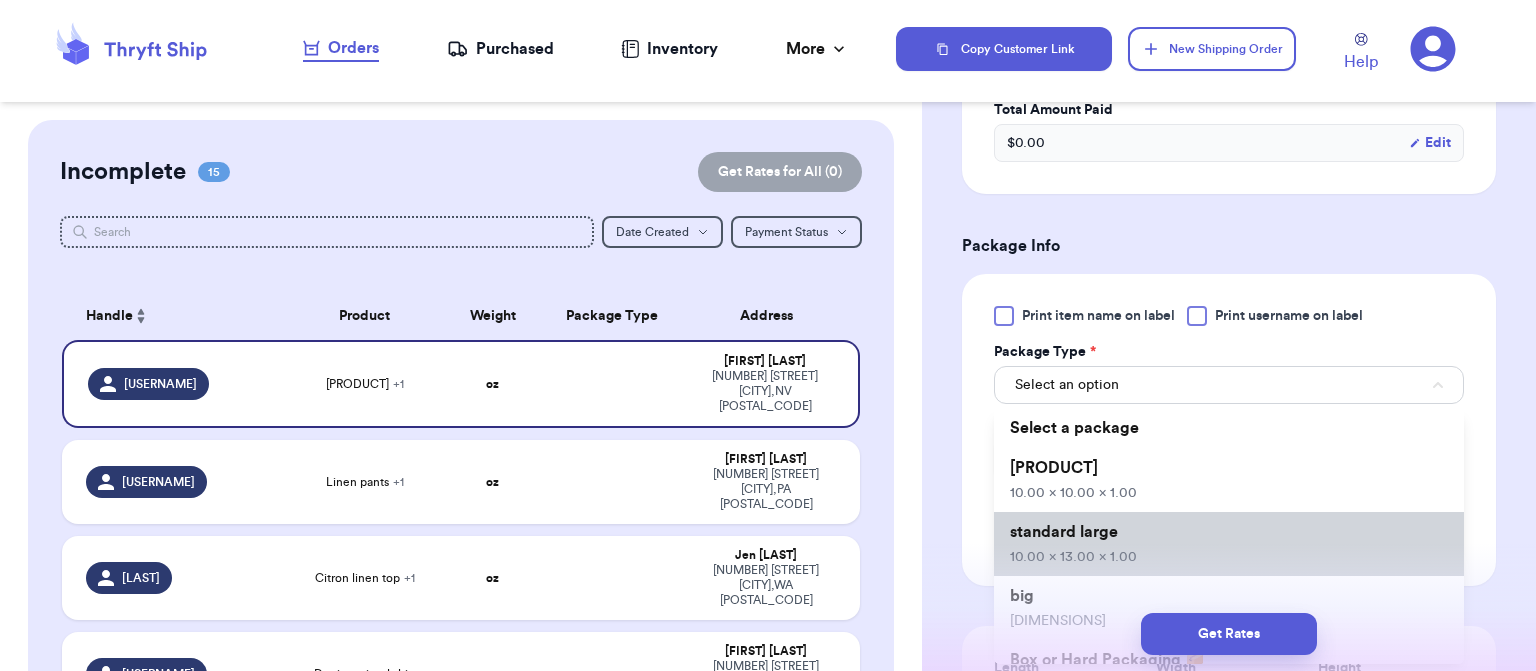 type on "1" 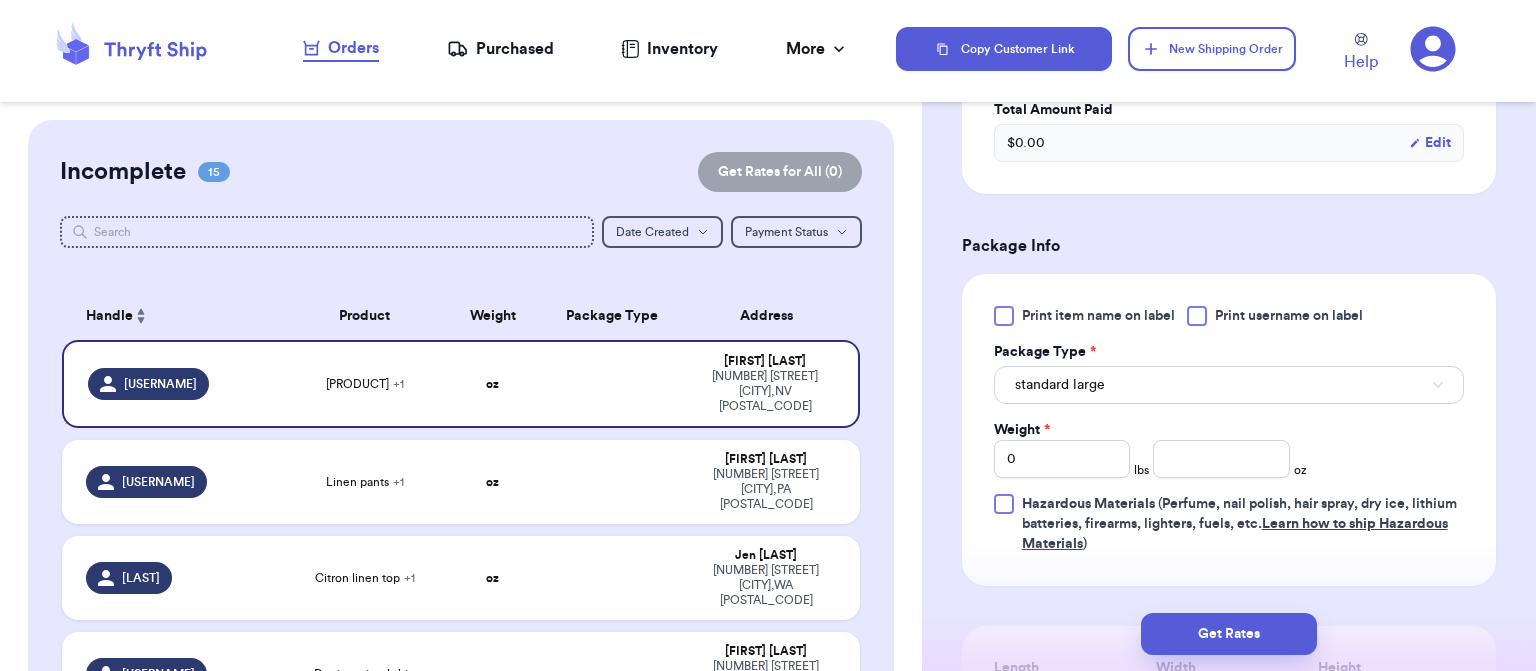 type 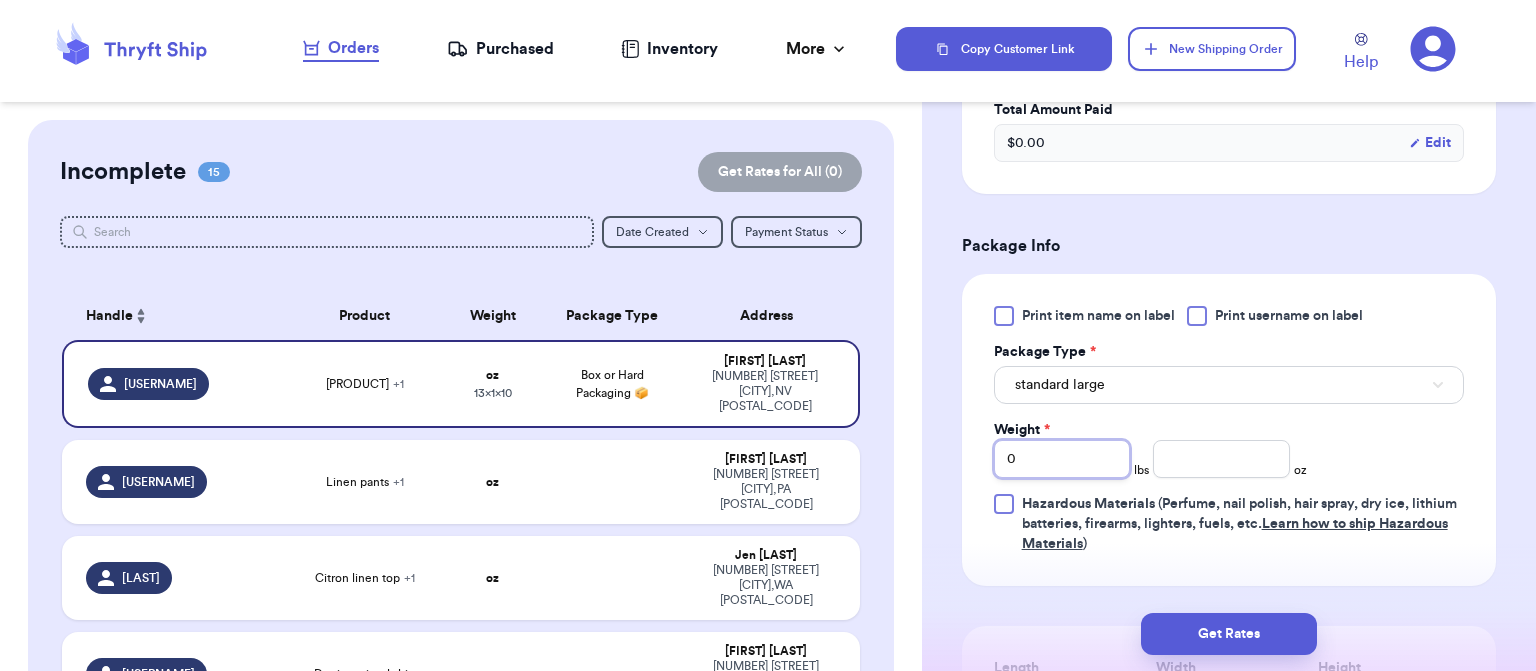 type on "1" 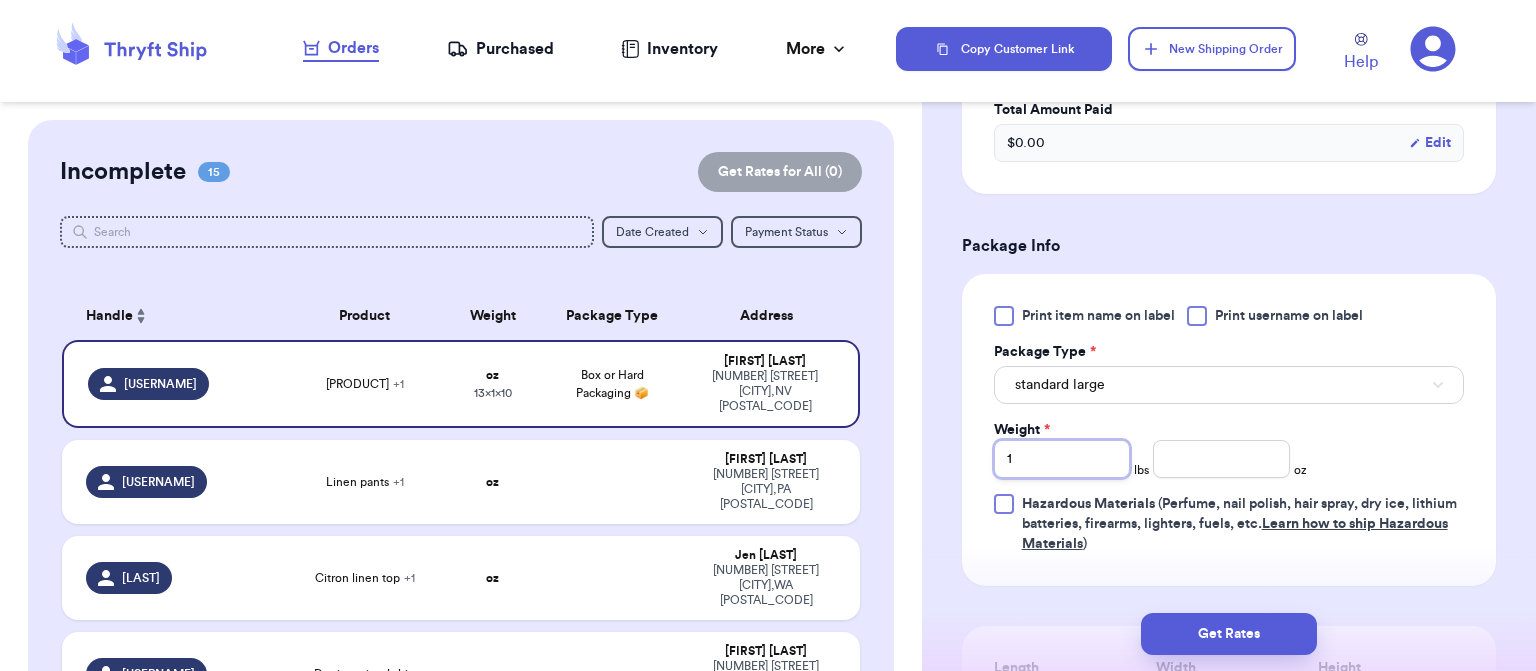 type 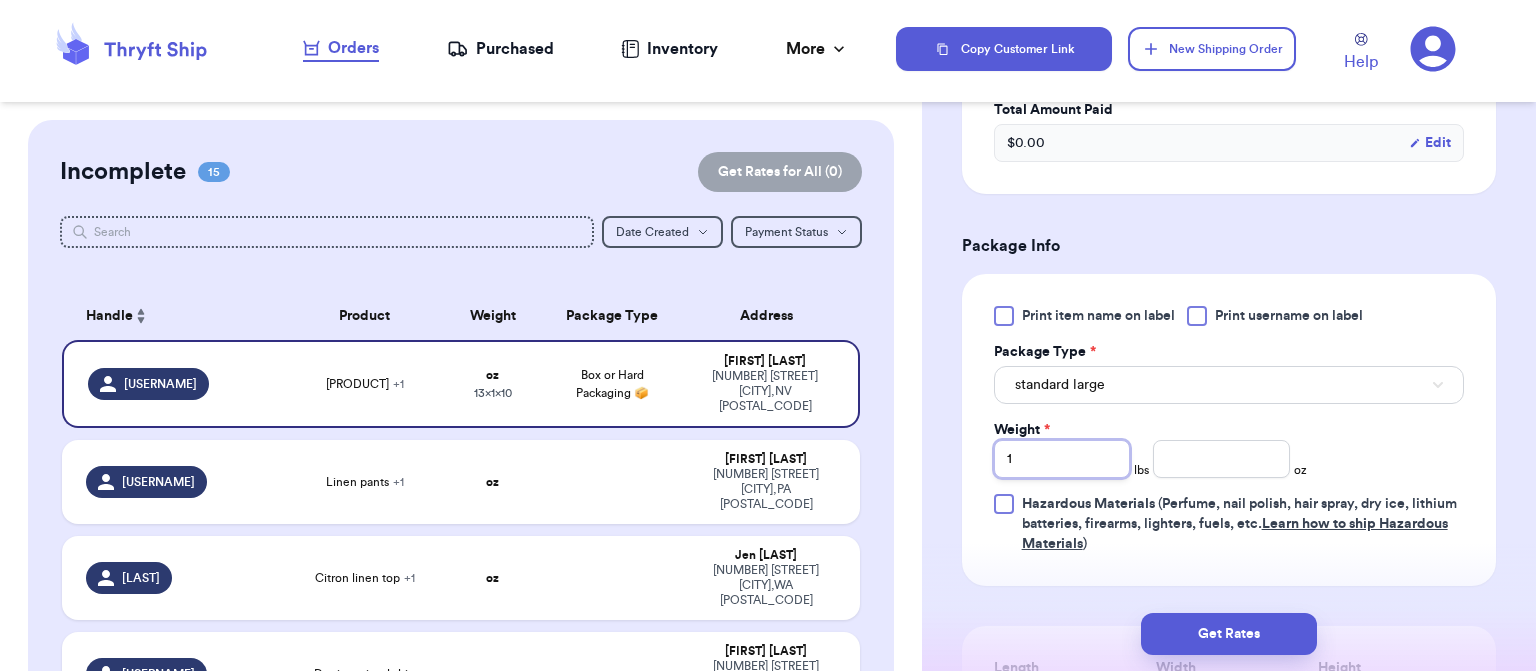 type on "1" 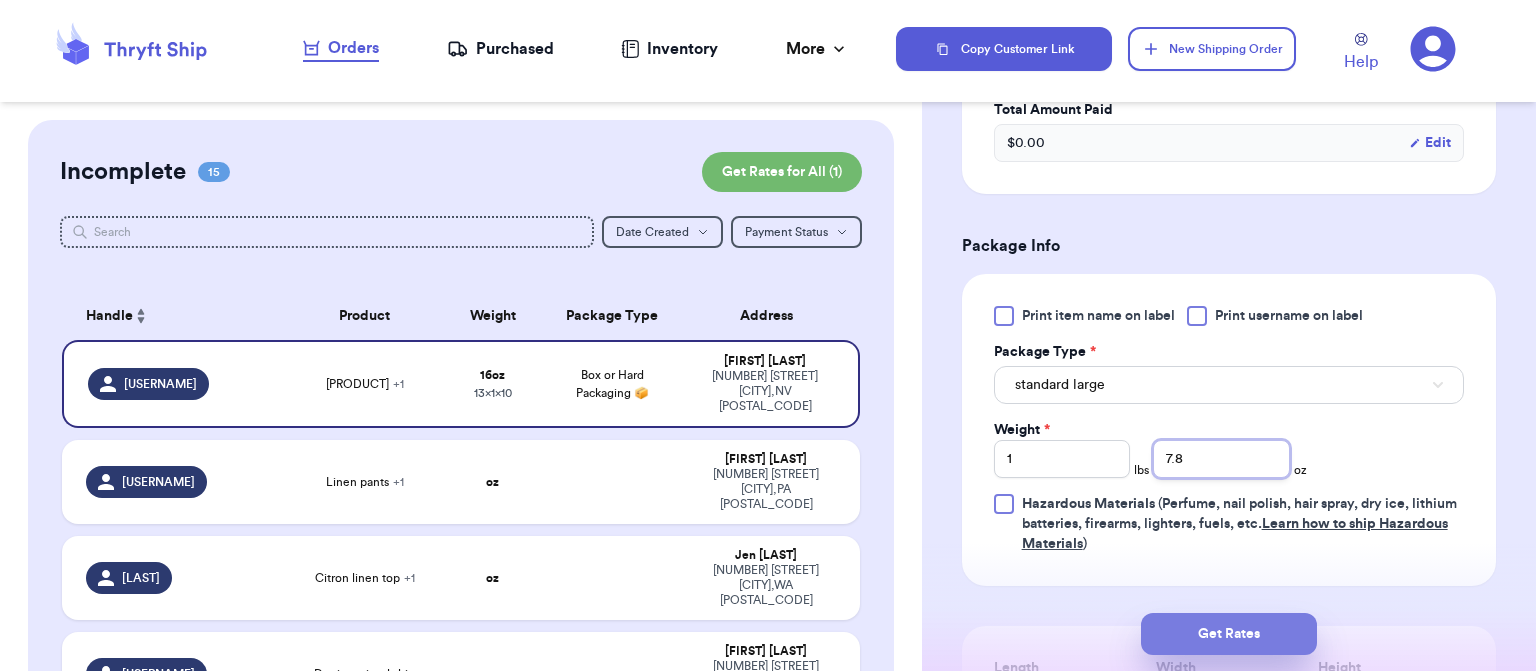 type on "7.8" 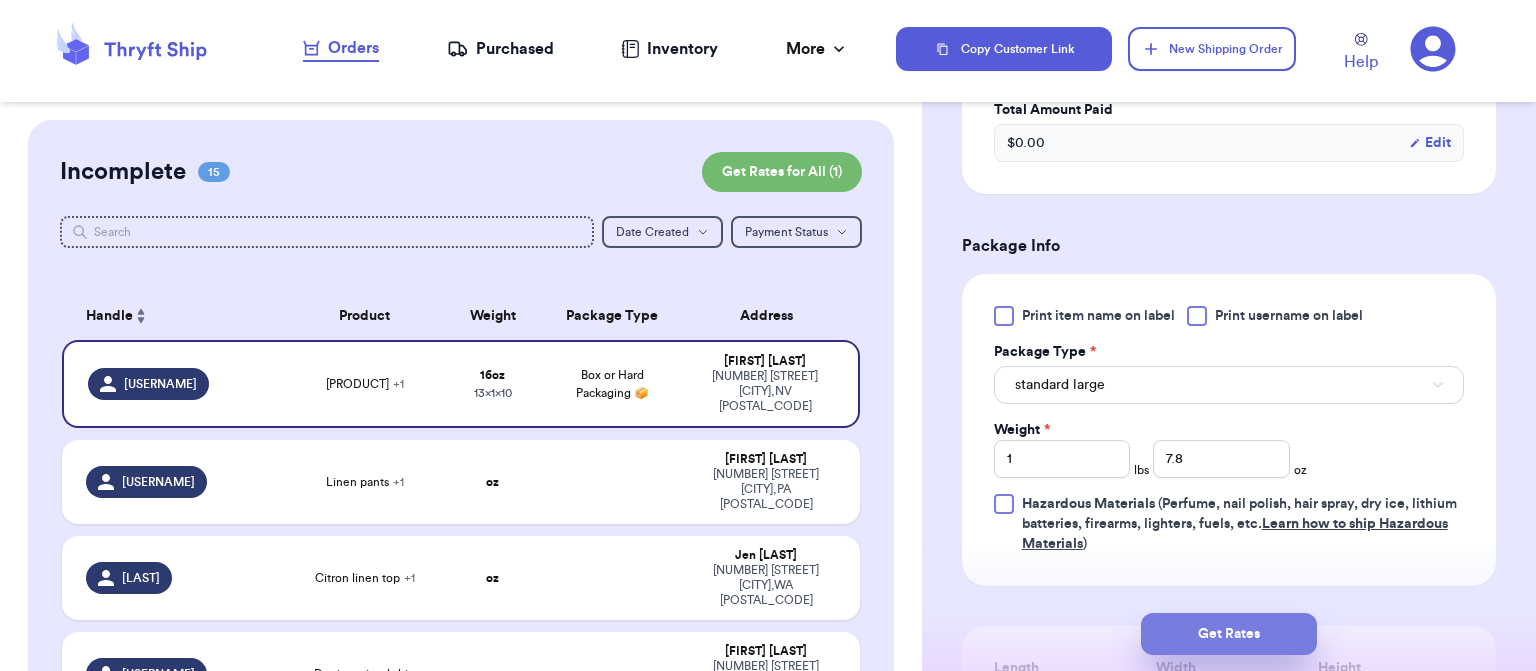 click on "Get Rates" at bounding box center [1229, 634] 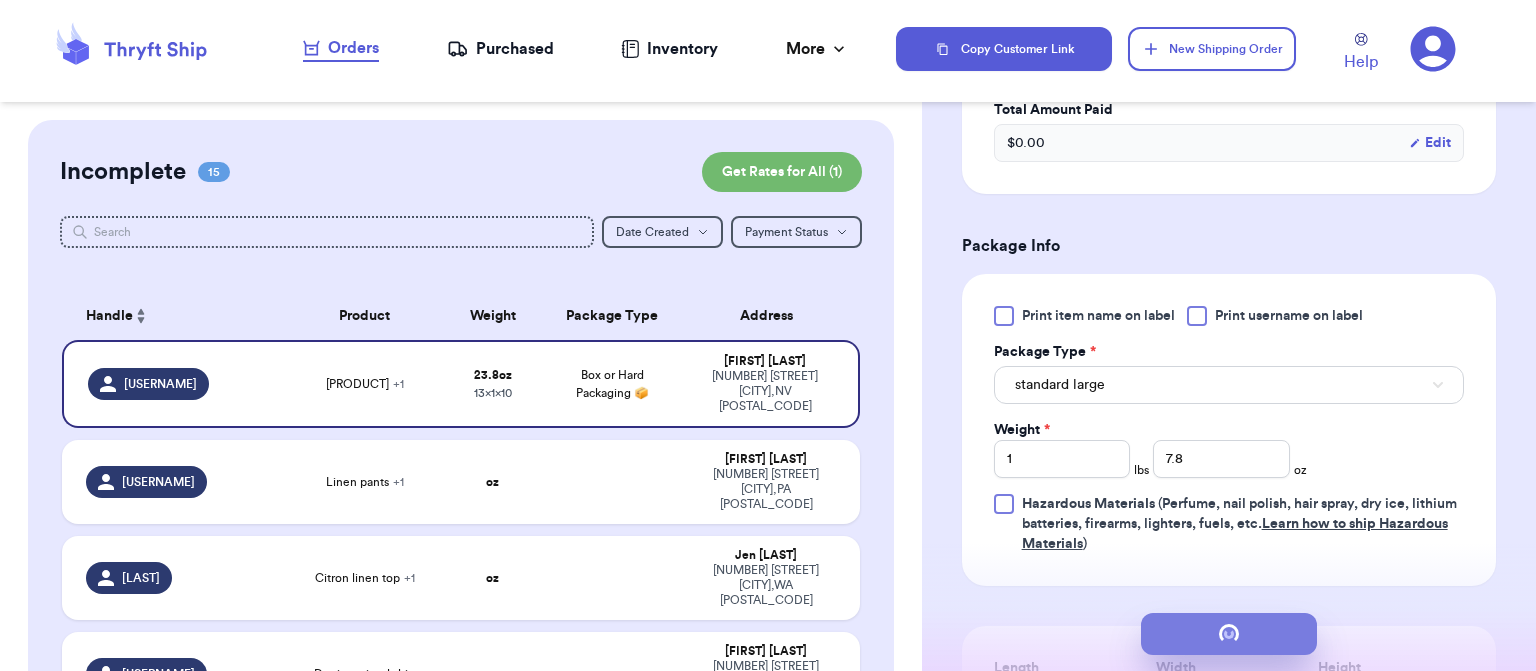 scroll, scrollTop: 0, scrollLeft: 0, axis: both 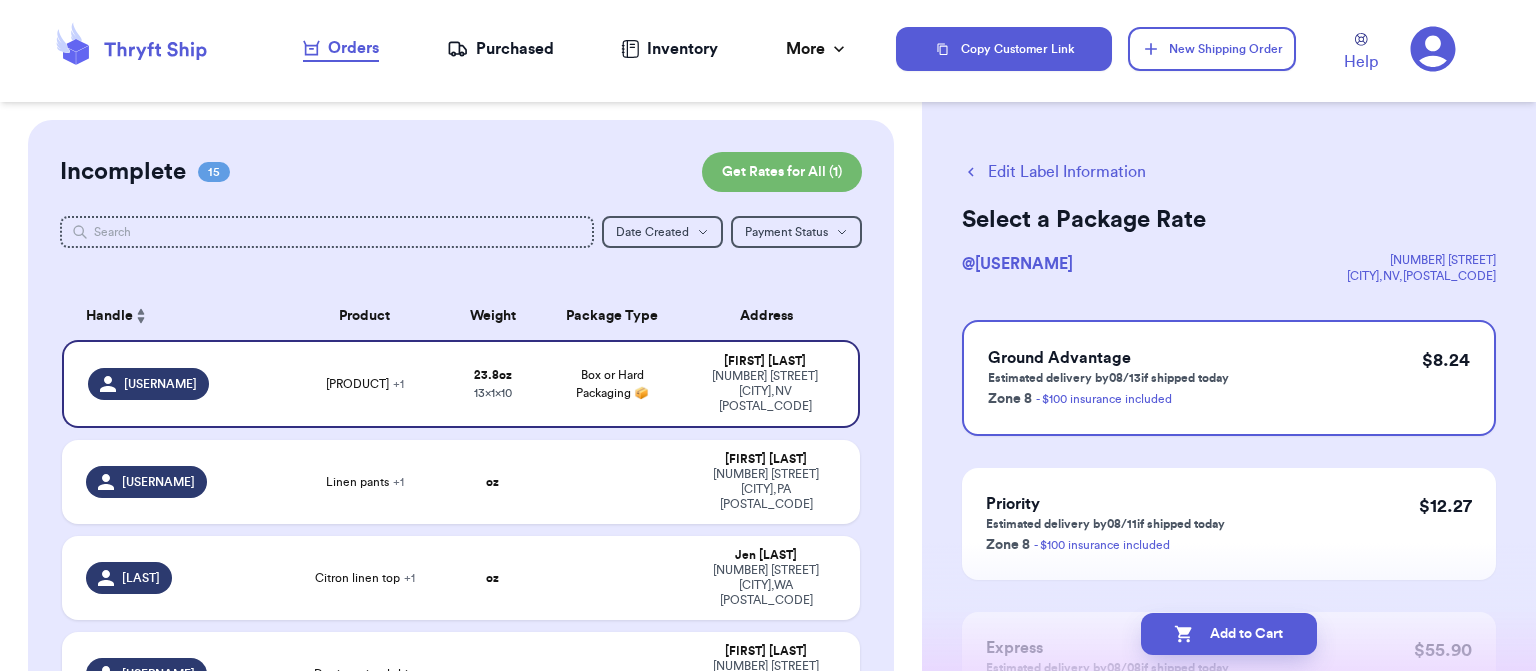 click on "Add to Cart" at bounding box center [1229, 634] 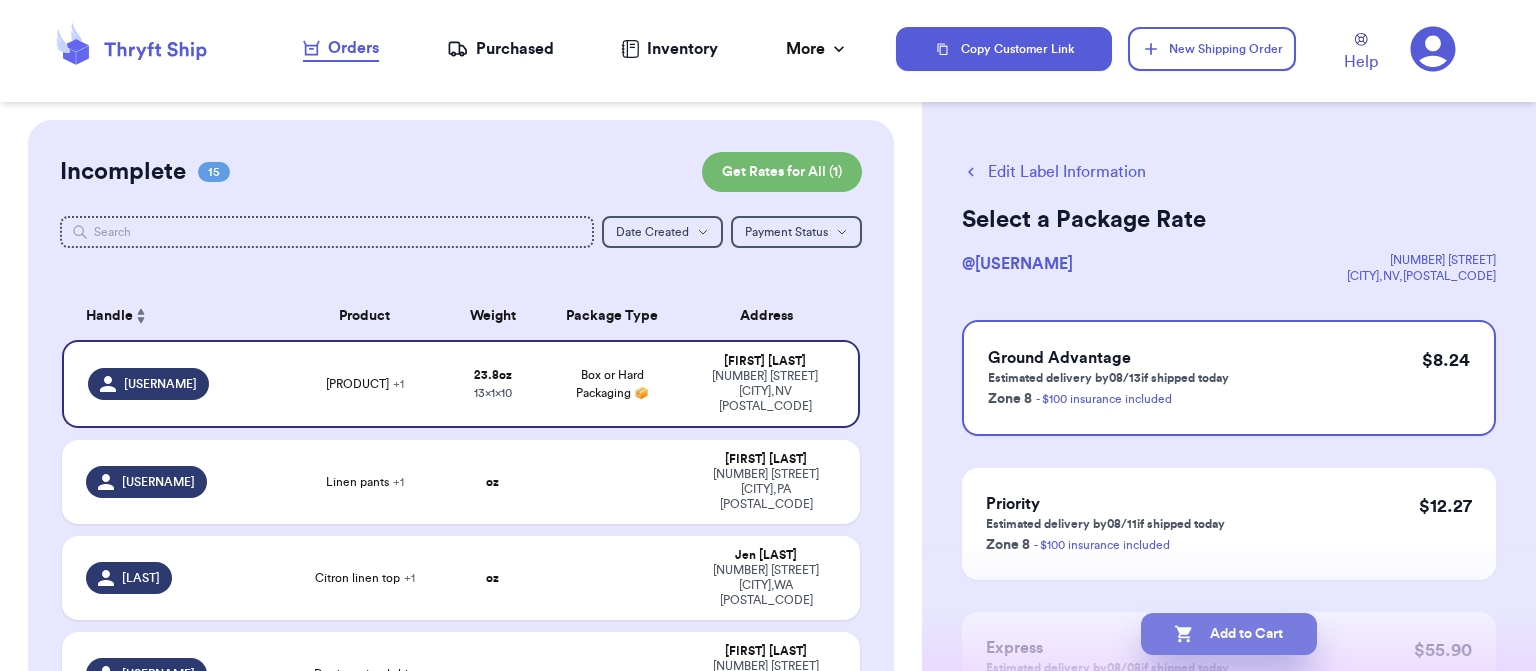 checkbox on "true" 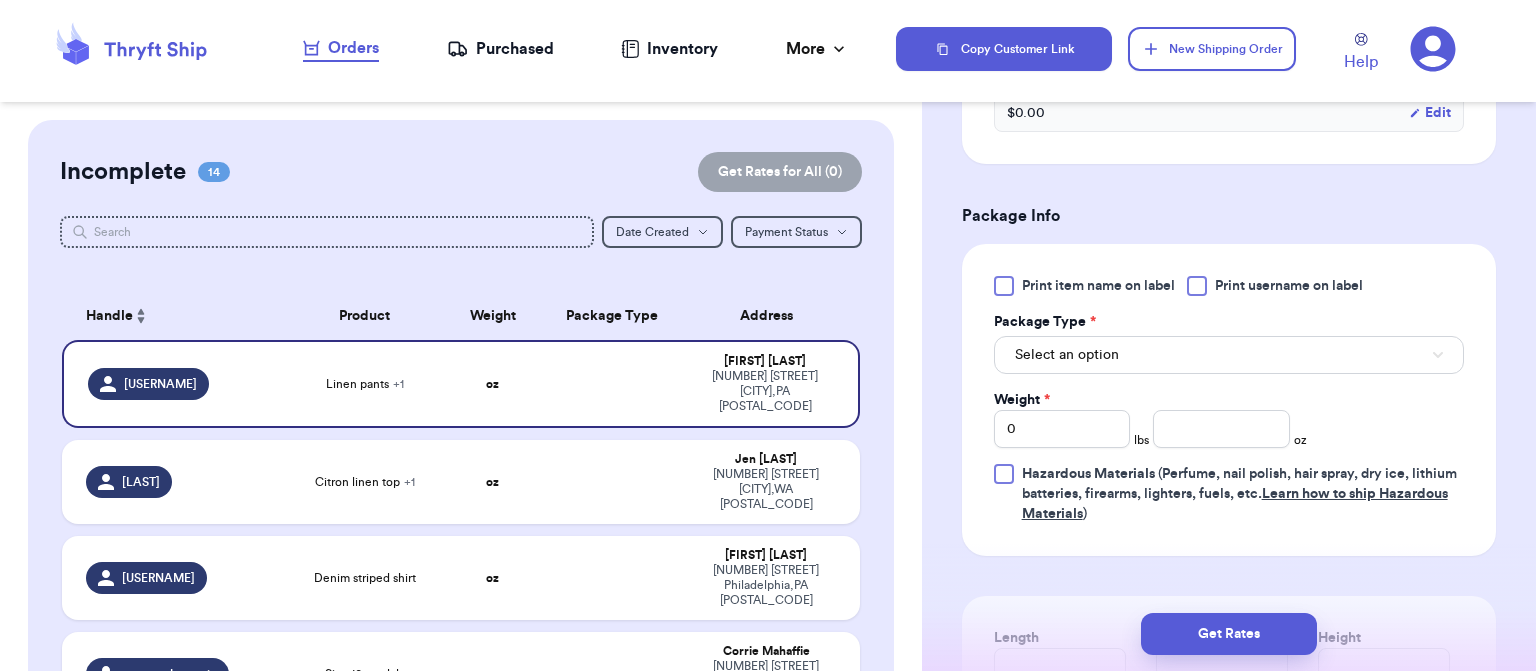 scroll, scrollTop: 824, scrollLeft: 0, axis: vertical 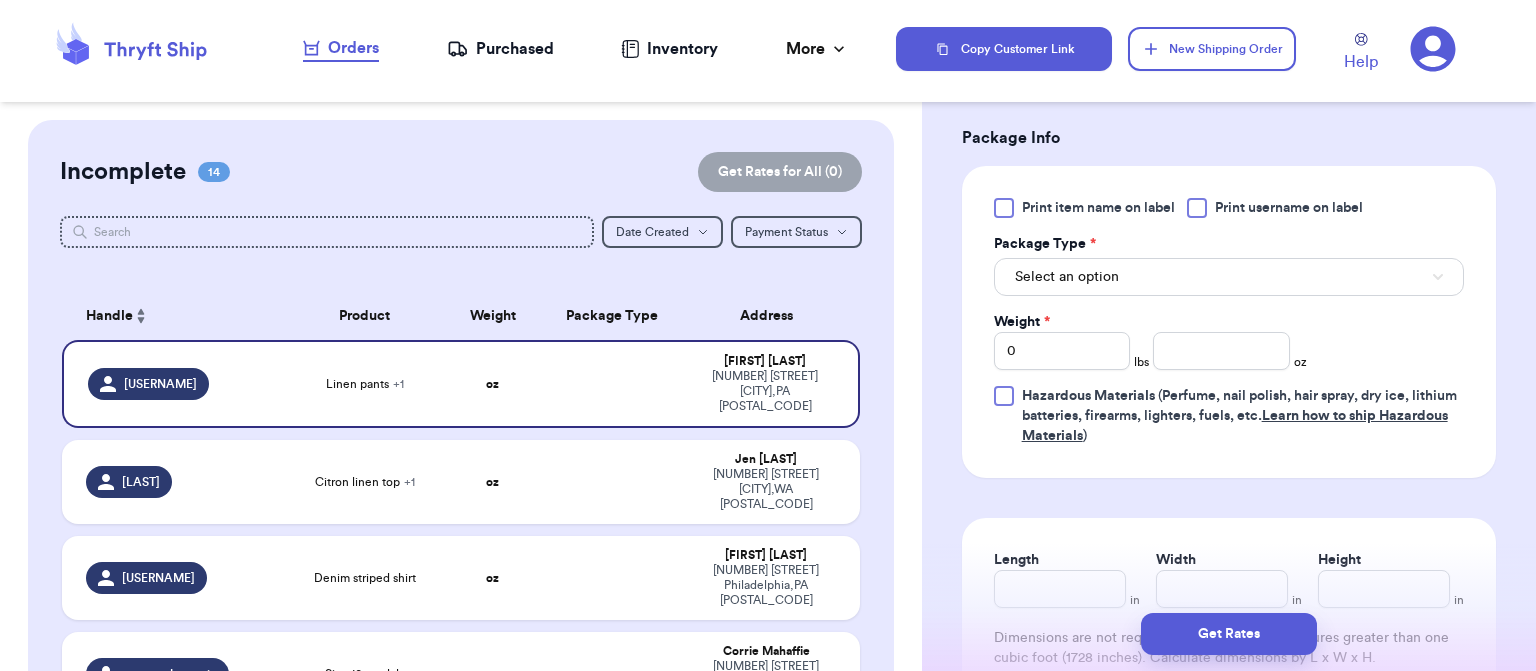 click on "Select an option" at bounding box center (1229, 277) 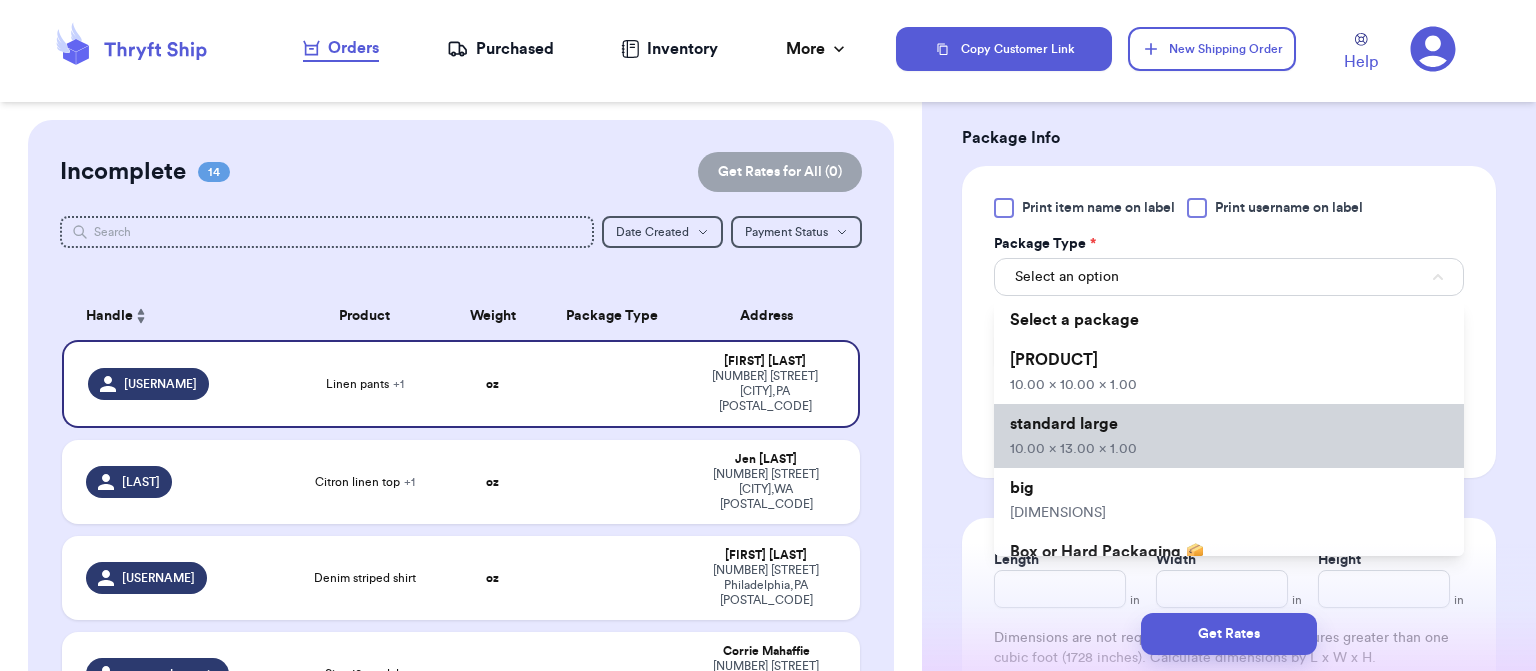 click on "standard large 10.00 x 13.00 x 1.00" at bounding box center [1229, 436] 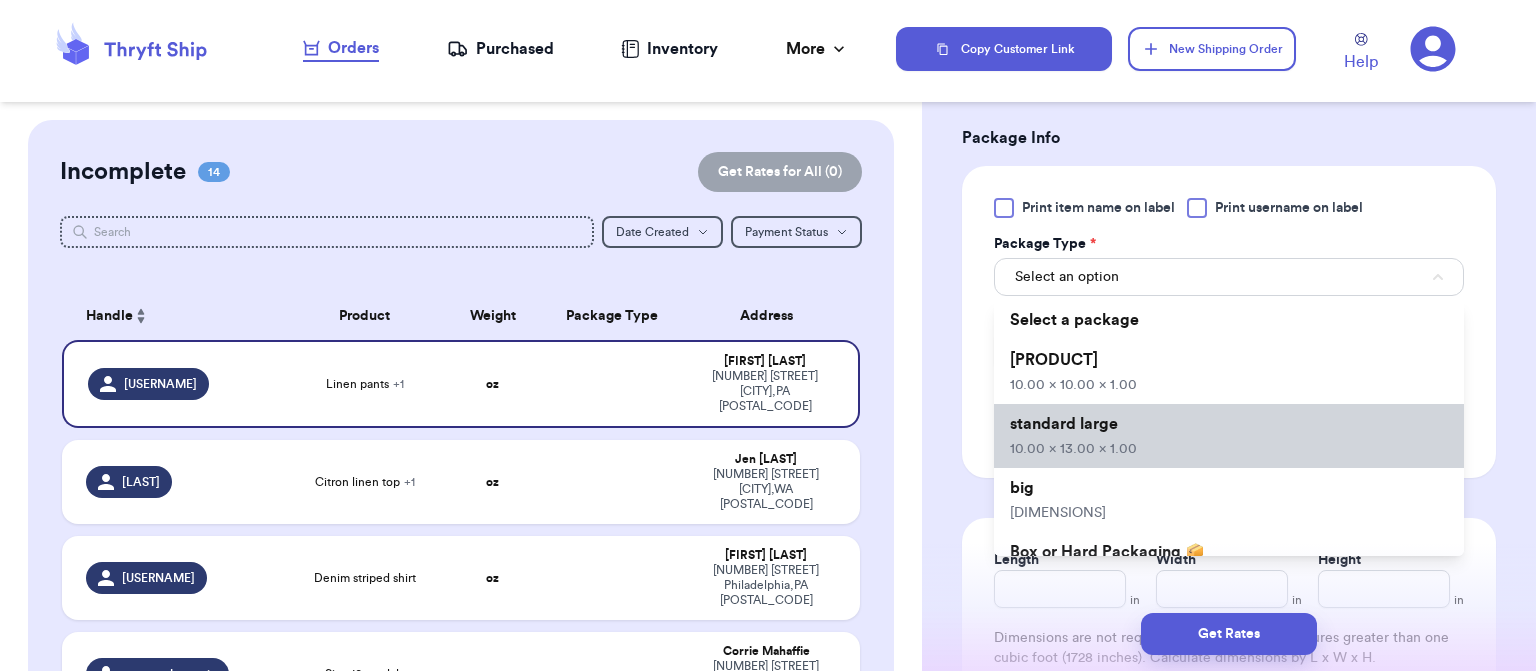 type 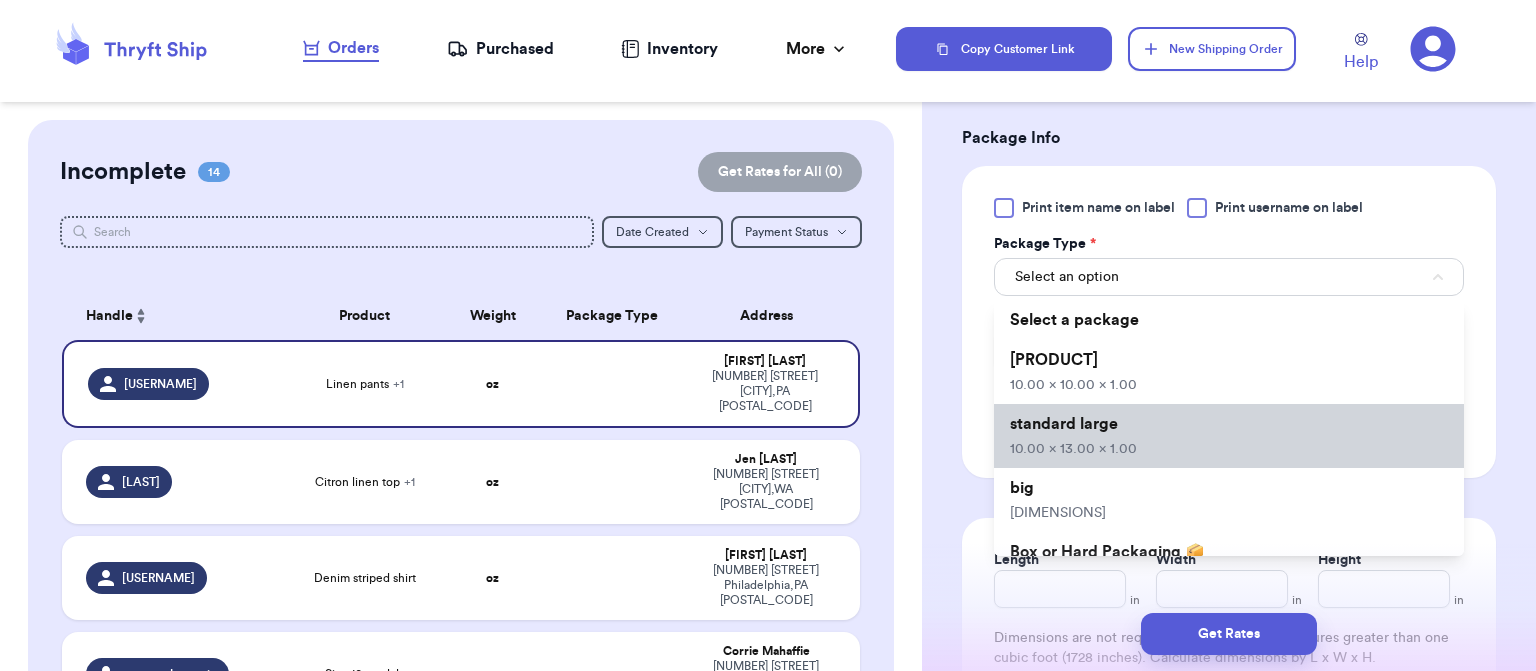 type on "10" 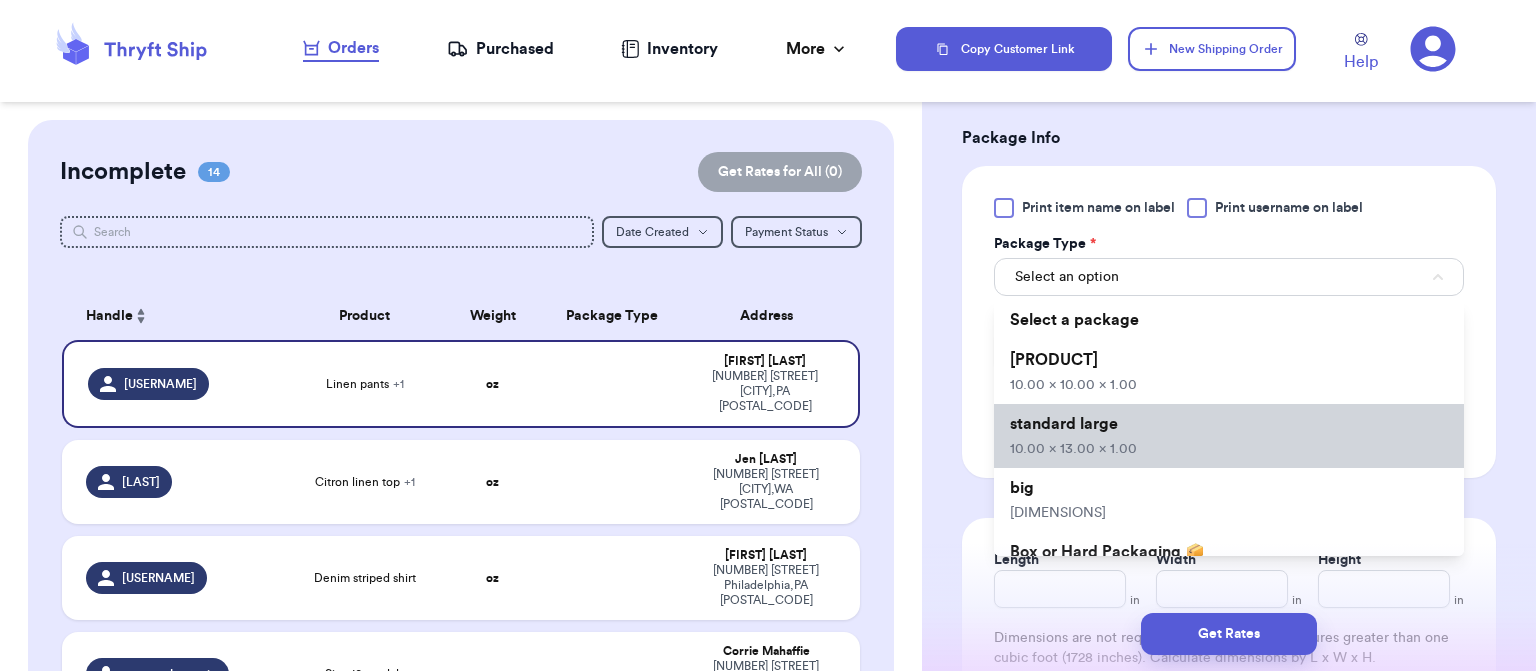 type on "13" 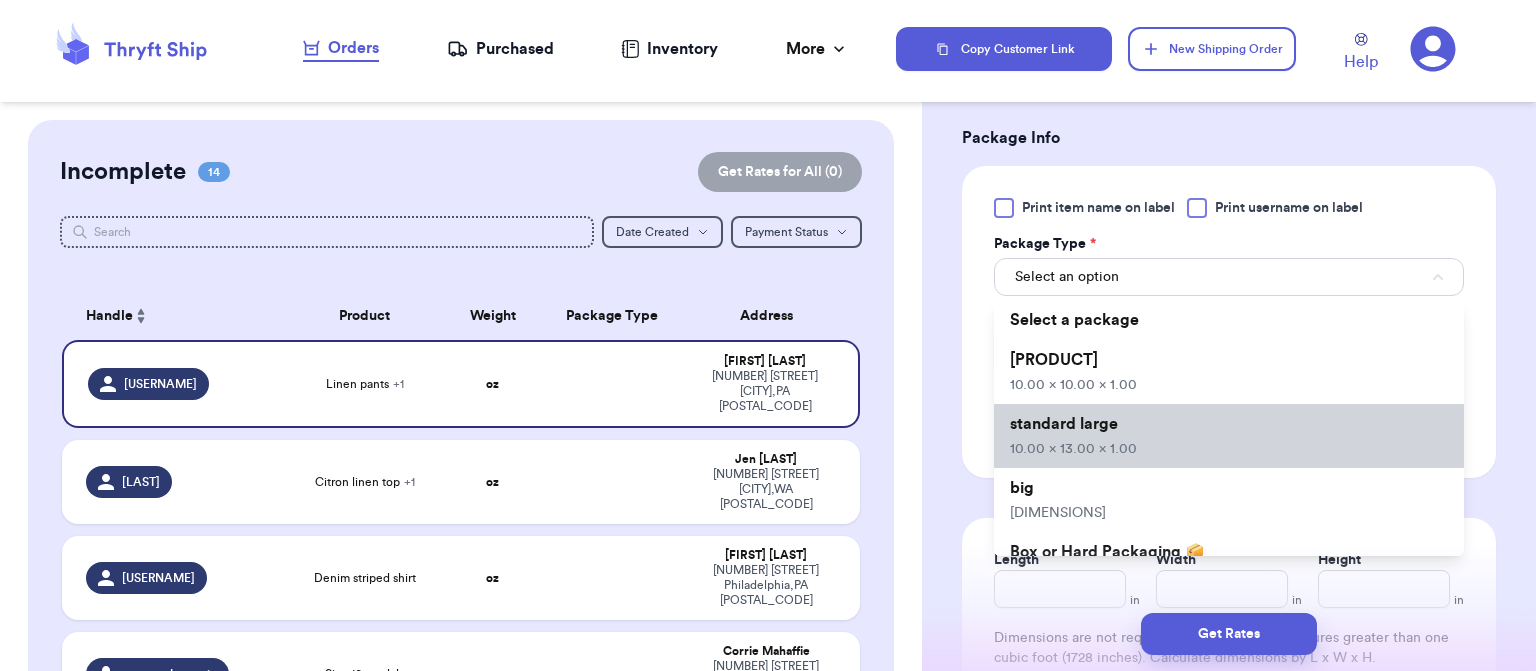 type on "1" 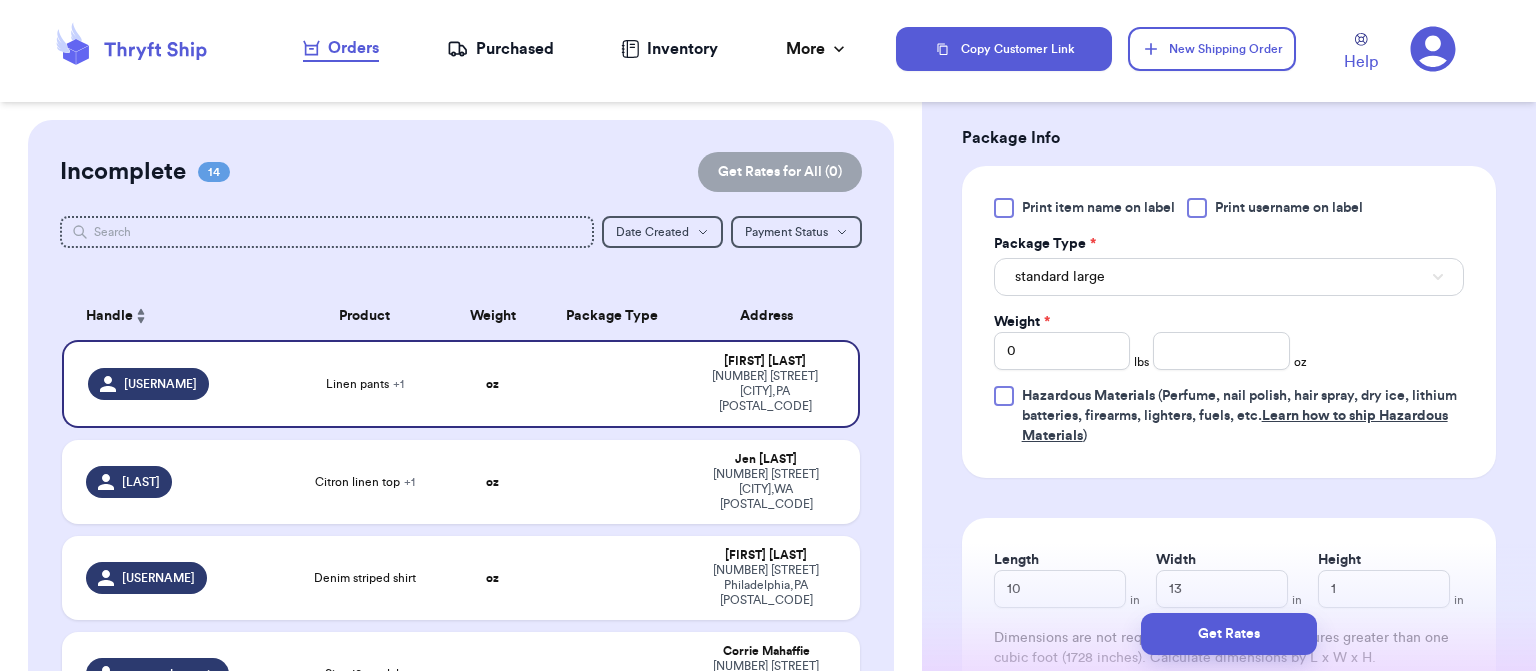 type 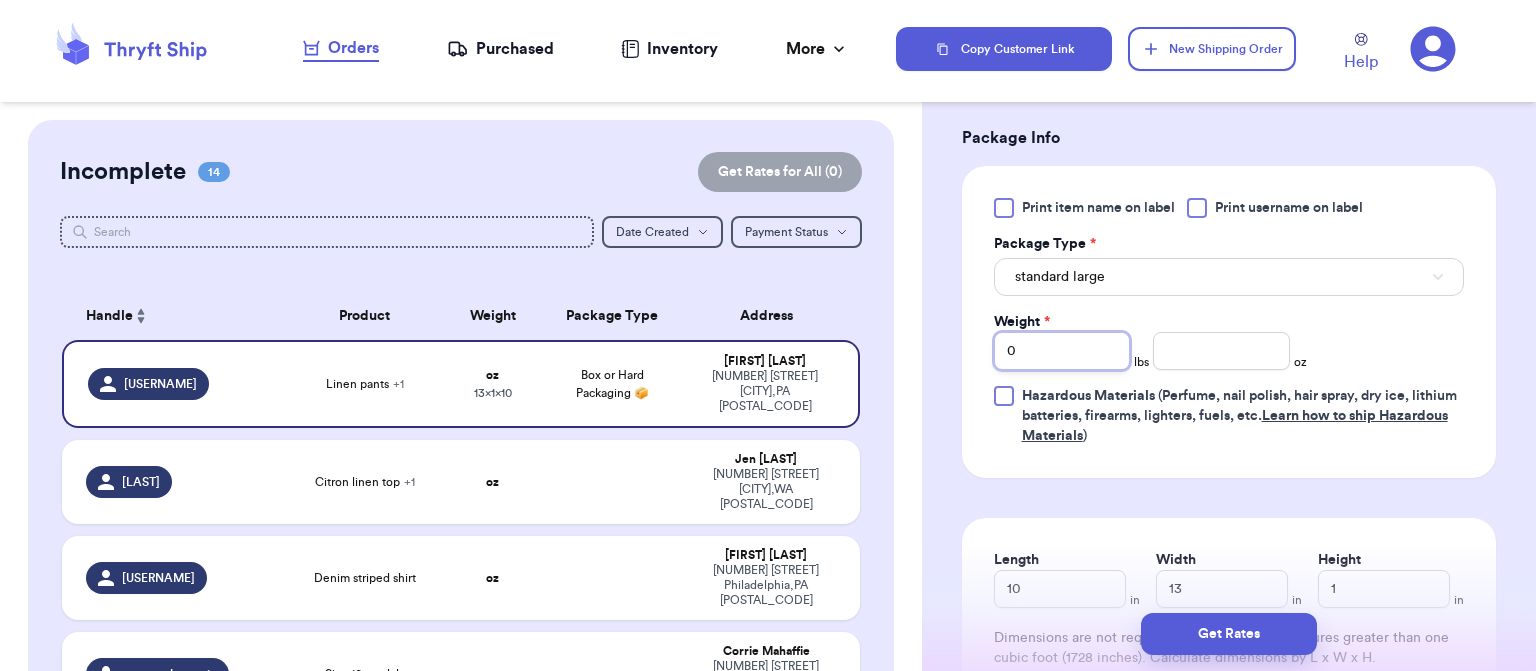 type on "4" 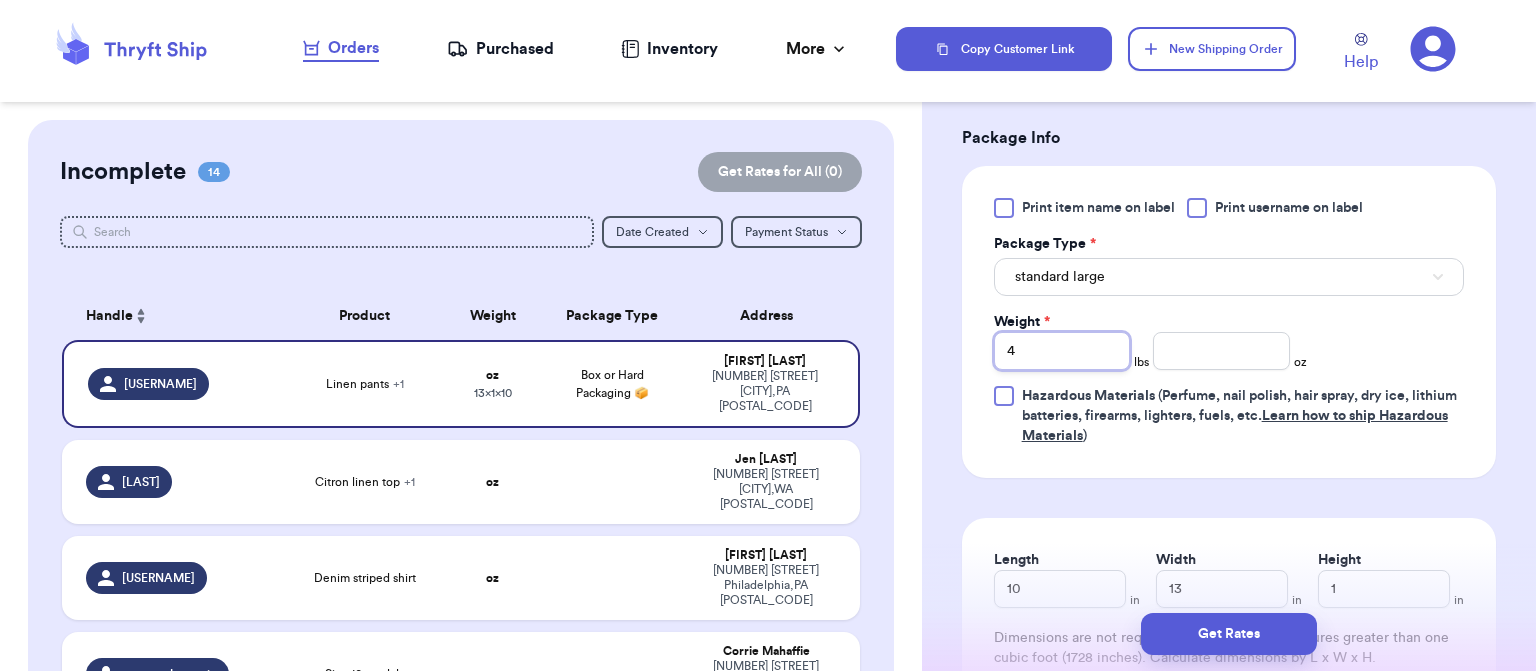 type 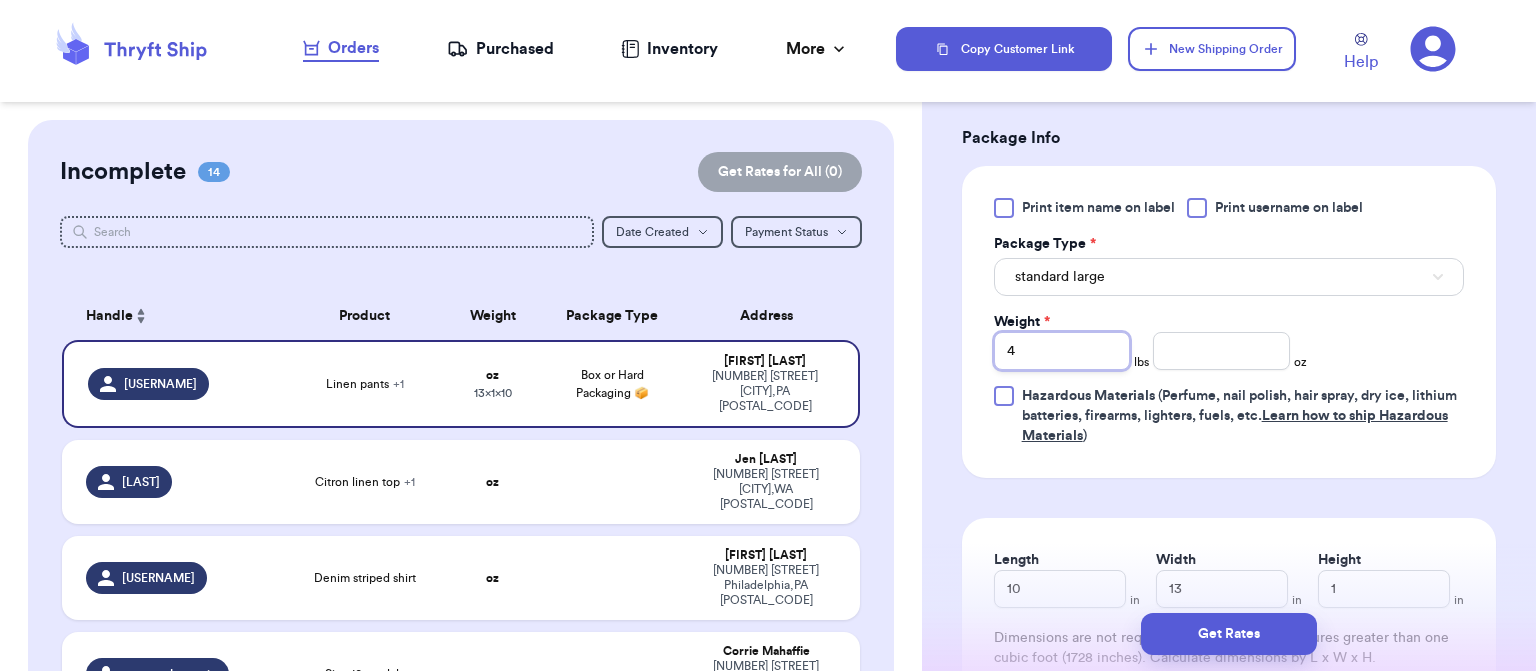 type on "4" 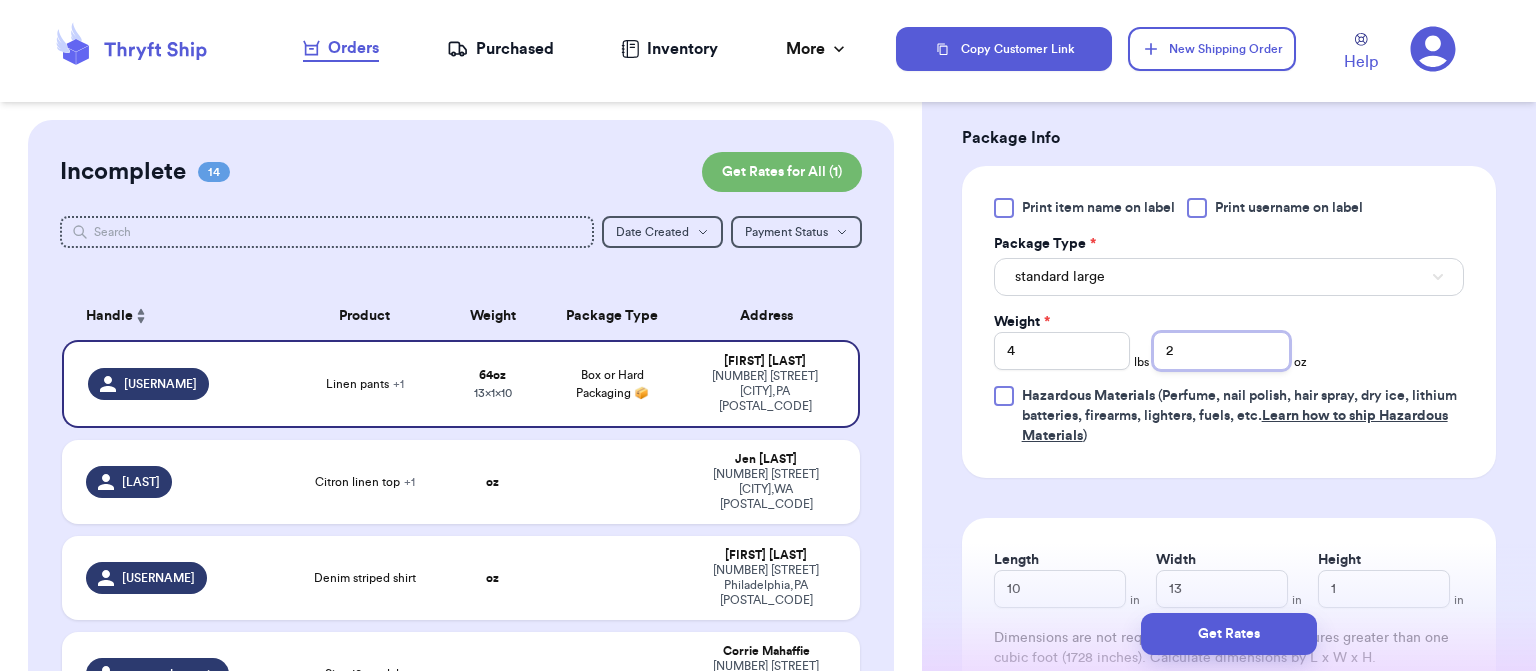 type on "2" 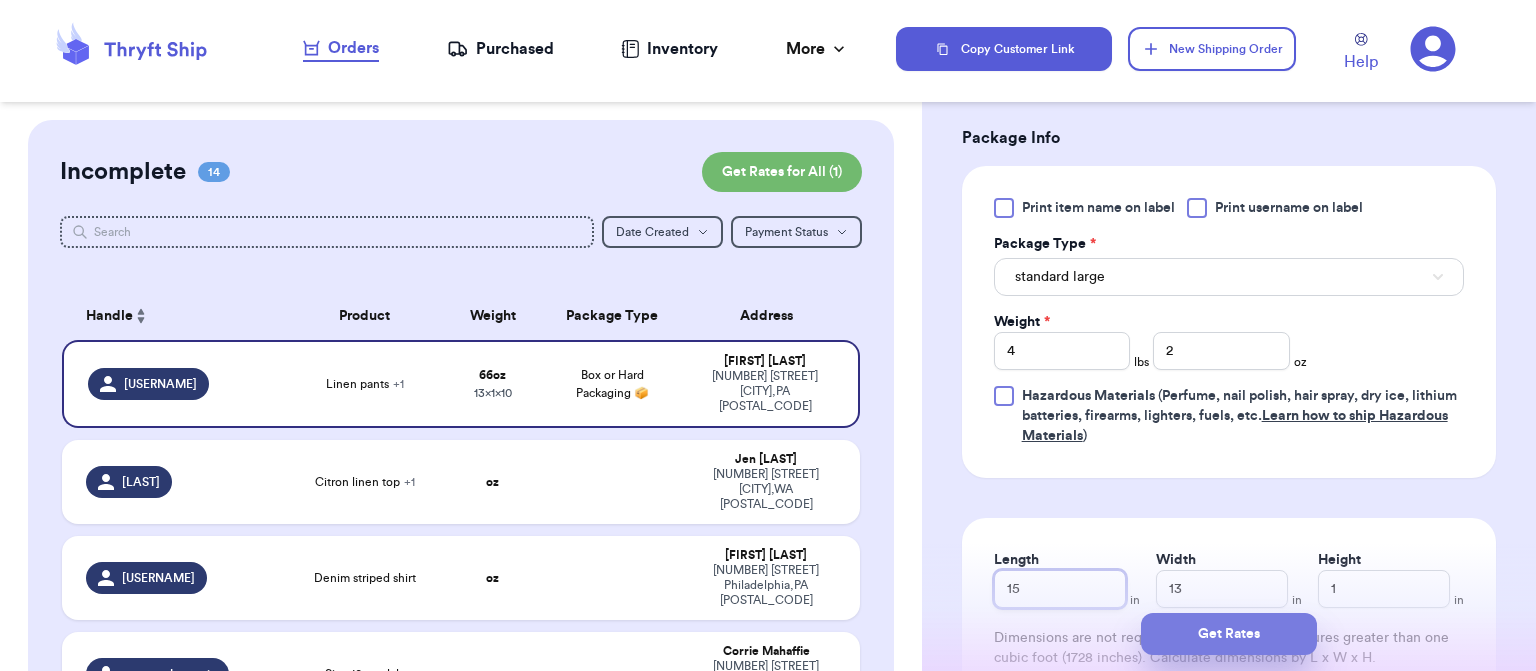 type on "15" 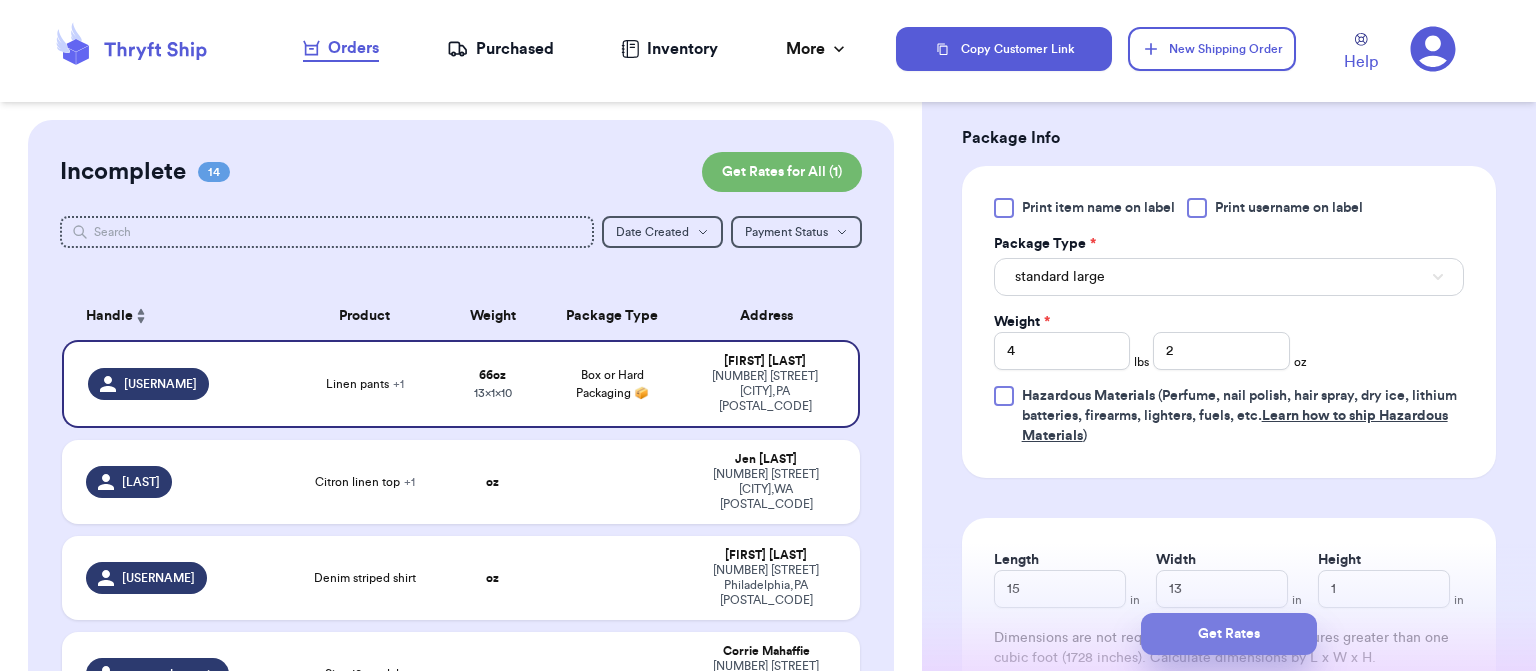 click on "Get Rates" at bounding box center (1229, 634) 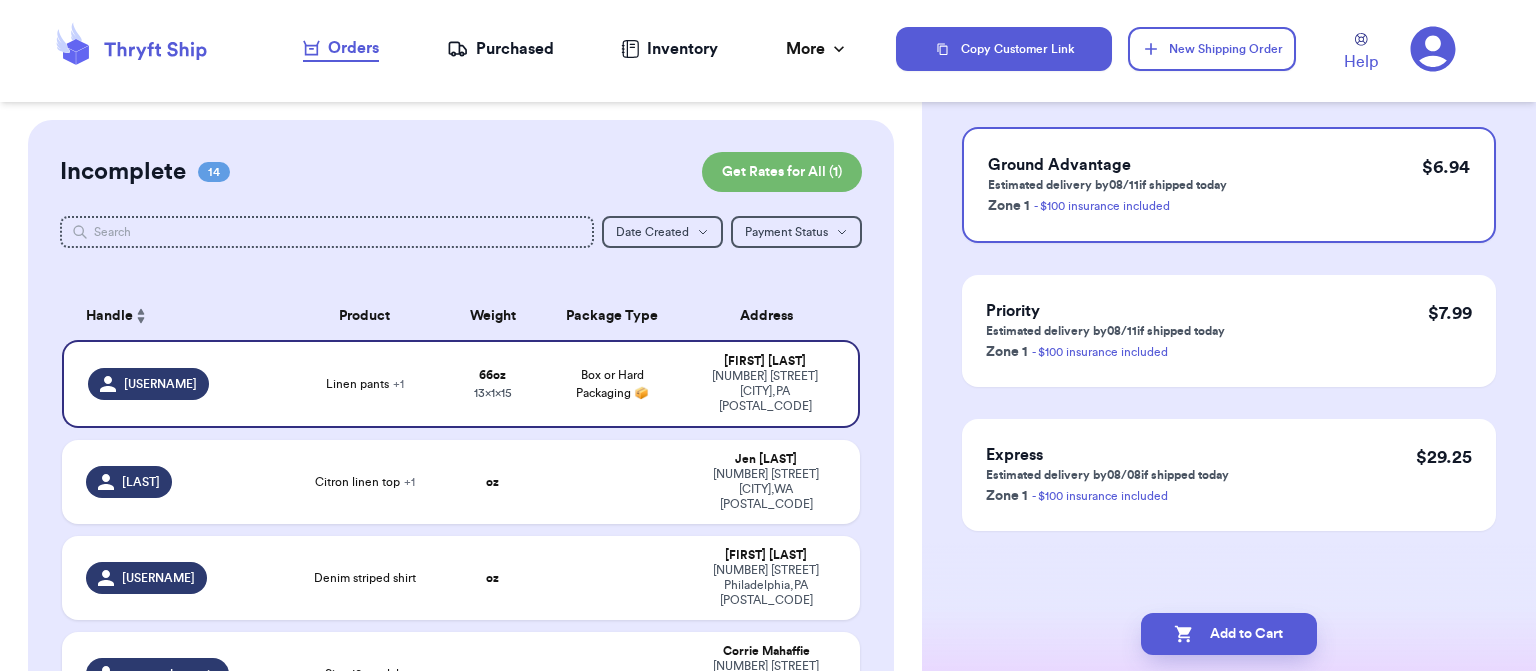scroll, scrollTop: 0, scrollLeft: 0, axis: both 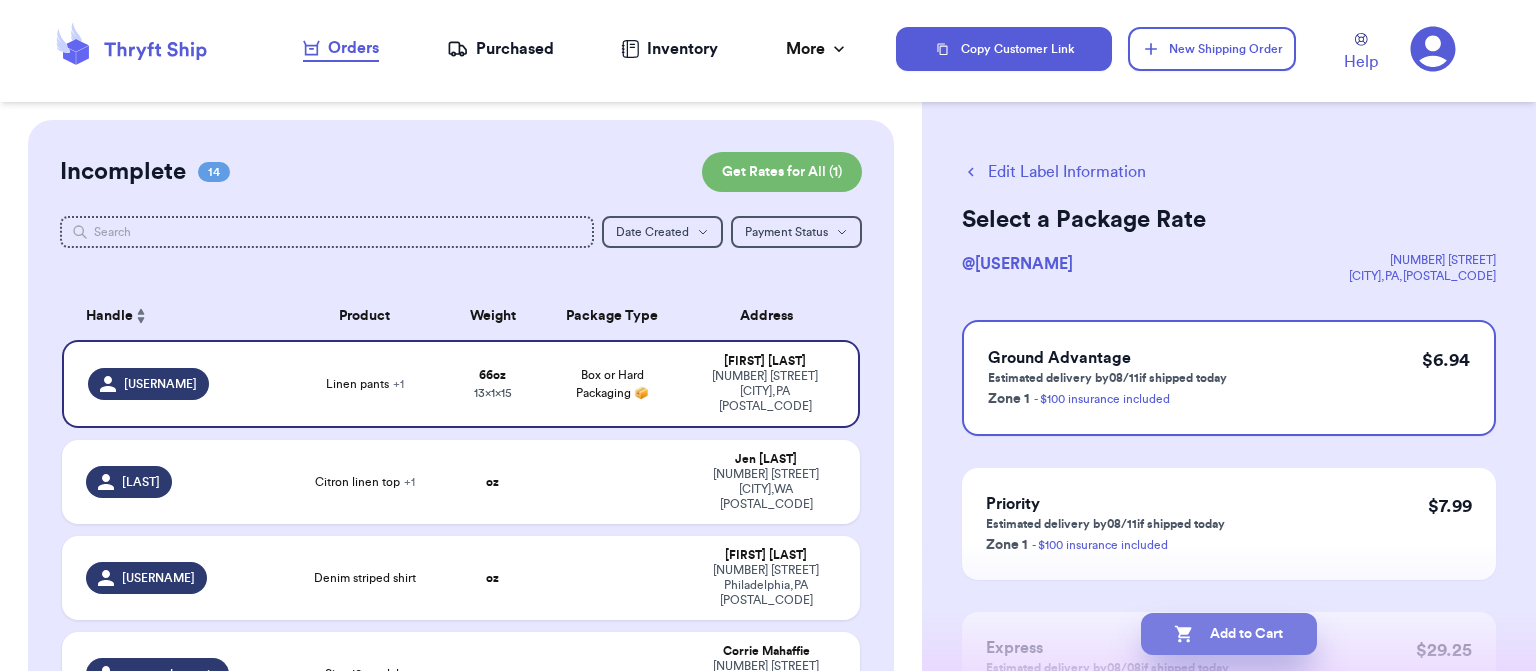 click on "Add to Cart" at bounding box center [1229, 634] 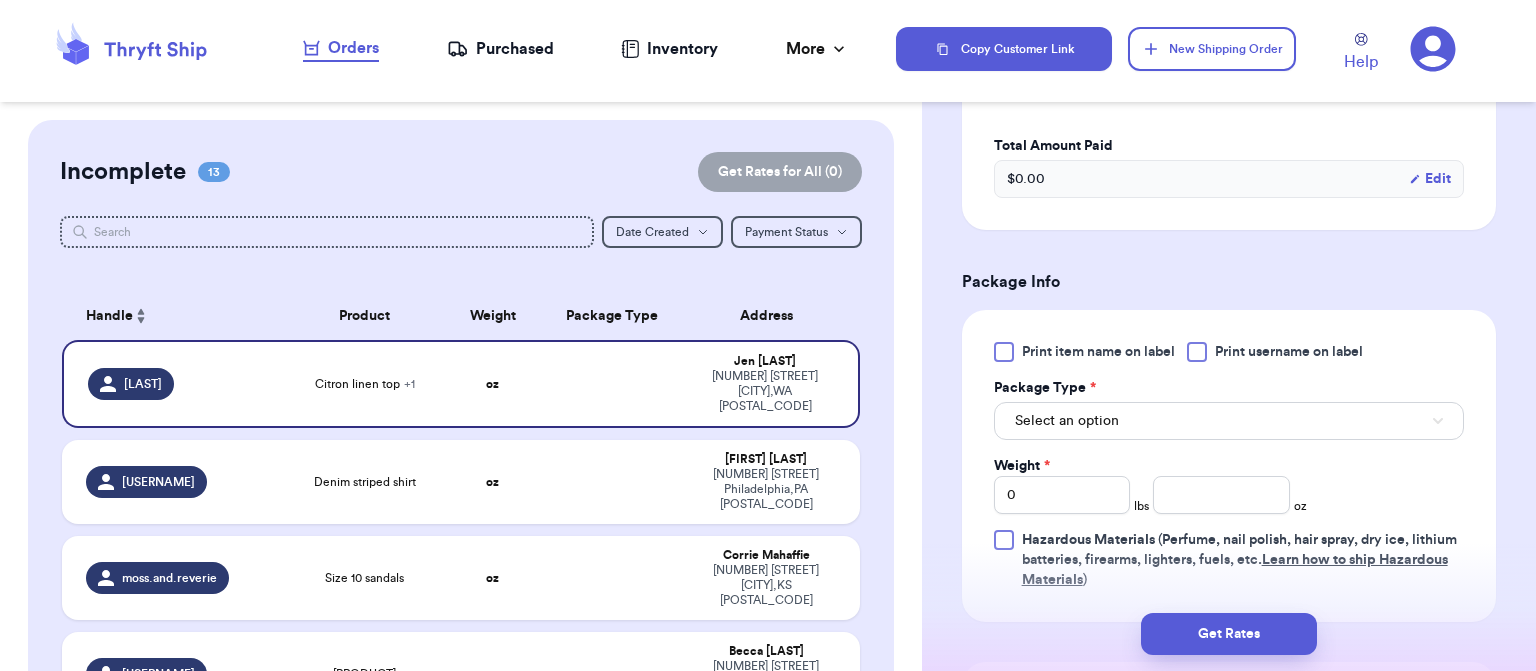 scroll, scrollTop: 704, scrollLeft: 0, axis: vertical 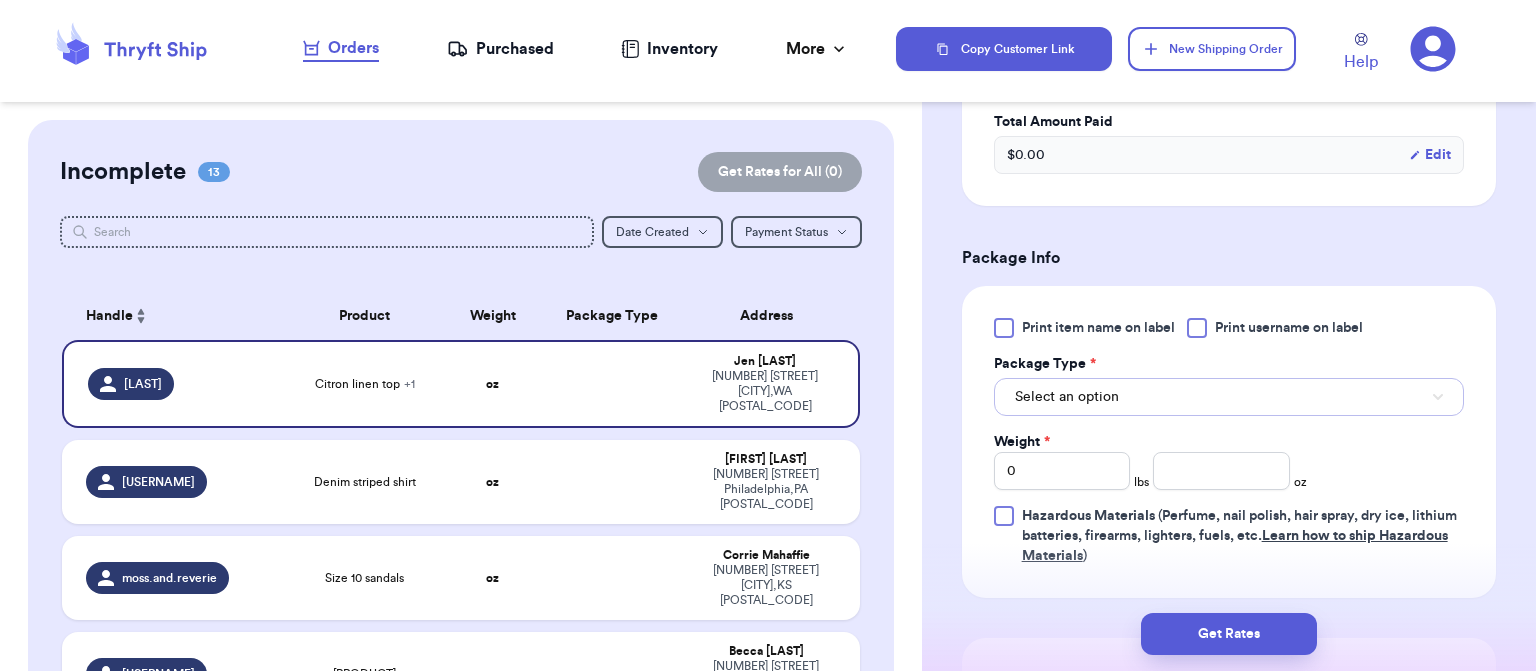 click on "Select an option" at bounding box center [1229, 397] 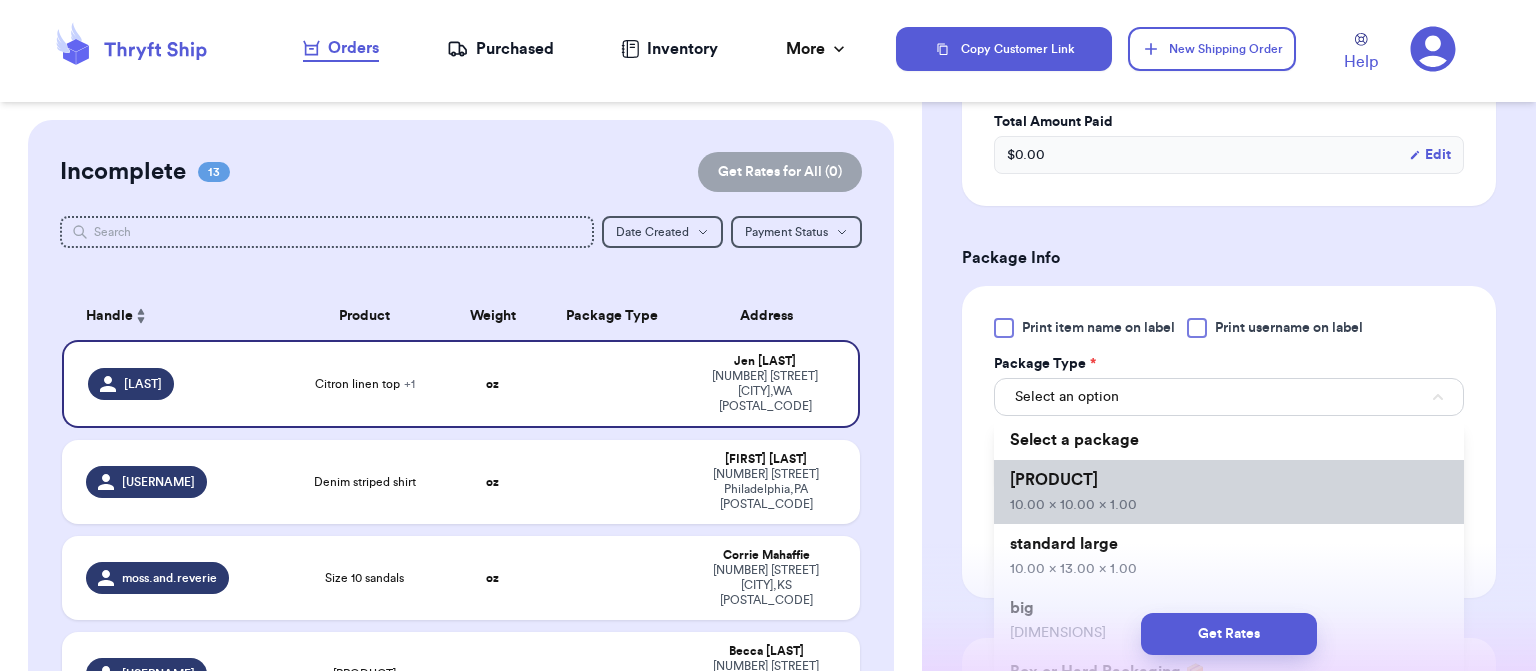 click on "standard 10.00 x 10.00 x 1.00" at bounding box center [1229, 492] 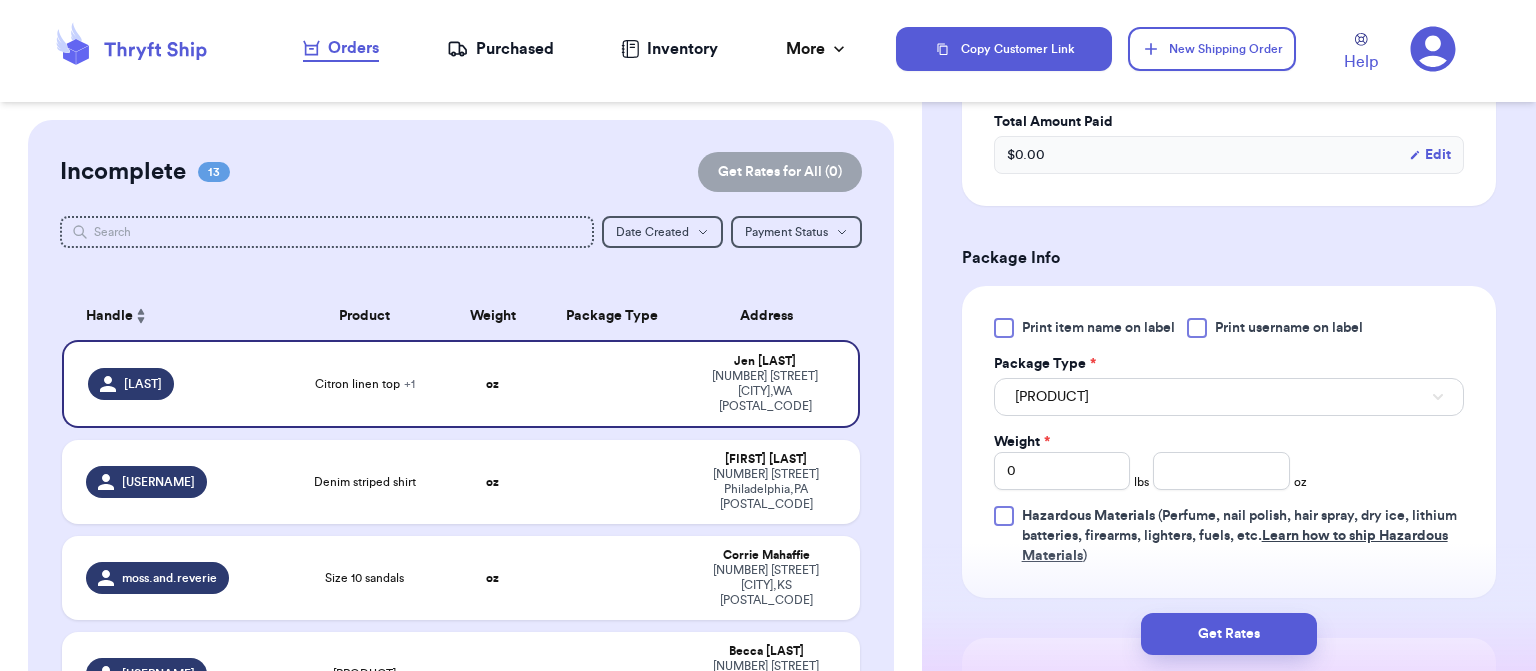 type 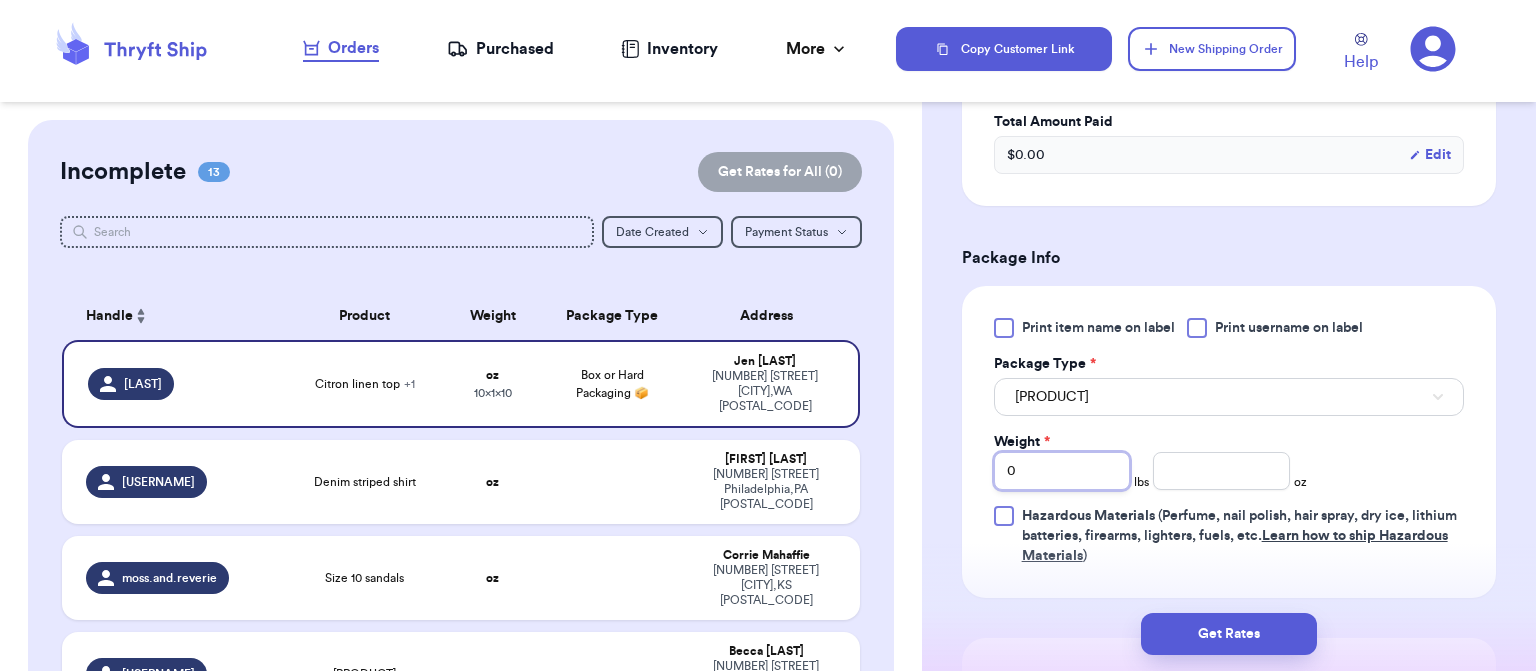 type on "1" 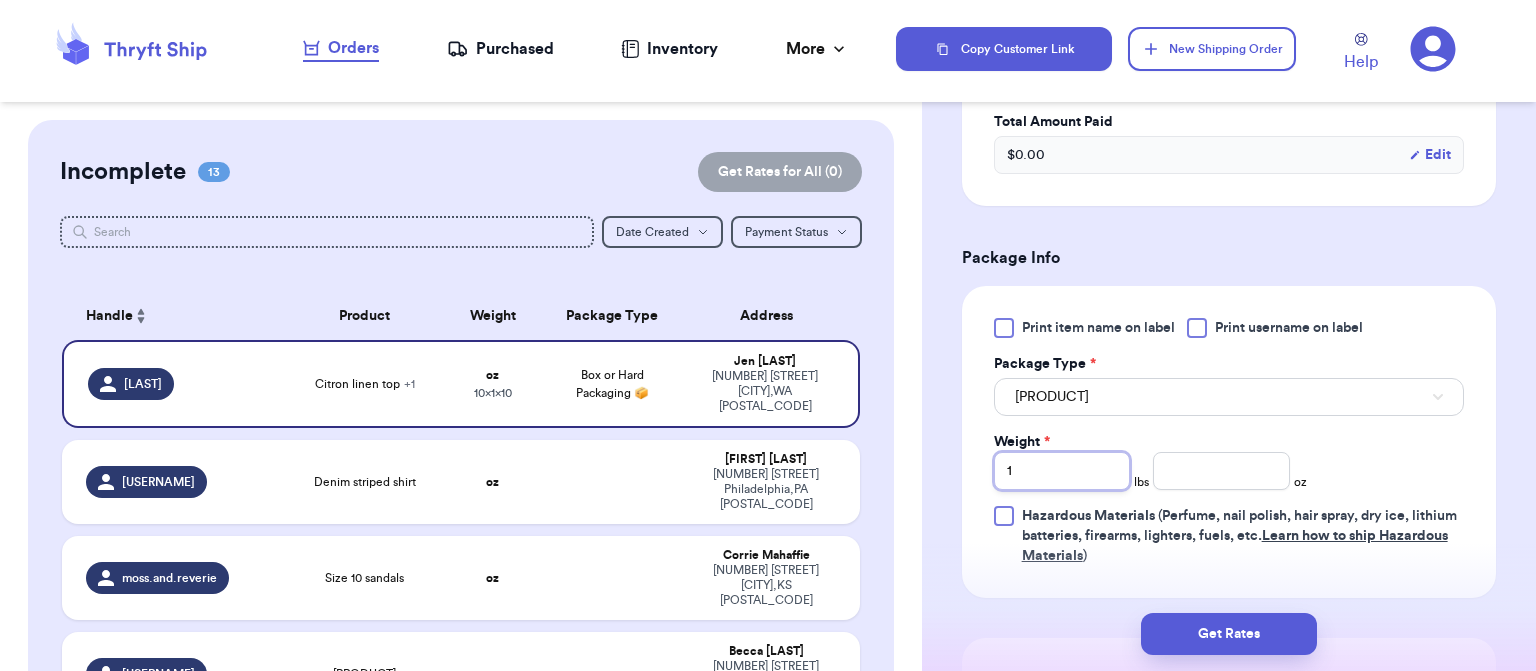 type 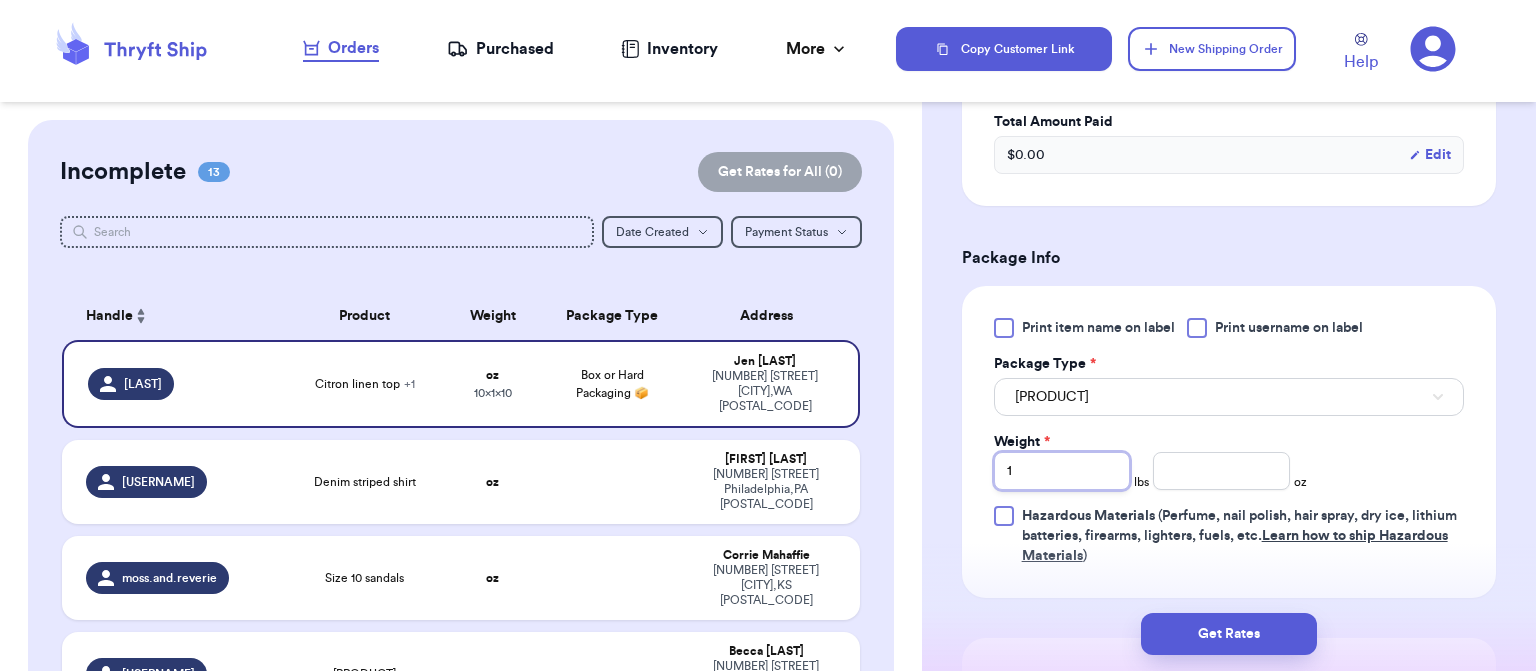type on "1" 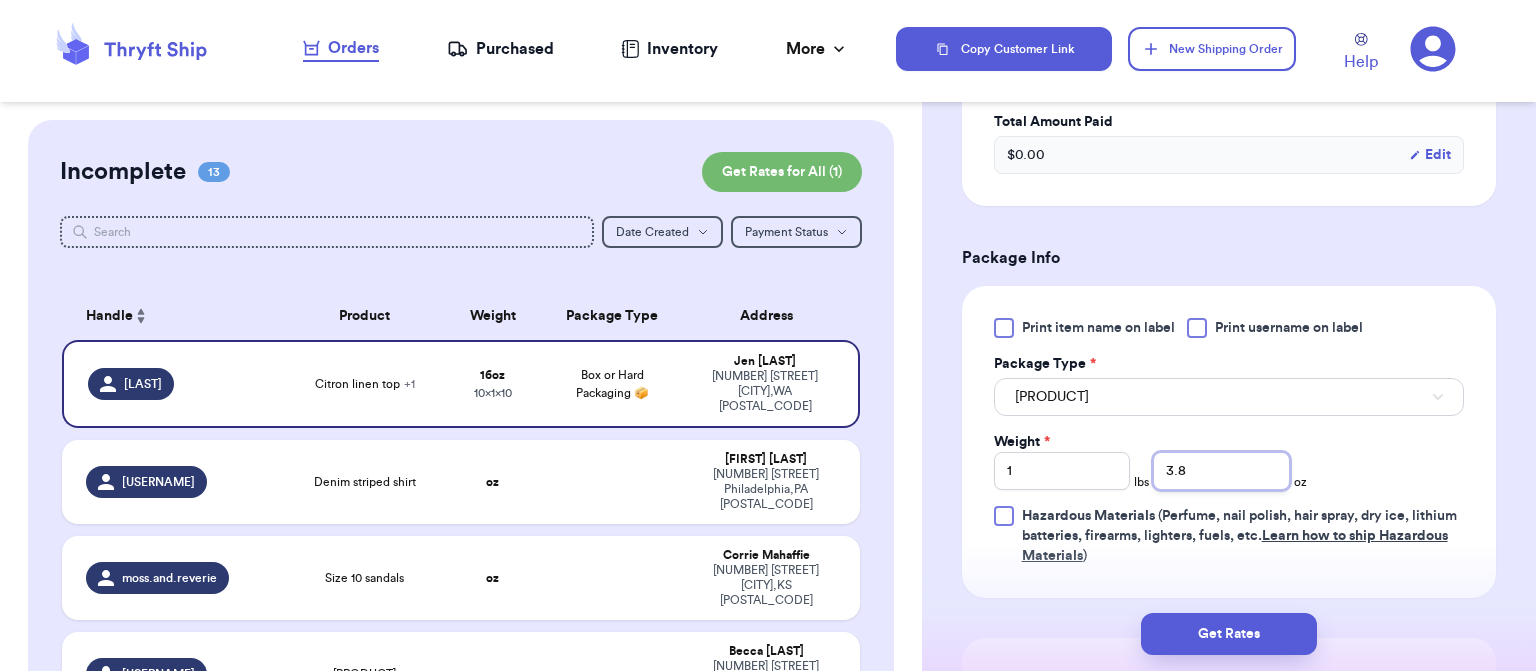 type on "3.8" 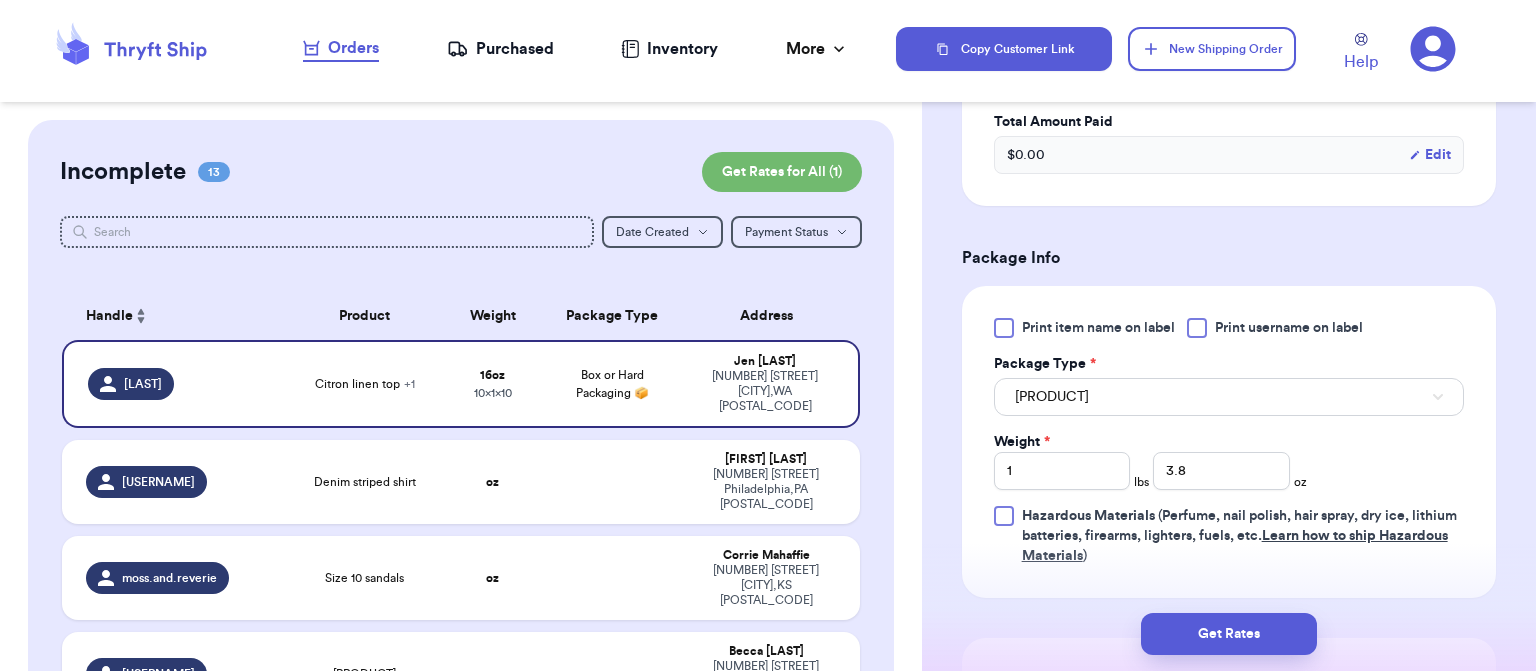 scroll, scrollTop: 1076, scrollLeft: 0, axis: vertical 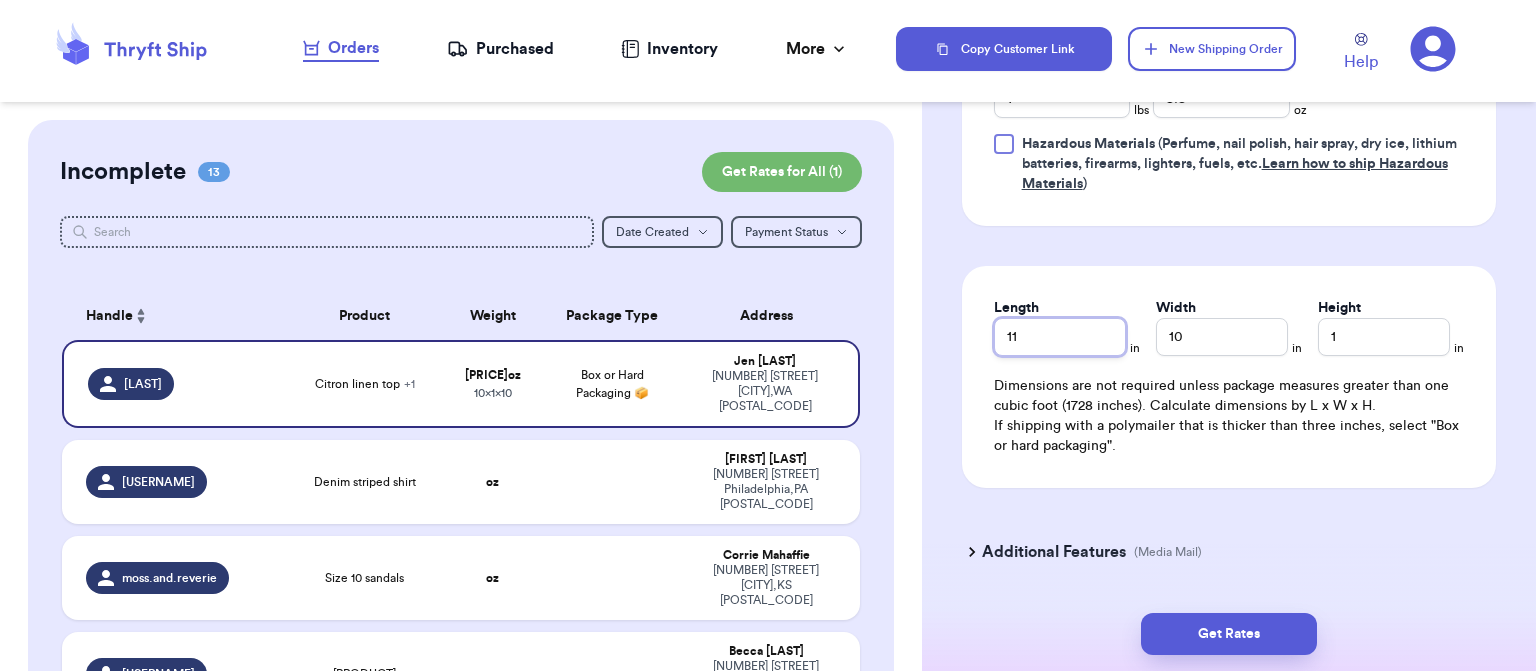 type on "11" 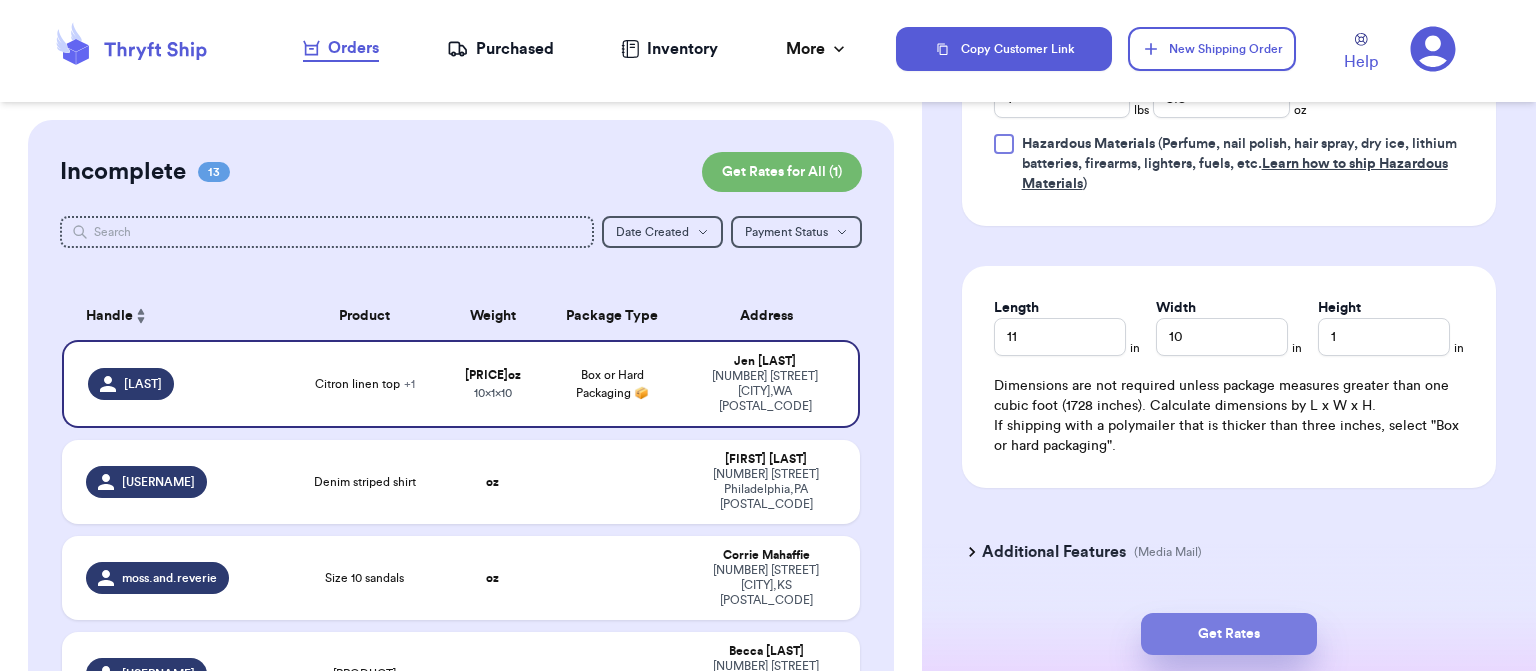 click on "Get Rates" at bounding box center [1229, 634] 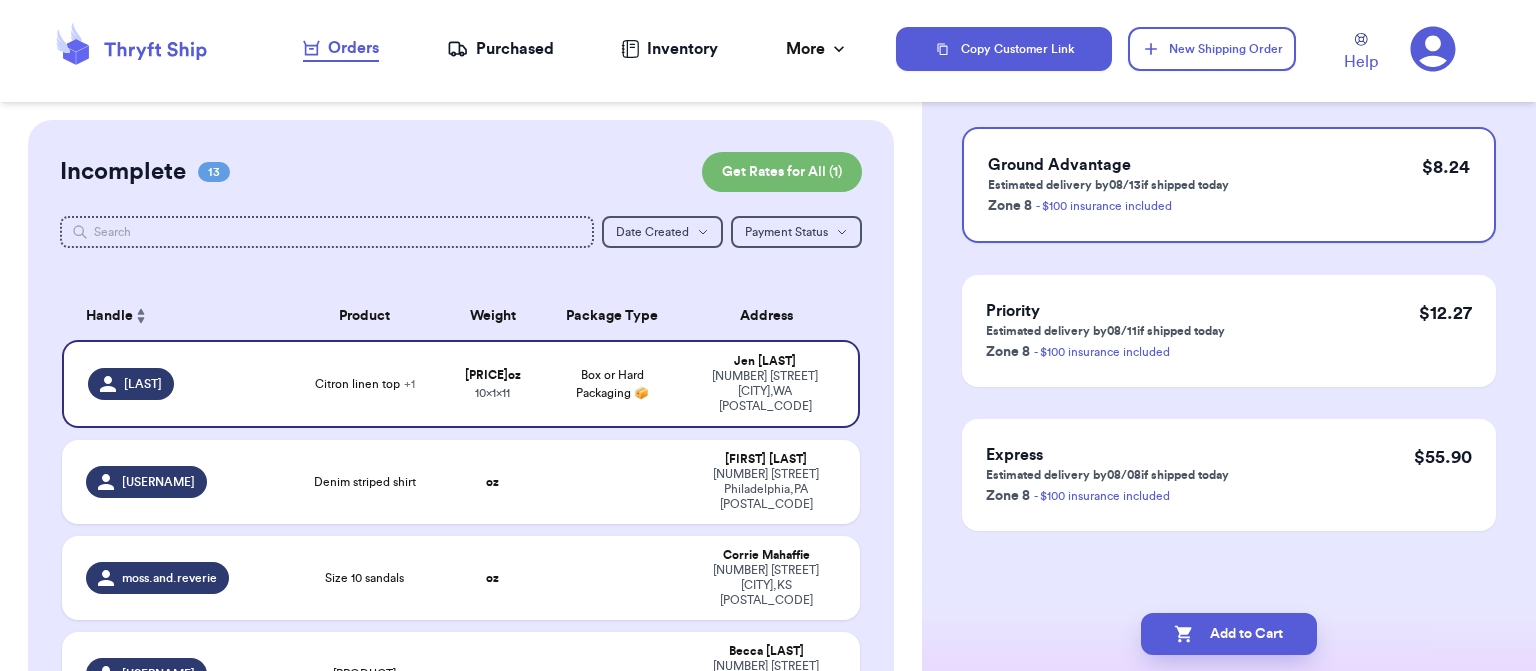 scroll, scrollTop: 0, scrollLeft: 0, axis: both 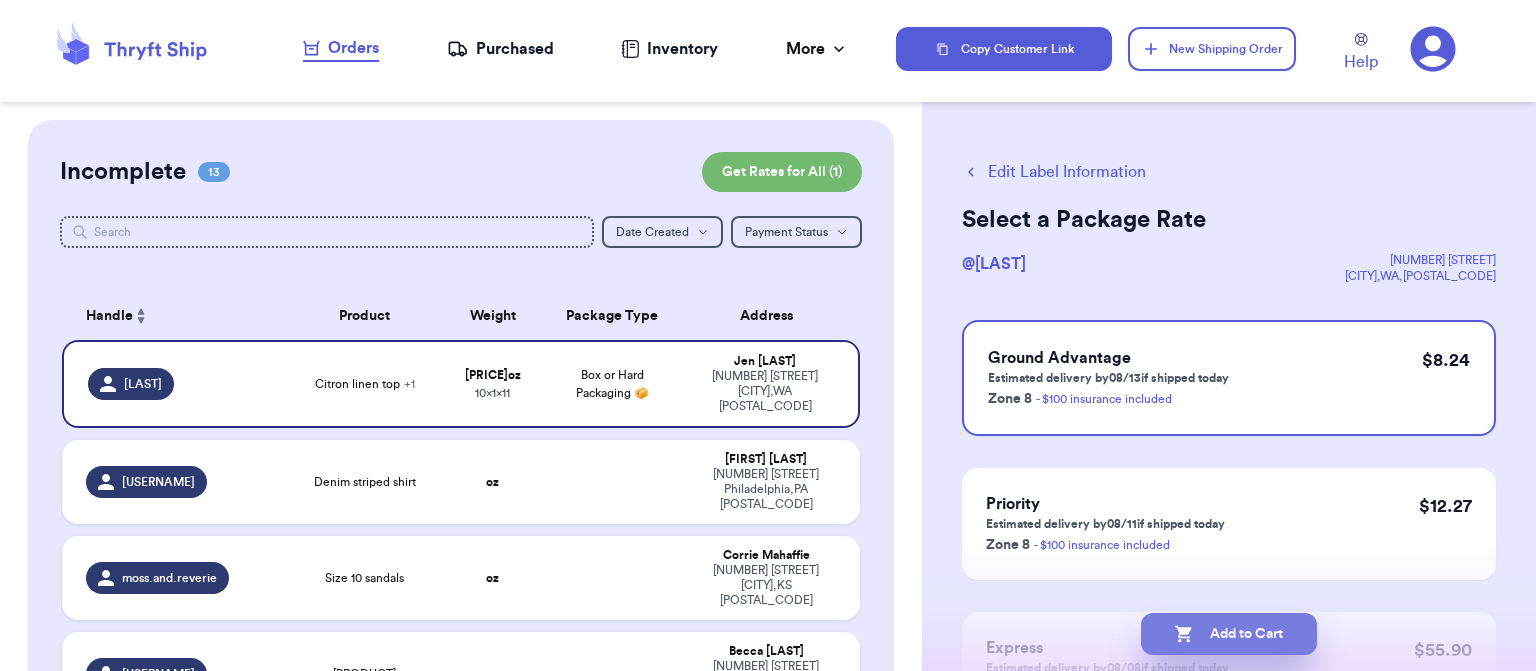 click on "Add to Cart" at bounding box center (1229, 634) 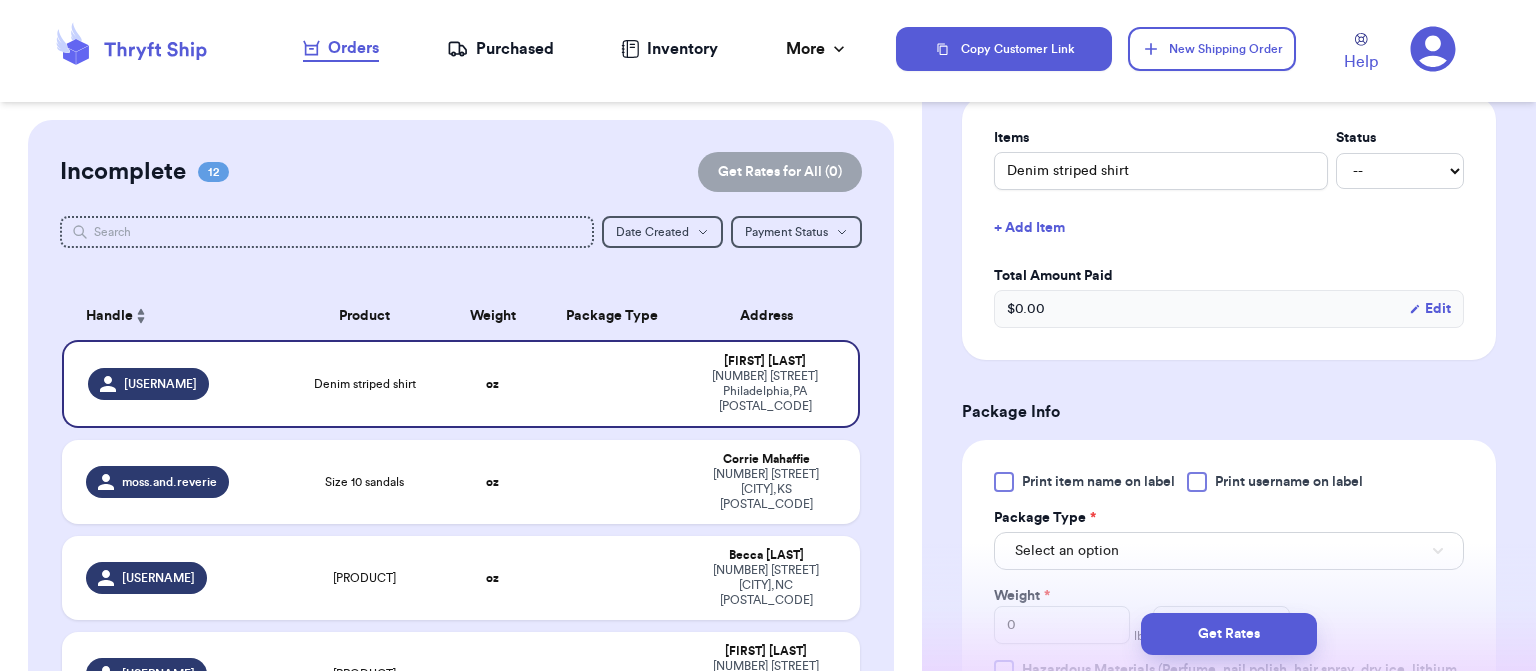 scroll, scrollTop: 658, scrollLeft: 0, axis: vertical 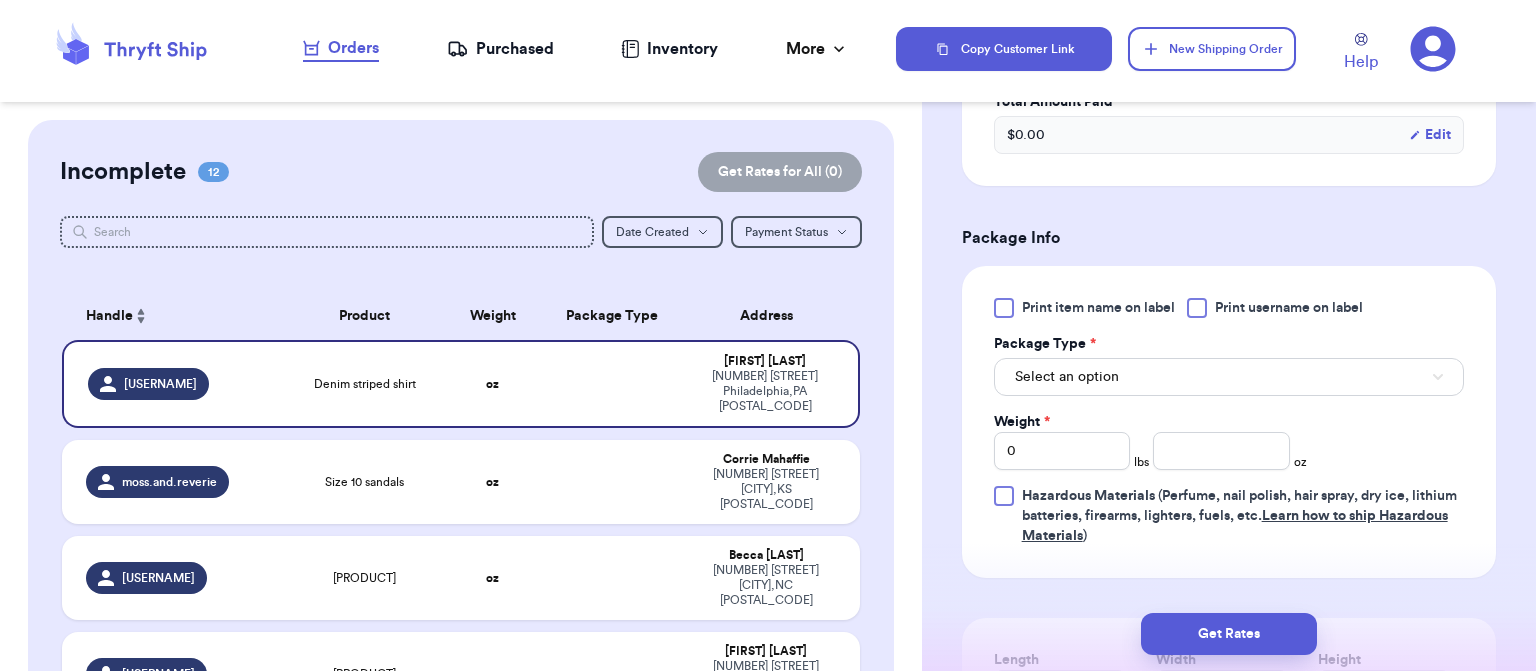 click on "Select an option" at bounding box center (1229, 377) 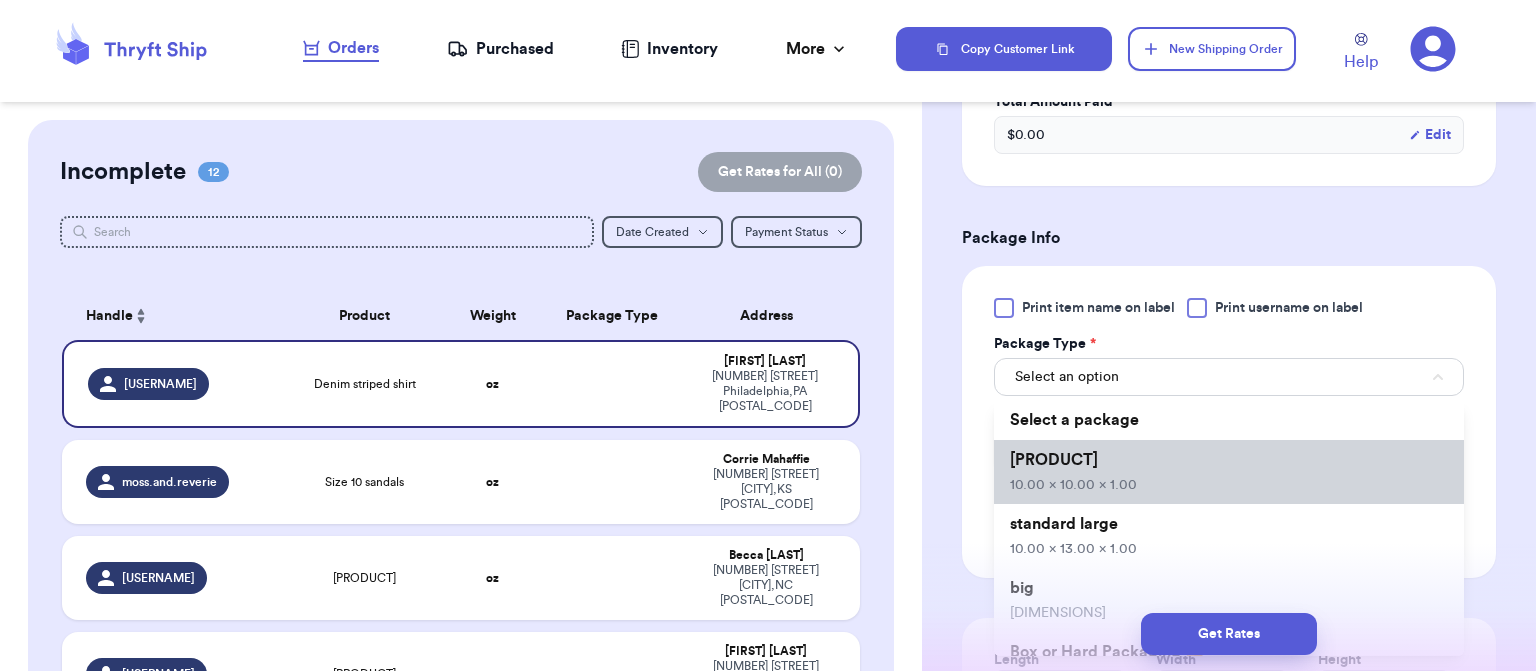 click on "standard 10.00 x 10.00 x 1.00" at bounding box center (1229, 472) 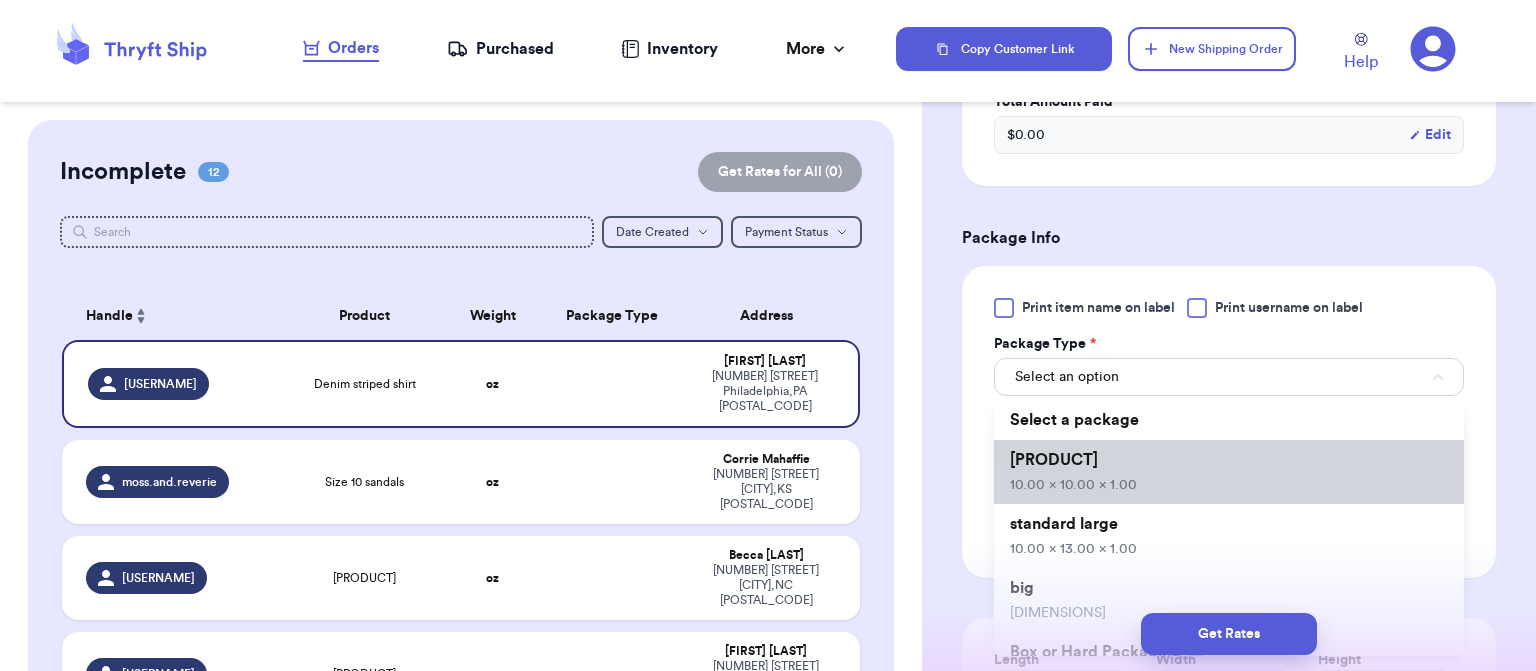 type 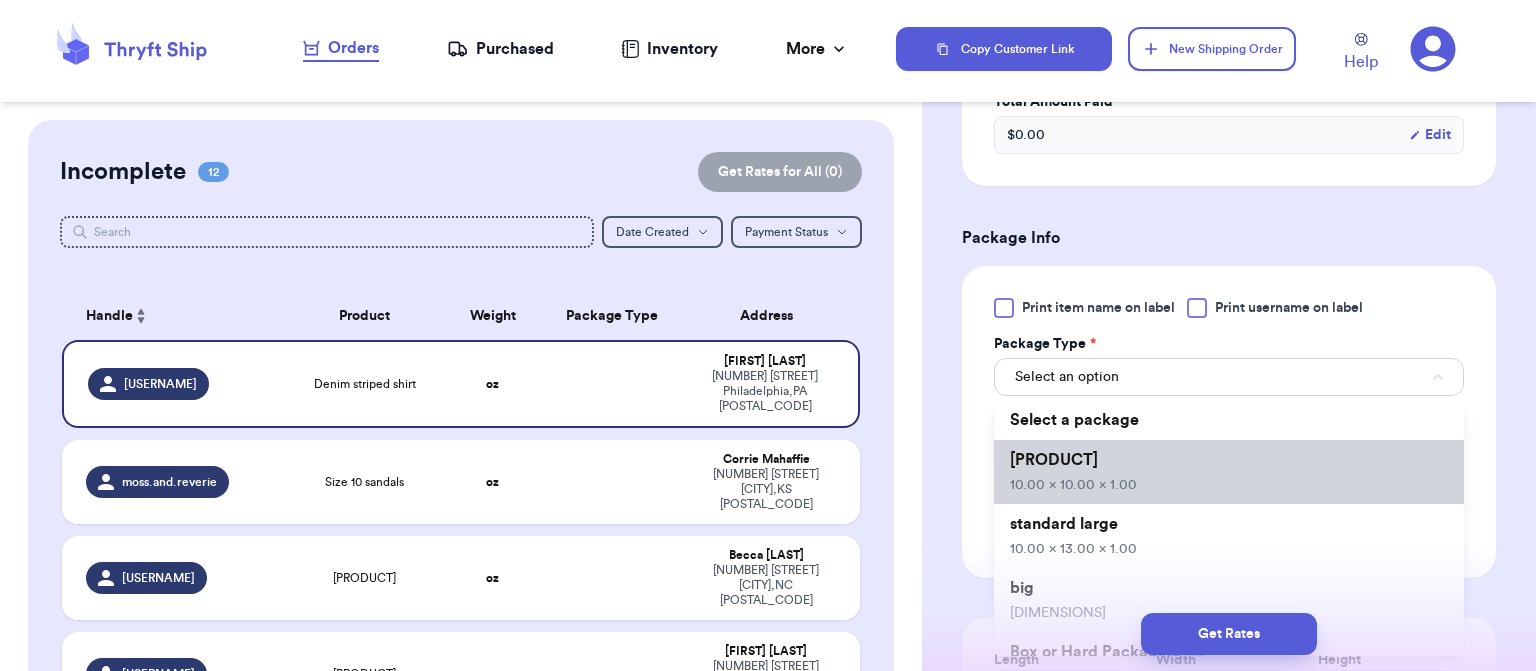 type on "10" 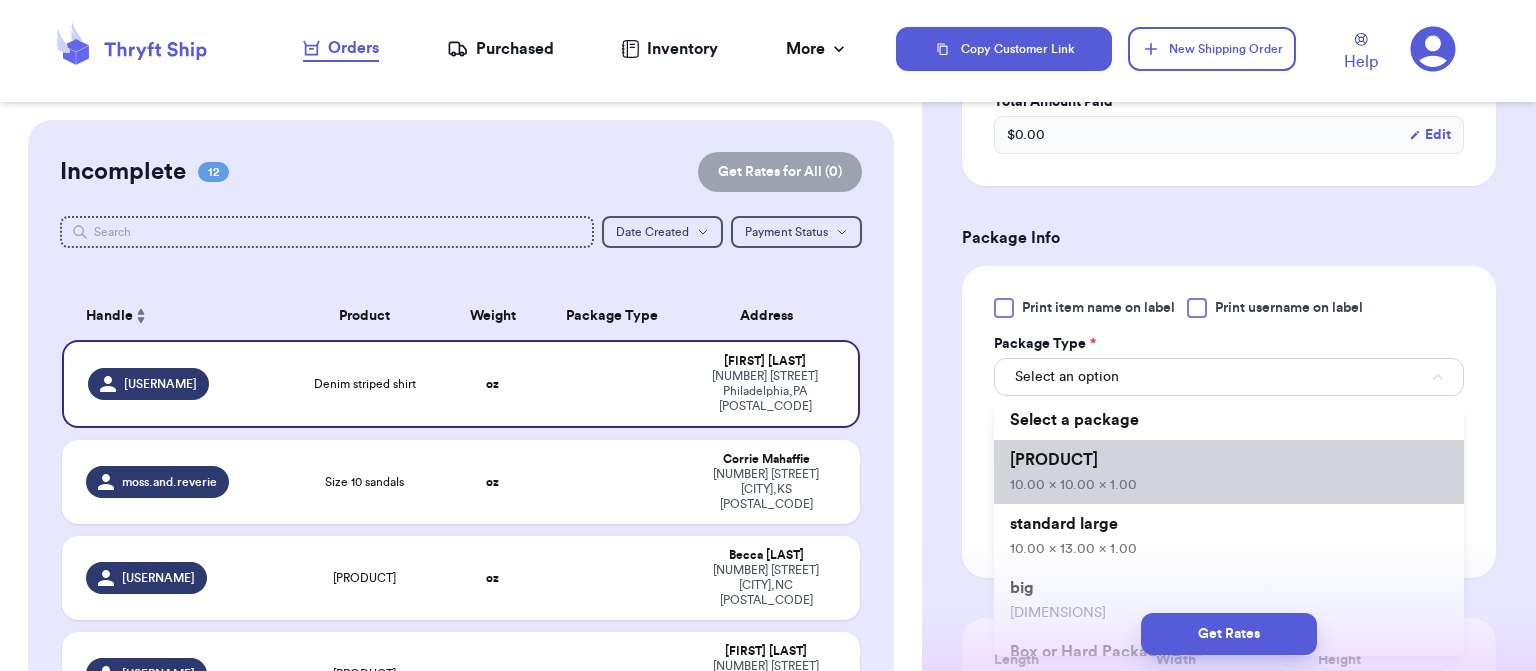 type on "10" 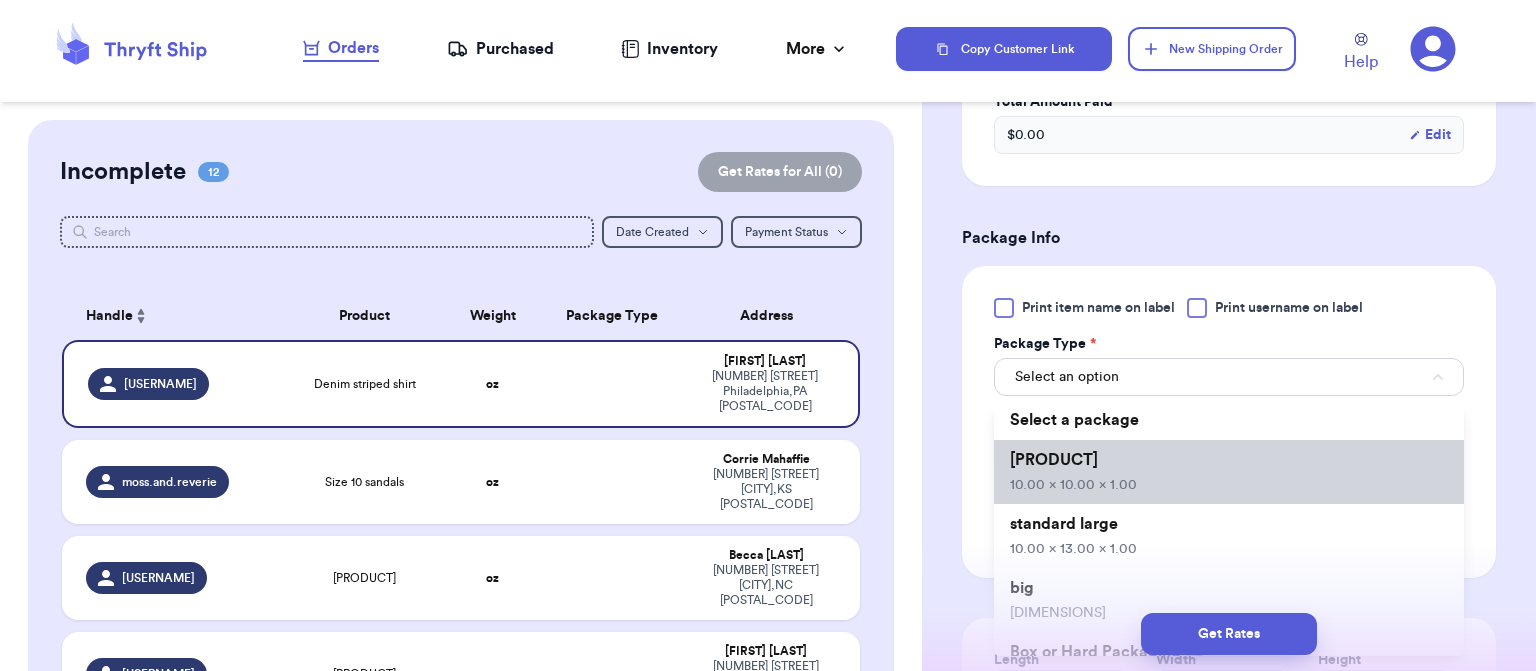 type on "1" 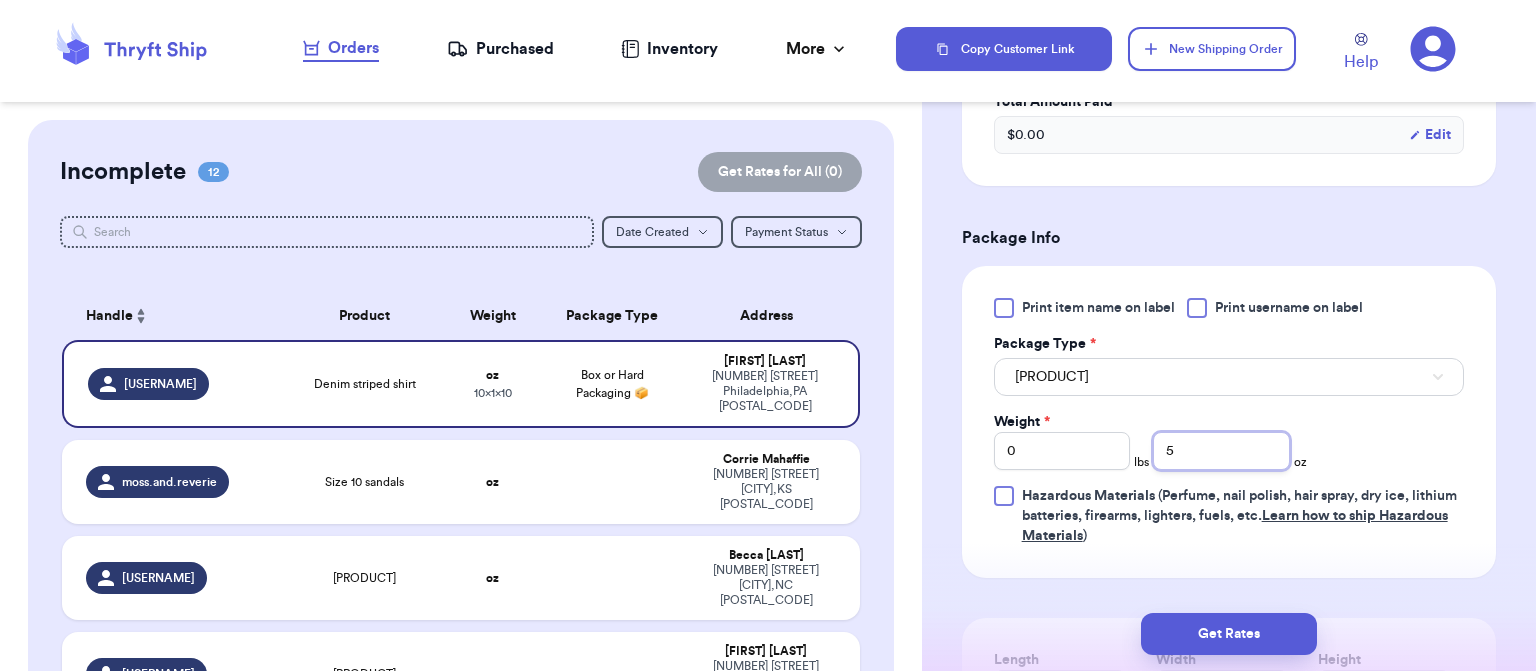 type on "5" 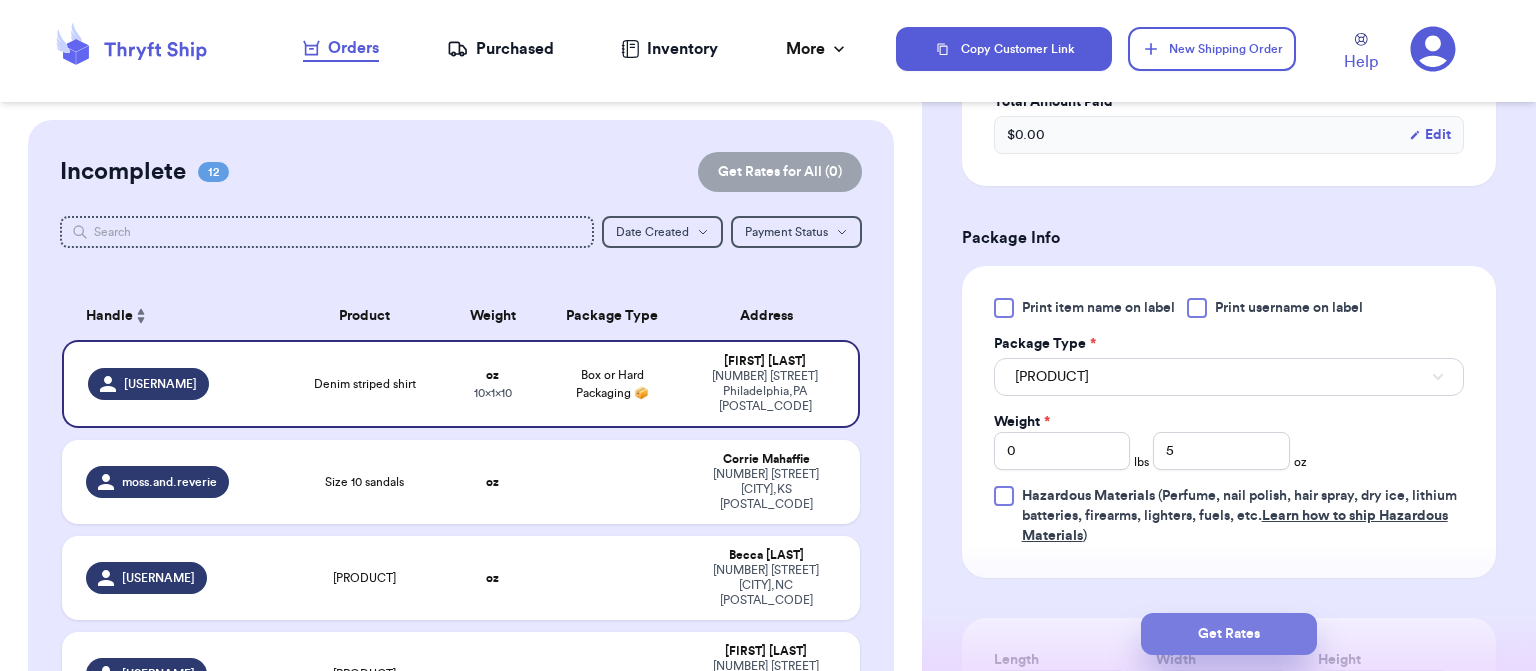 click on "Get Rates" at bounding box center (1229, 634) 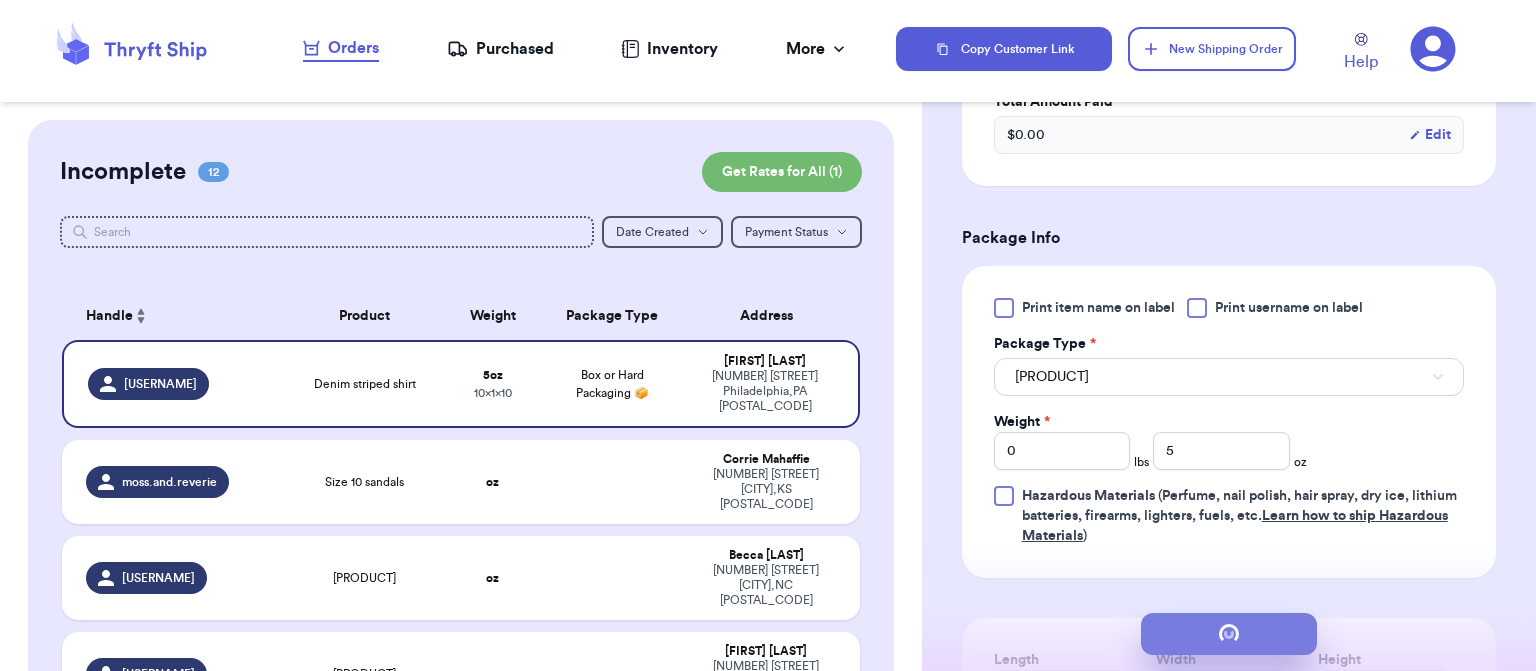 scroll, scrollTop: 0, scrollLeft: 0, axis: both 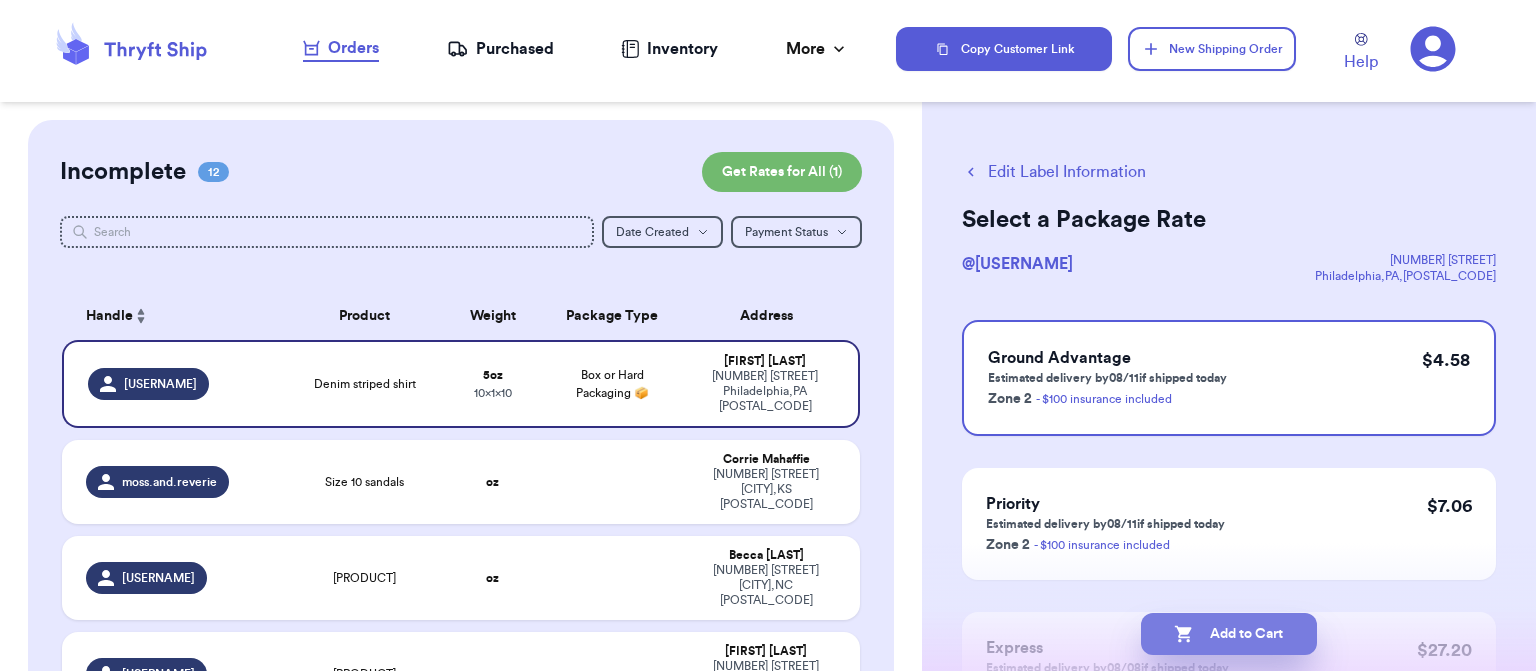 click on "Add to Cart" at bounding box center (1229, 634) 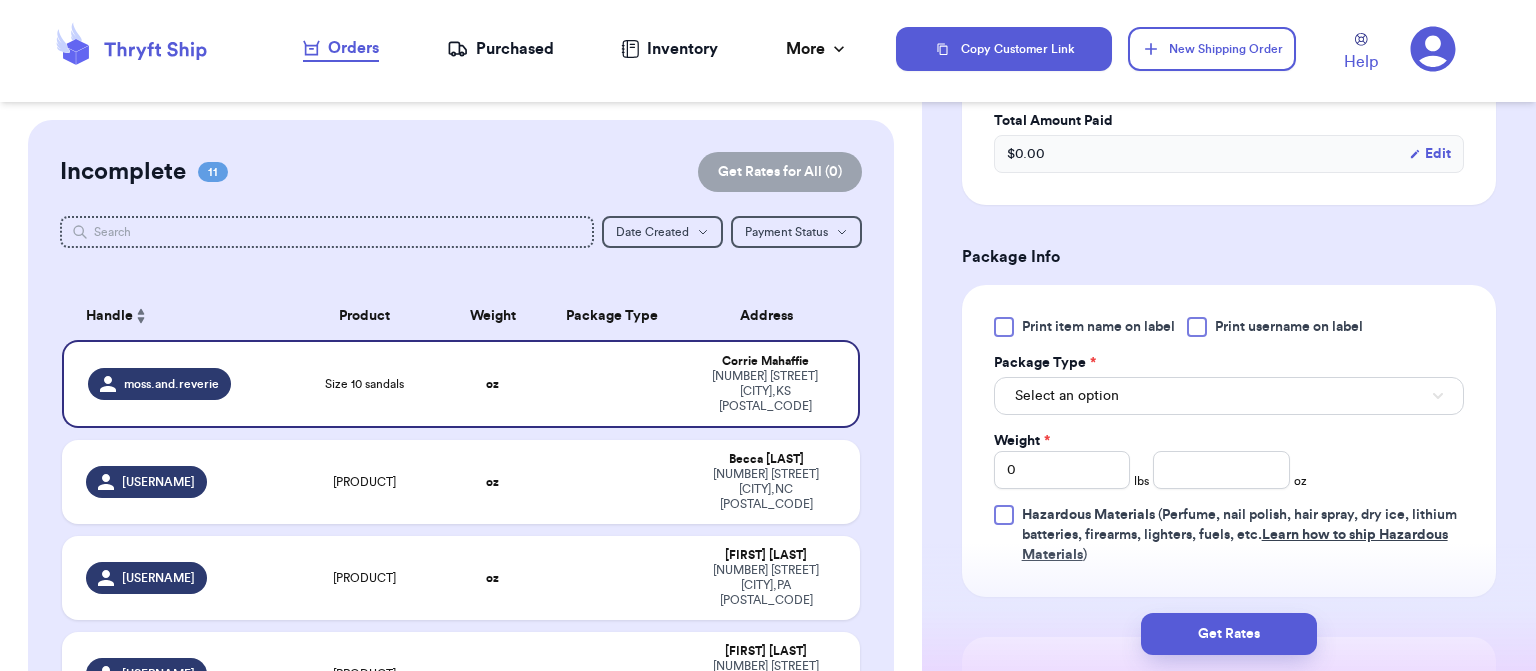 scroll, scrollTop: 643, scrollLeft: 0, axis: vertical 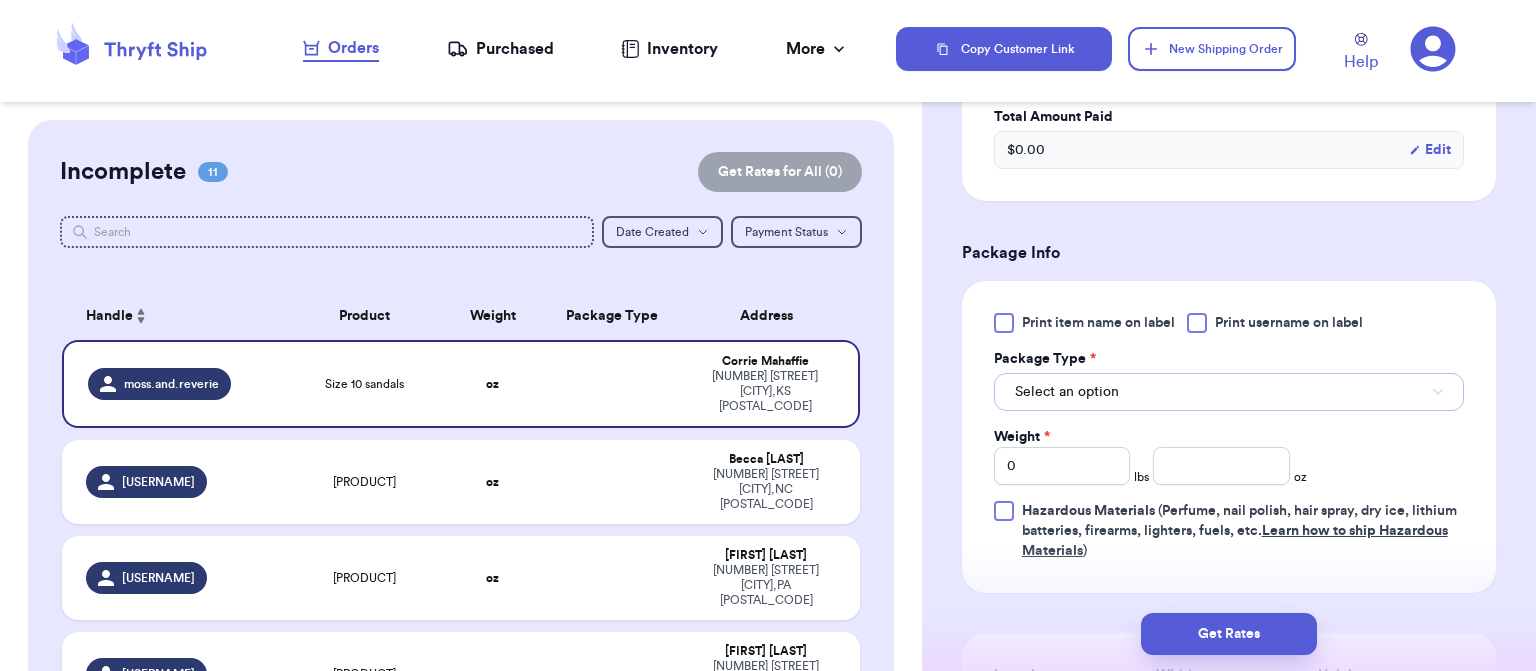 click on "Select an option" at bounding box center (1229, 392) 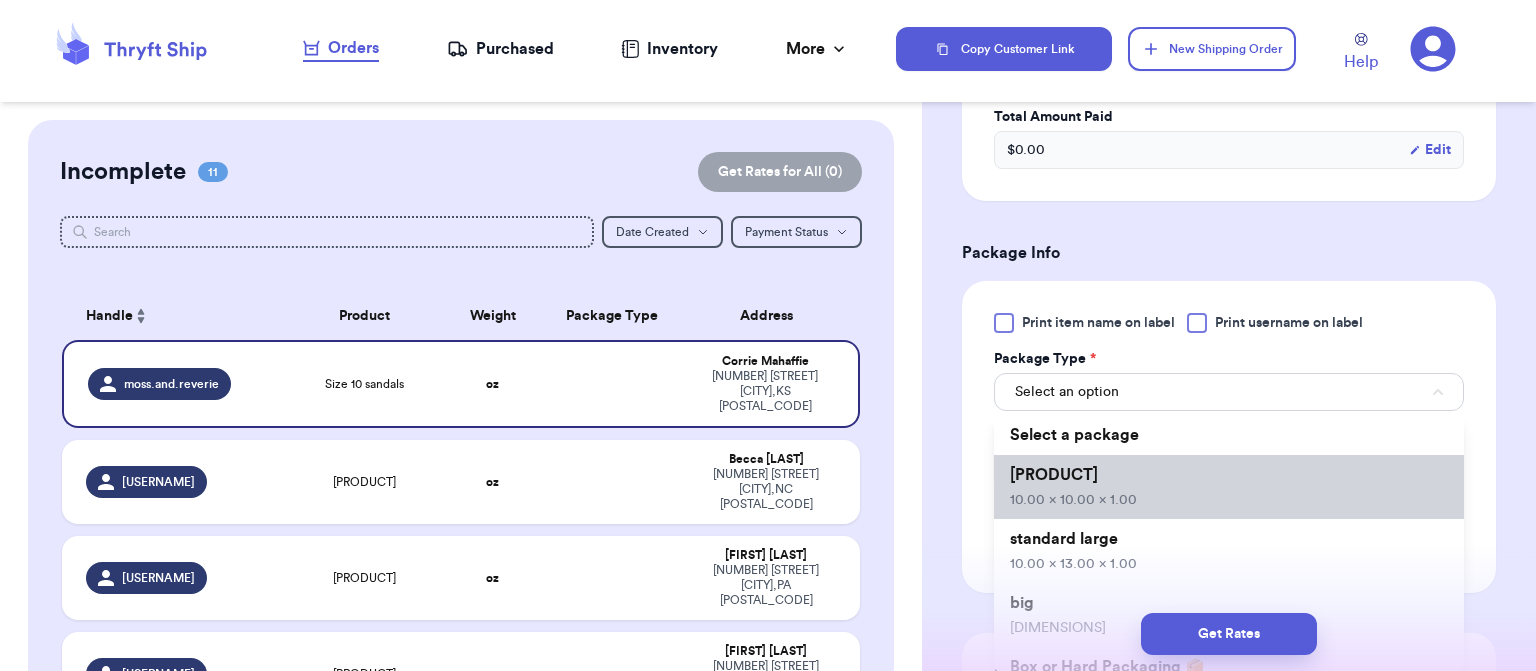 click on "standard 10.00 x 10.00 x 1.00" at bounding box center [1229, 487] 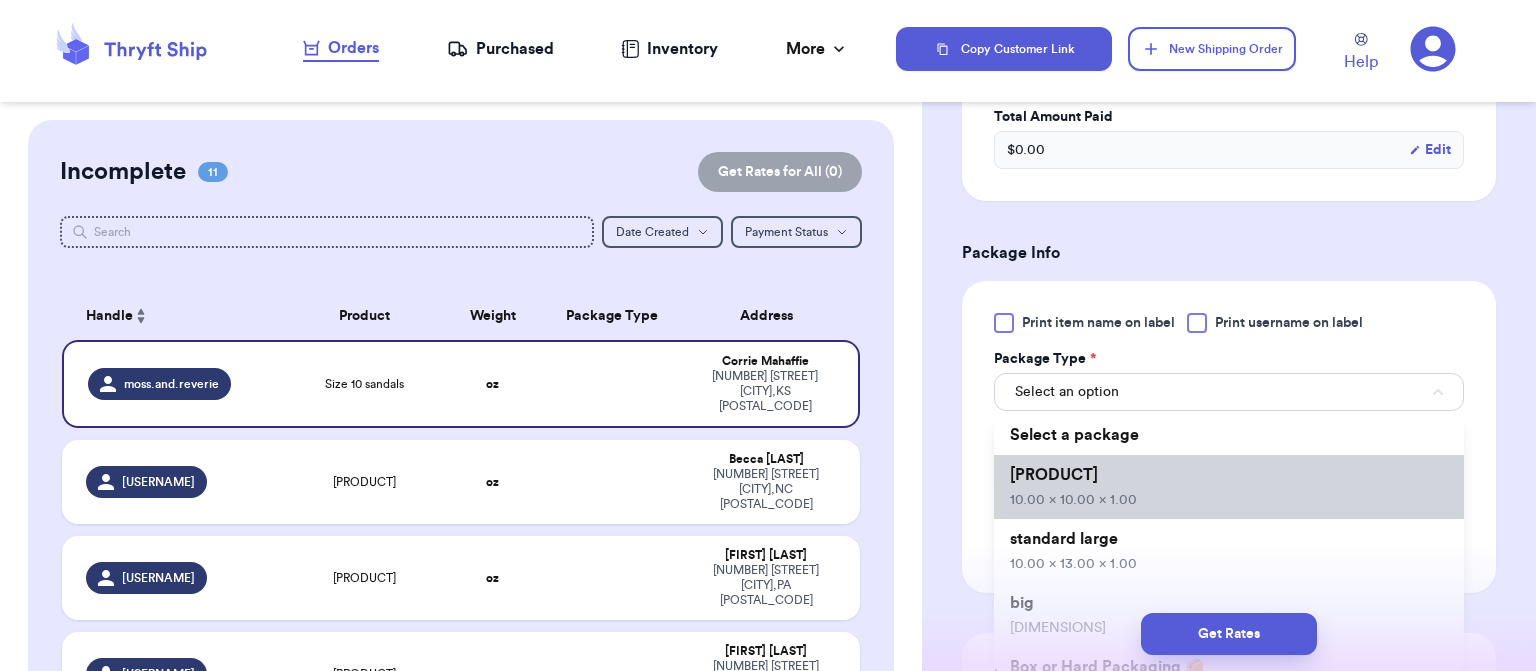 type 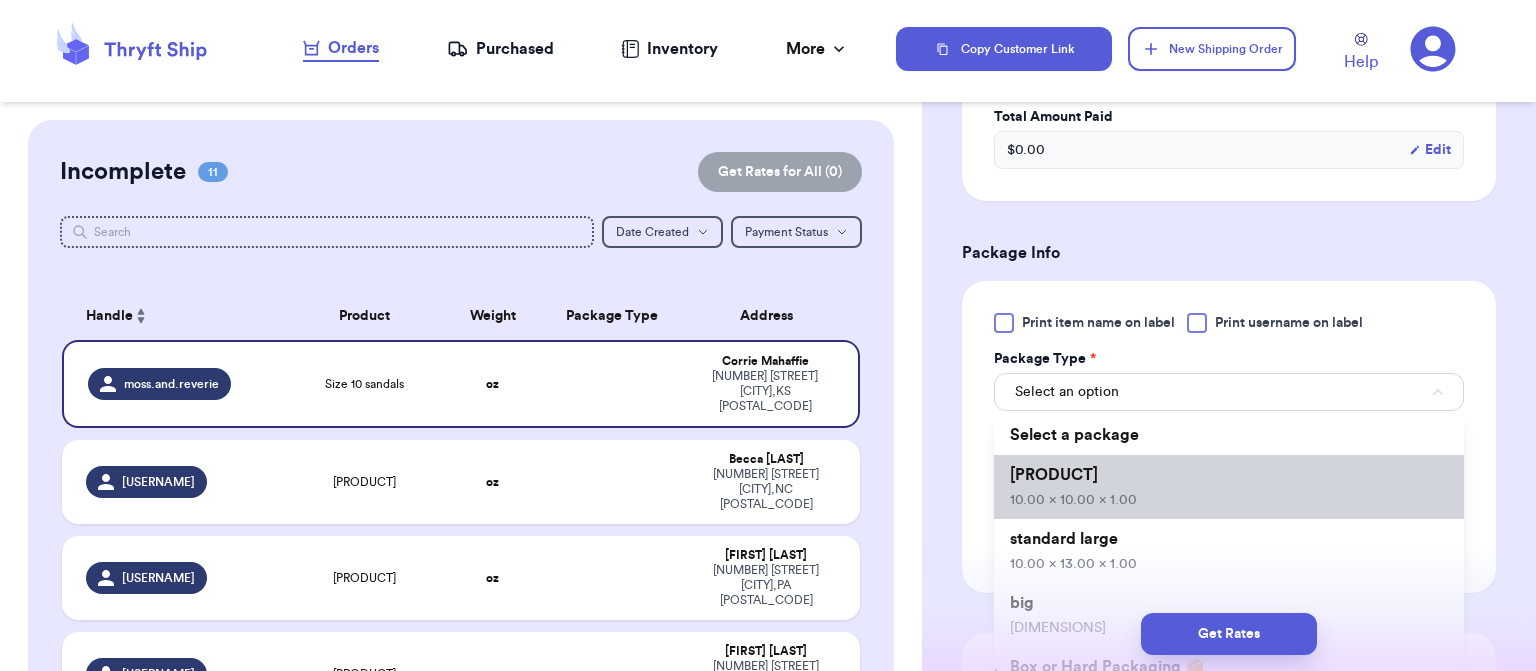 type on "10" 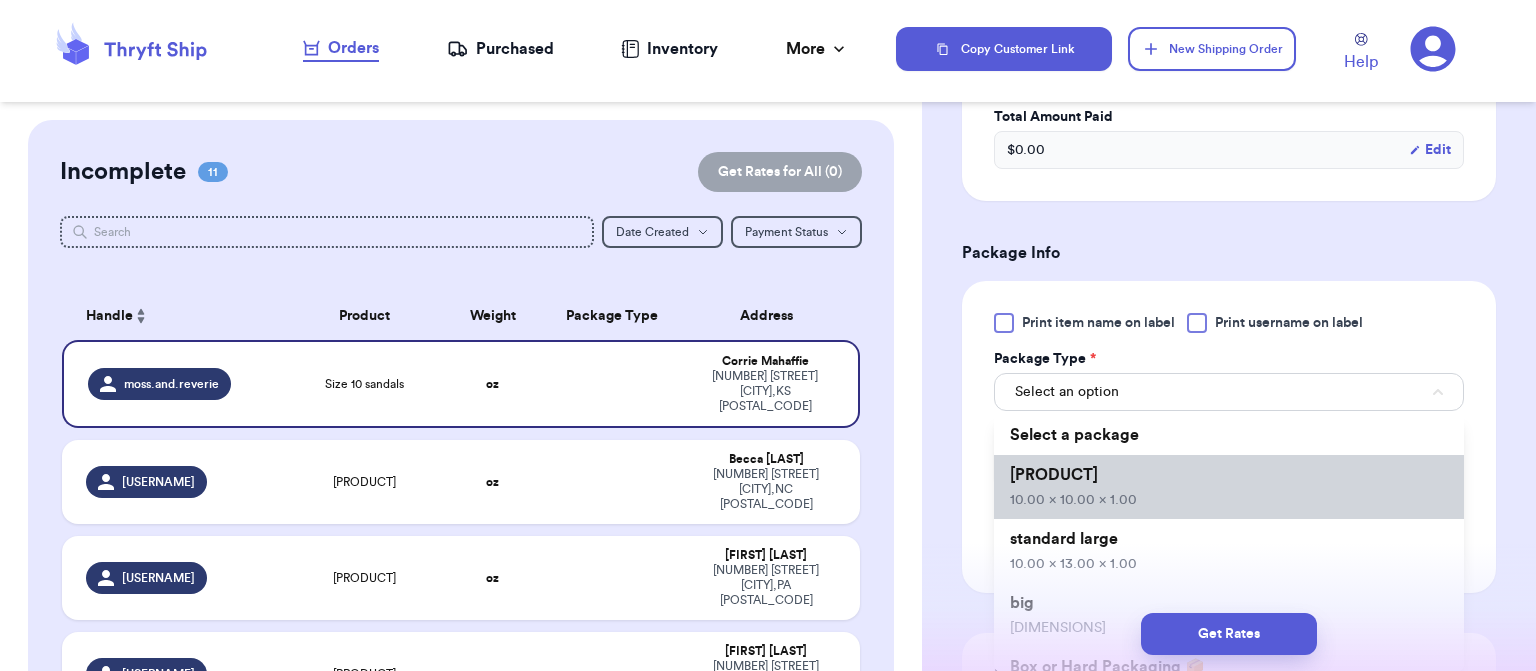 type on "10" 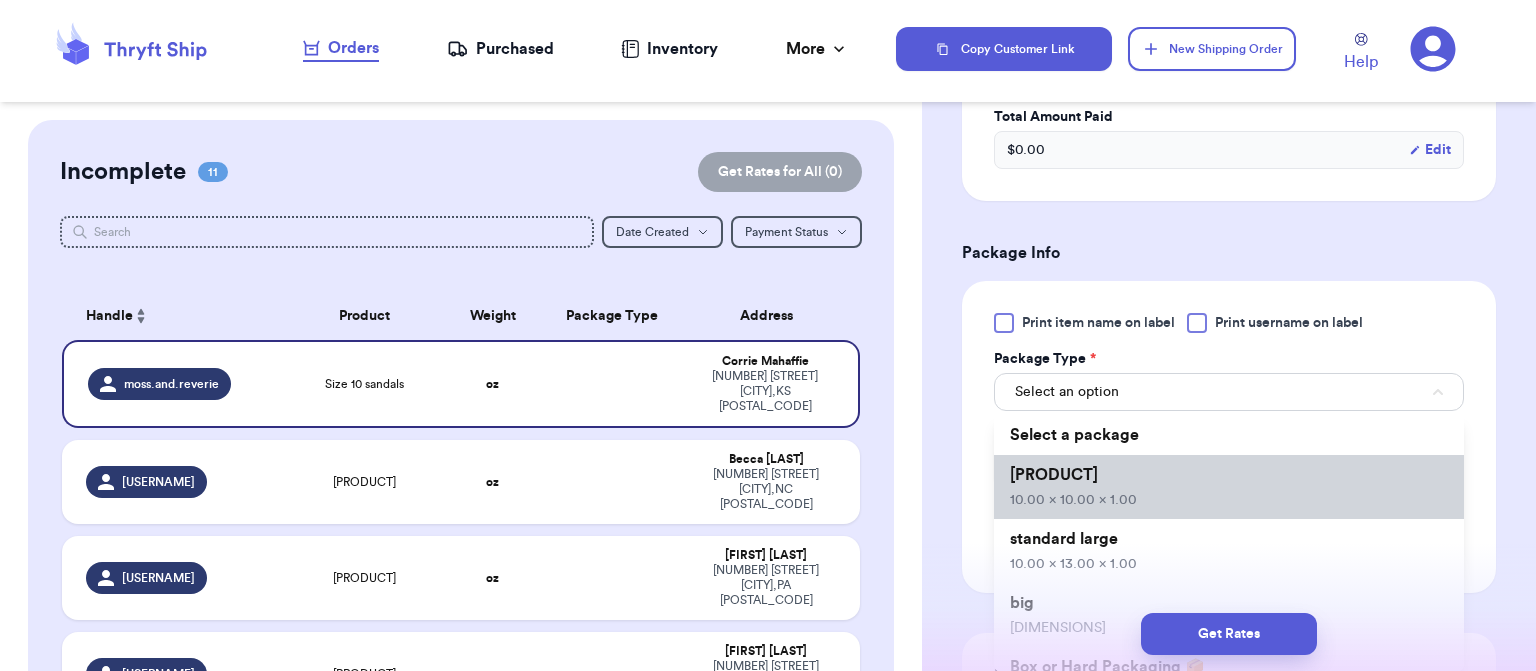 type on "1" 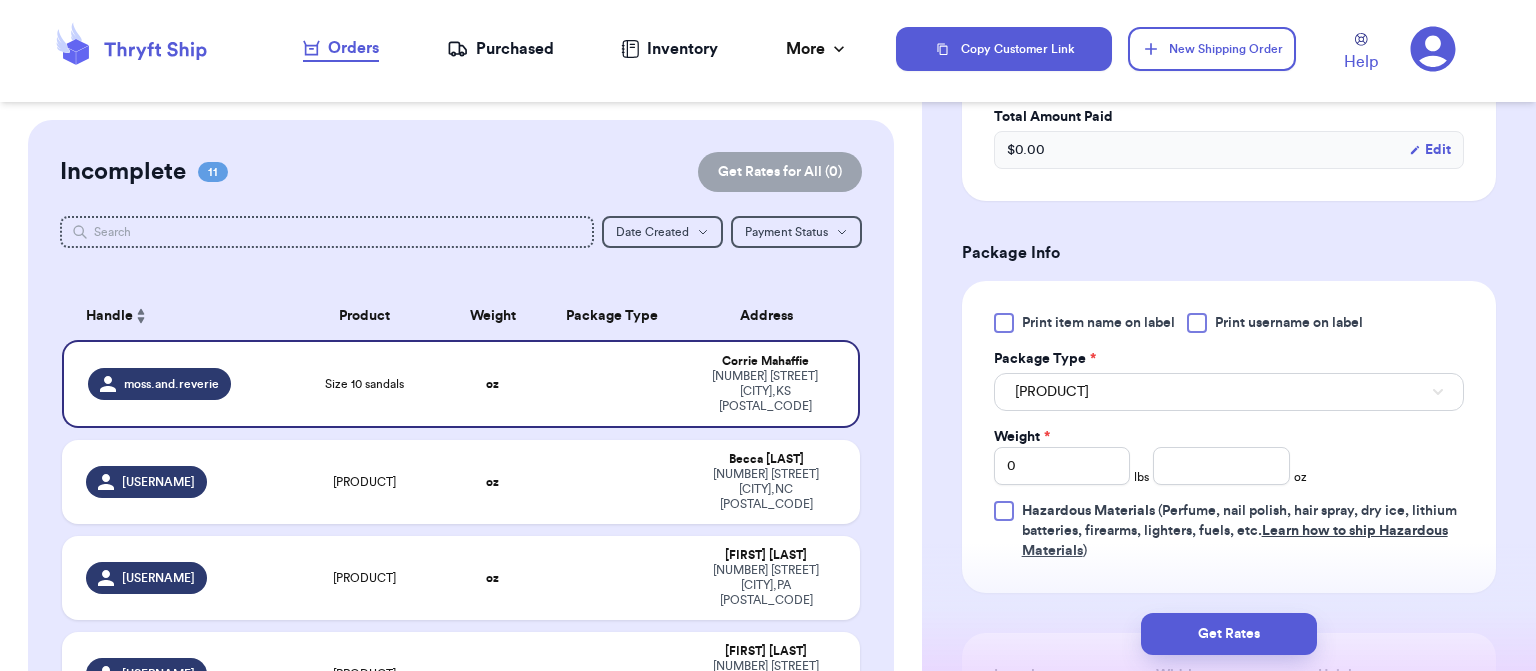 type 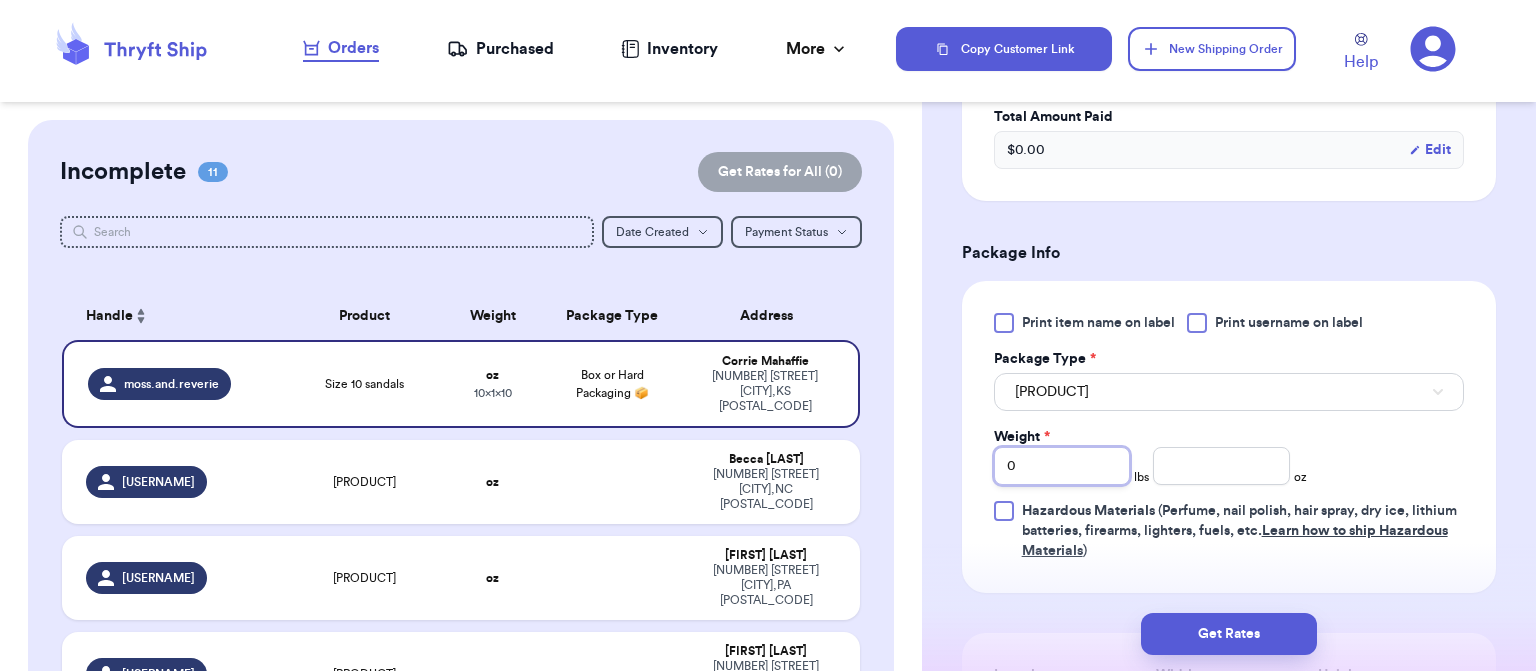 type on "1" 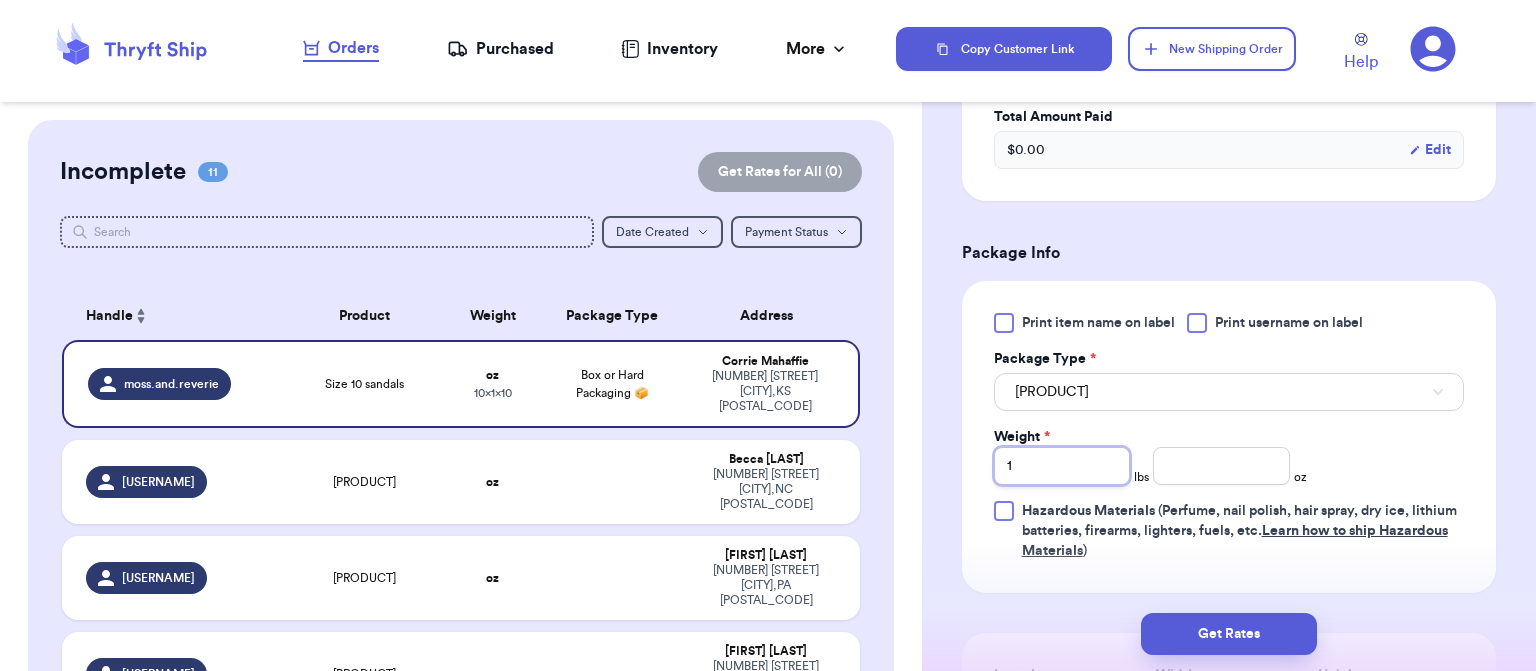 type 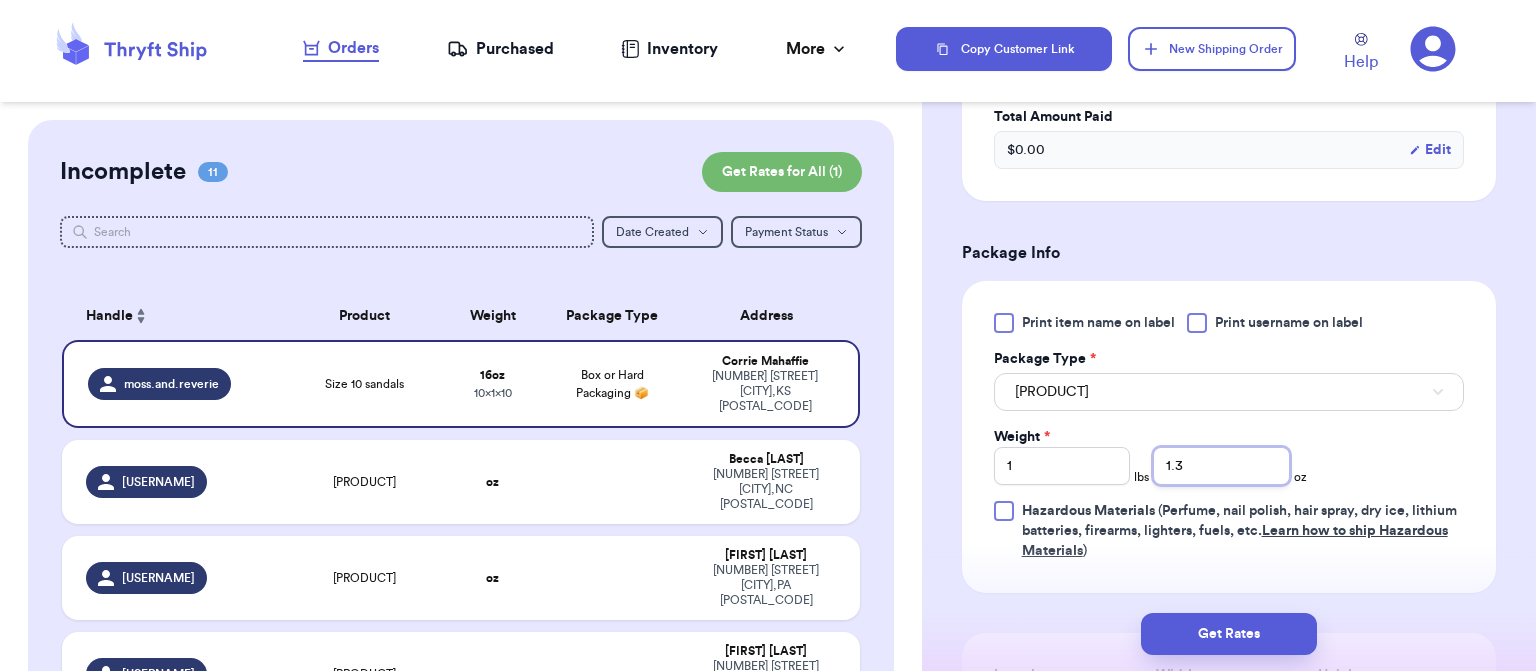 type on "1.3" 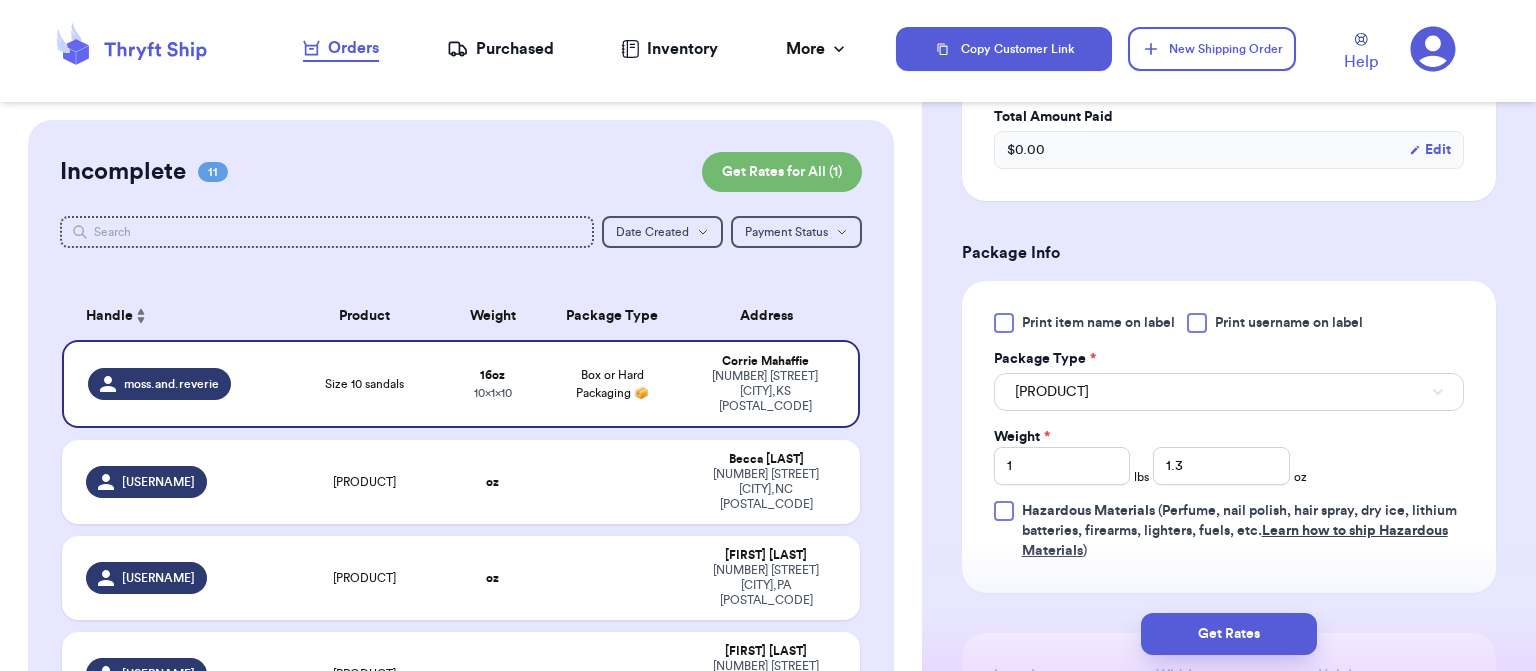 scroll, scrollTop: 1009, scrollLeft: 0, axis: vertical 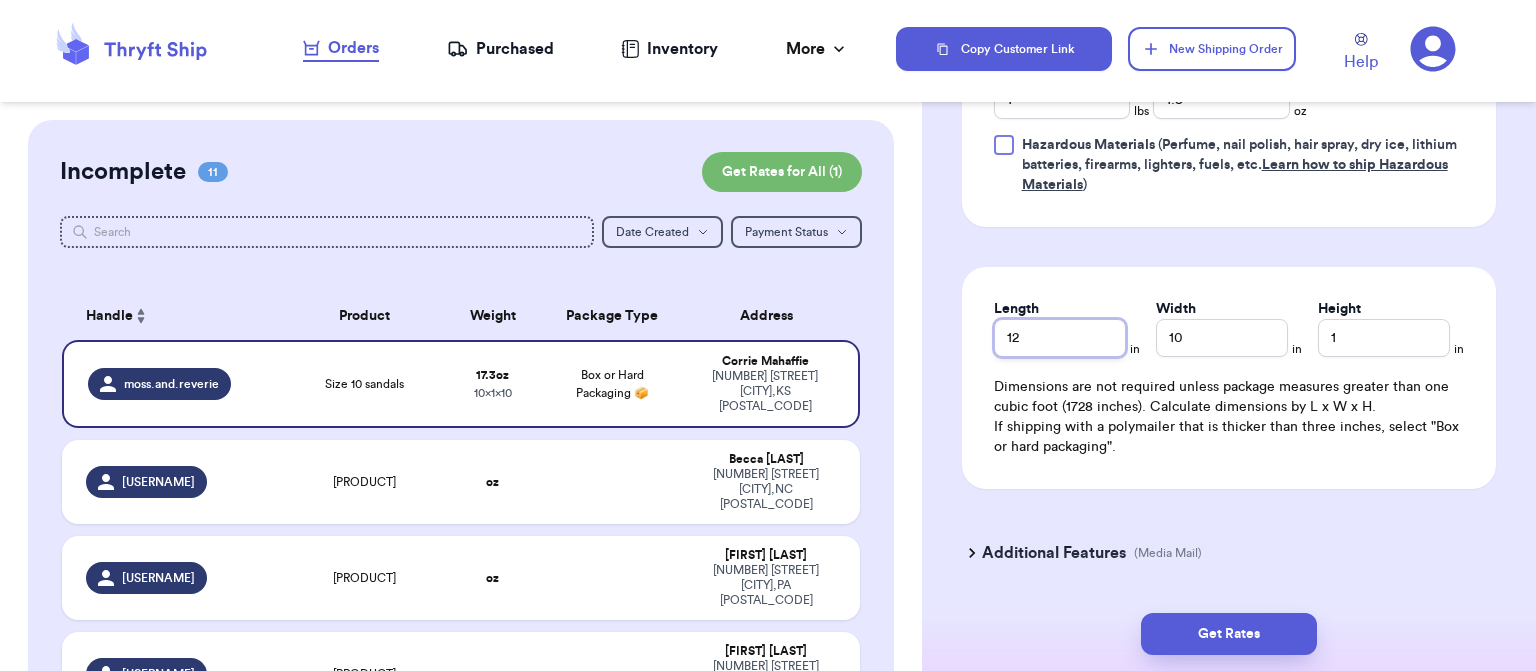 type on "12" 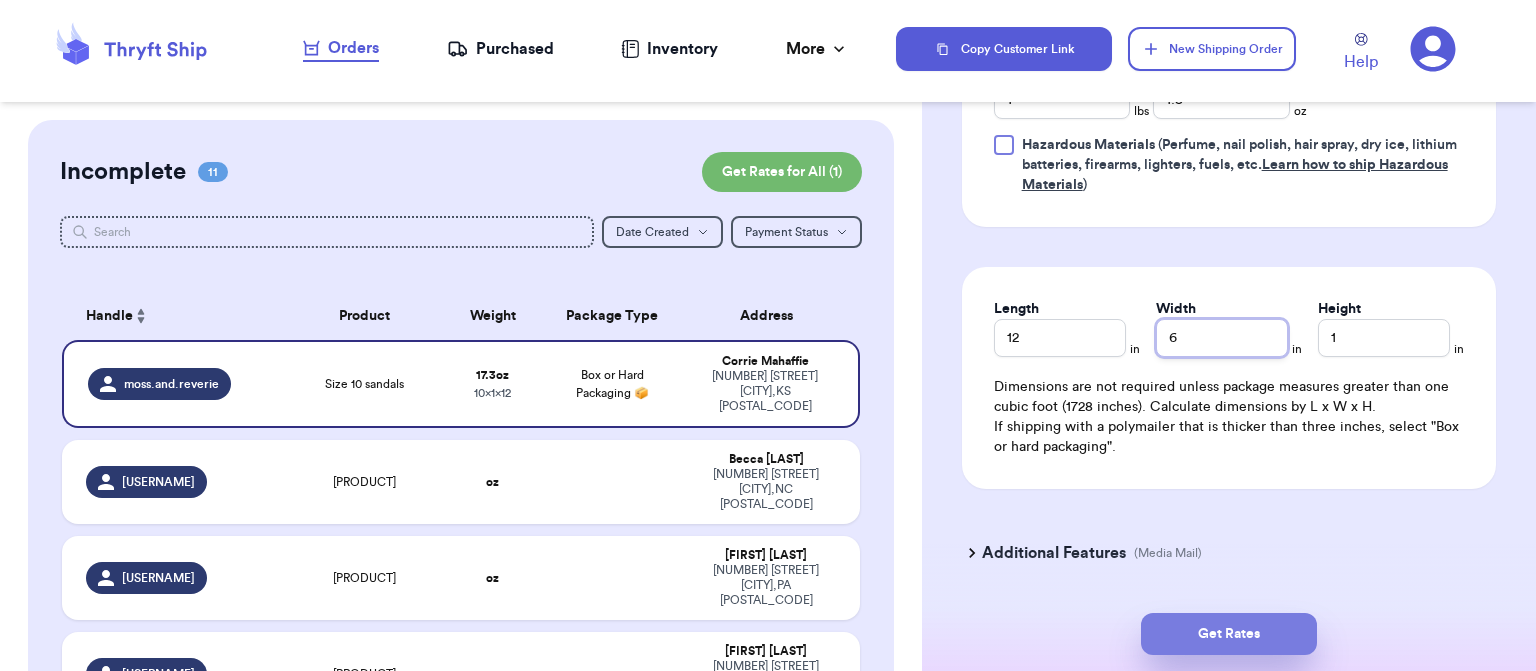 type on "6" 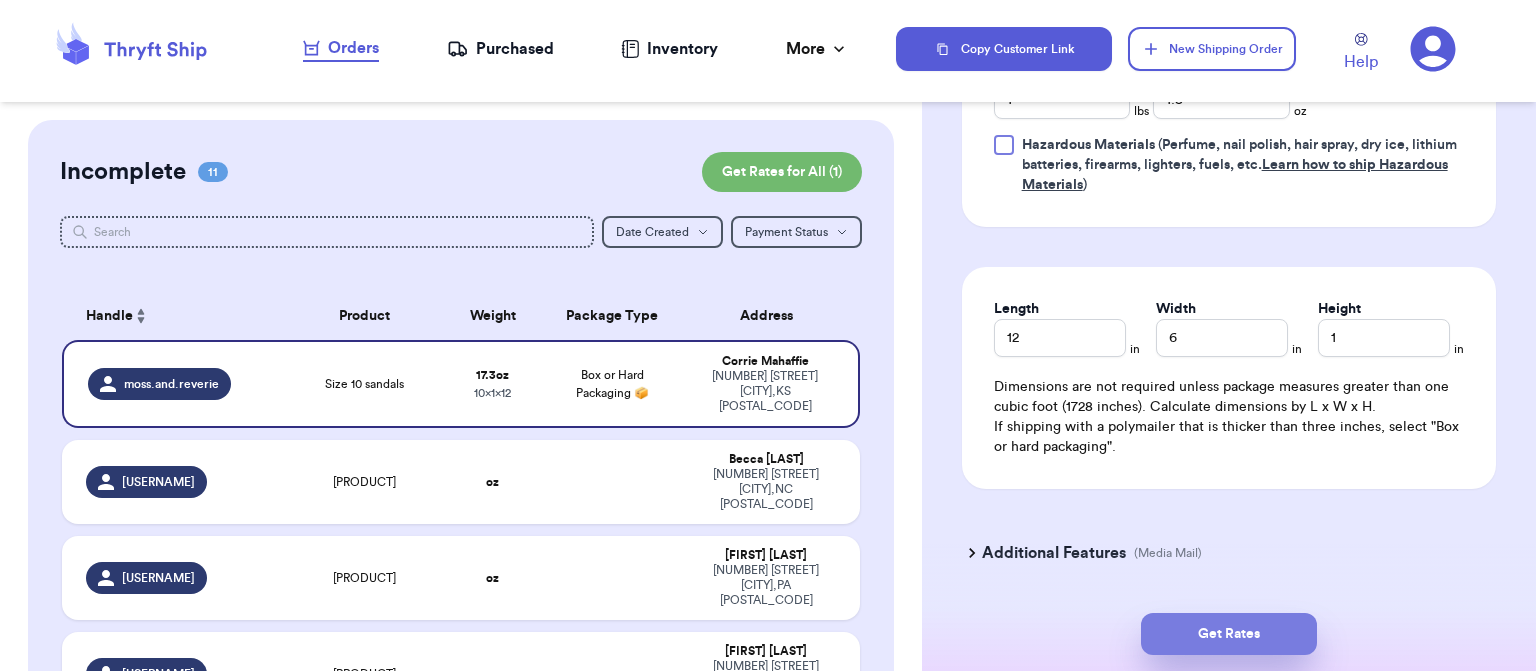 click on "Get Rates" at bounding box center [1229, 634] 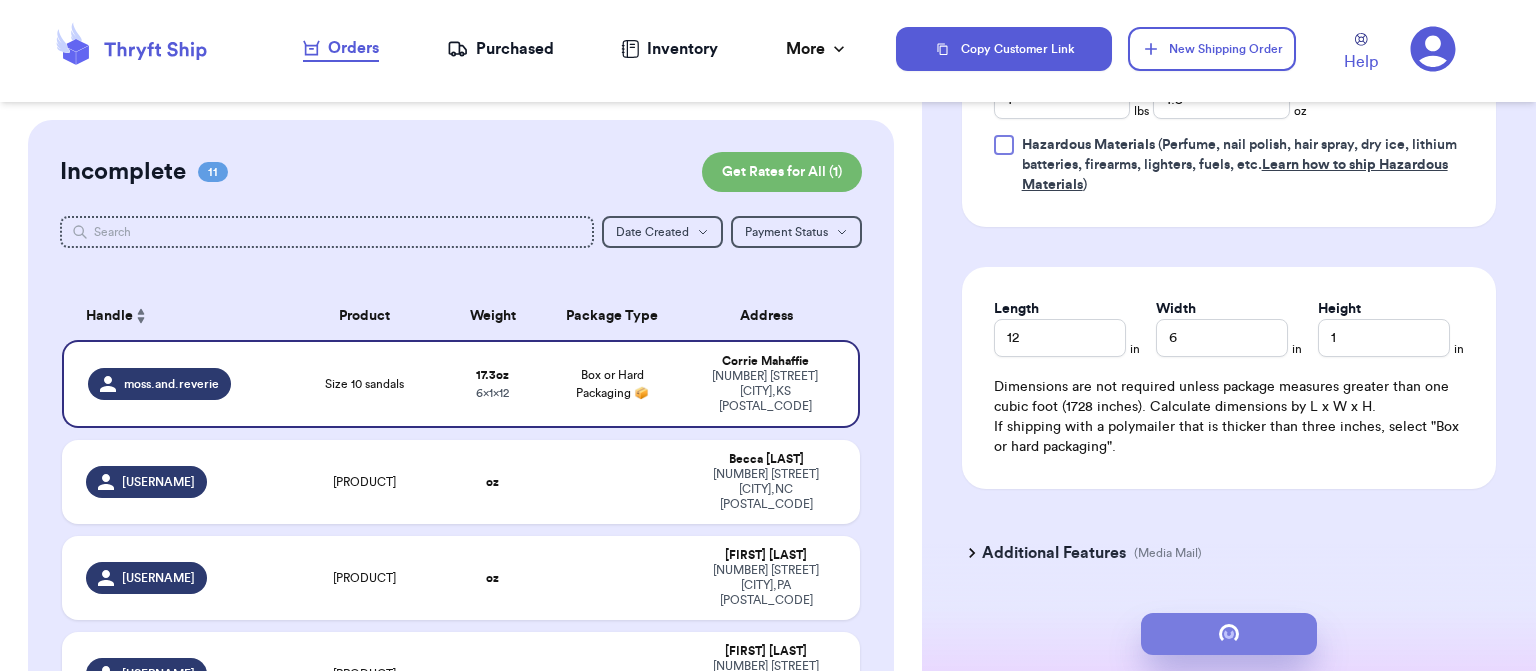 scroll, scrollTop: 0, scrollLeft: 0, axis: both 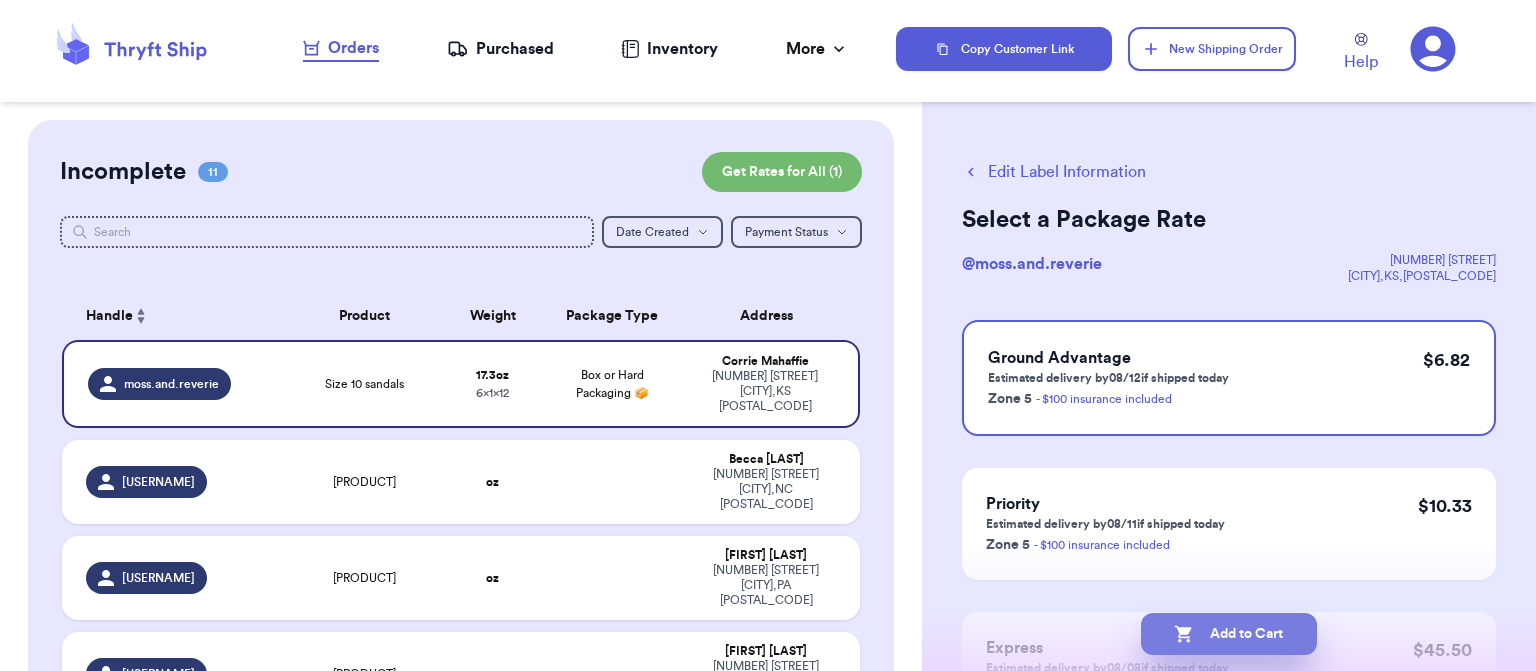 click on "Add to Cart" at bounding box center (1229, 634) 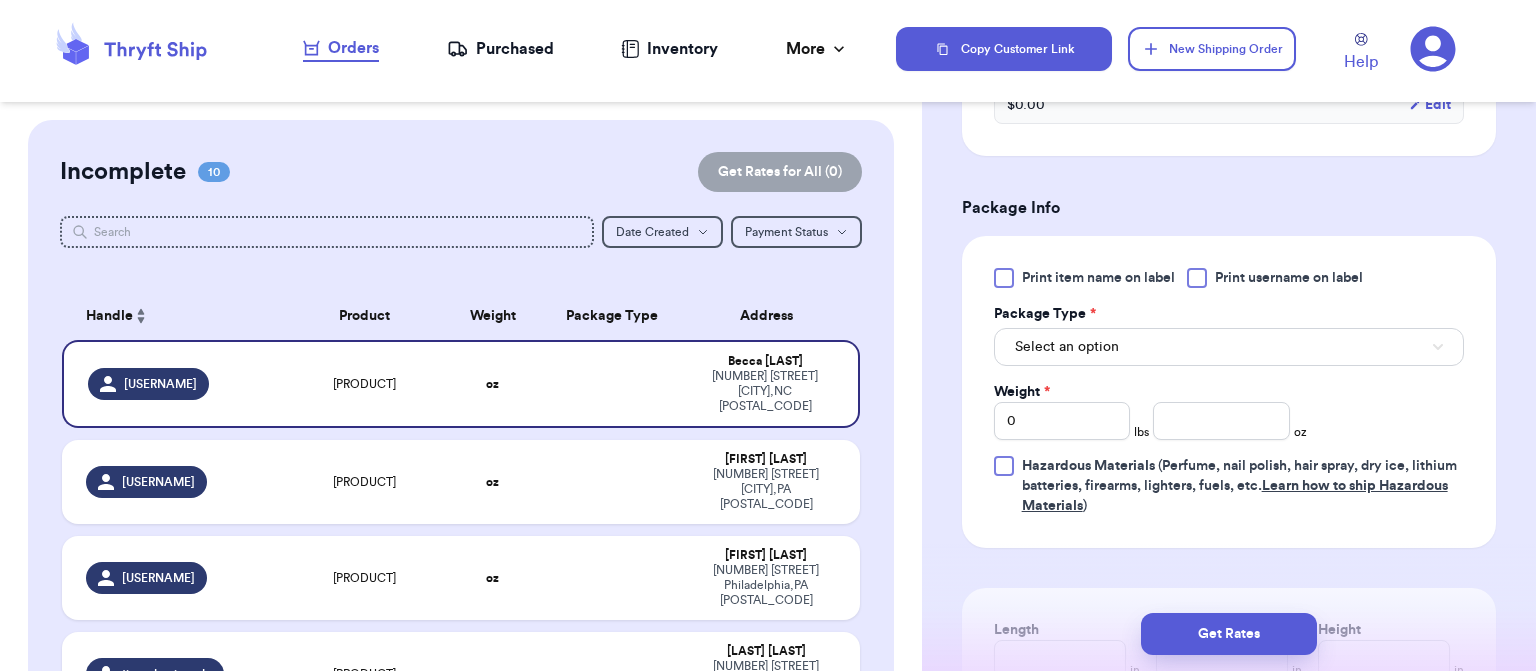 scroll, scrollTop: 688, scrollLeft: 0, axis: vertical 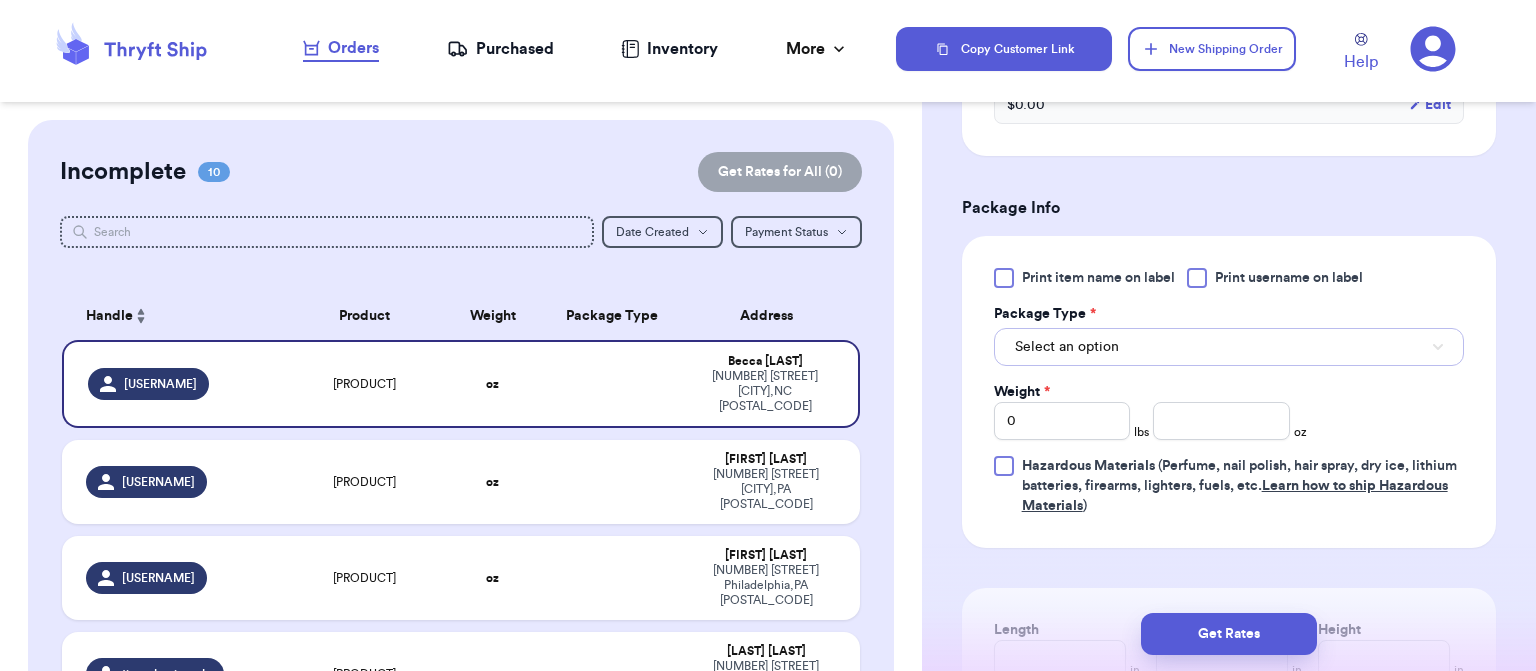 click on "Select an option" at bounding box center [1229, 347] 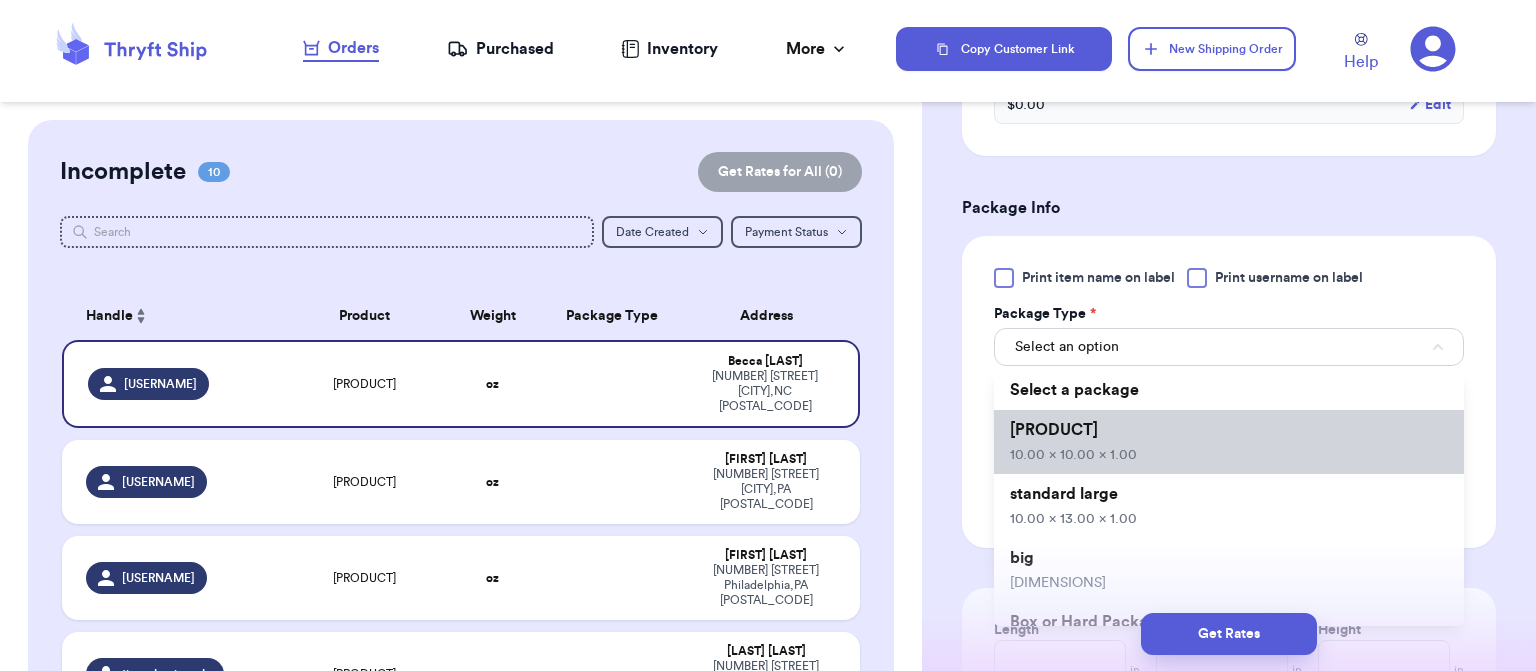click on "standard 10.00 x 10.00 x 1.00" at bounding box center (1229, 442) 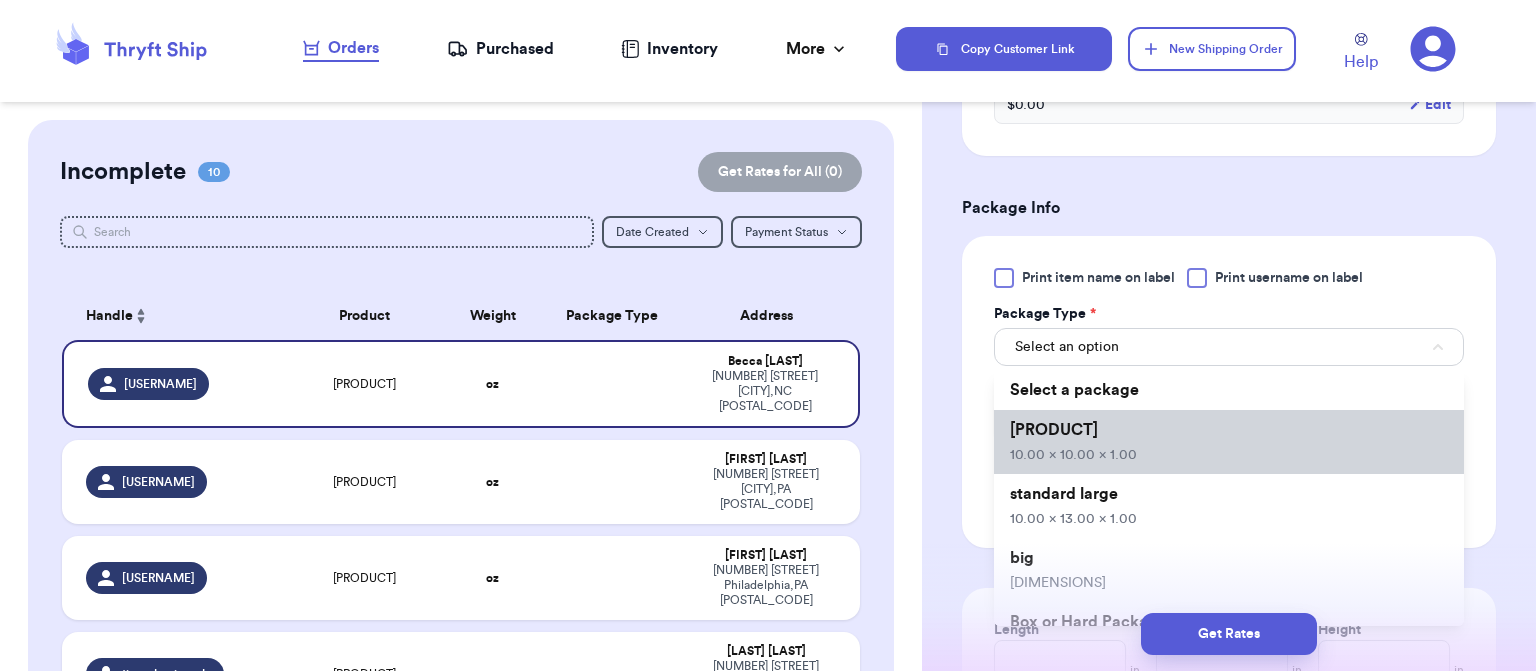 type 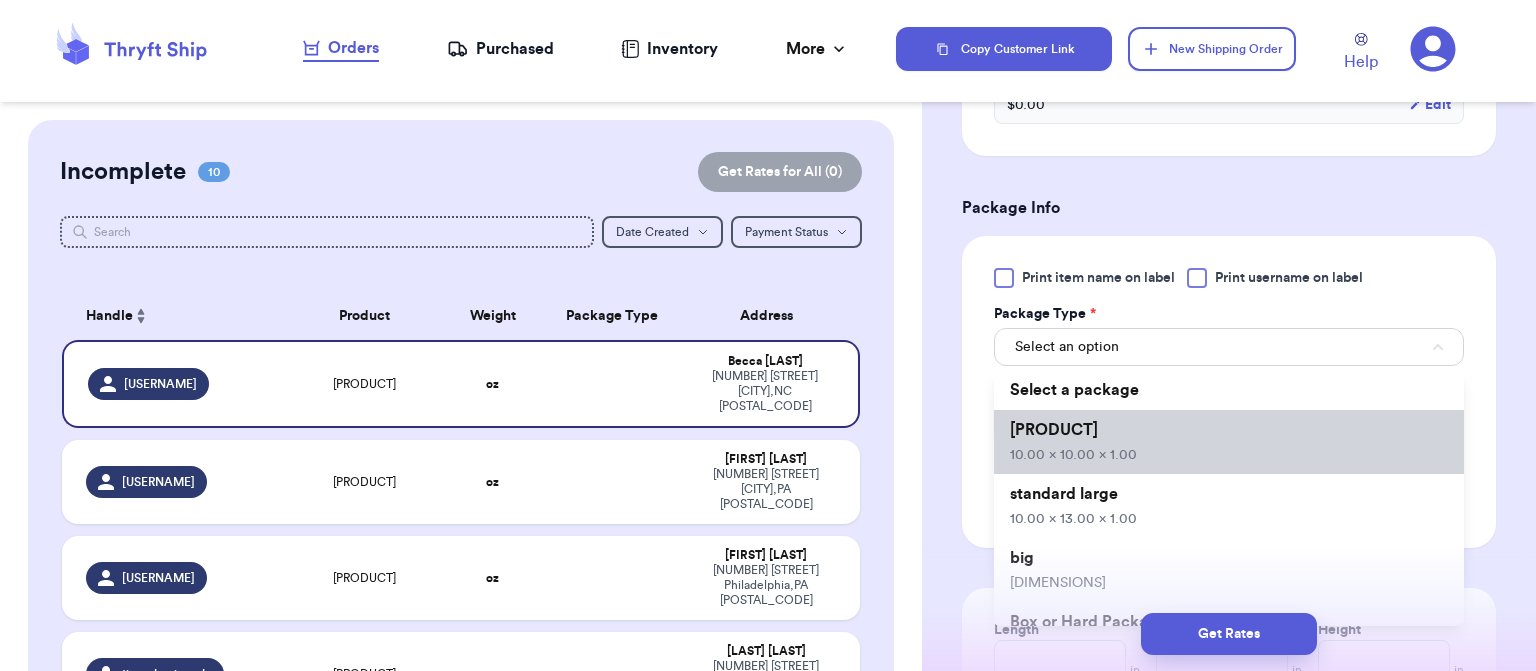 type on "10" 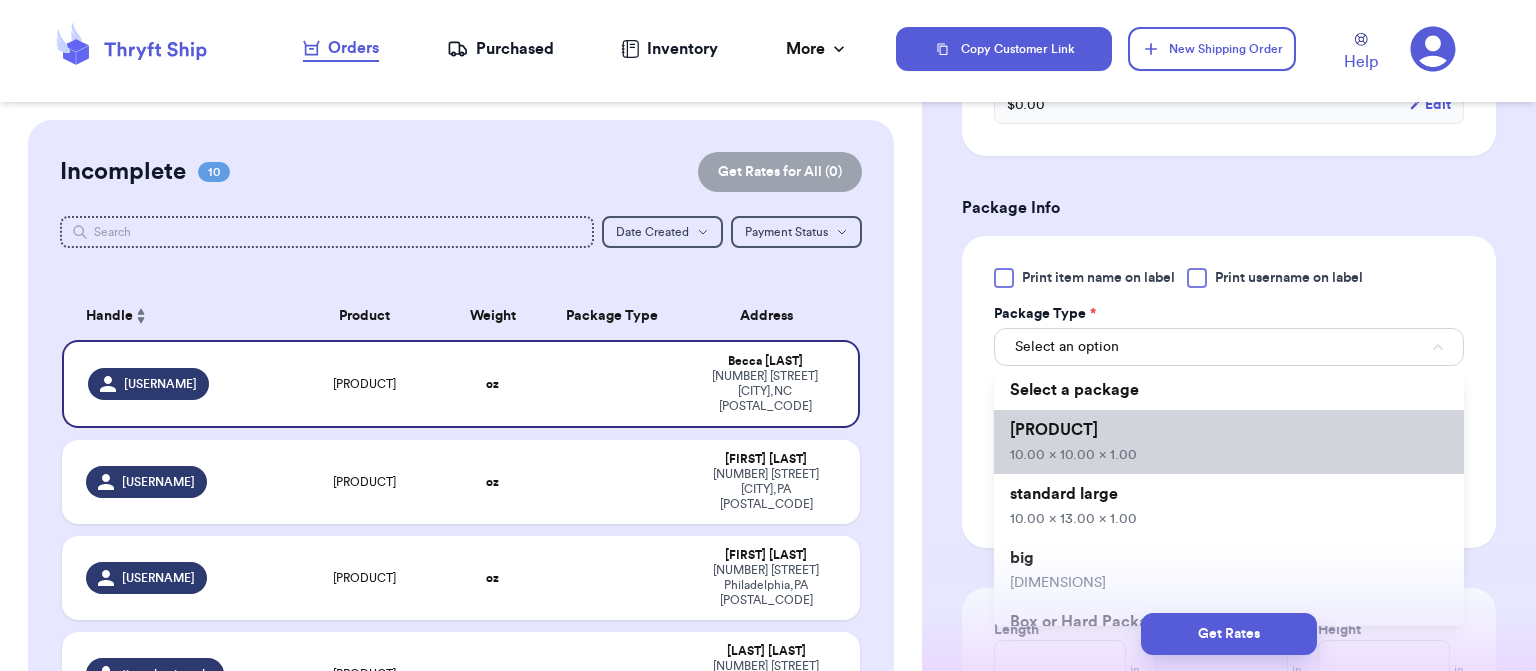 type 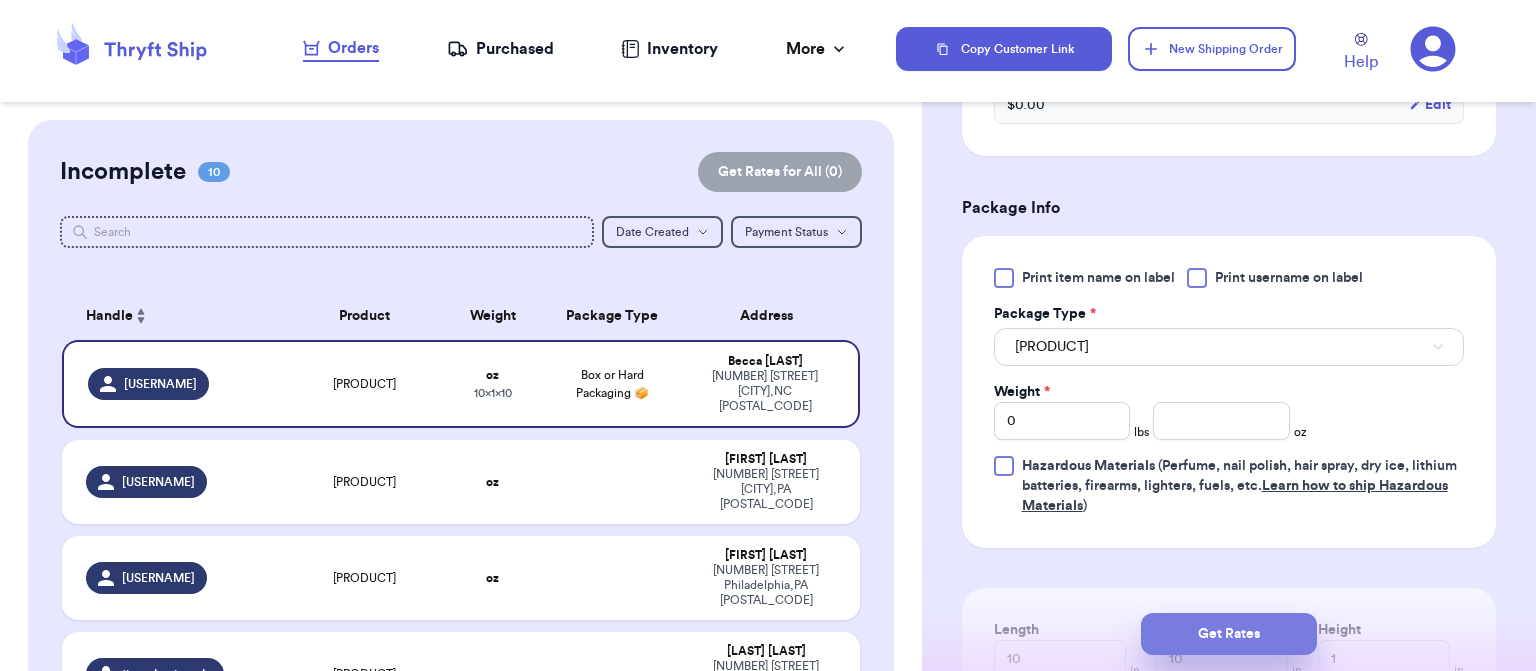 click on "Get Rates" at bounding box center (1229, 634) 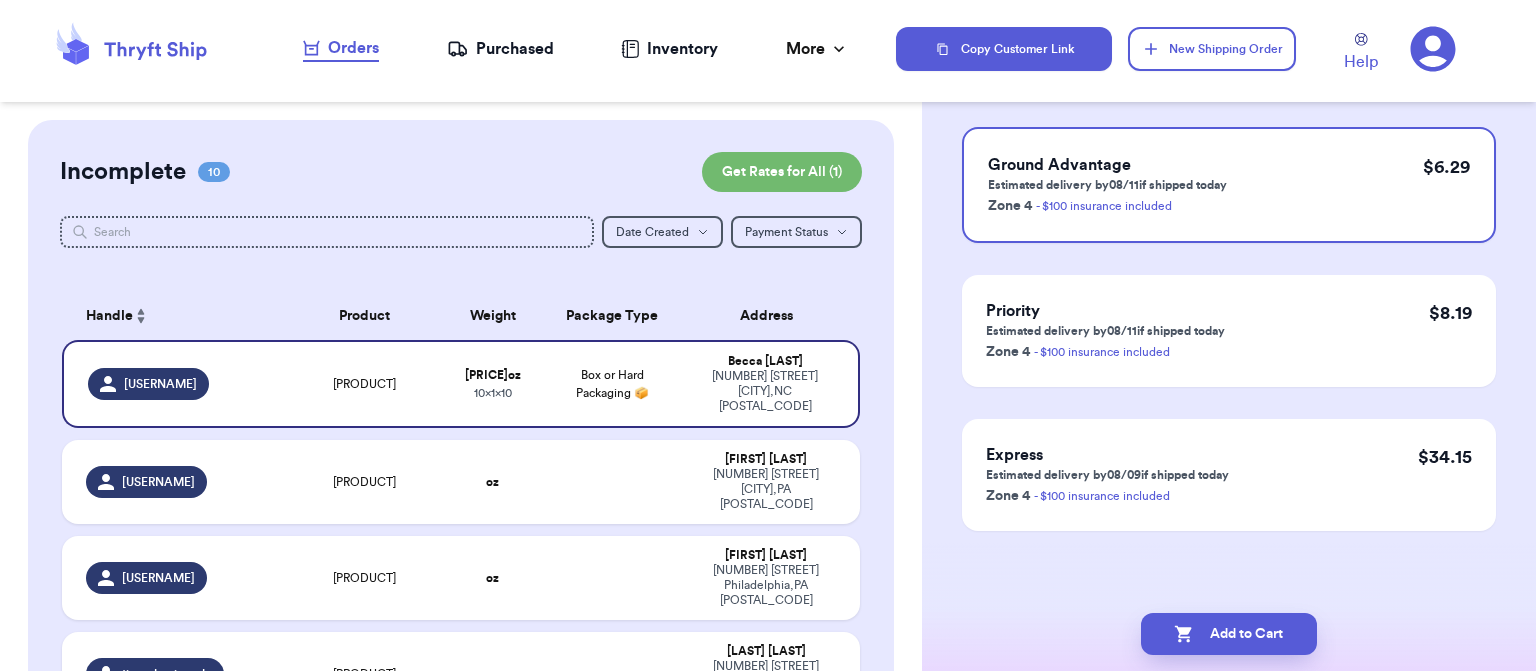 scroll, scrollTop: 0, scrollLeft: 0, axis: both 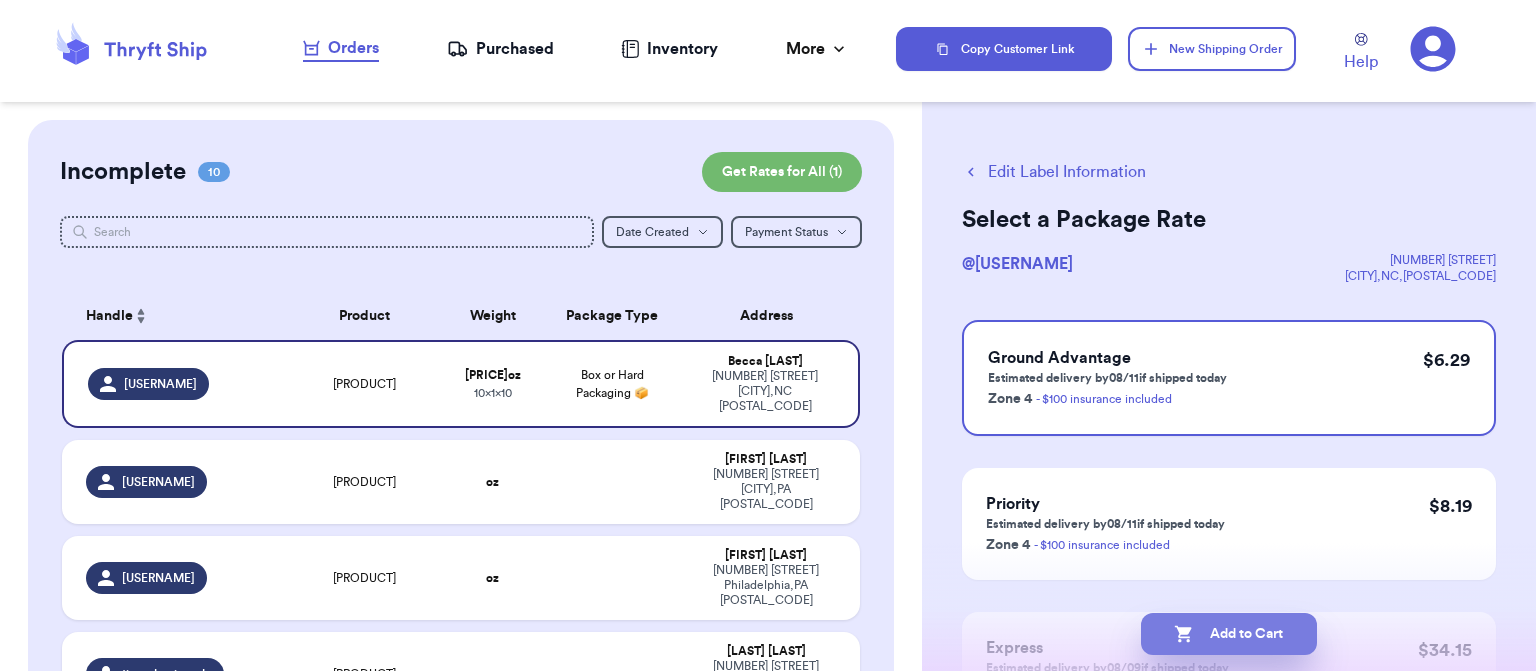 click on "Add to Cart" at bounding box center [1229, 634] 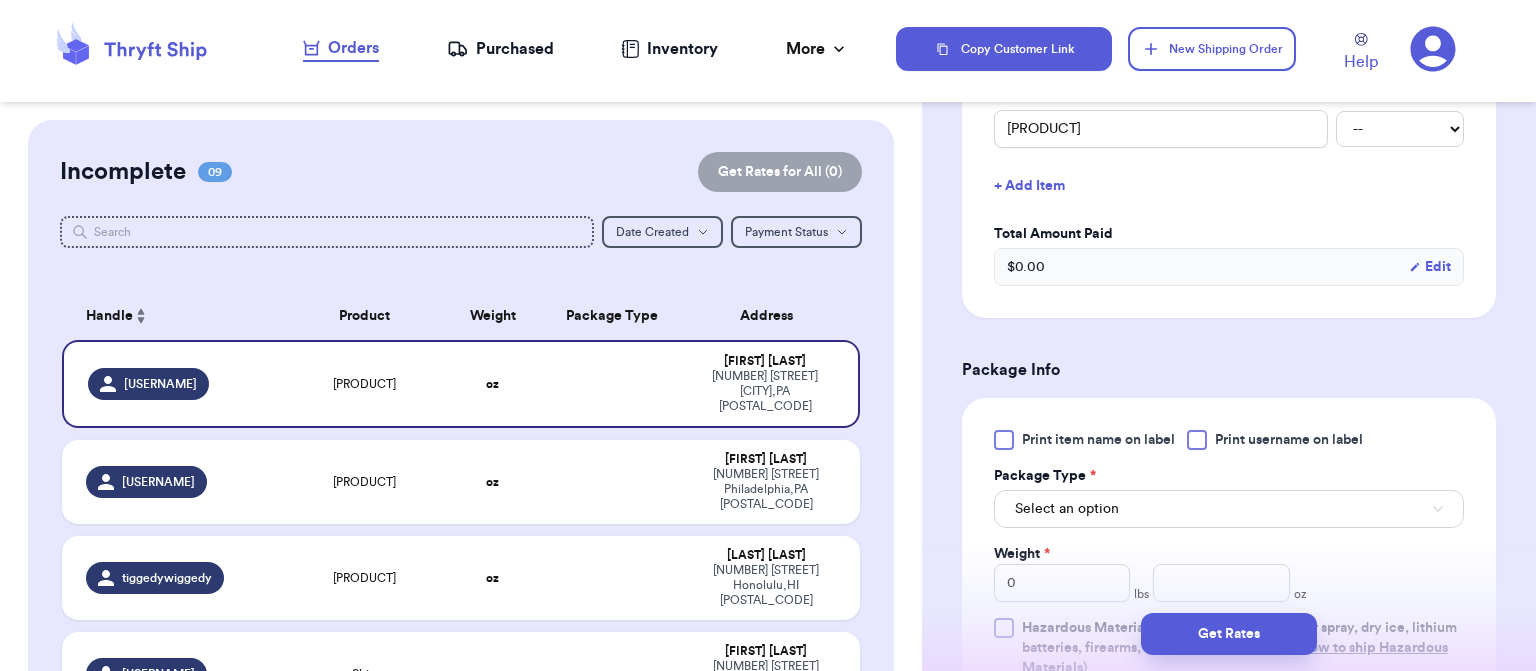 scroll, scrollTop: 635, scrollLeft: 0, axis: vertical 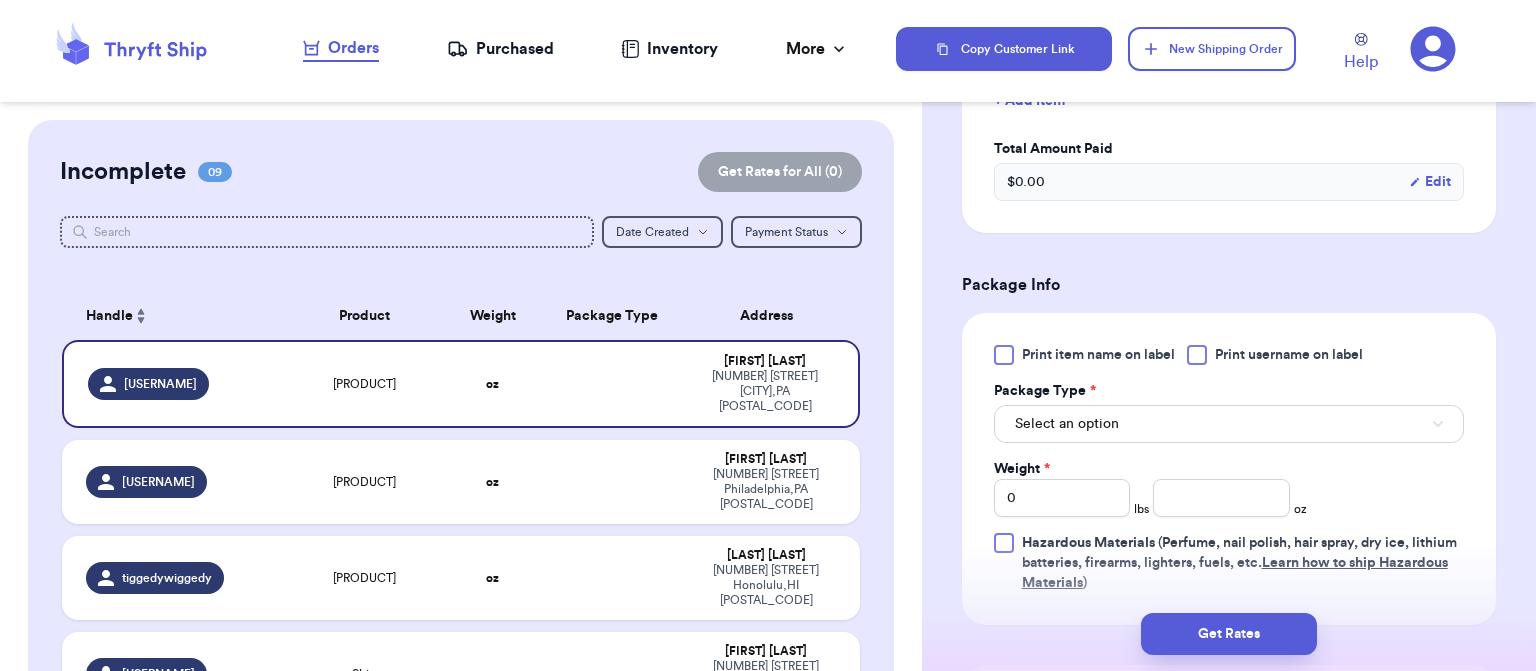 click on "Select an option" at bounding box center (1229, 424) 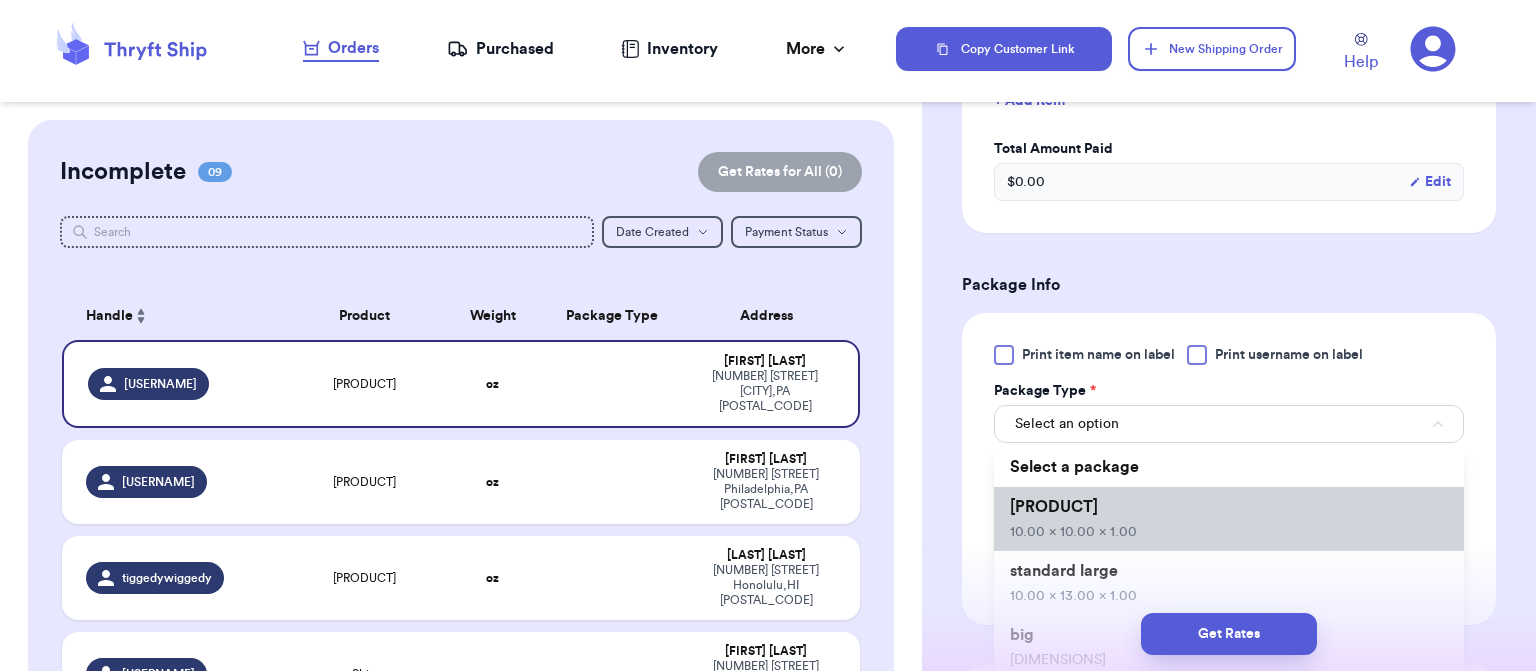 click on "standard 10.00 x 10.00 x 1.00" at bounding box center [1229, 519] 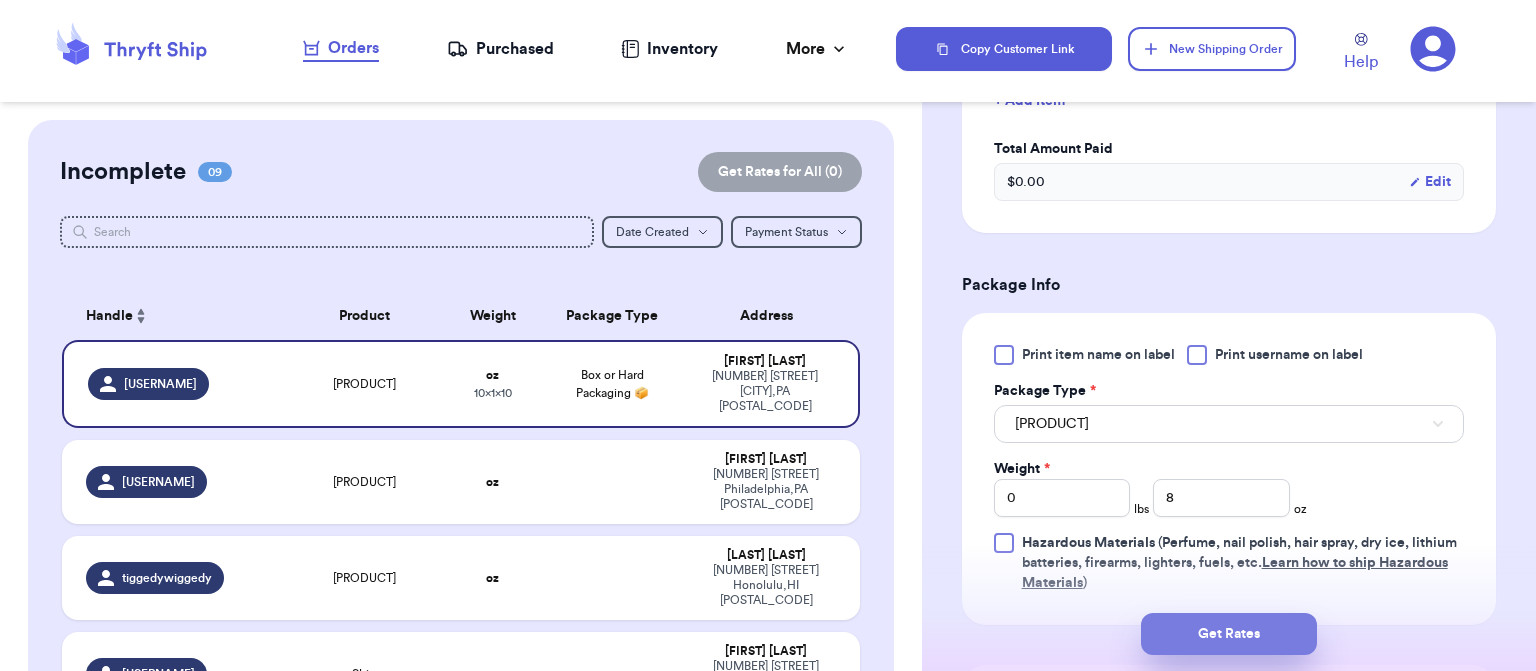 click on "Get Rates" at bounding box center [1229, 634] 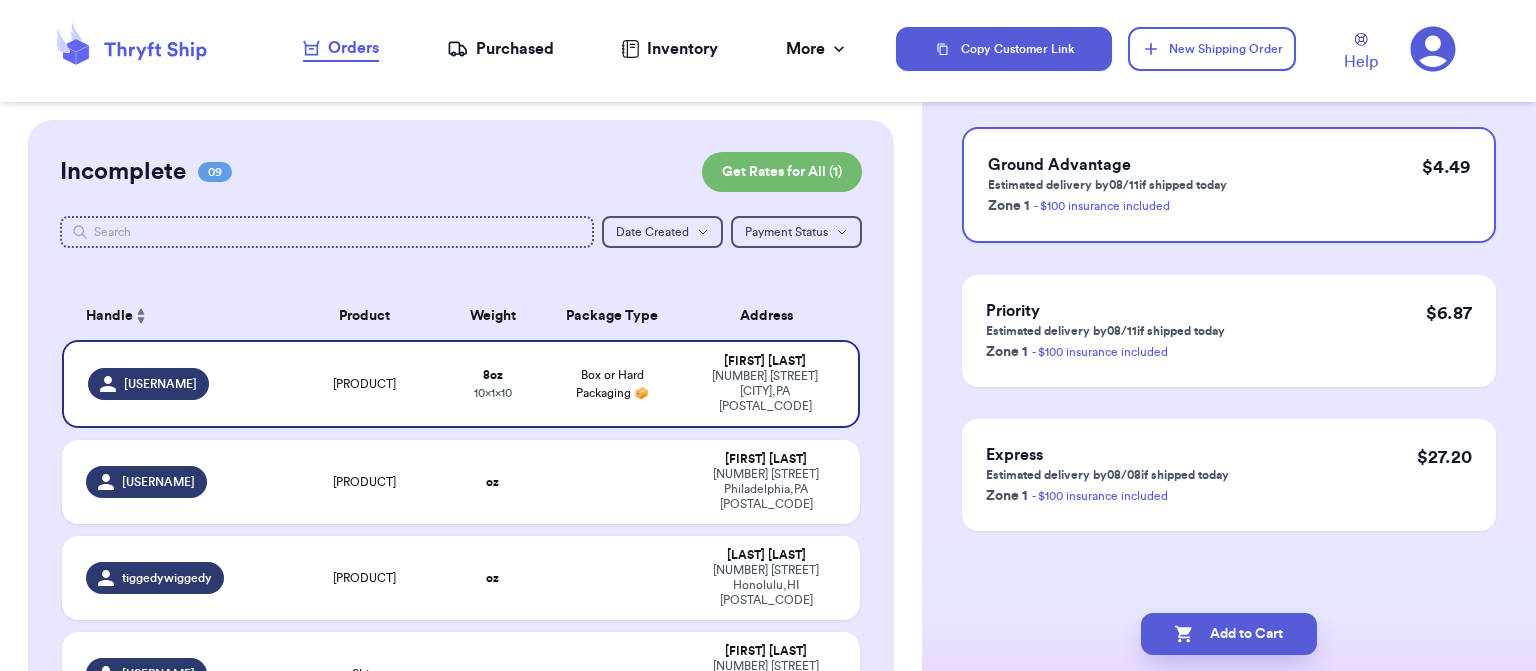 scroll, scrollTop: 0, scrollLeft: 0, axis: both 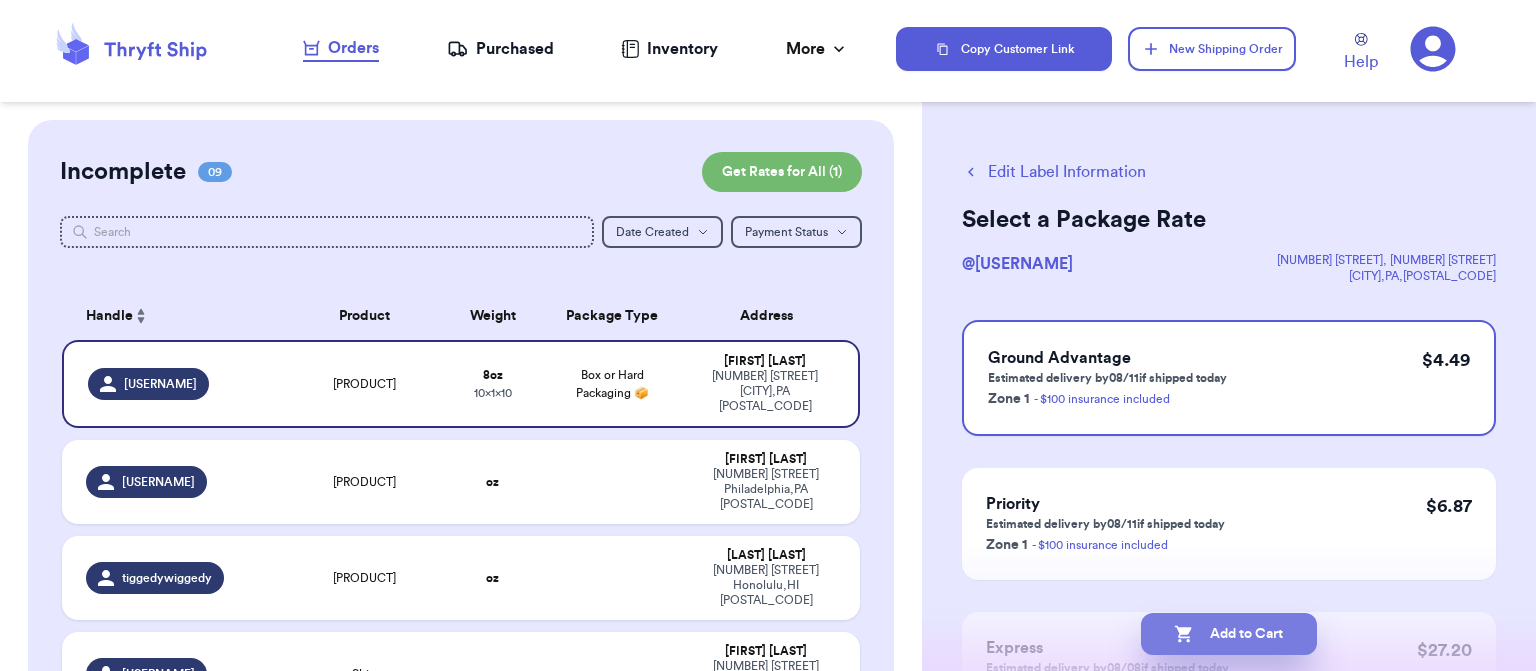 click on "Add to Cart" at bounding box center (1229, 634) 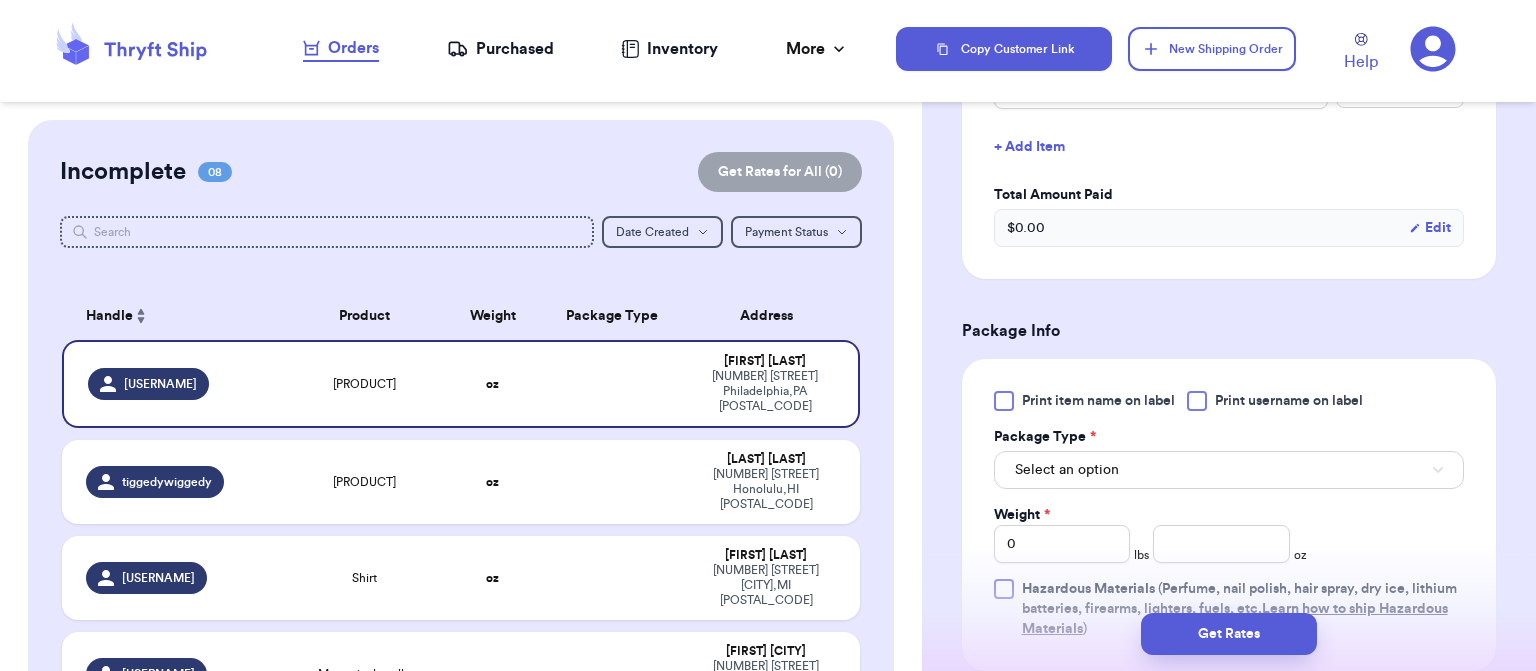 scroll, scrollTop: 750, scrollLeft: 0, axis: vertical 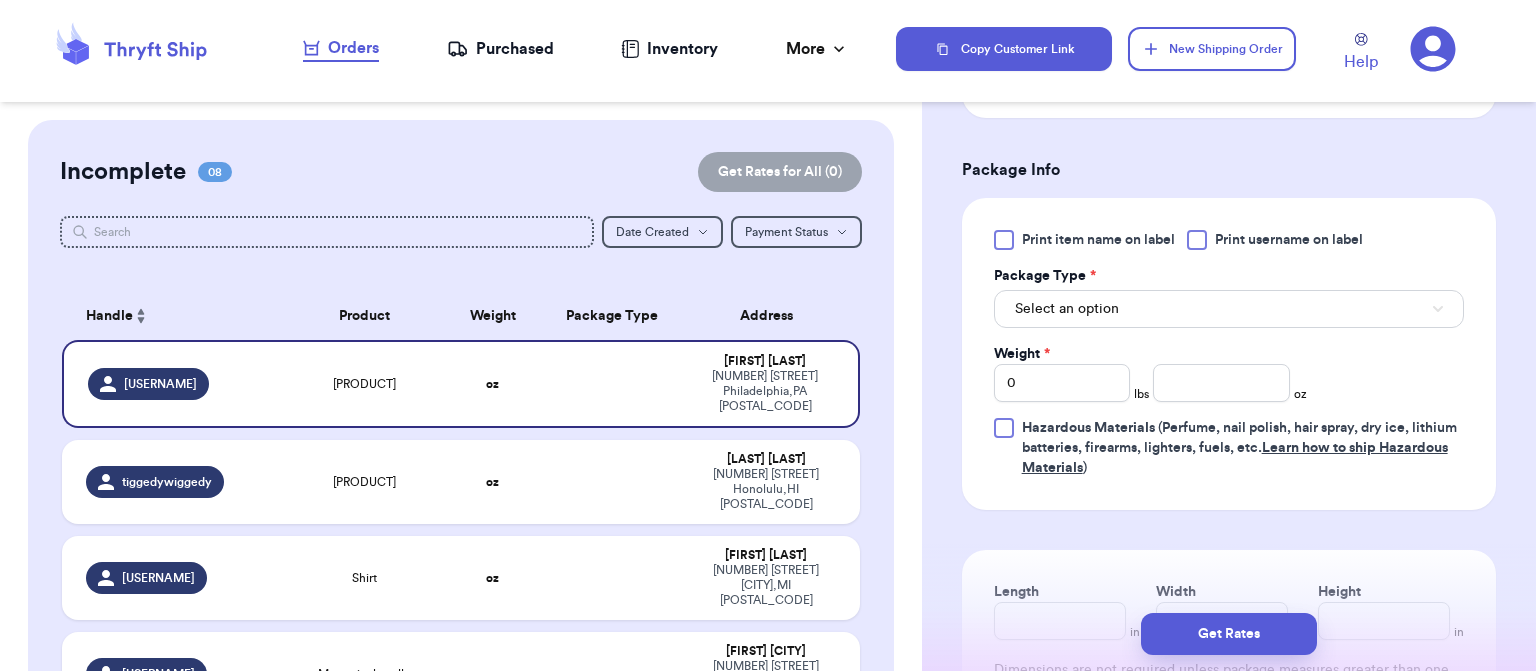 click on "Select an option" at bounding box center (1229, 309) 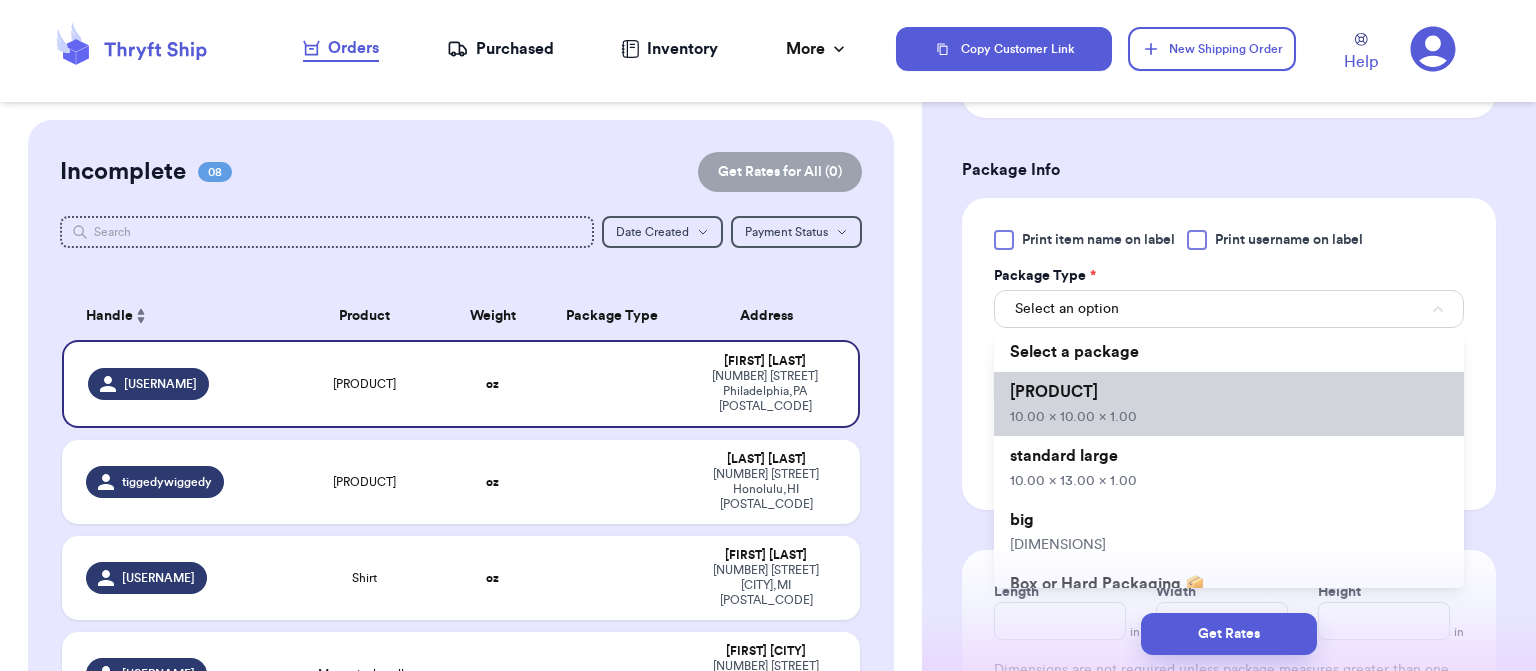 click on "standard 10.00 x 10.00 x 1.00" at bounding box center (1229, 404) 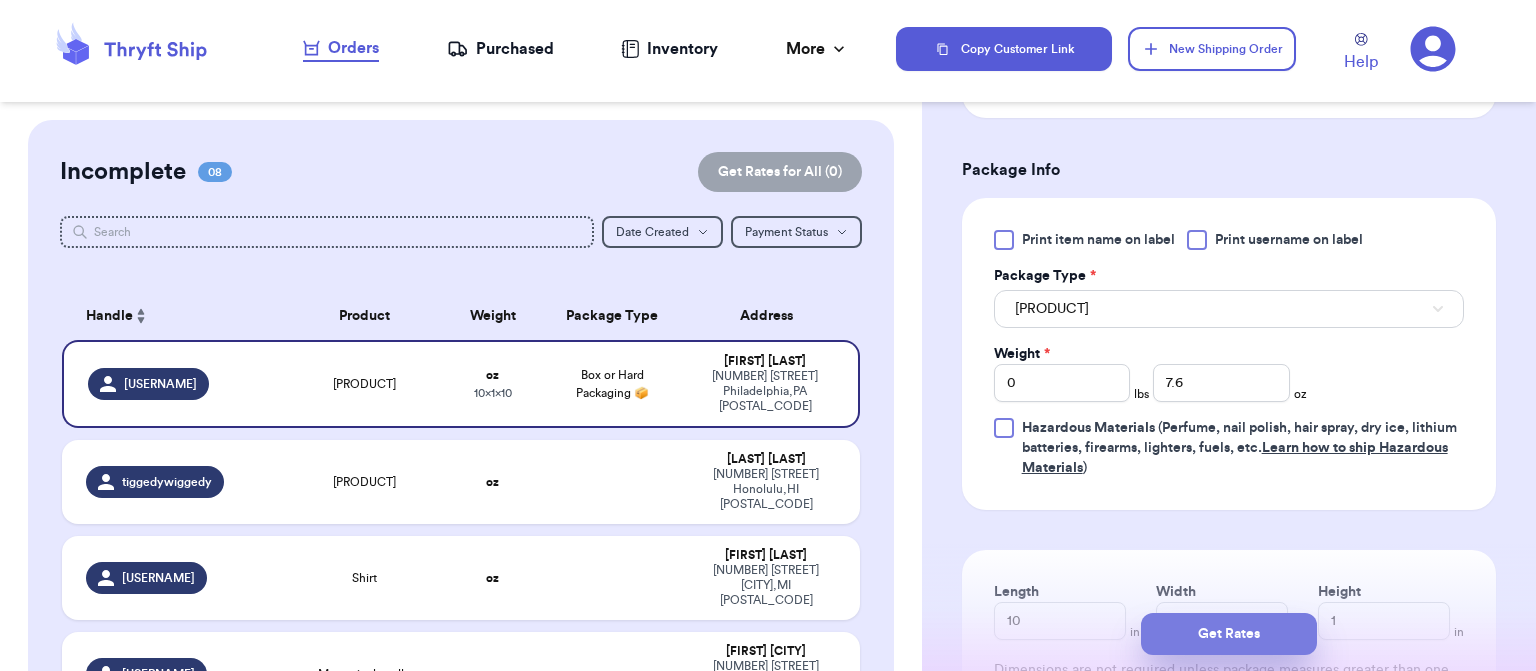 click on "Get Rates" at bounding box center (1229, 634) 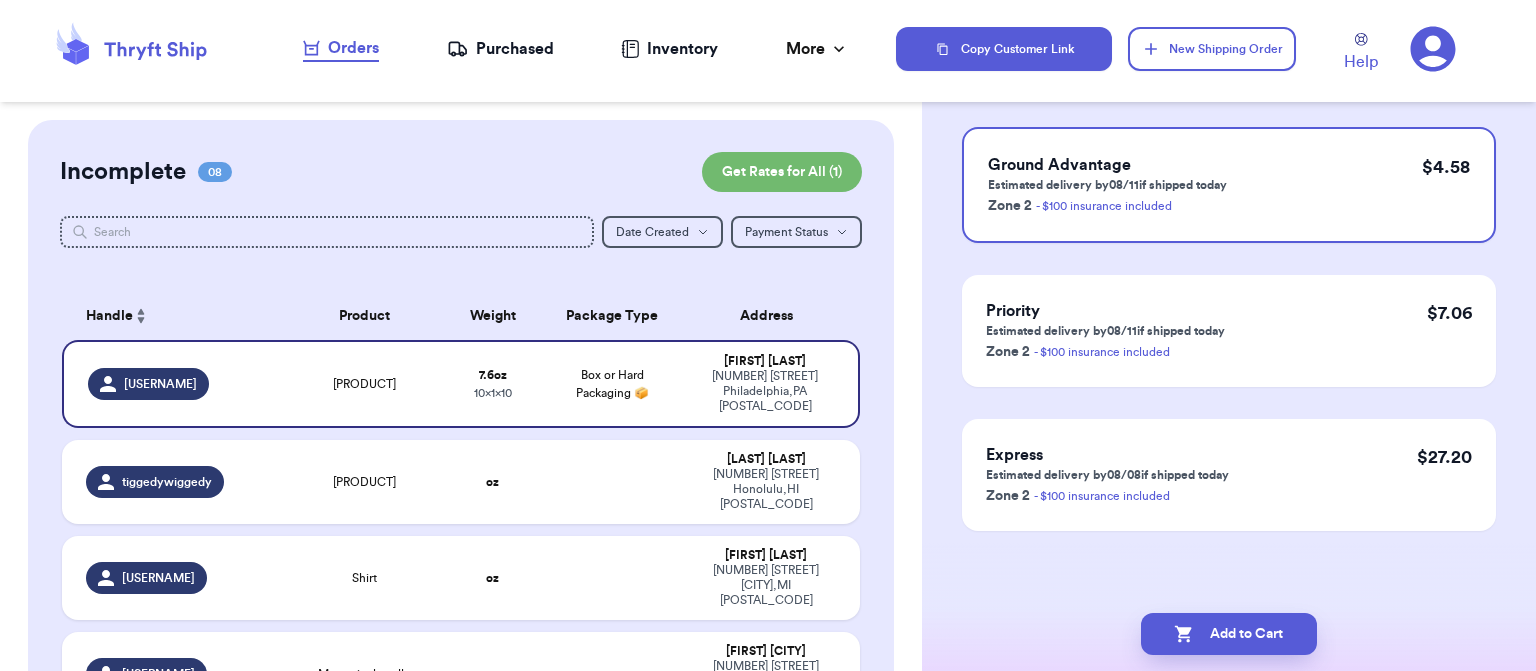 scroll, scrollTop: 0, scrollLeft: 0, axis: both 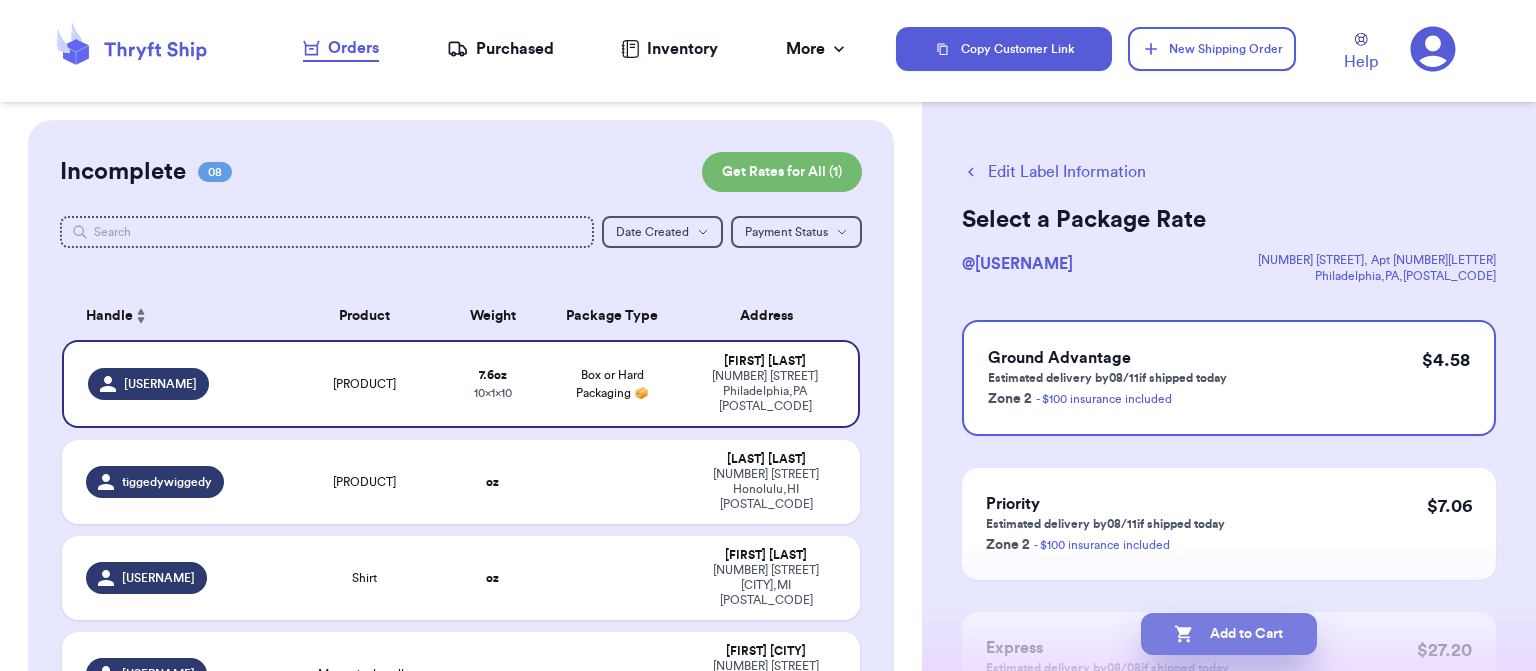 click on "Add to Cart" at bounding box center (1229, 634) 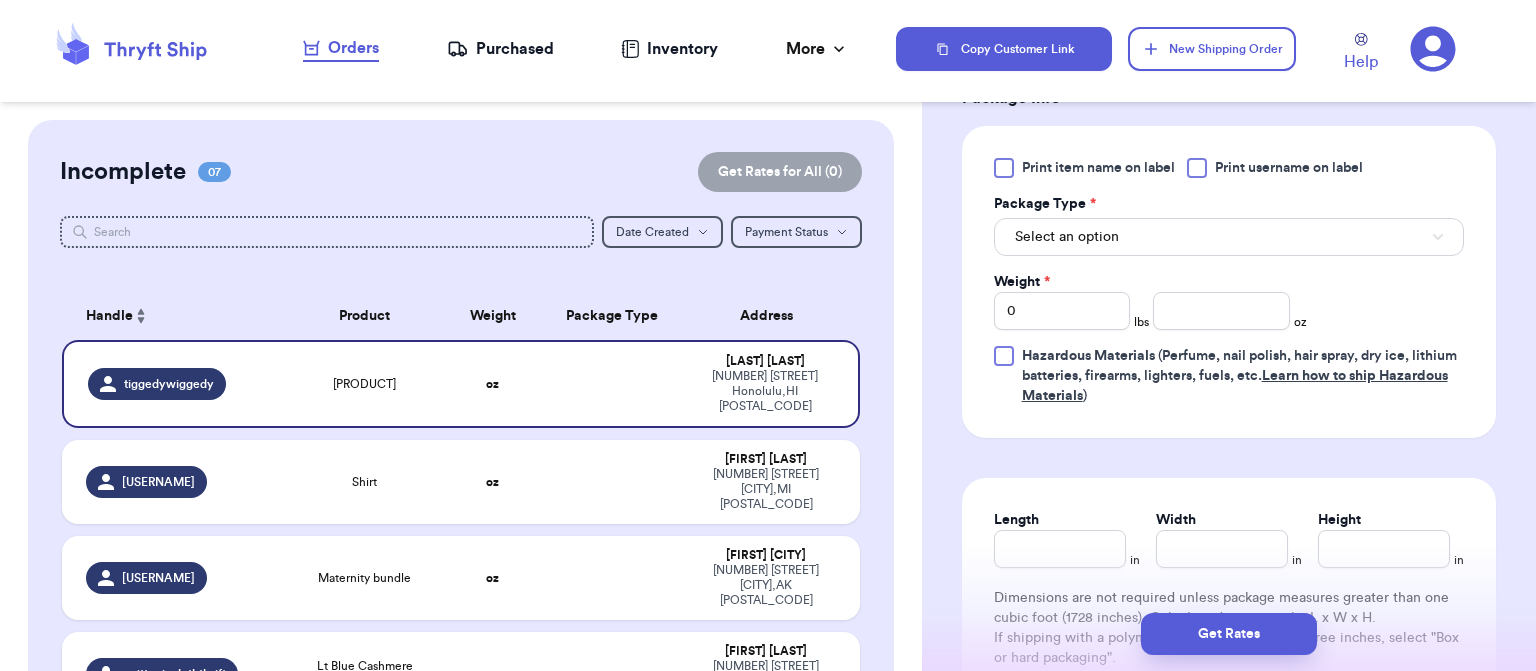 scroll, scrollTop: 825, scrollLeft: 0, axis: vertical 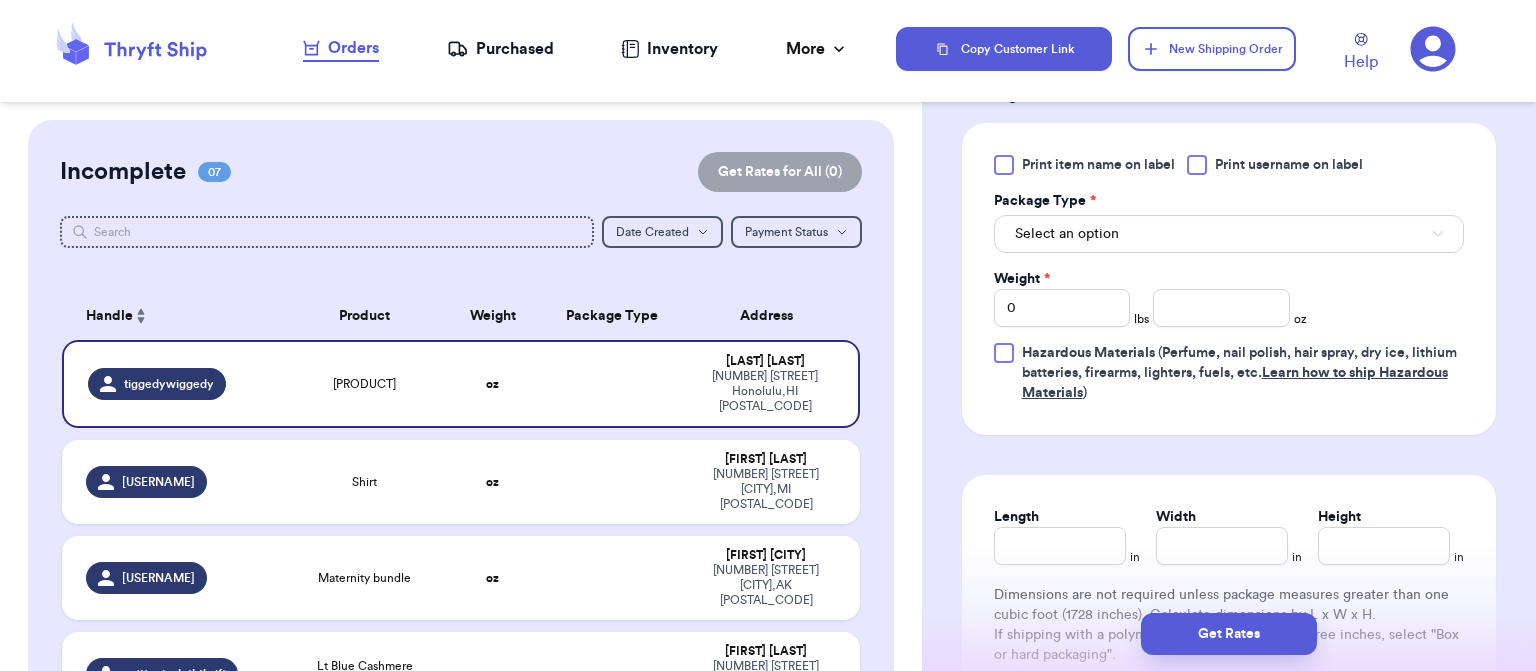 click on "Select an option" at bounding box center [1229, 234] 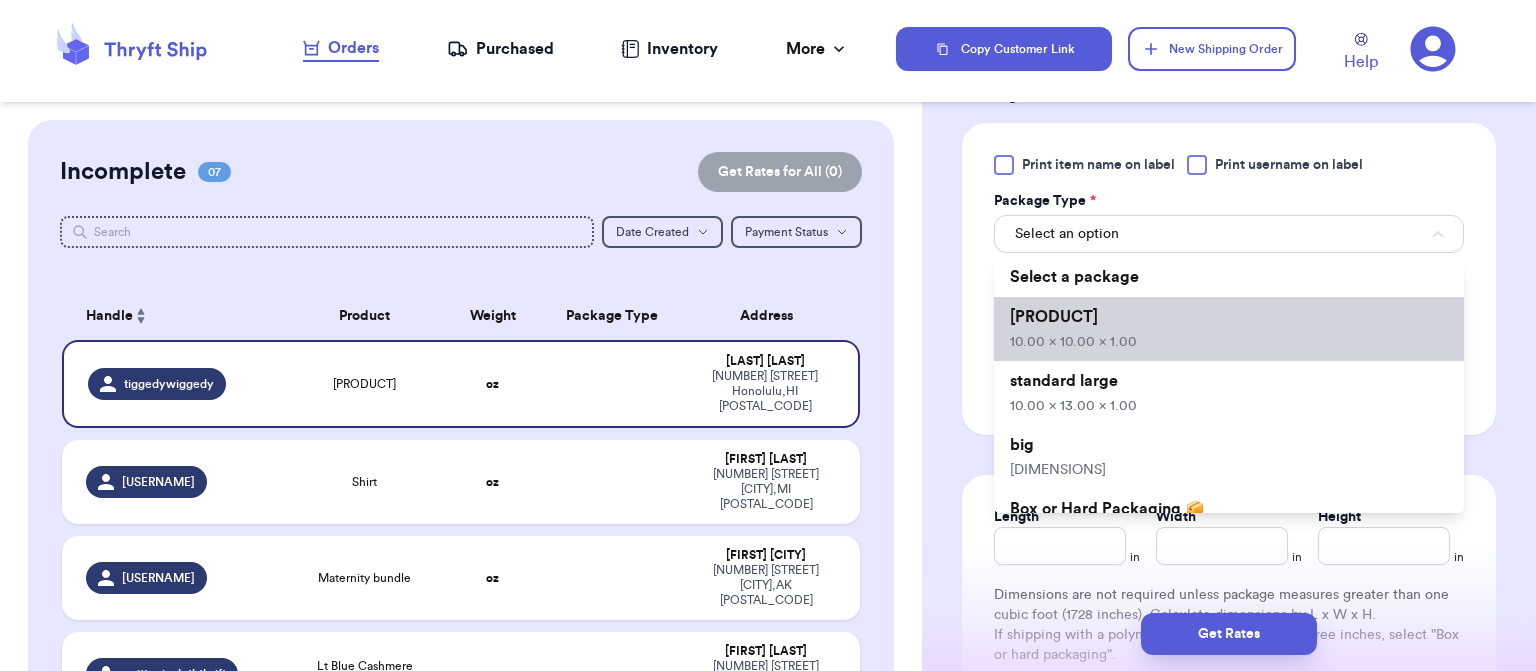 click on "standard 10.00 x 10.00 x 1.00" at bounding box center (1229, 329) 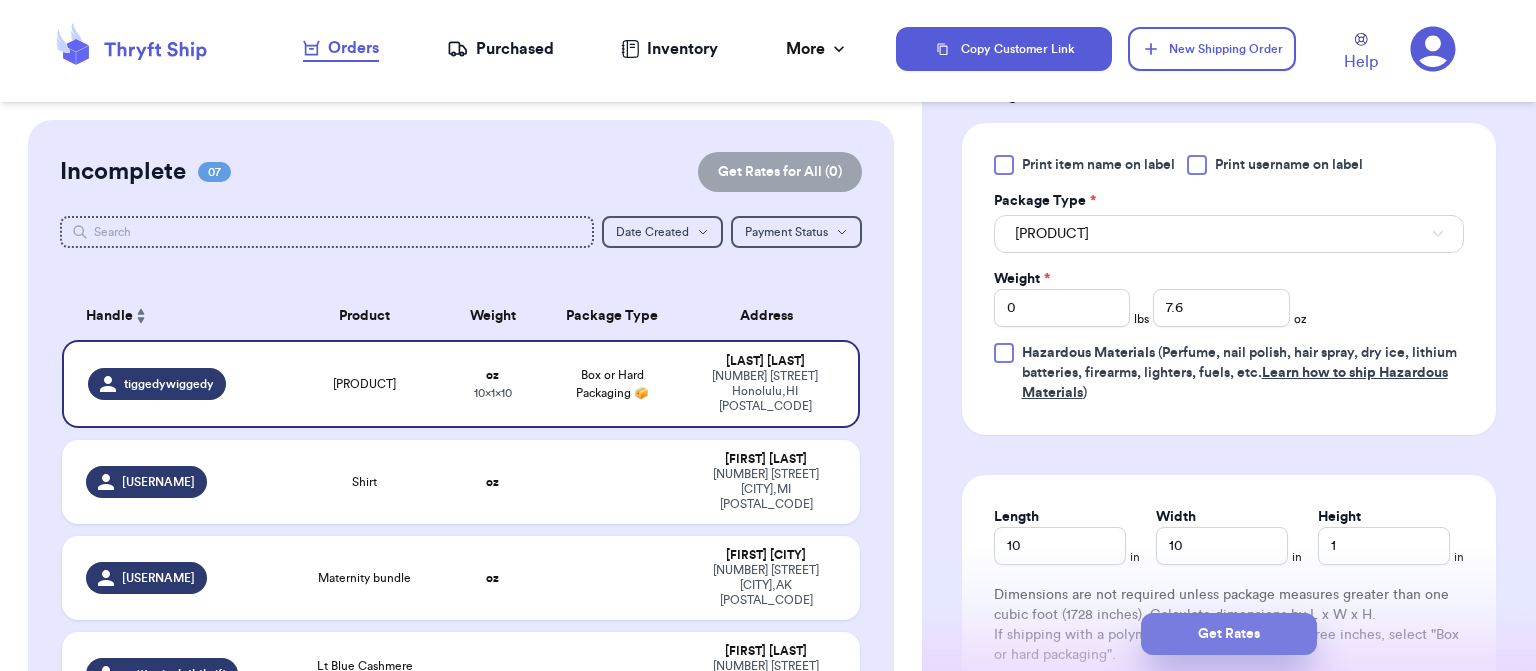 click on "Get Rates" at bounding box center (1229, 634) 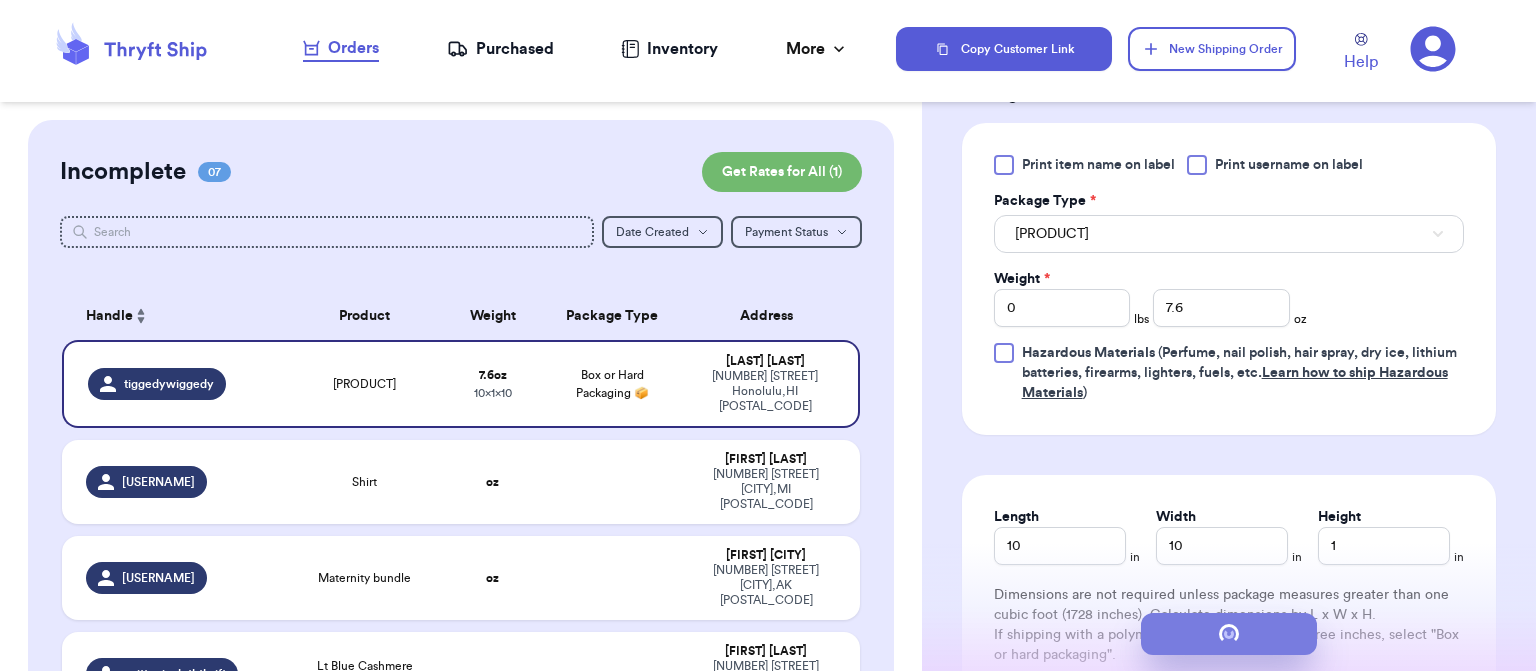 scroll, scrollTop: 0, scrollLeft: 0, axis: both 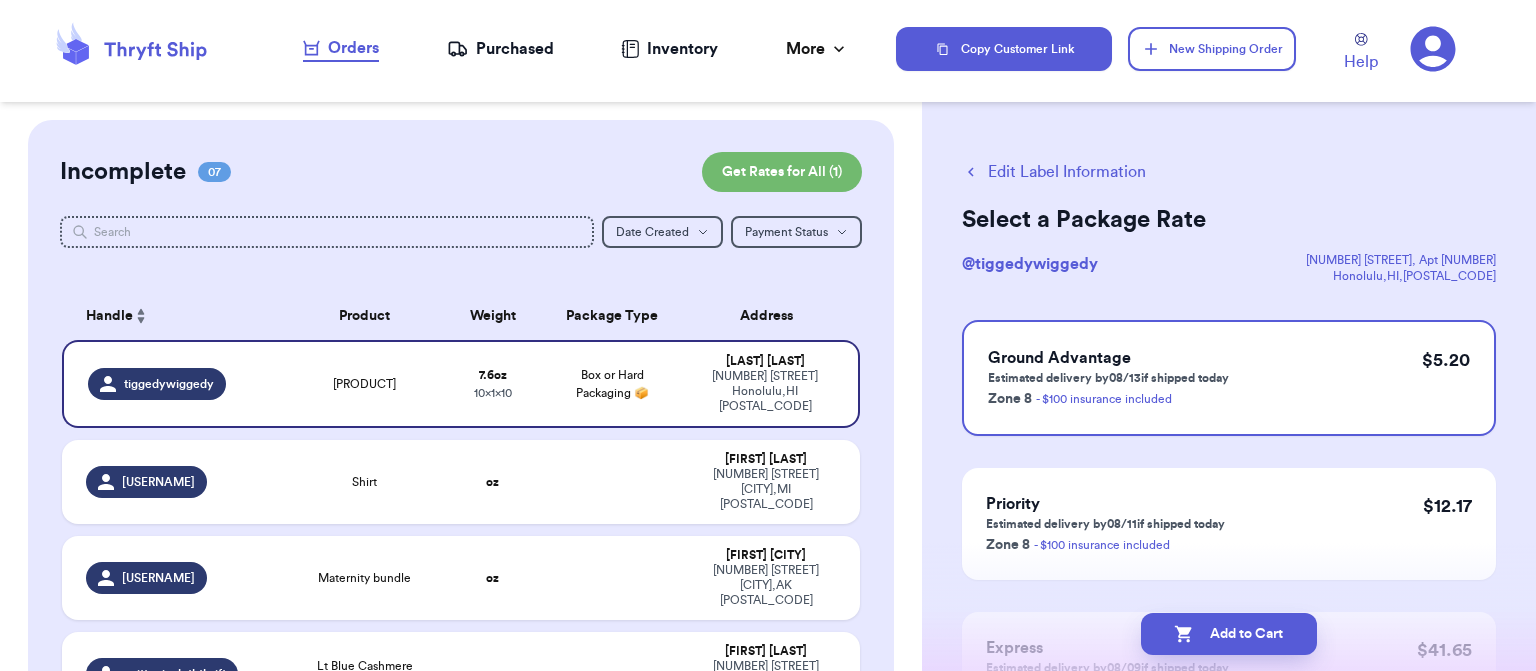 click on "Add to Cart" at bounding box center [1229, 634] 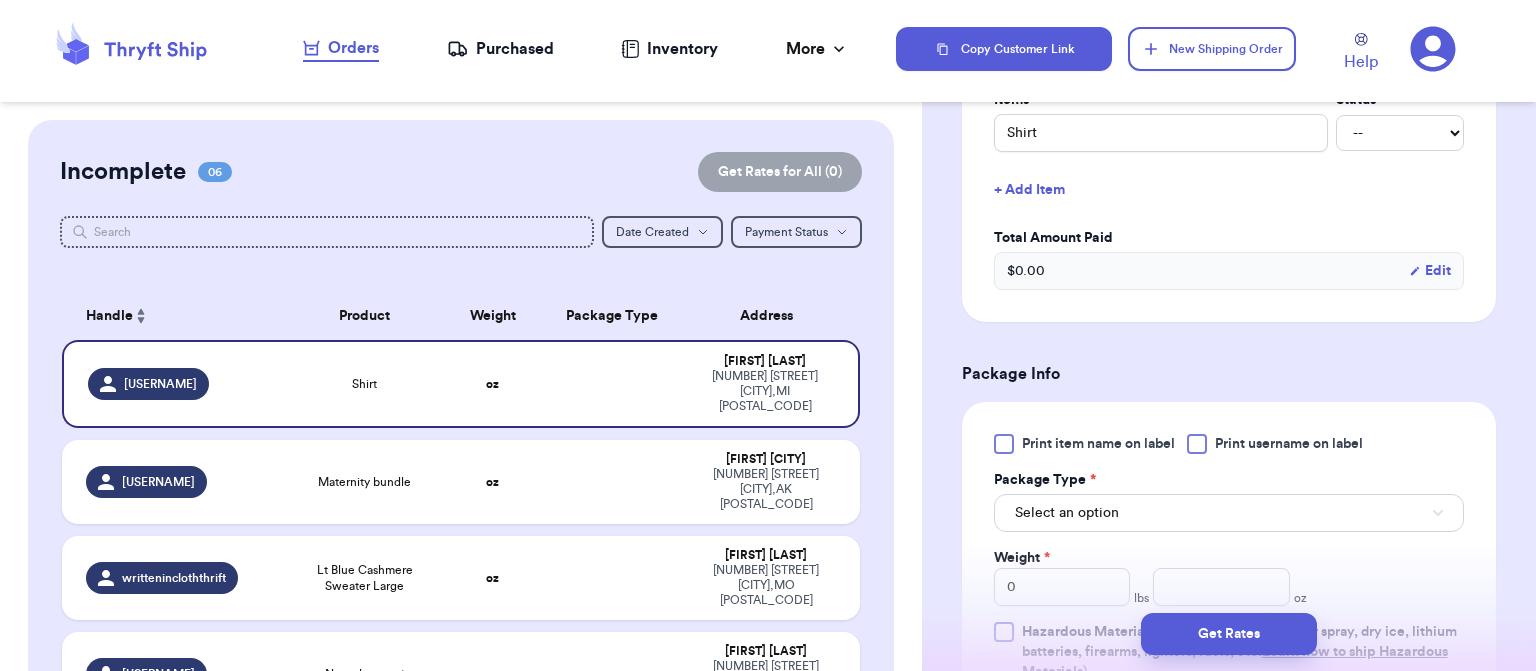 scroll, scrollTop: 636, scrollLeft: 0, axis: vertical 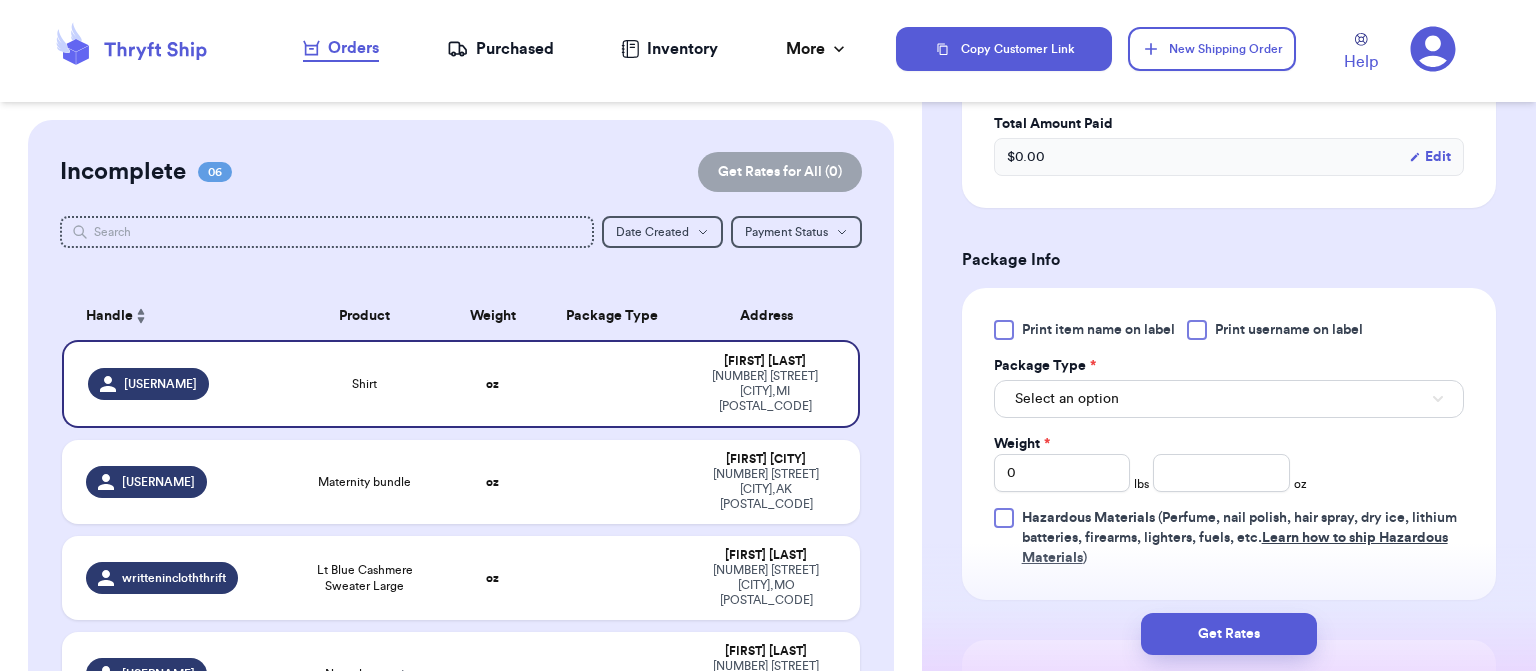 click on "Select an option" at bounding box center [1229, 399] 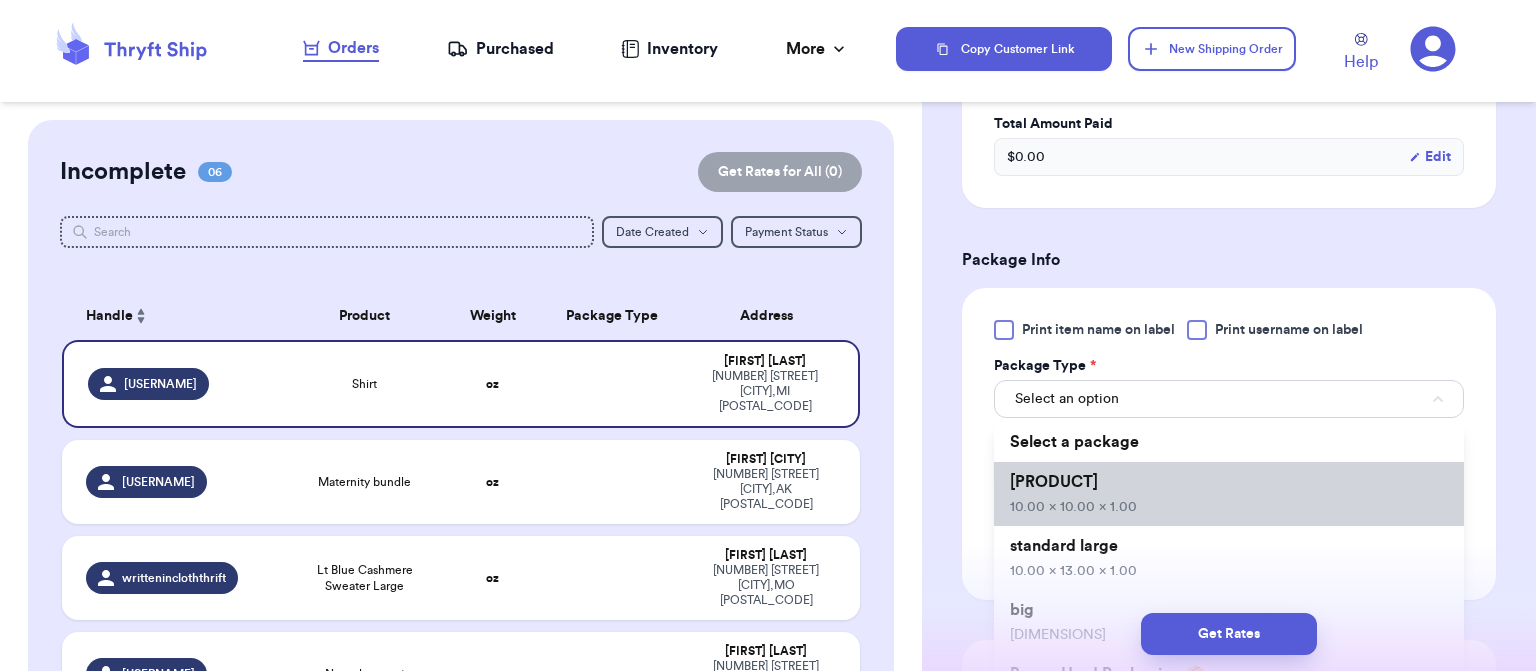 click on "standard 10.00 x 10.00 x 1.00" at bounding box center [1229, 494] 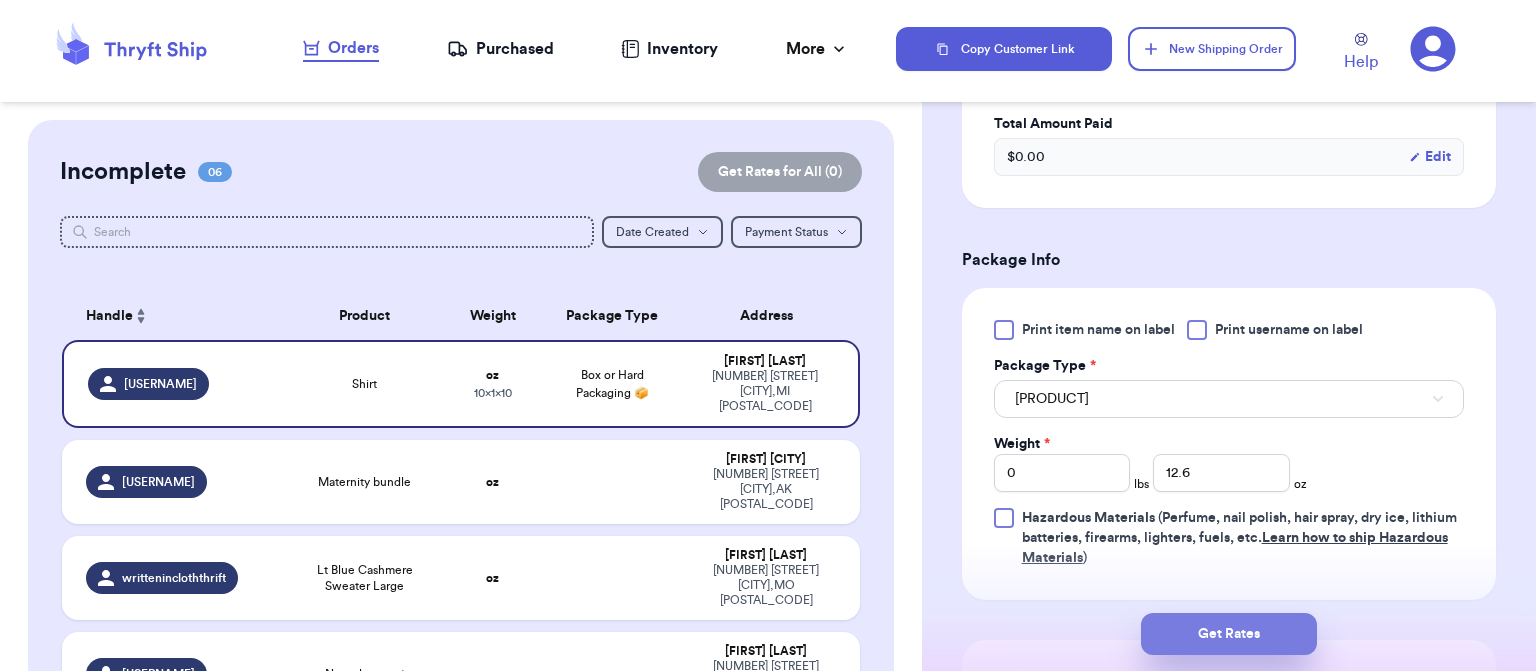 click on "Get Rates" at bounding box center (1229, 634) 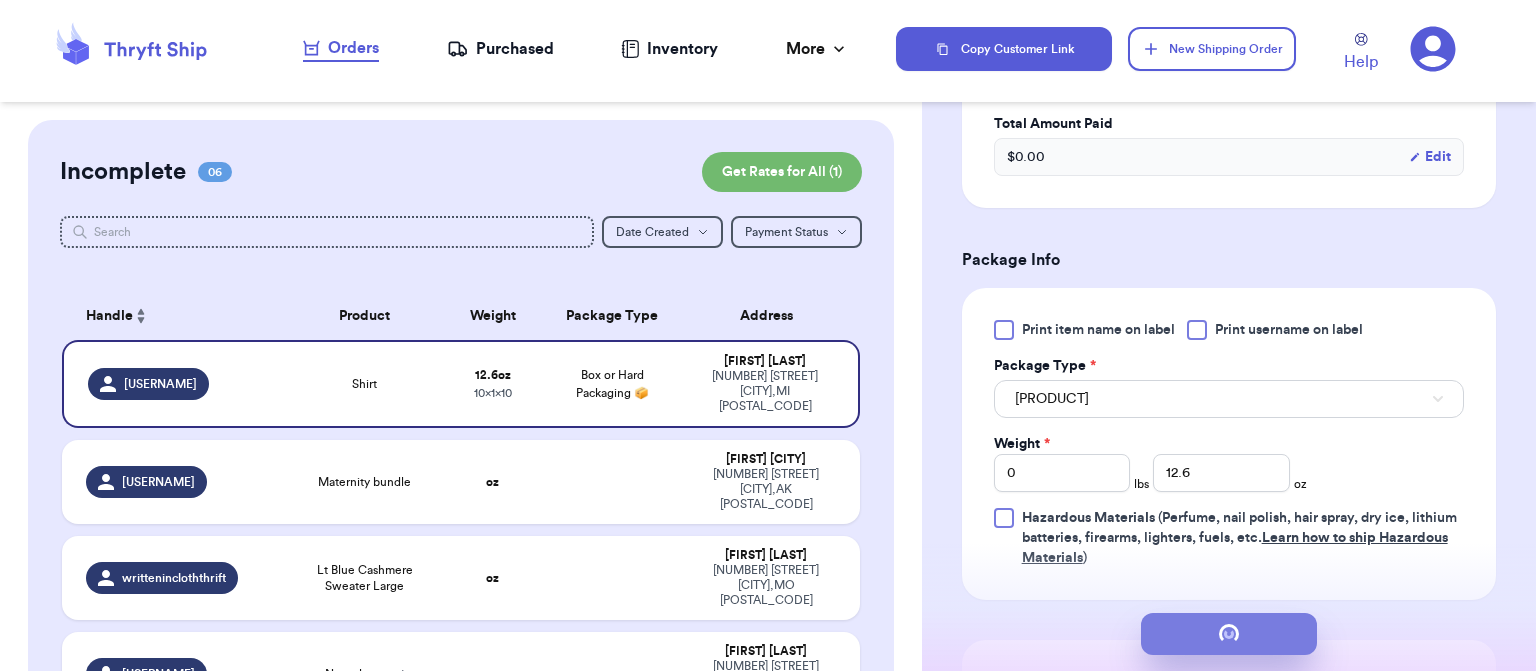 scroll, scrollTop: 0, scrollLeft: 0, axis: both 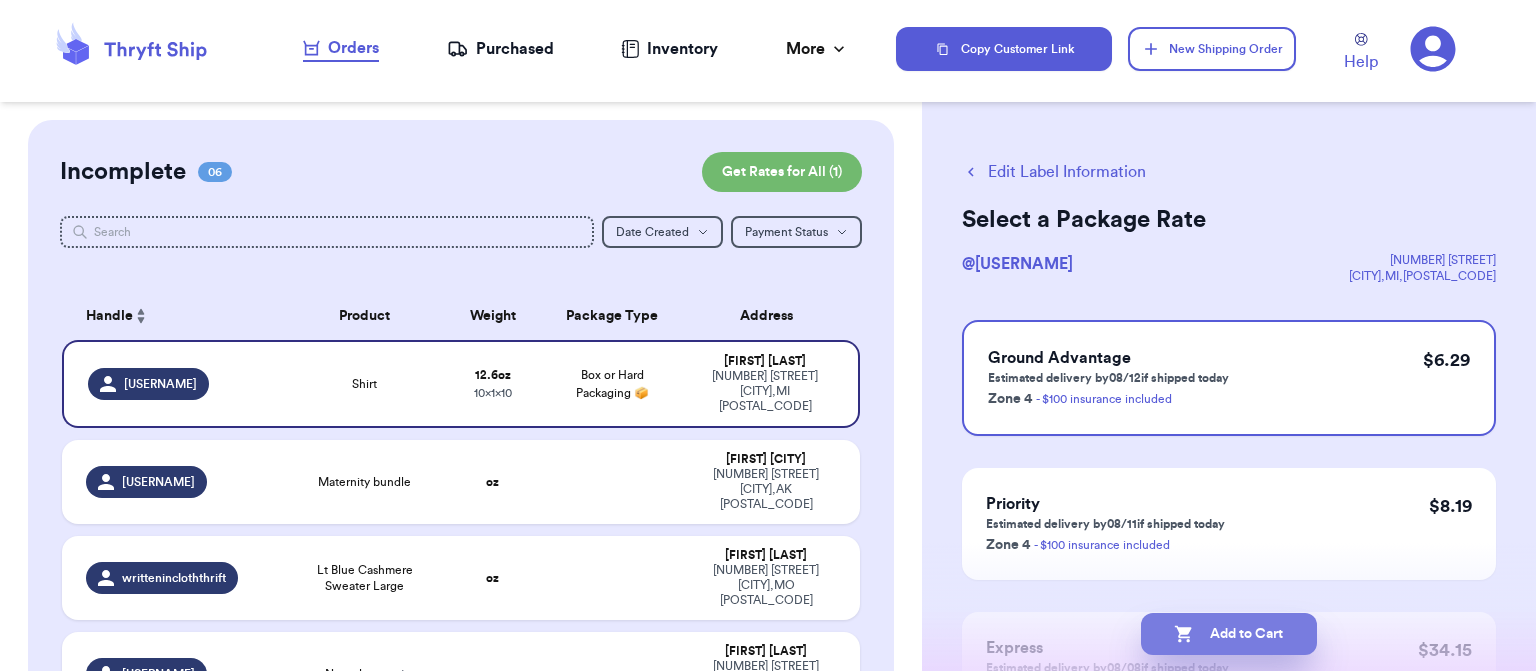 click on "Add to Cart" at bounding box center [1229, 634] 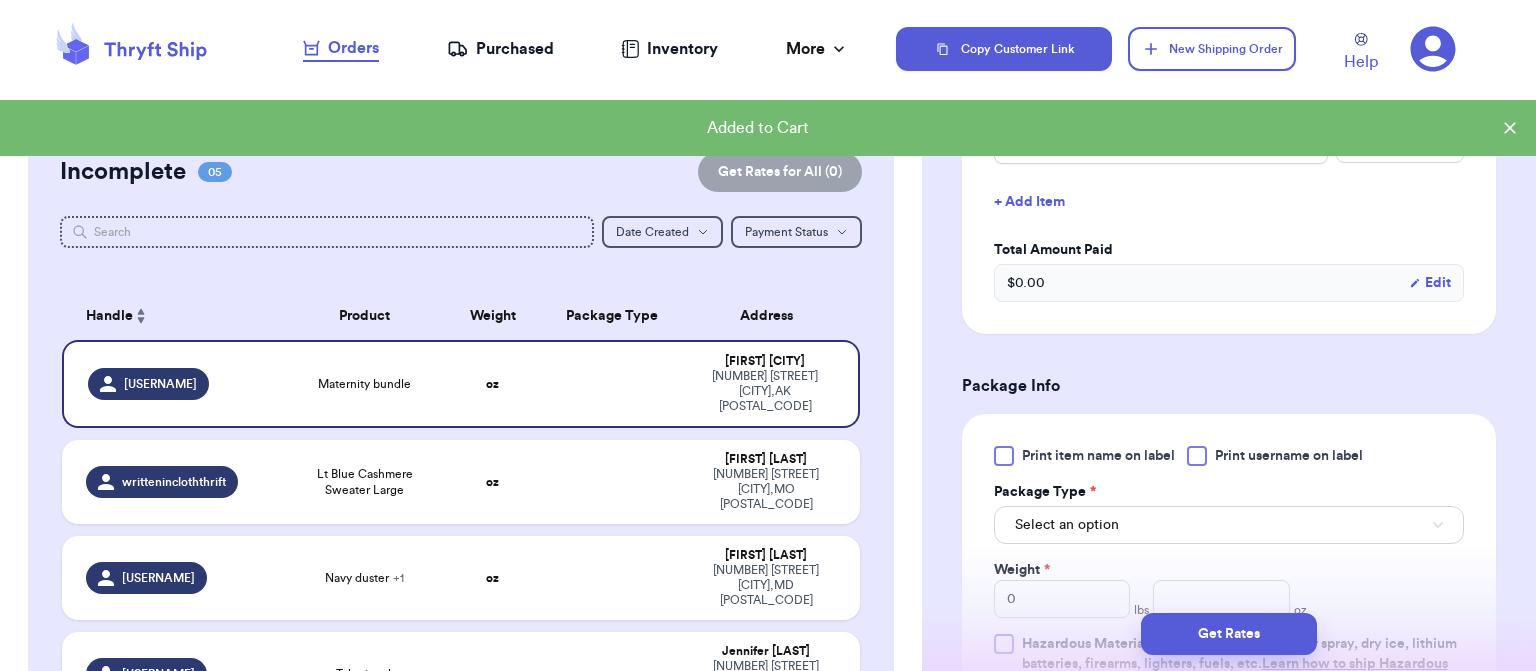 scroll, scrollTop: 660, scrollLeft: 0, axis: vertical 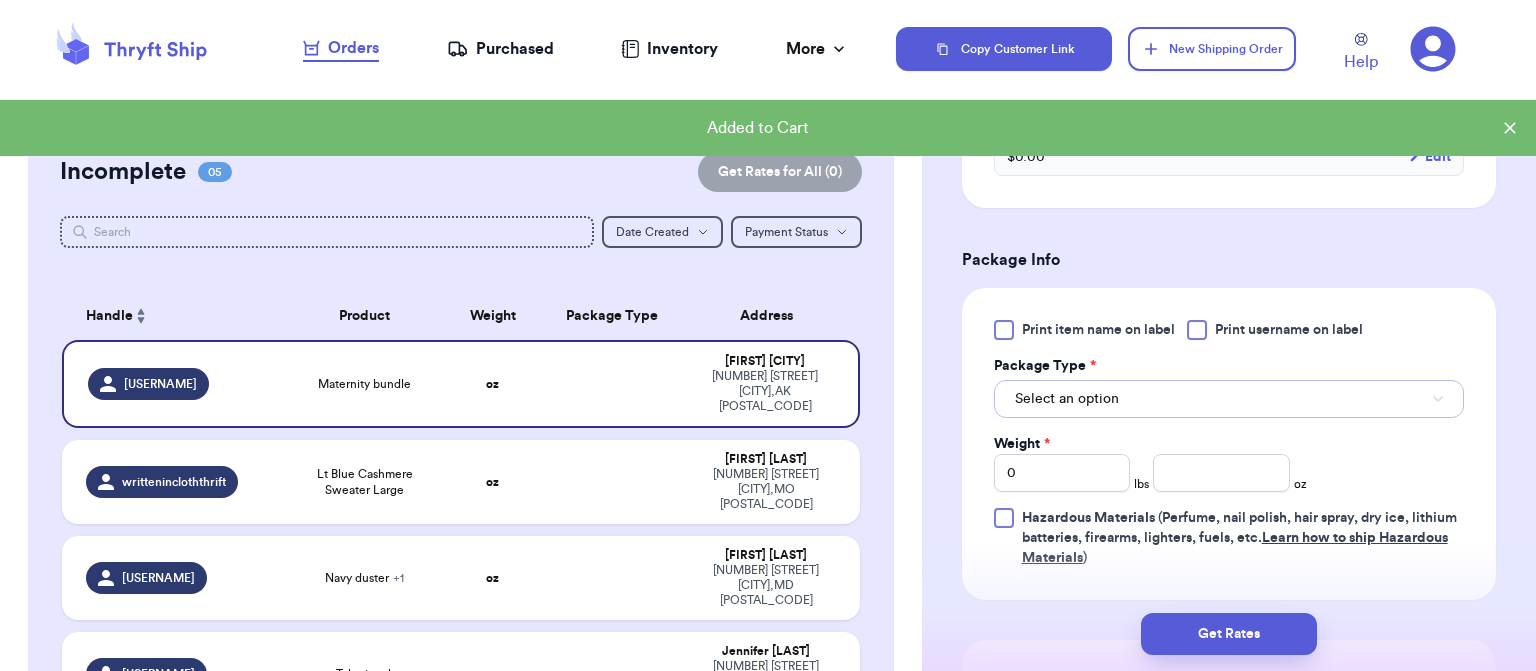 click on "Select an option" at bounding box center [1229, 399] 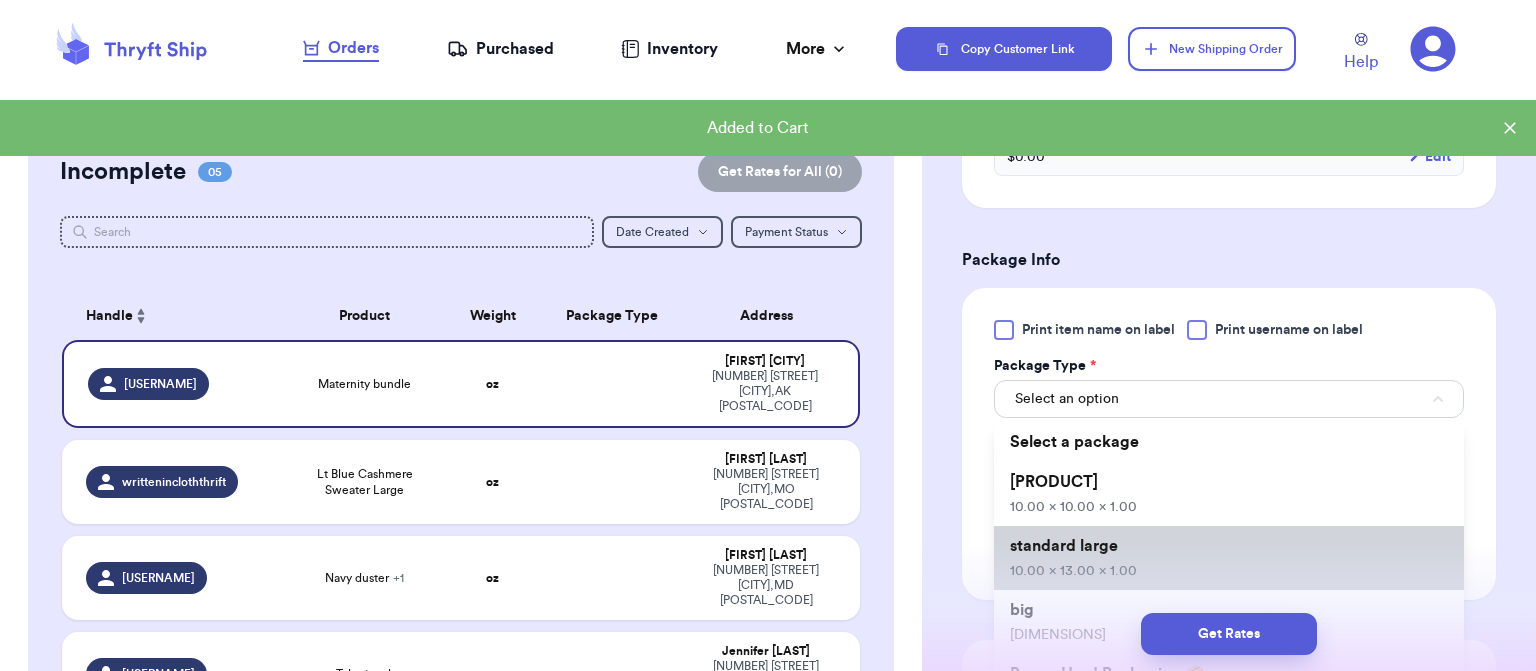 click on "10.00 x 13.00 x 1.00" at bounding box center (1073, 571) 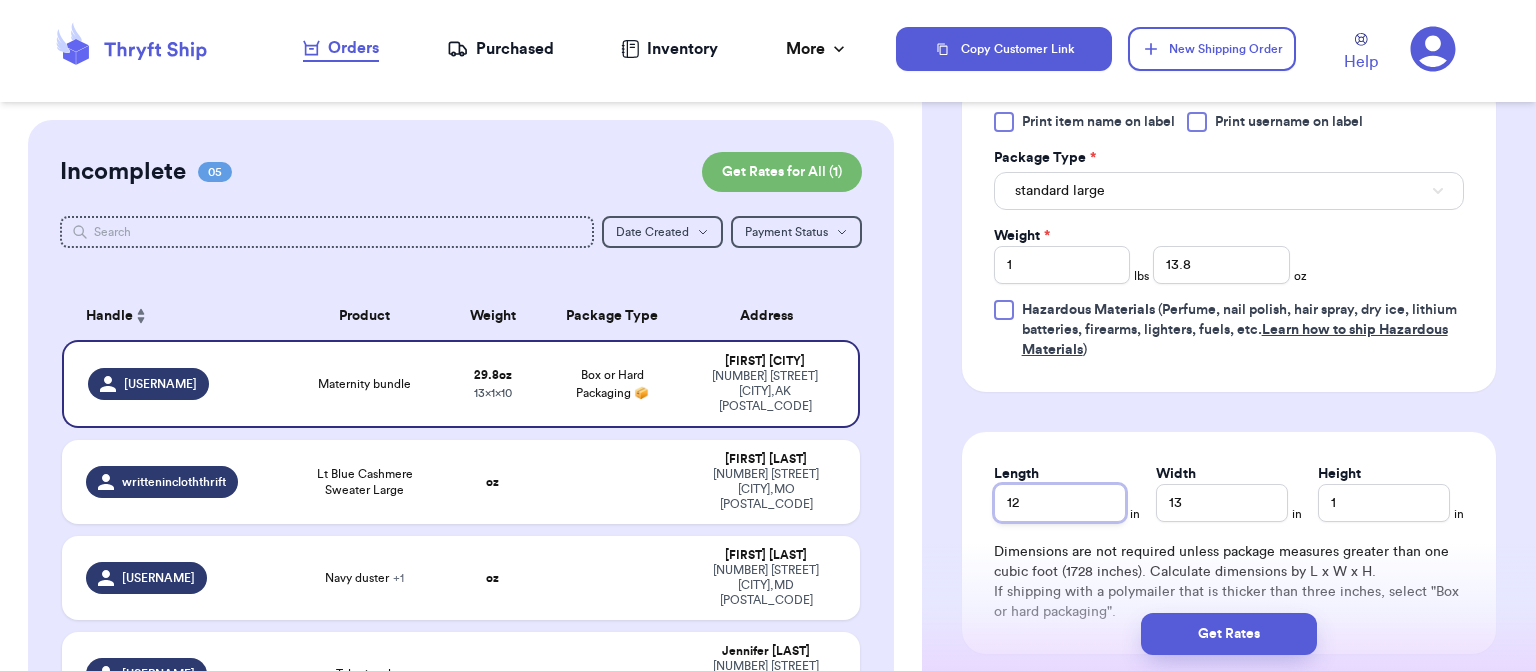 scroll, scrollTop: 967, scrollLeft: 0, axis: vertical 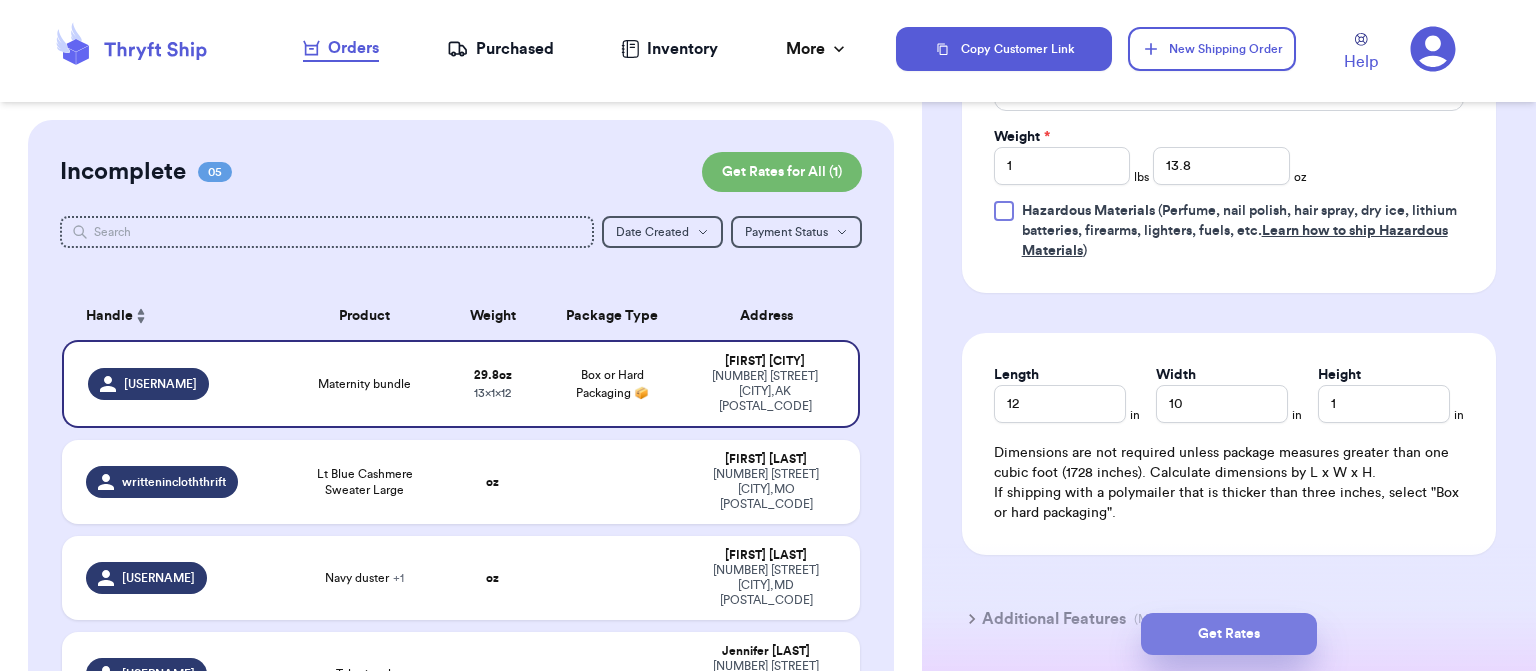 click on "Get Rates" at bounding box center (1229, 634) 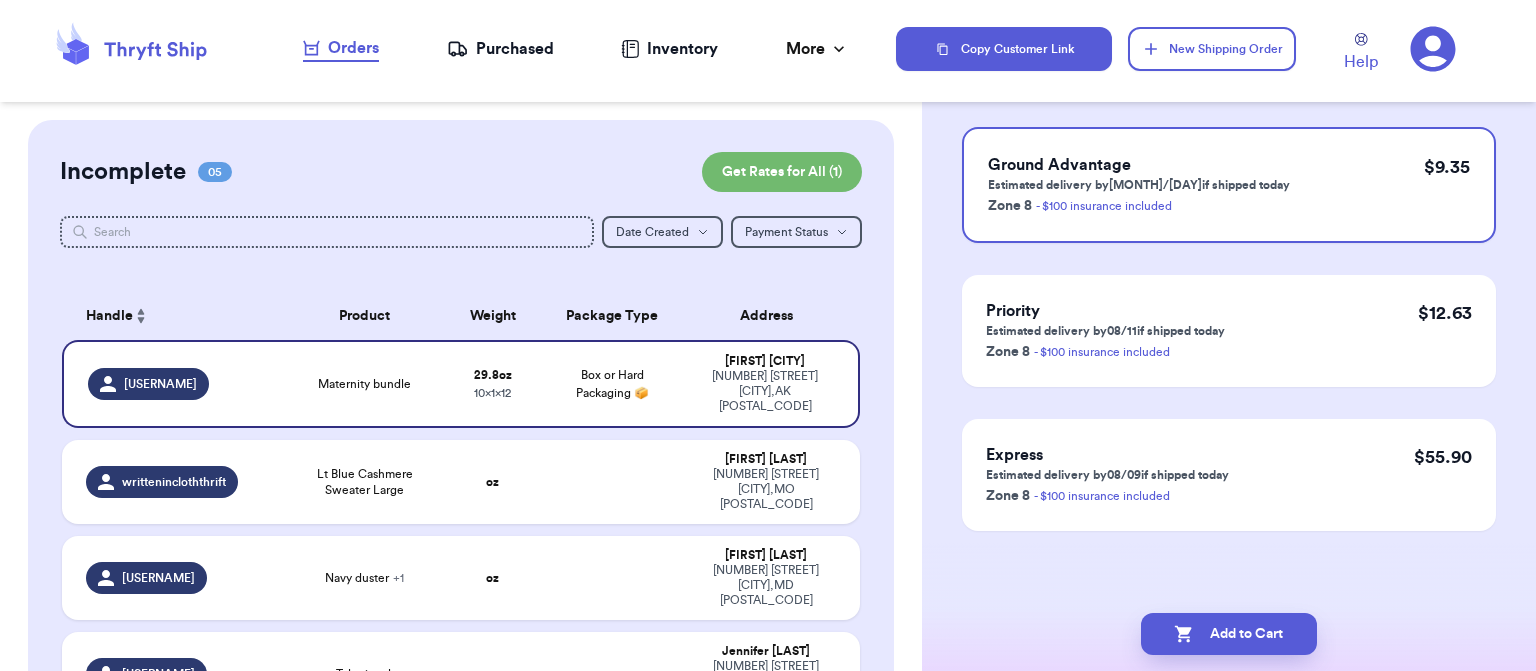 scroll, scrollTop: 0, scrollLeft: 0, axis: both 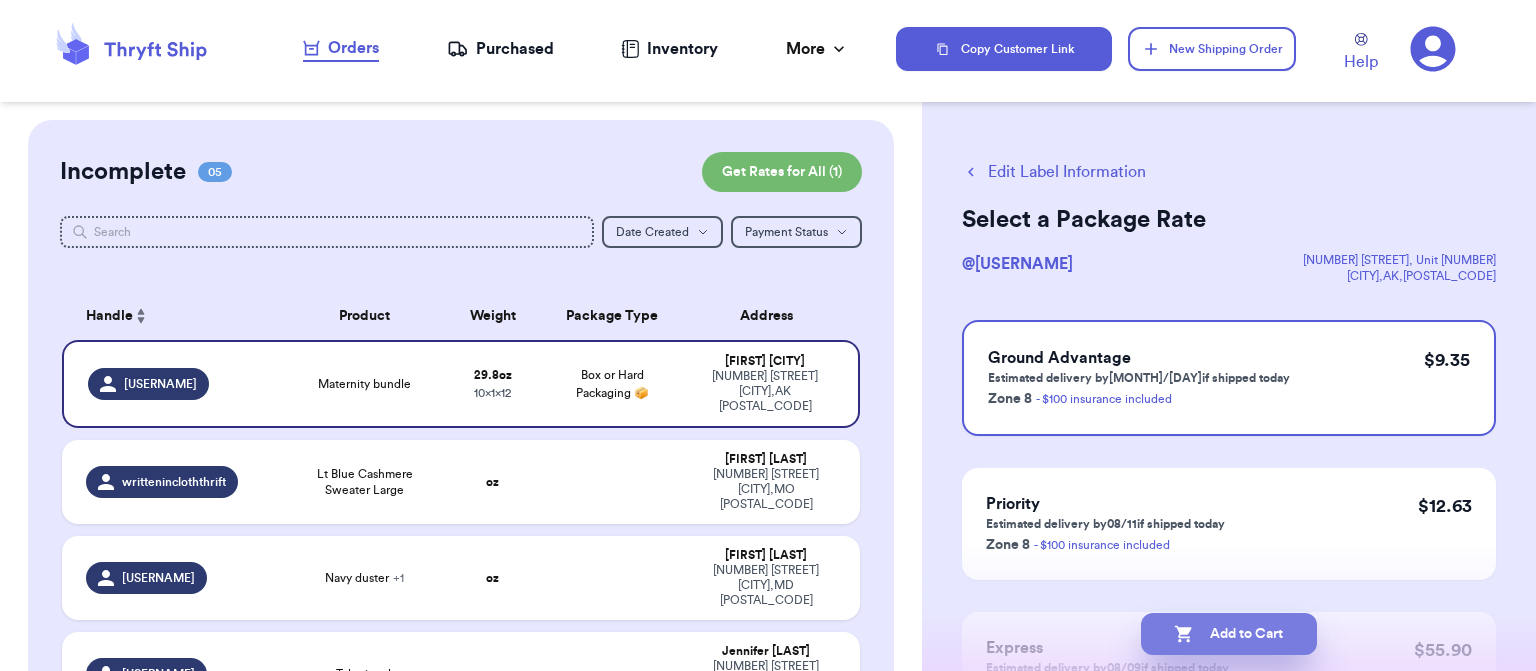 click on "Add to Cart" at bounding box center [1229, 634] 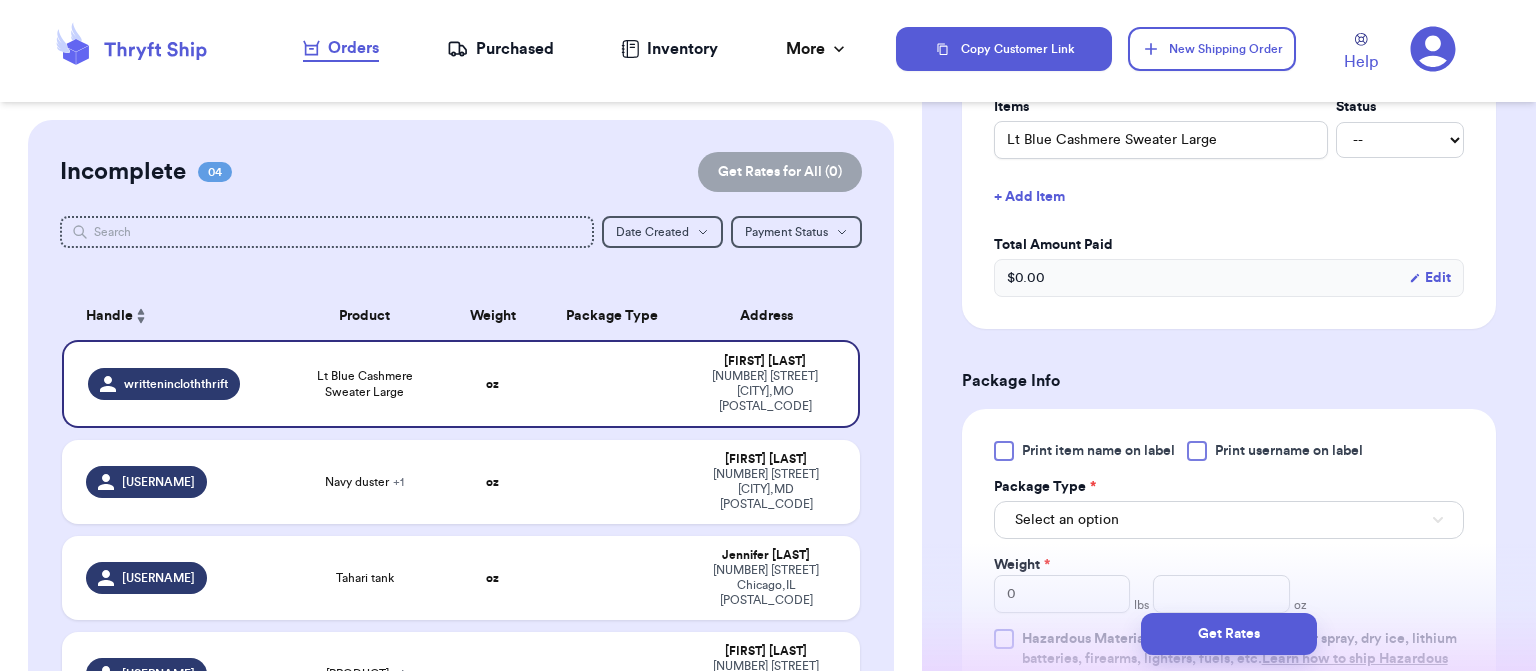 scroll, scrollTop: 627, scrollLeft: 0, axis: vertical 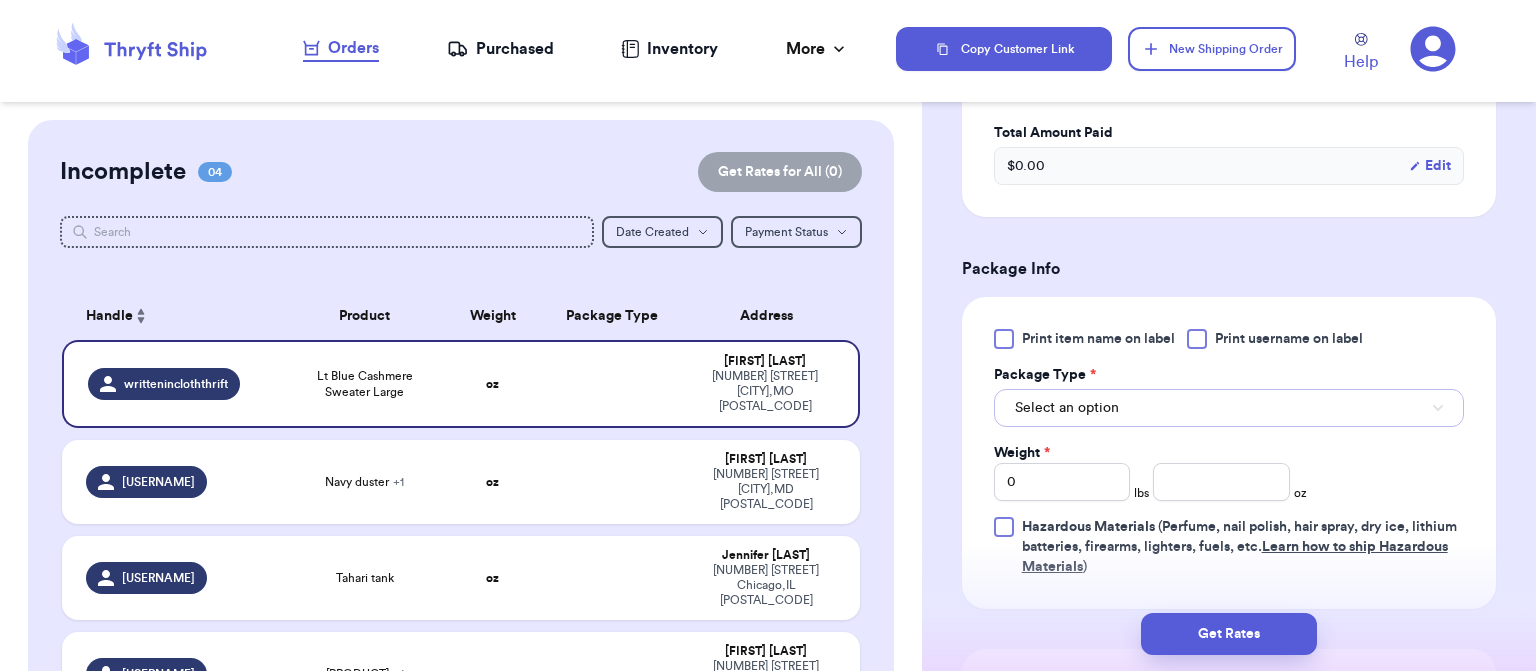 click on "Select an option" at bounding box center [1229, 408] 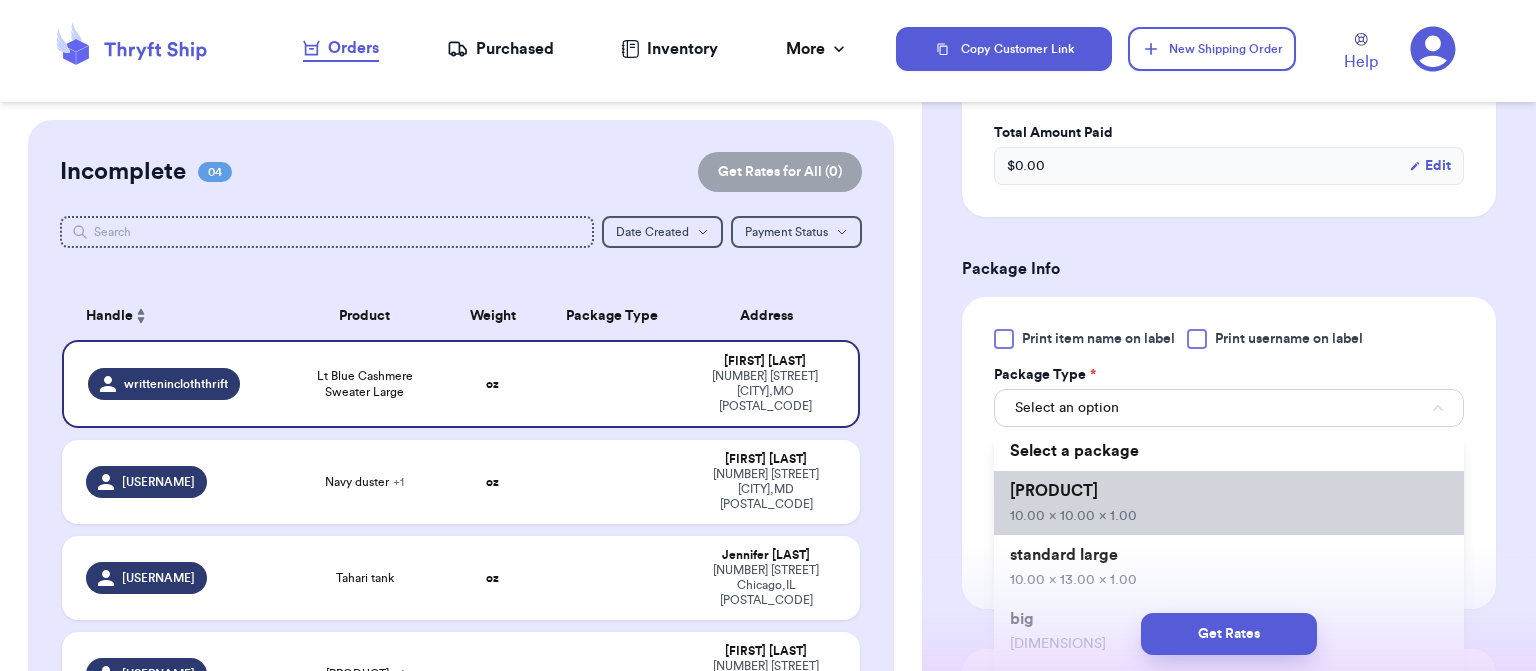 click on "standard 10.00 x 10.00 x 1.00" at bounding box center [1229, 503] 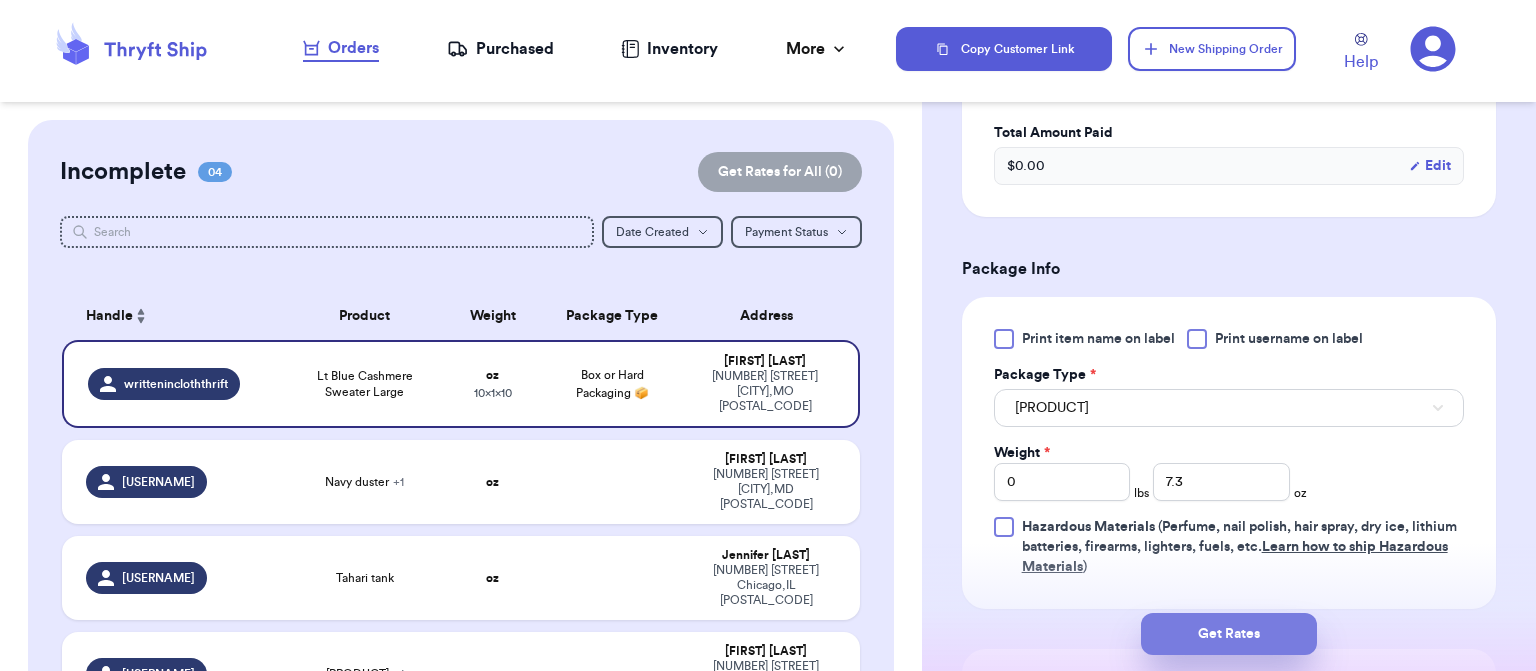 click on "Get Rates" at bounding box center [1229, 634] 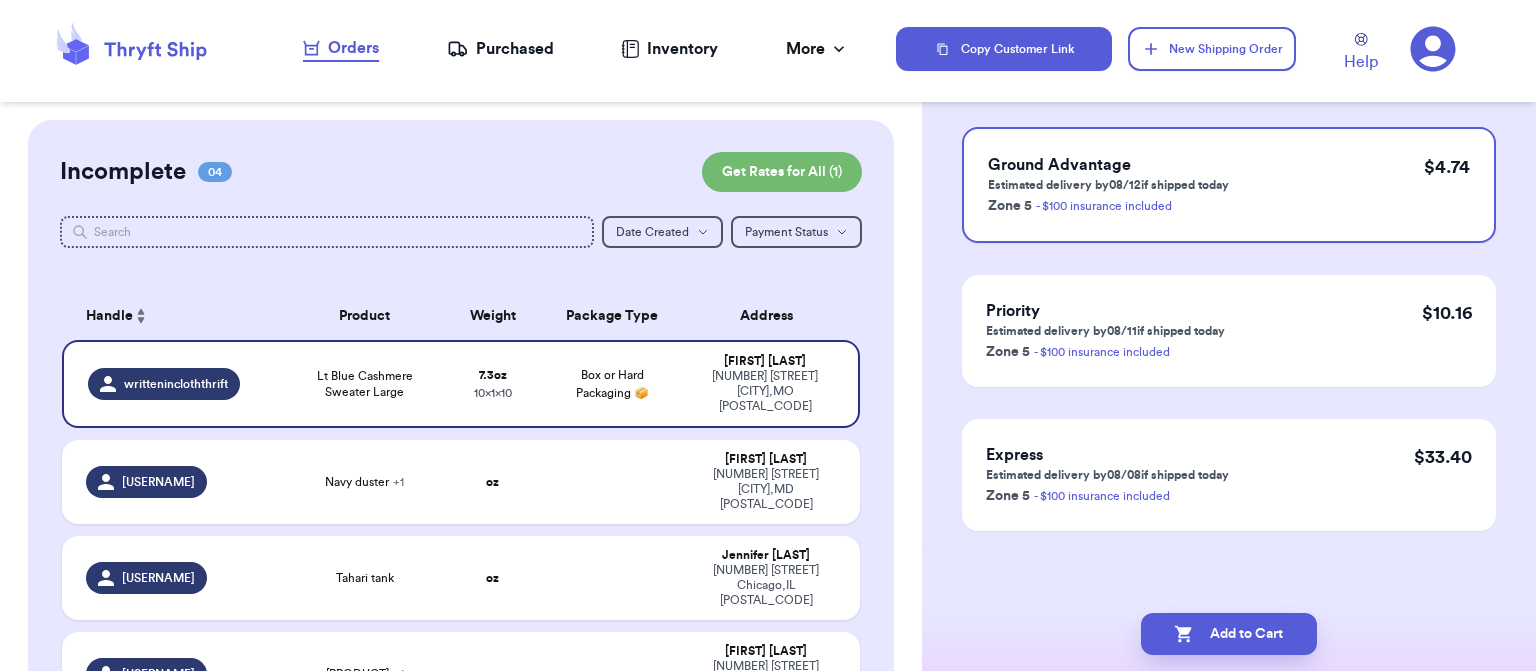 scroll, scrollTop: 0, scrollLeft: 0, axis: both 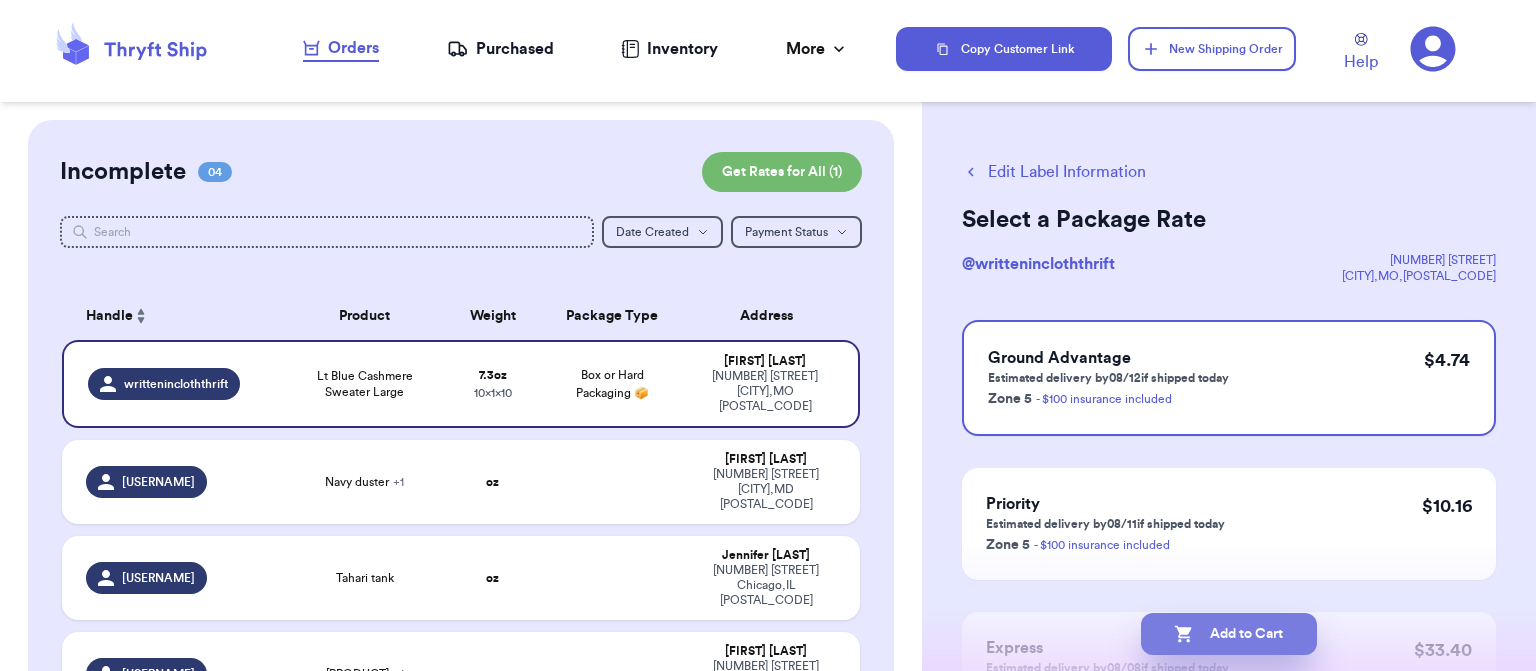 click on "Add to Cart" at bounding box center [1229, 634] 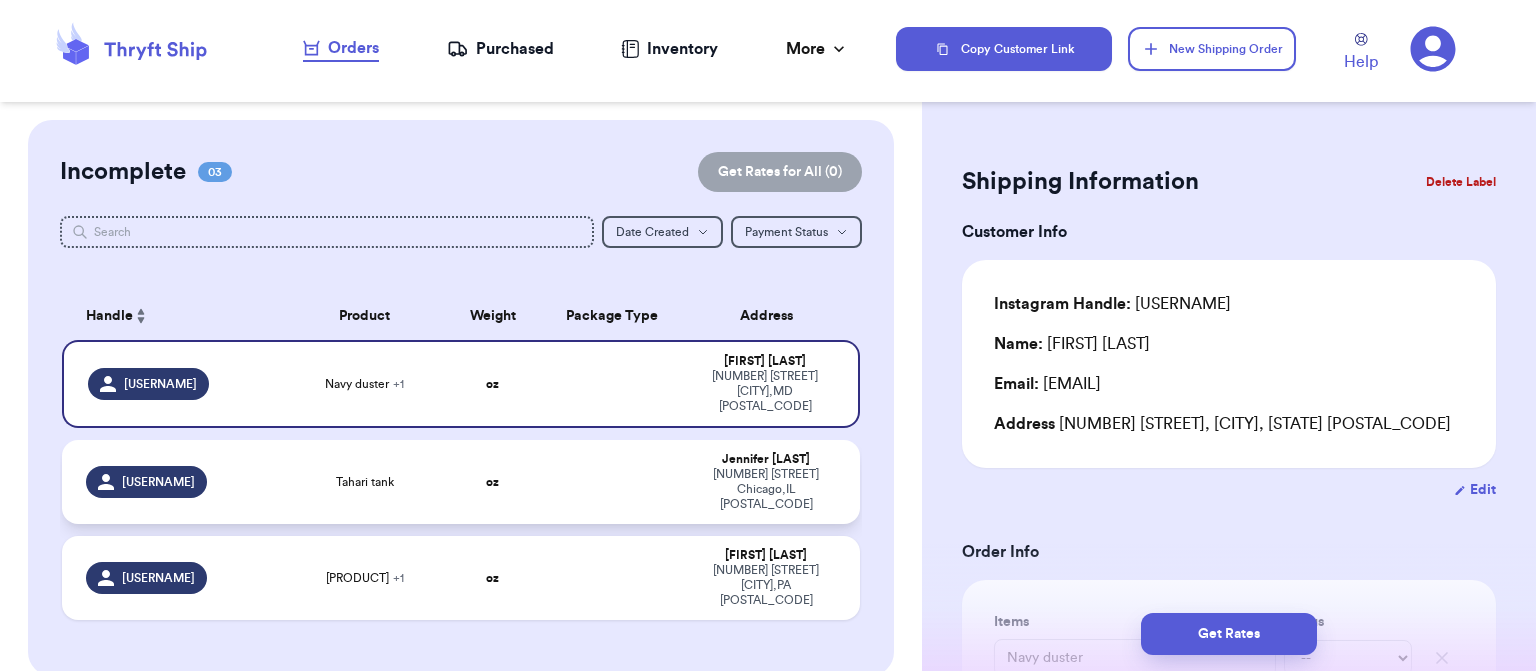 click at bounding box center (613, 482) 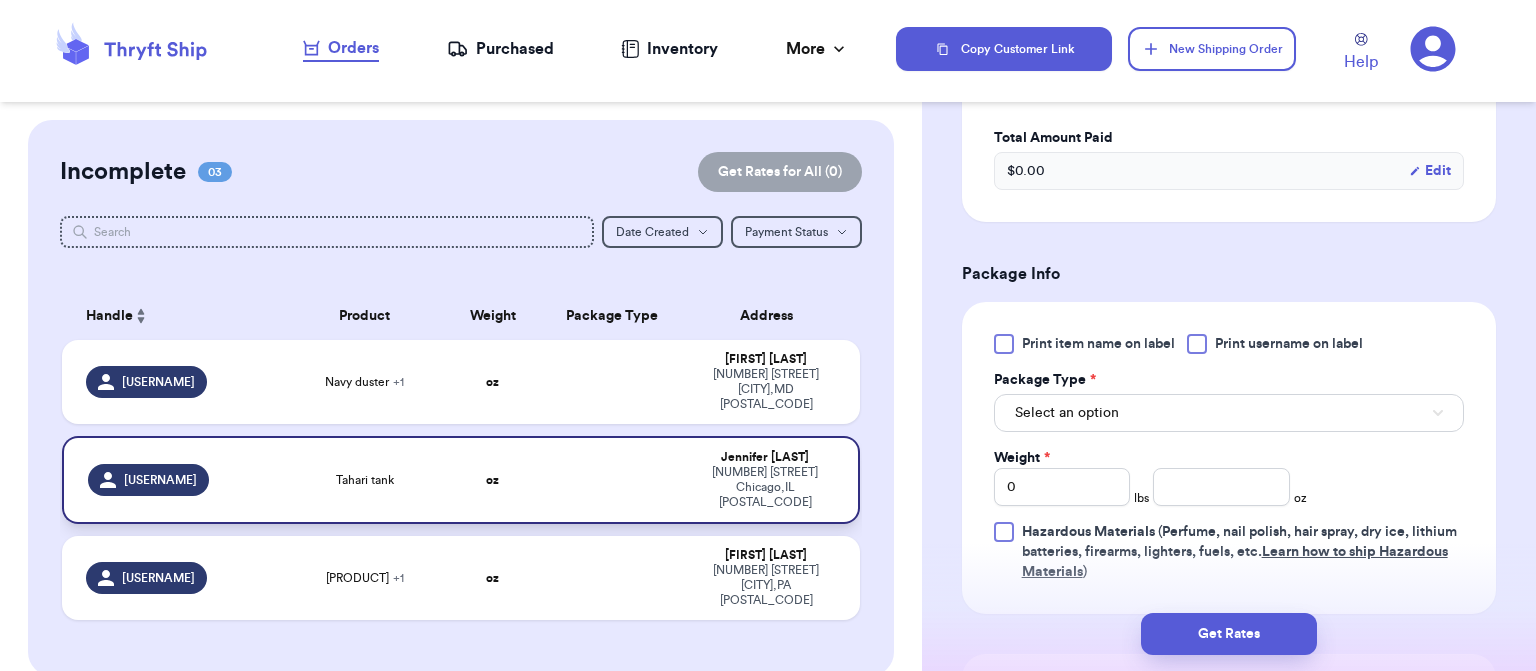 scroll, scrollTop: 661, scrollLeft: 0, axis: vertical 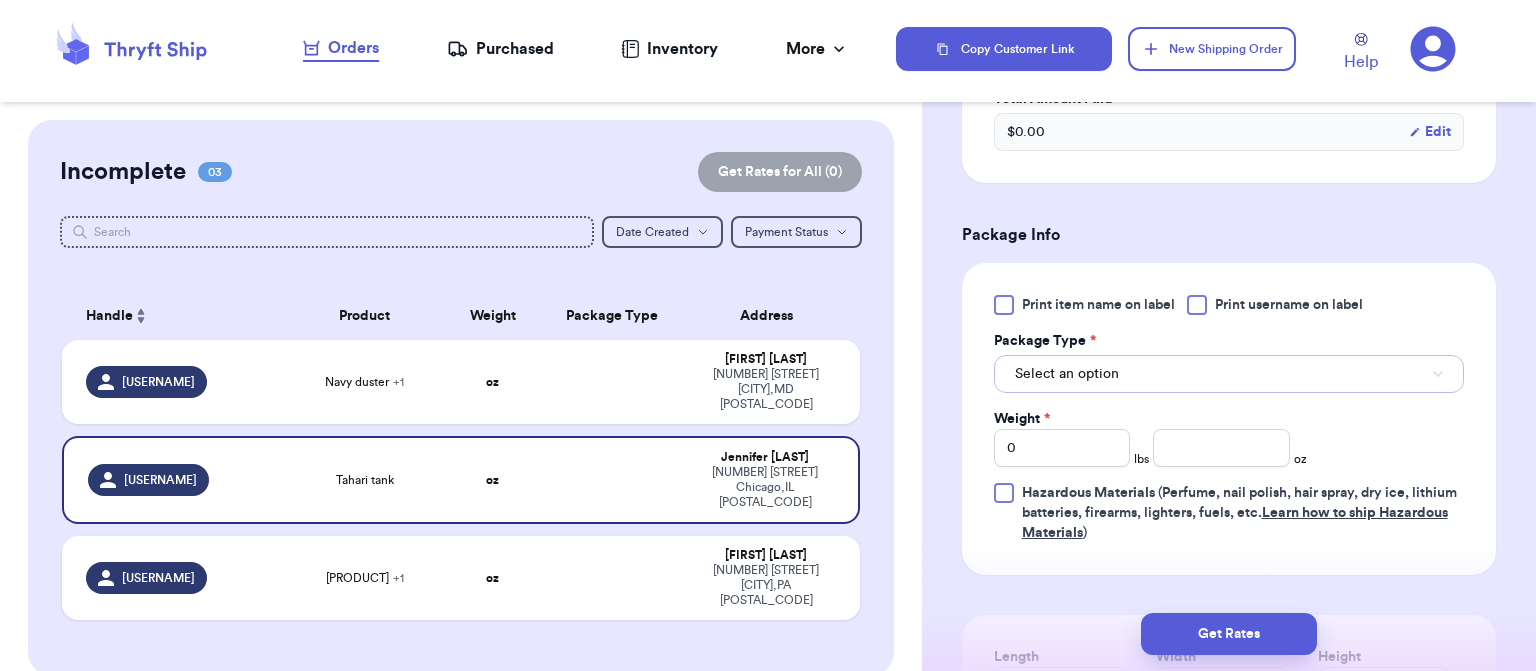 click on "Select an option" at bounding box center [1229, 374] 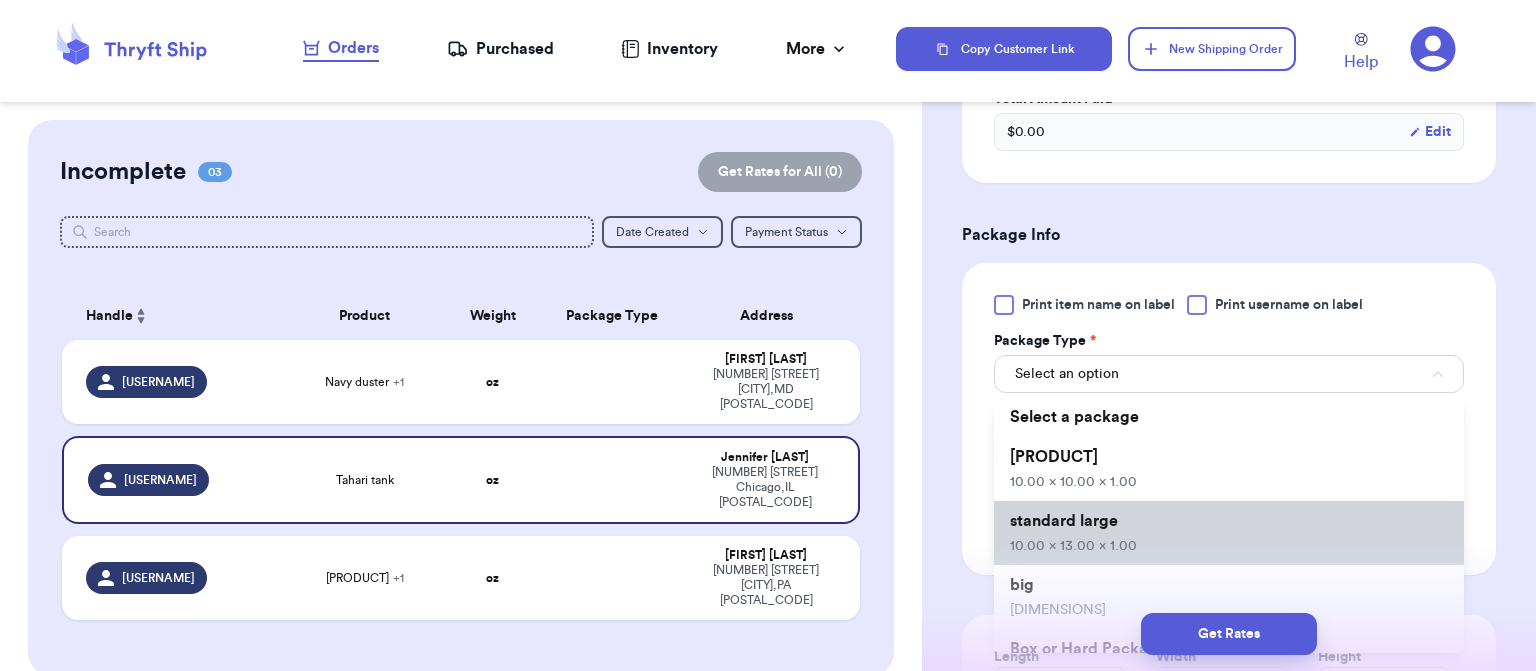 click on "standard large 10.00 x 13.00 x 1.00" at bounding box center (1229, 533) 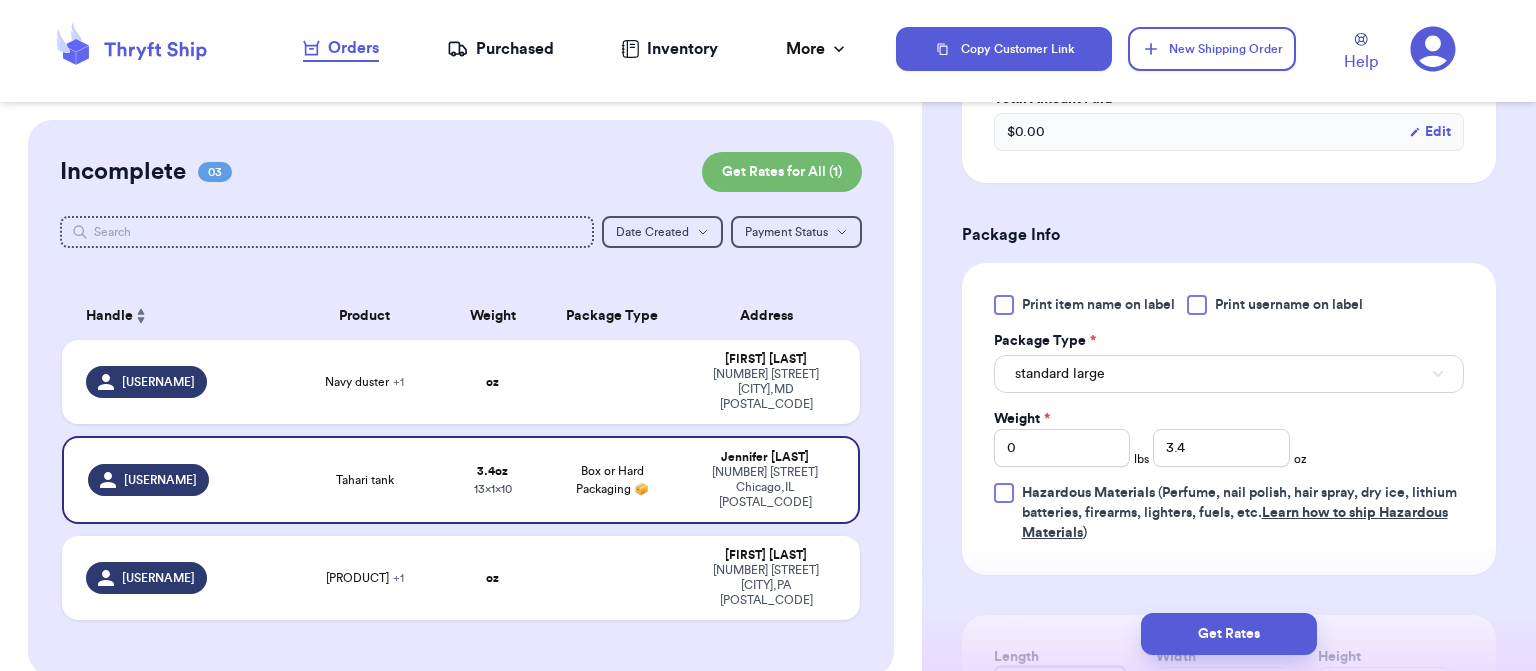 scroll, scrollTop: 692, scrollLeft: 0, axis: vertical 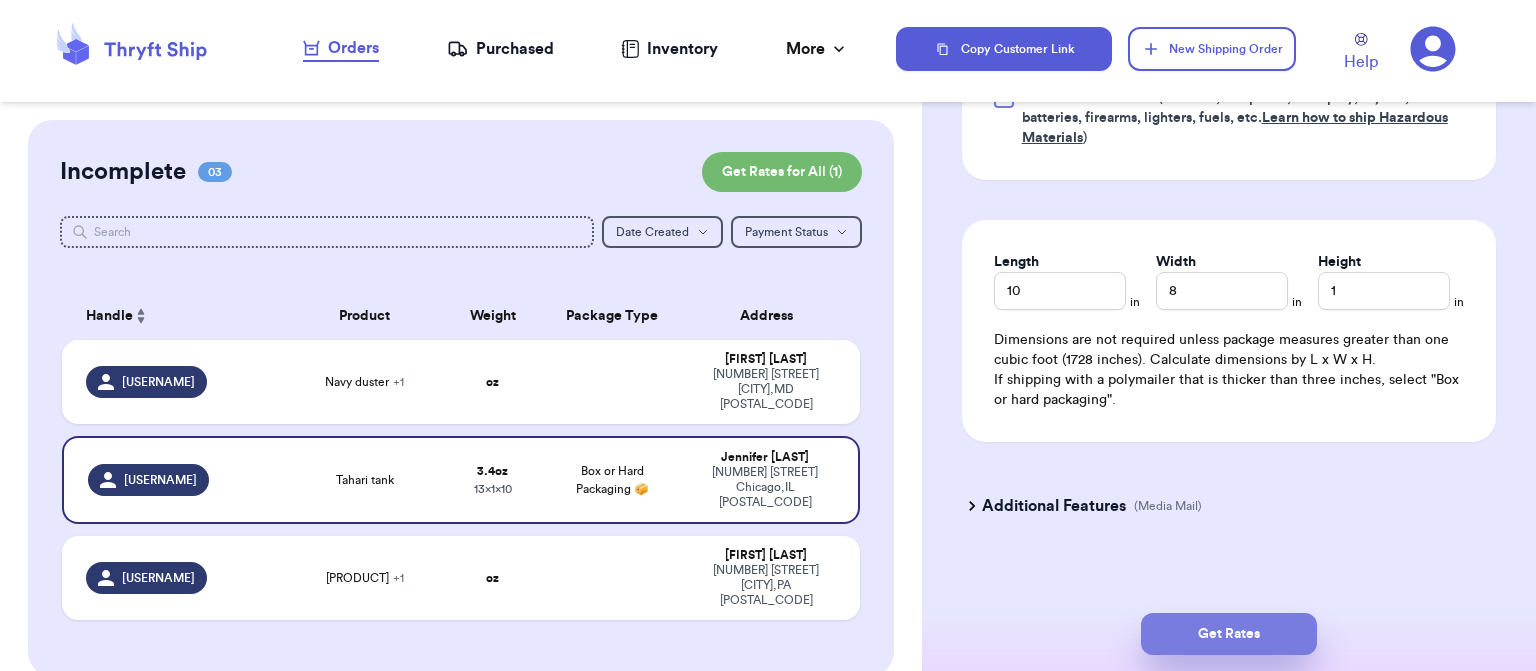 click on "Get Rates" at bounding box center [1229, 634] 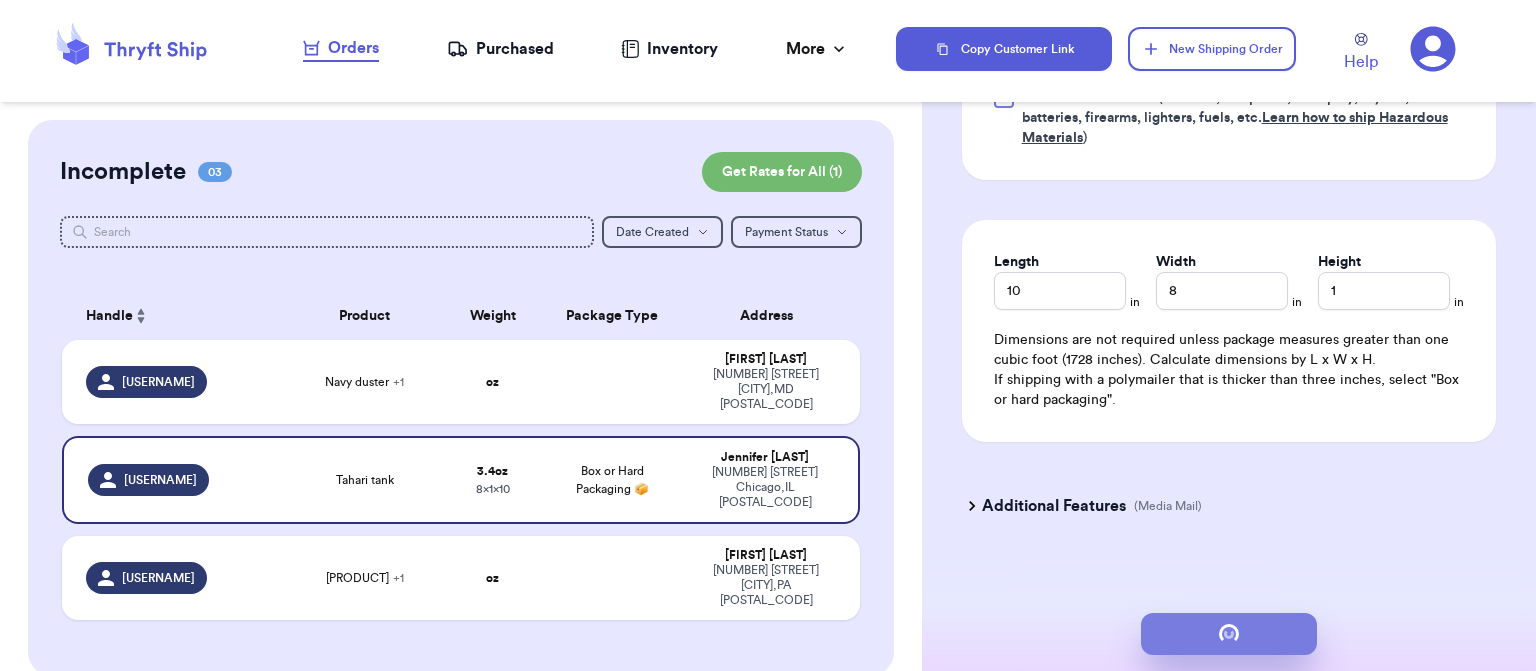 scroll, scrollTop: 0, scrollLeft: 0, axis: both 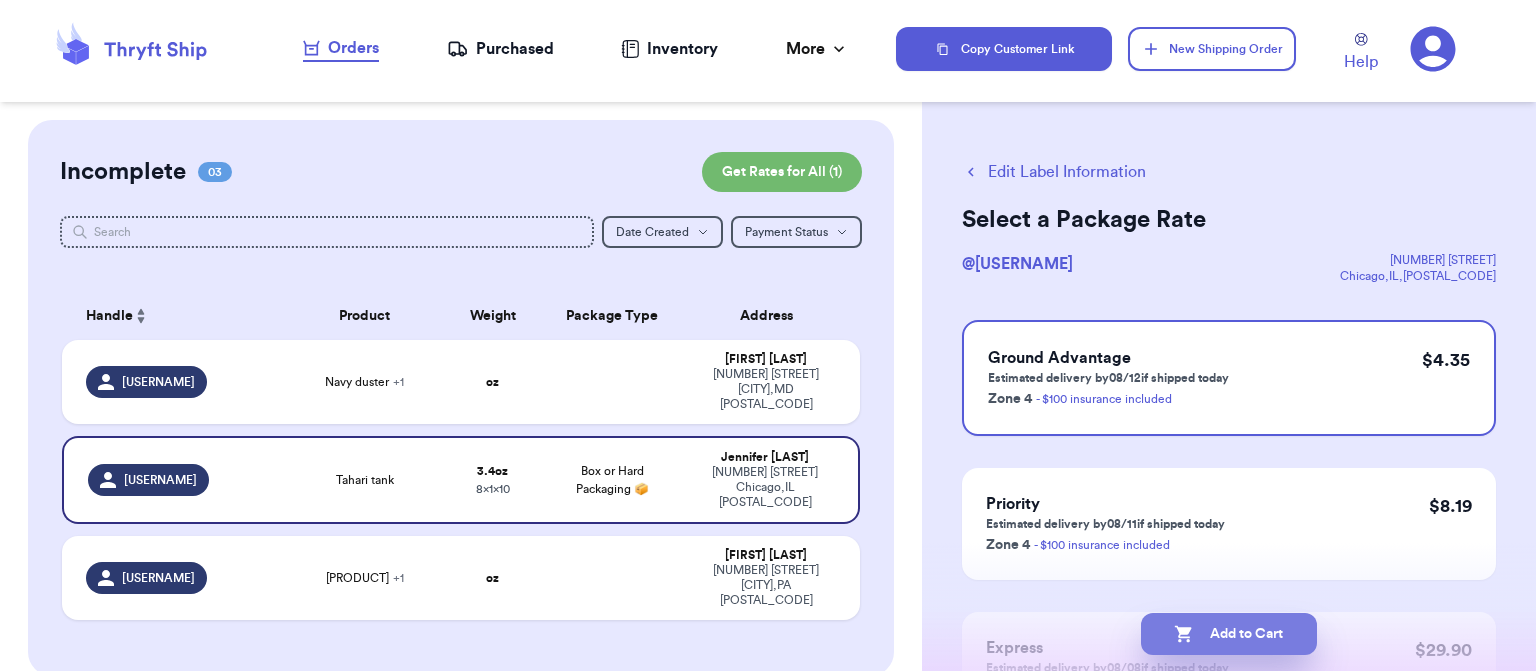 click on "Add to Cart" at bounding box center (1229, 634) 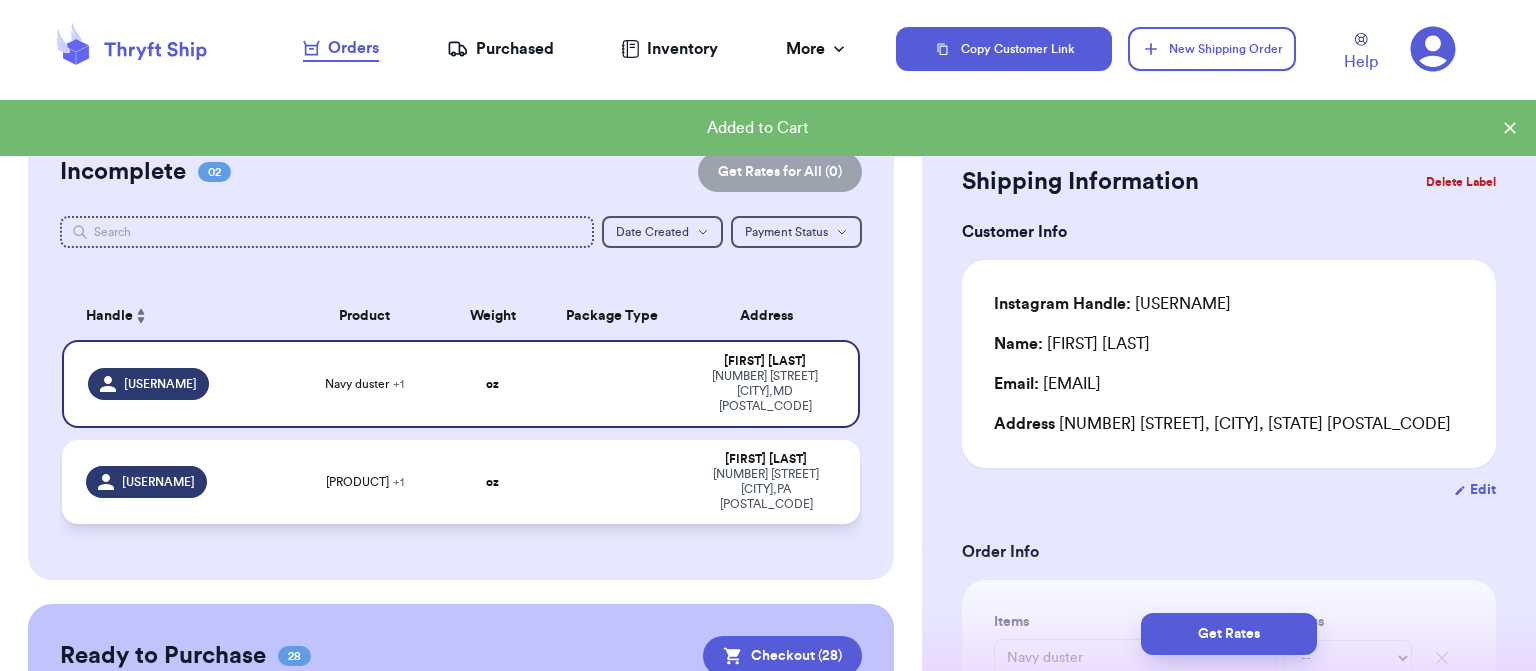 click at bounding box center (613, 482) 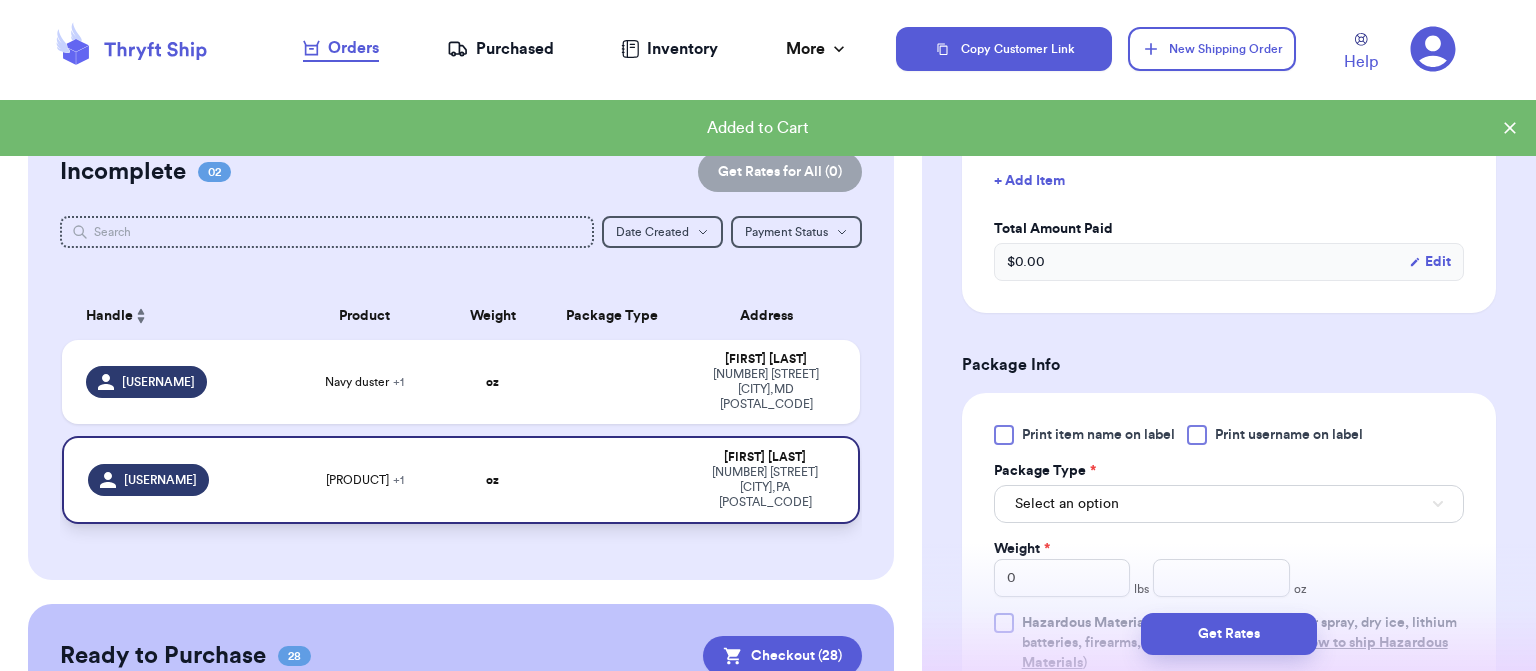 scroll, scrollTop: 728, scrollLeft: 0, axis: vertical 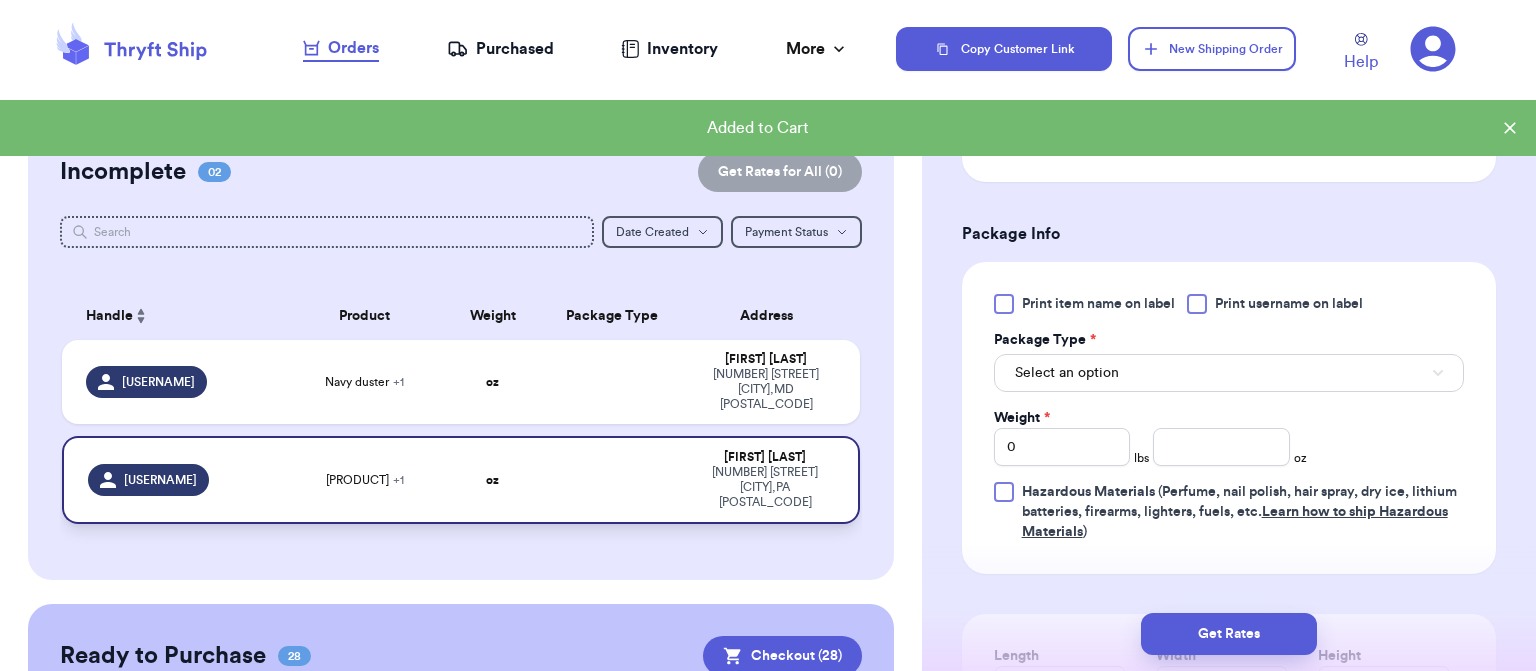 click on "Select an option" at bounding box center [1229, 373] 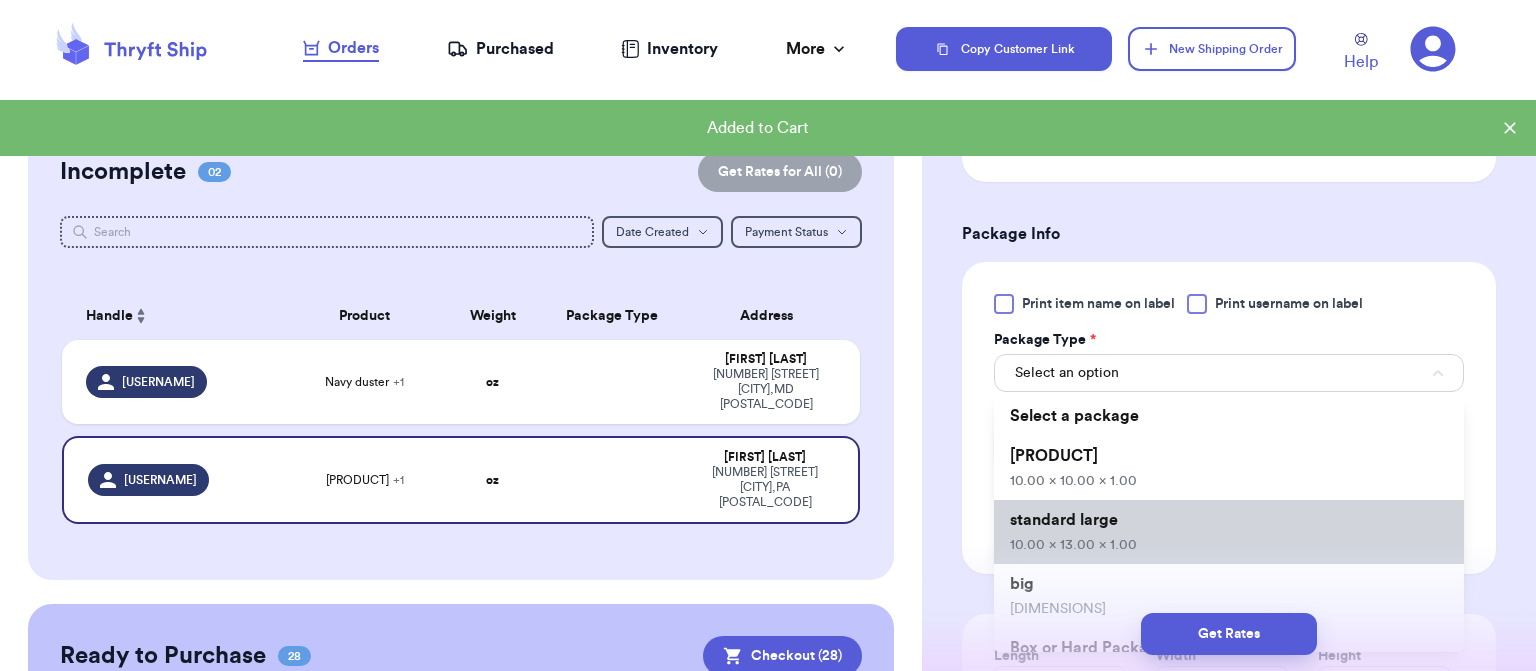 click on "standard large 10.00 x 13.00 x 1.00" at bounding box center (1229, 532) 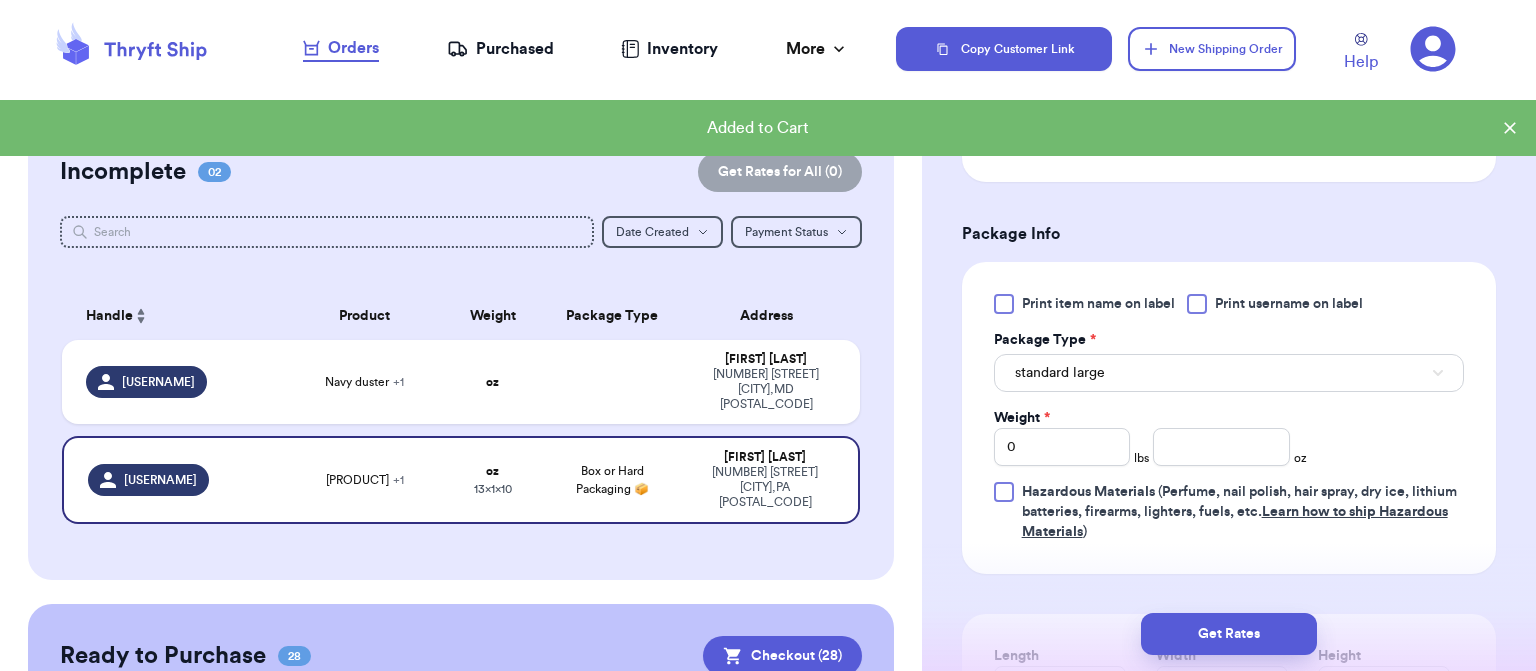 click on "standard large" at bounding box center (1229, 373) 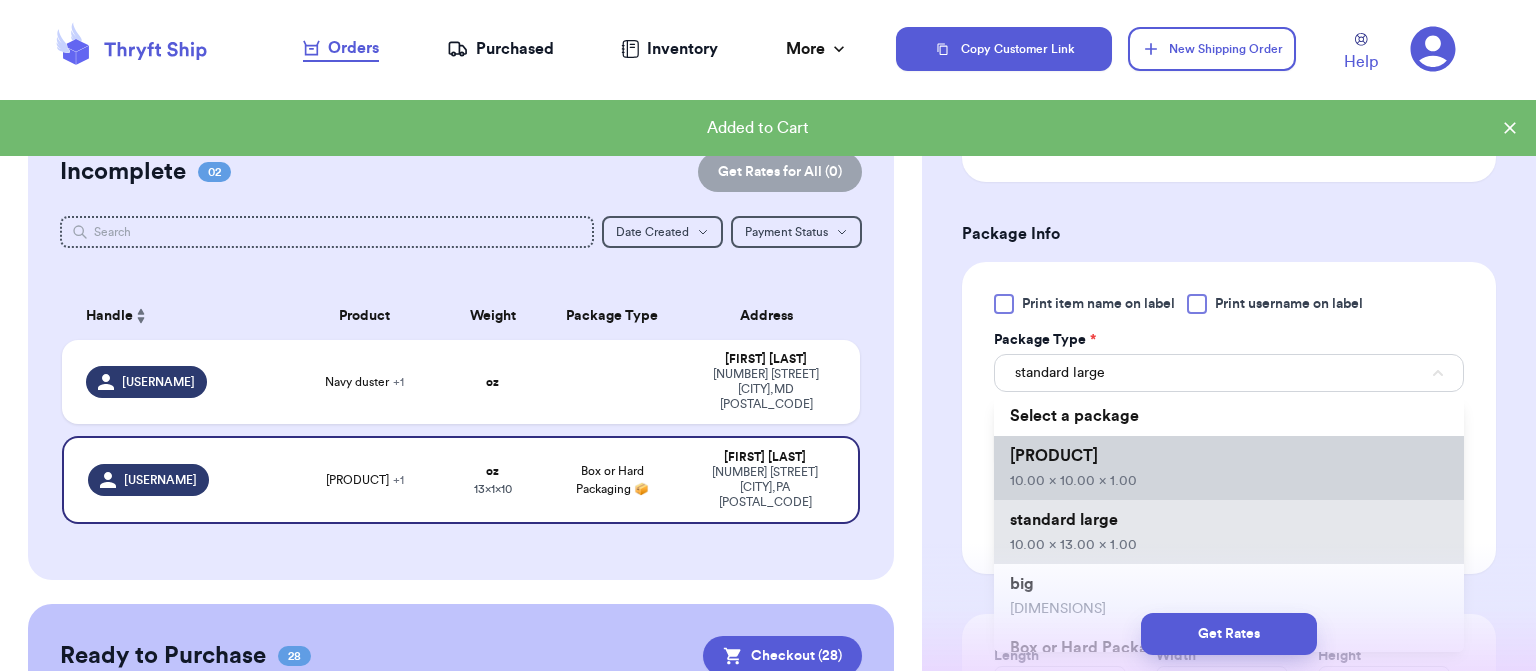 click on "standard 10.00 x 10.00 x 1.00" at bounding box center [1229, 468] 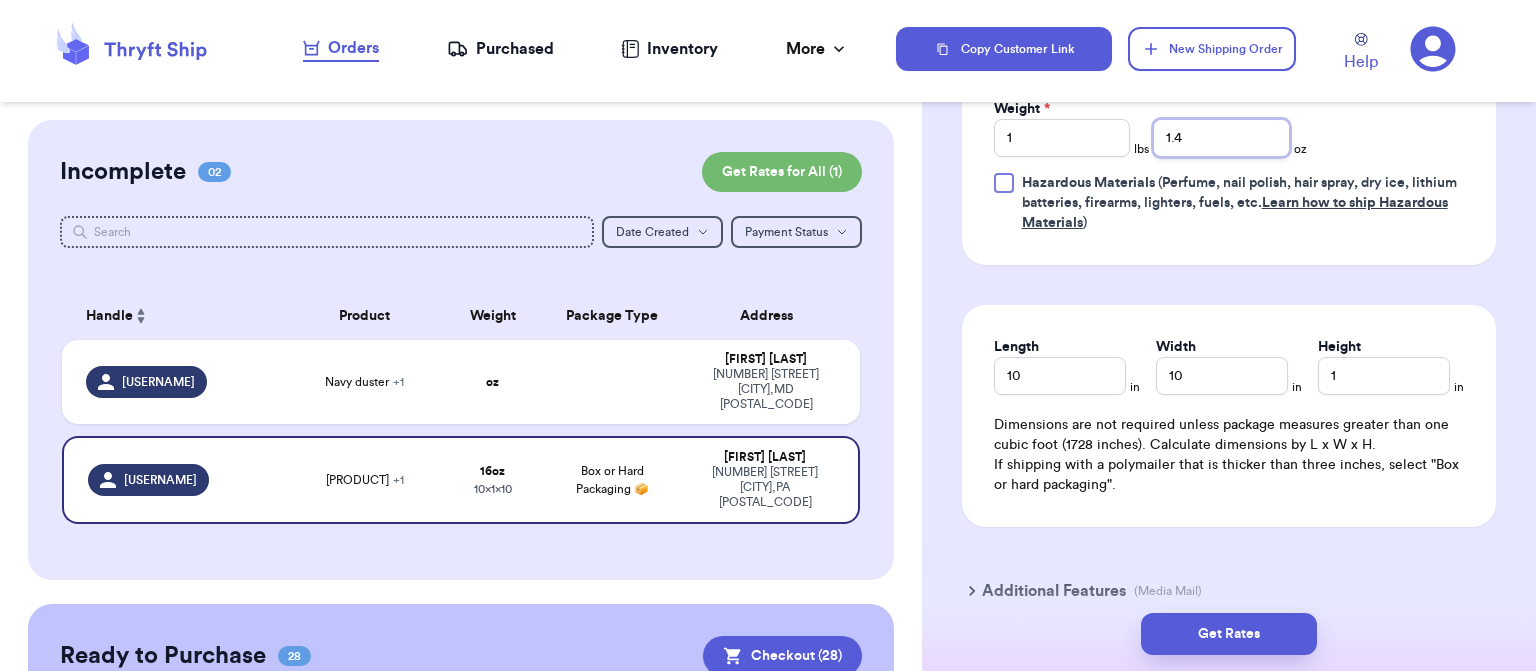 scroll, scrollTop: 1038, scrollLeft: 0, axis: vertical 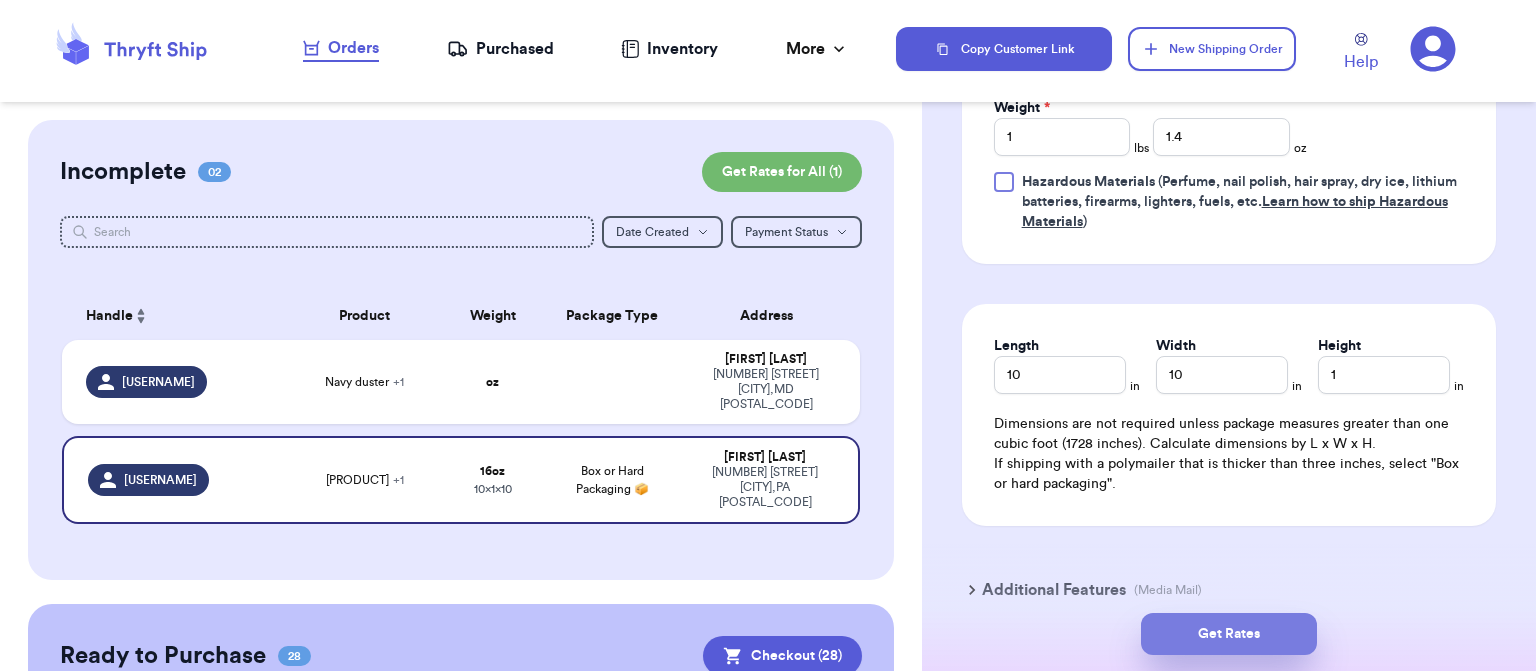 click on "Get Rates" at bounding box center (1229, 634) 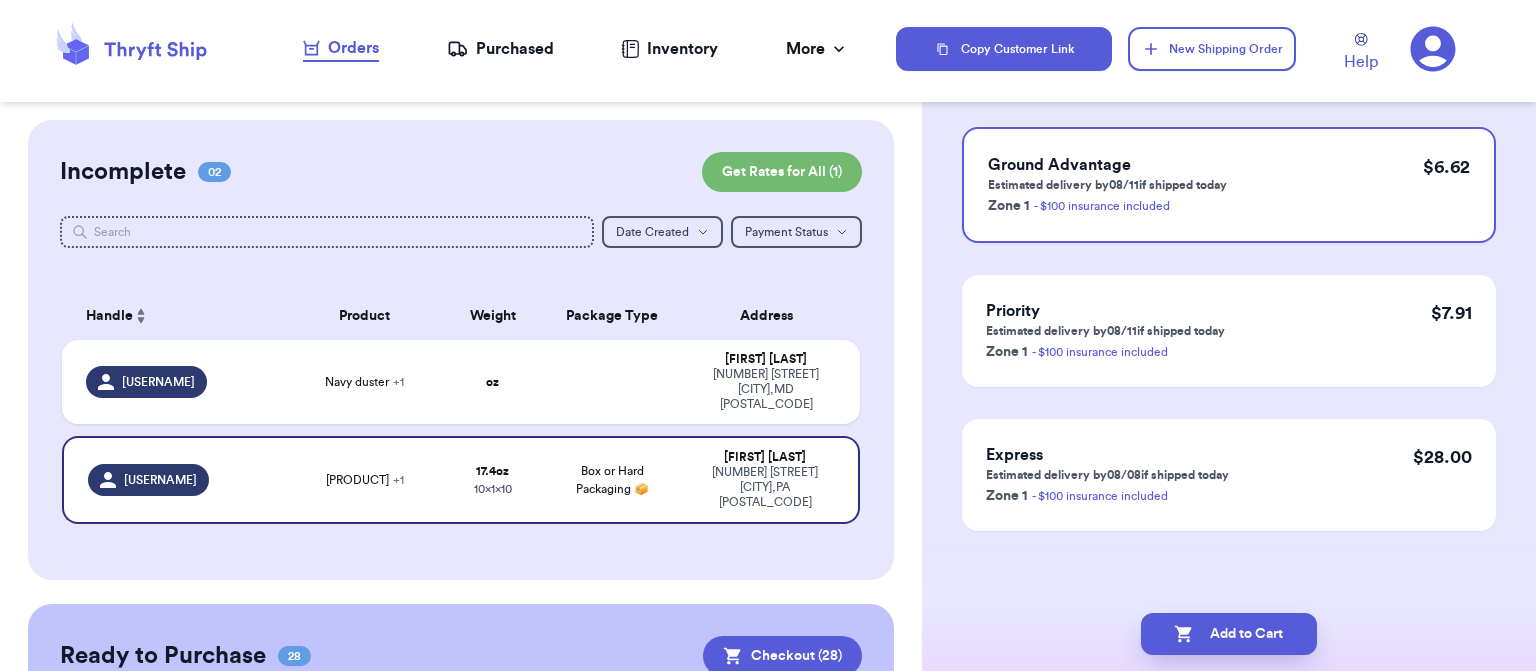 scroll, scrollTop: 0, scrollLeft: 0, axis: both 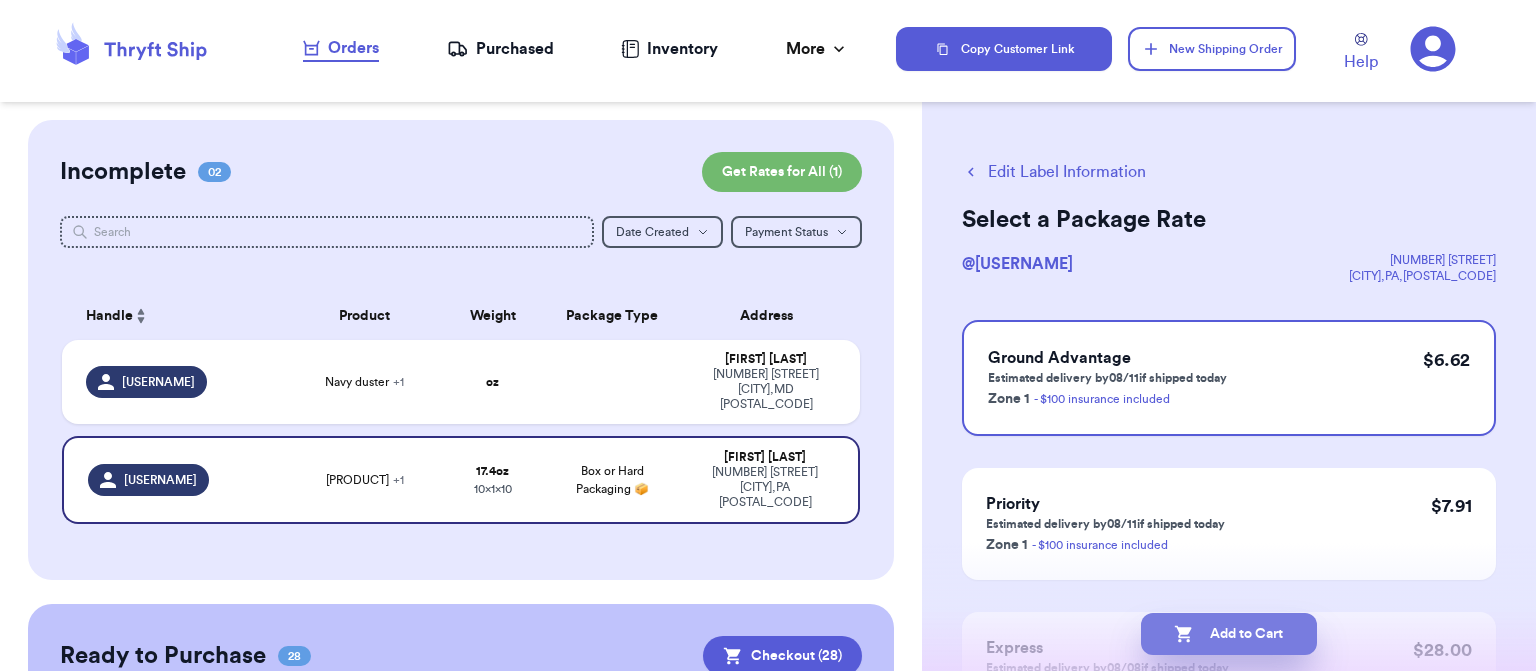 click on "Add to Cart" at bounding box center (1229, 634) 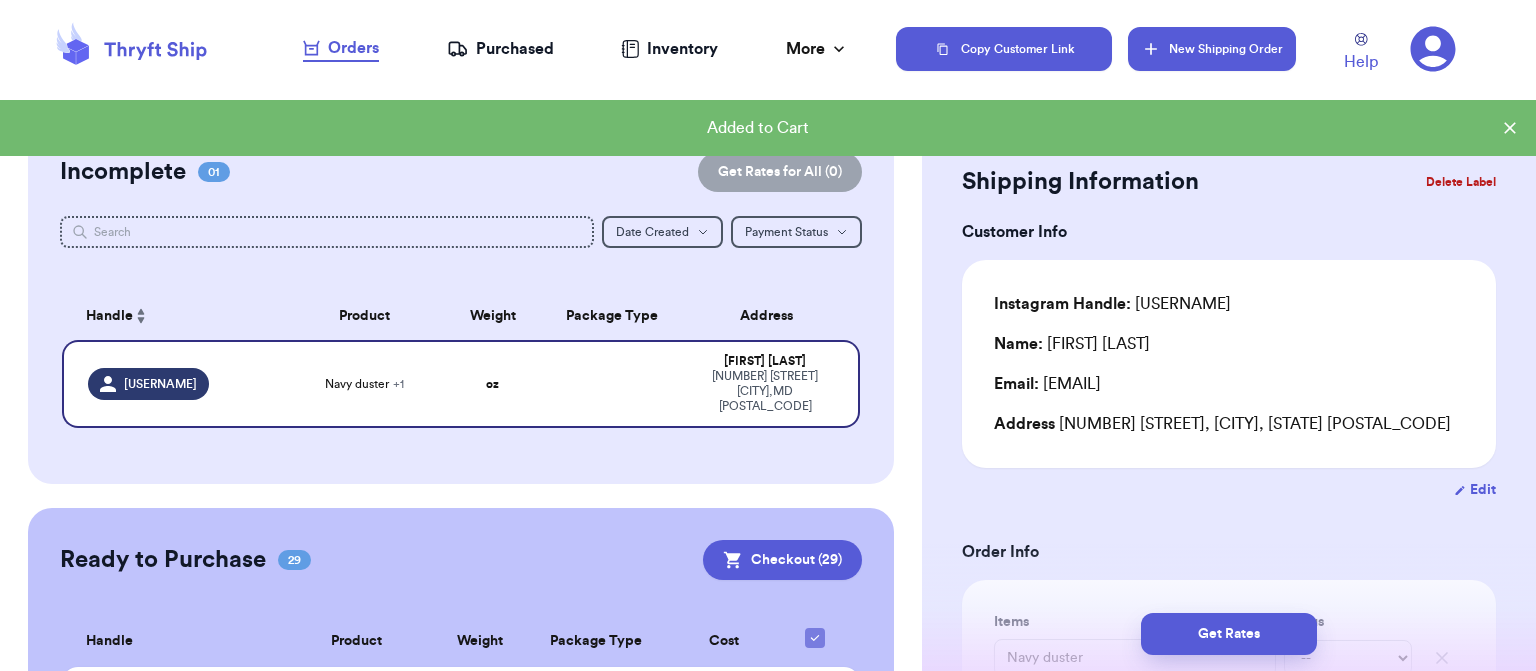 click on "New Shipping Order" at bounding box center (1212, 49) 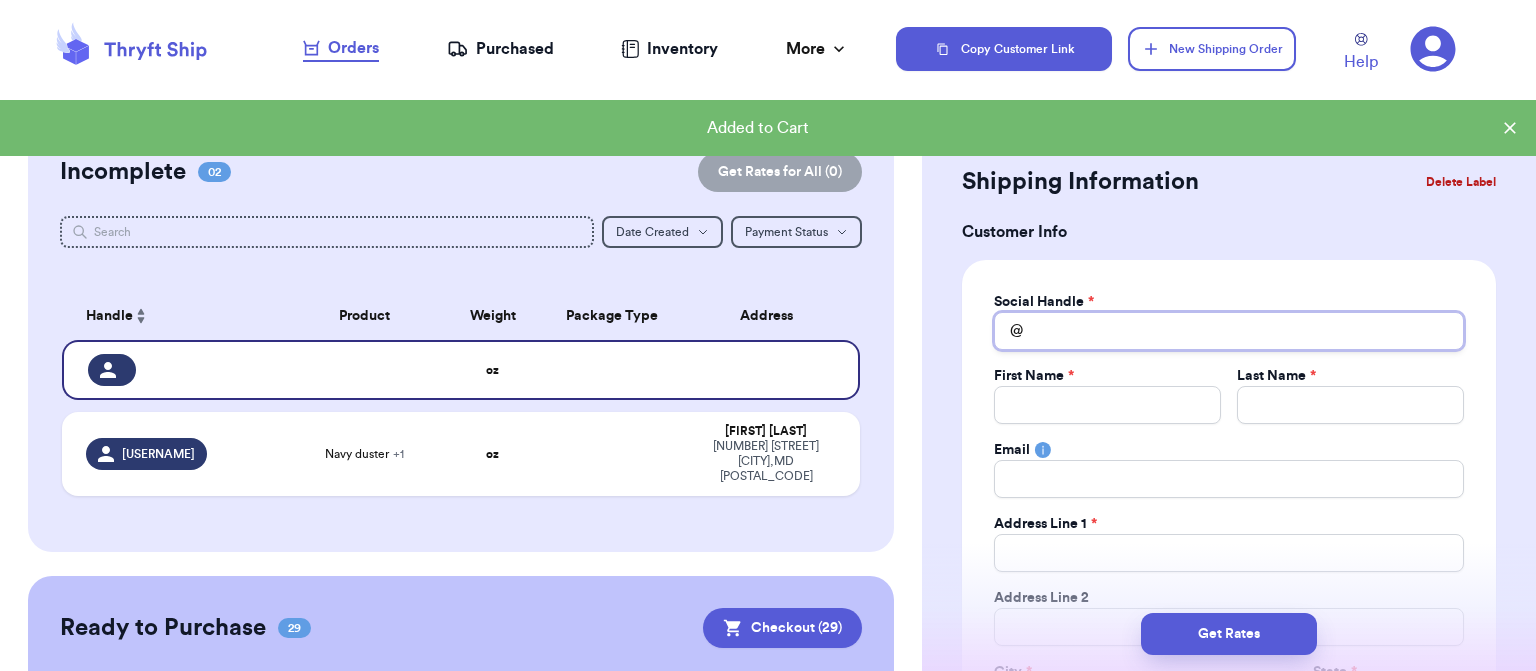 click on "Total Amount Paid" at bounding box center [1229, 331] 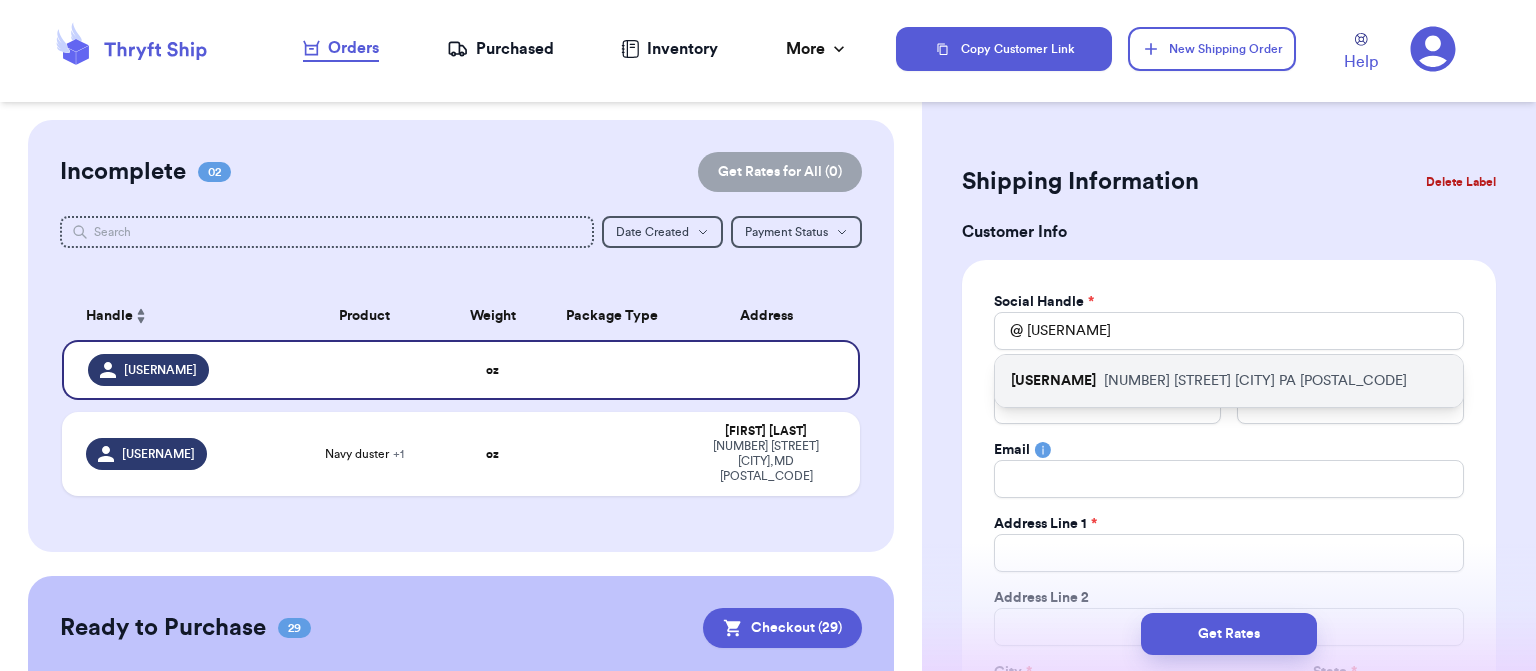 click on "1343 Ave F   Danville   PA   17821" at bounding box center (1255, 381) 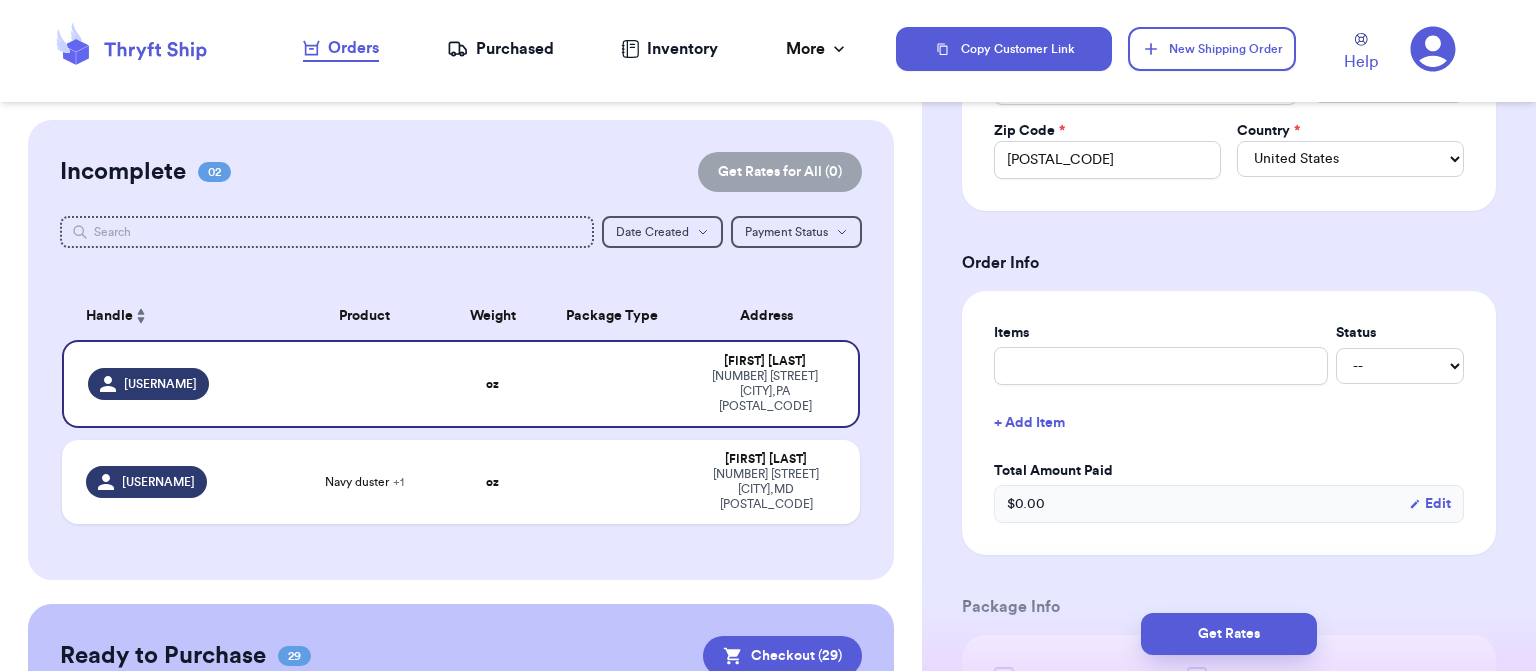 scroll, scrollTop: 712, scrollLeft: 0, axis: vertical 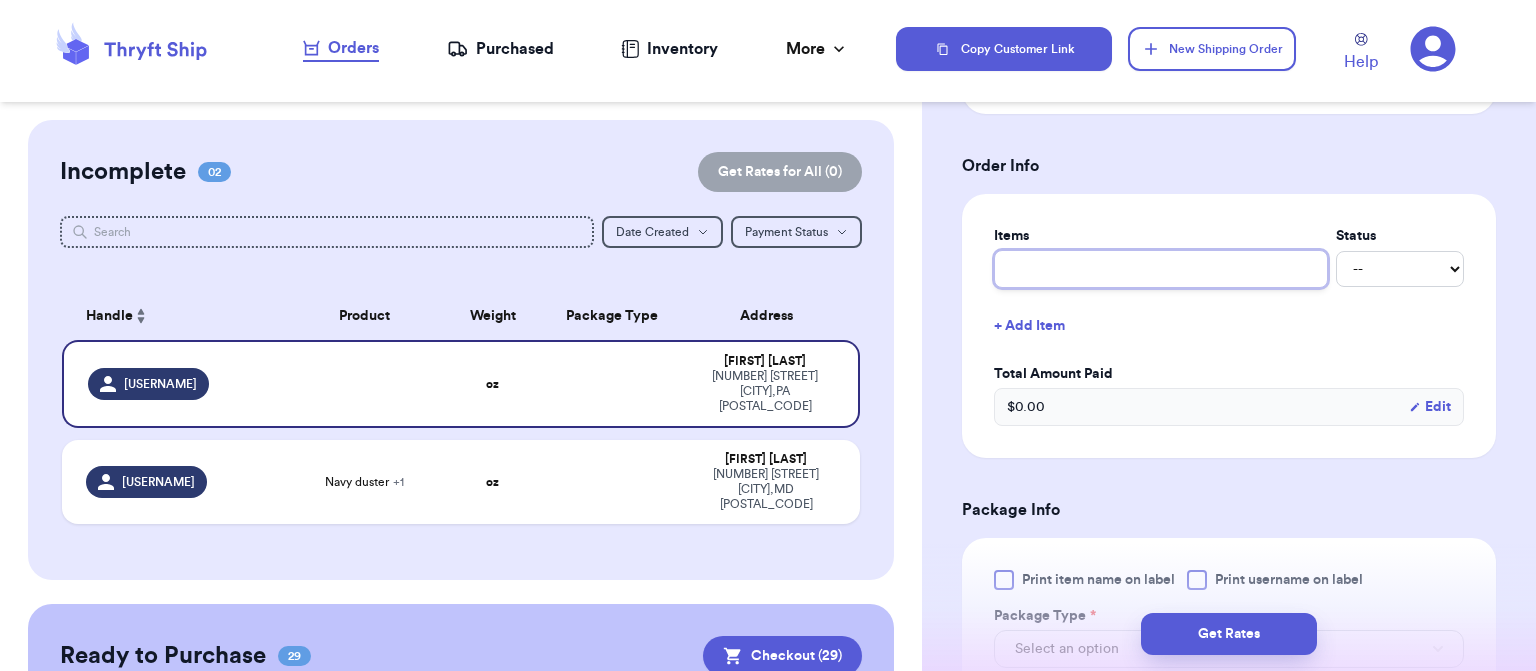 click at bounding box center (1161, 269) 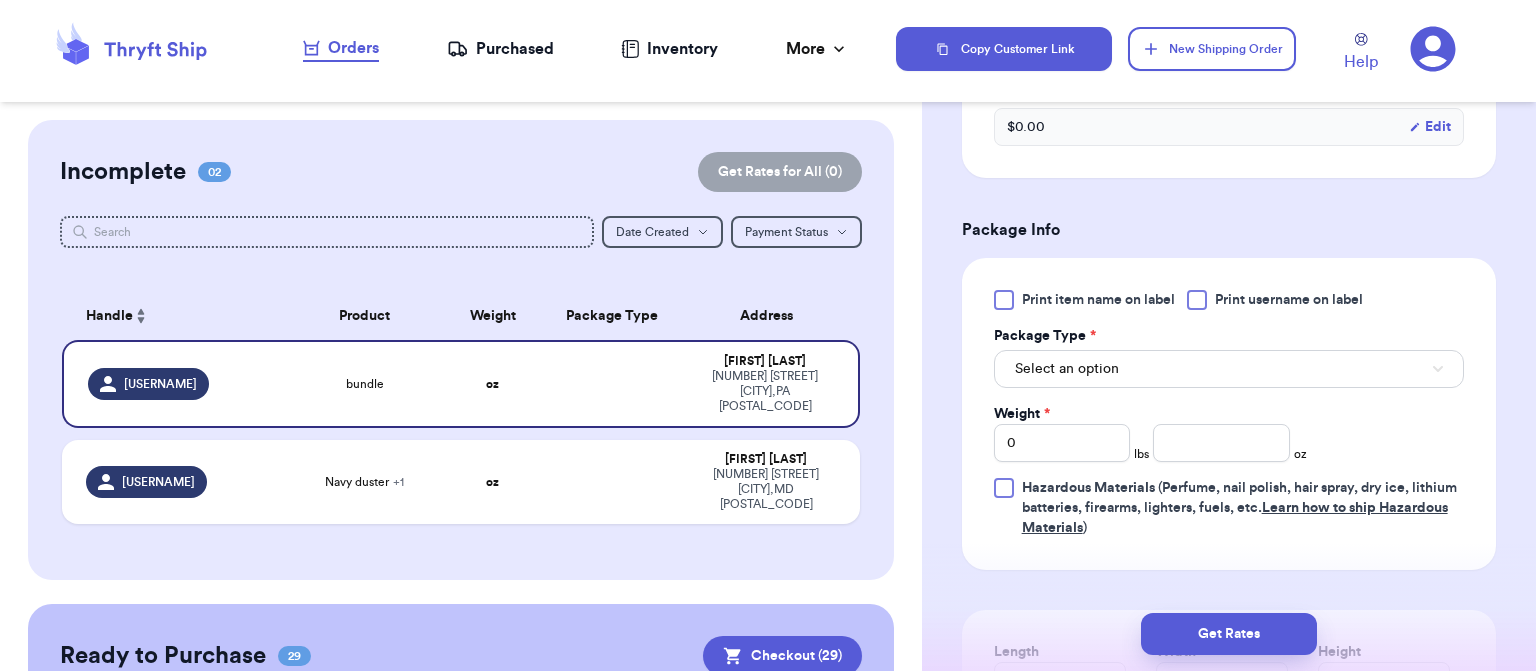 scroll, scrollTop: 998, scrollLeft: 0, axis: vertical 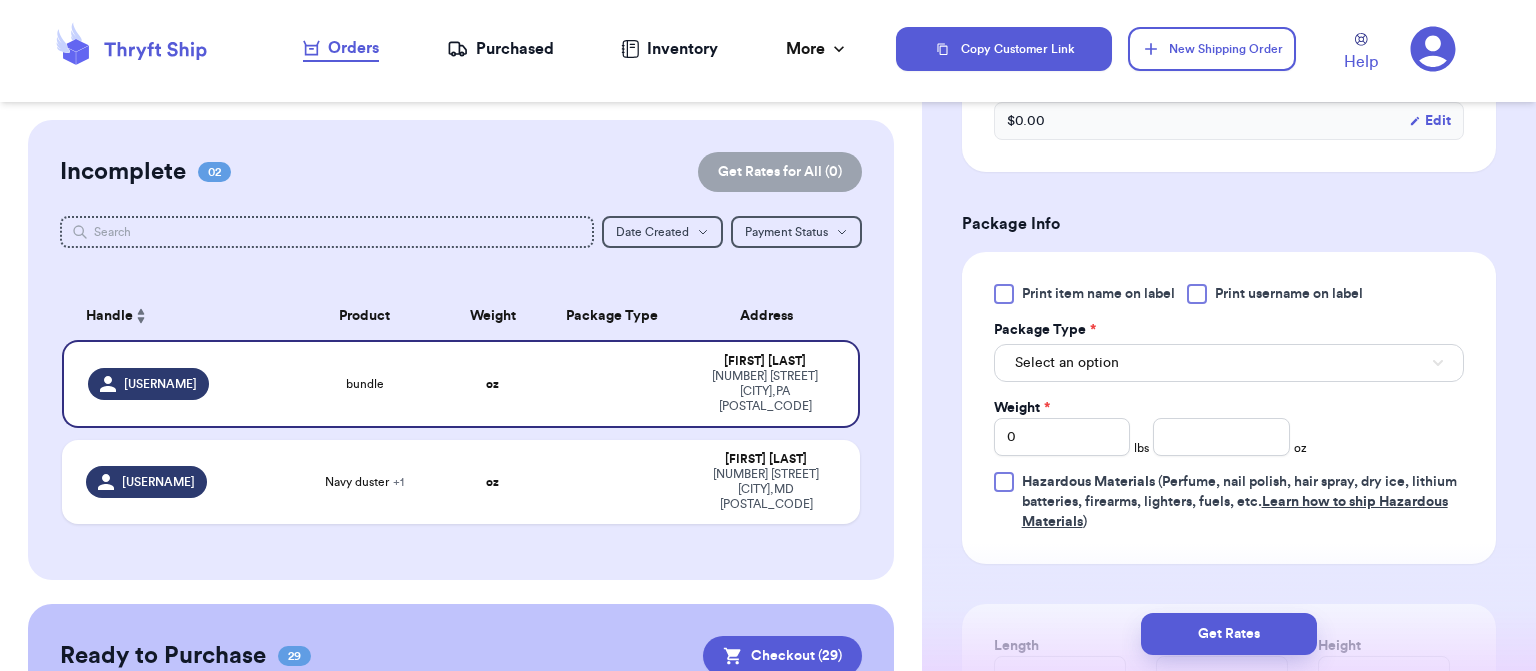 click on "Select an option" at bounding box center (1229, 363) 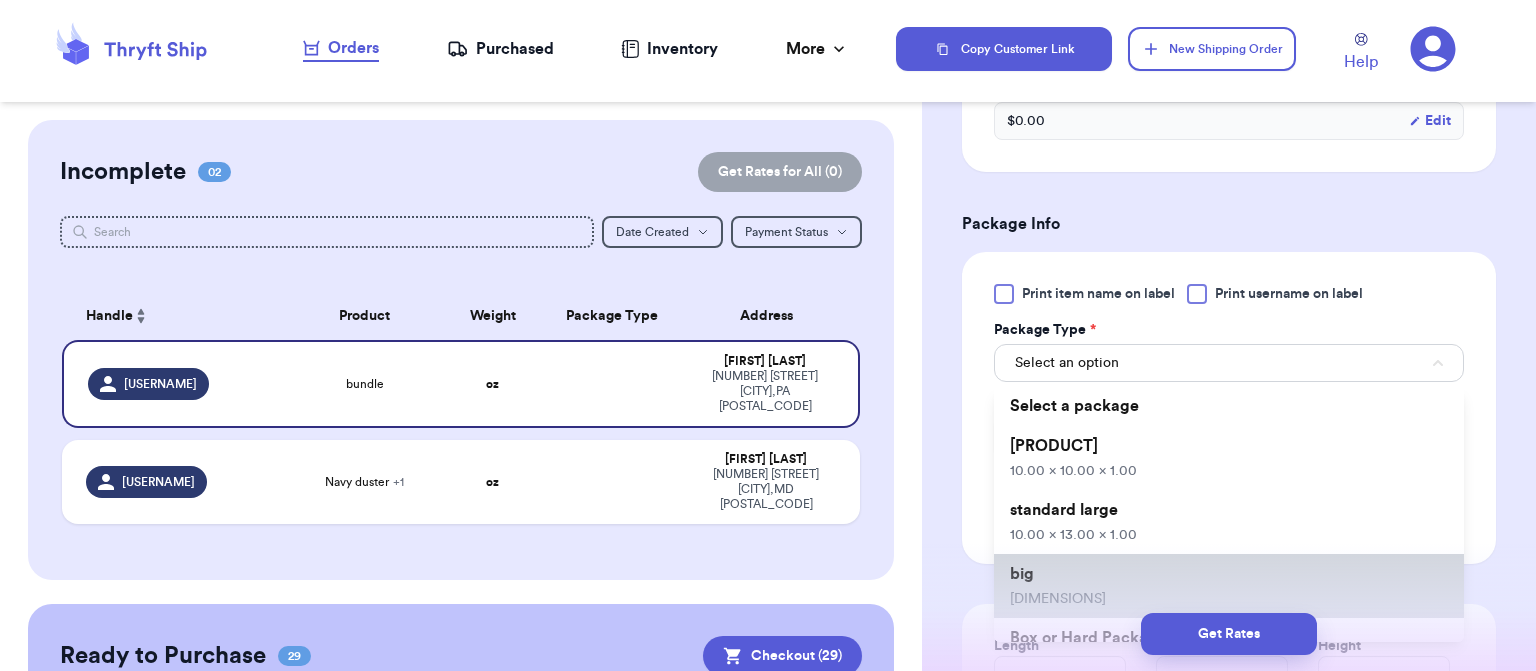 click on "12.00 x 15.00 x 1.00" at bounding box center [1058, 599] 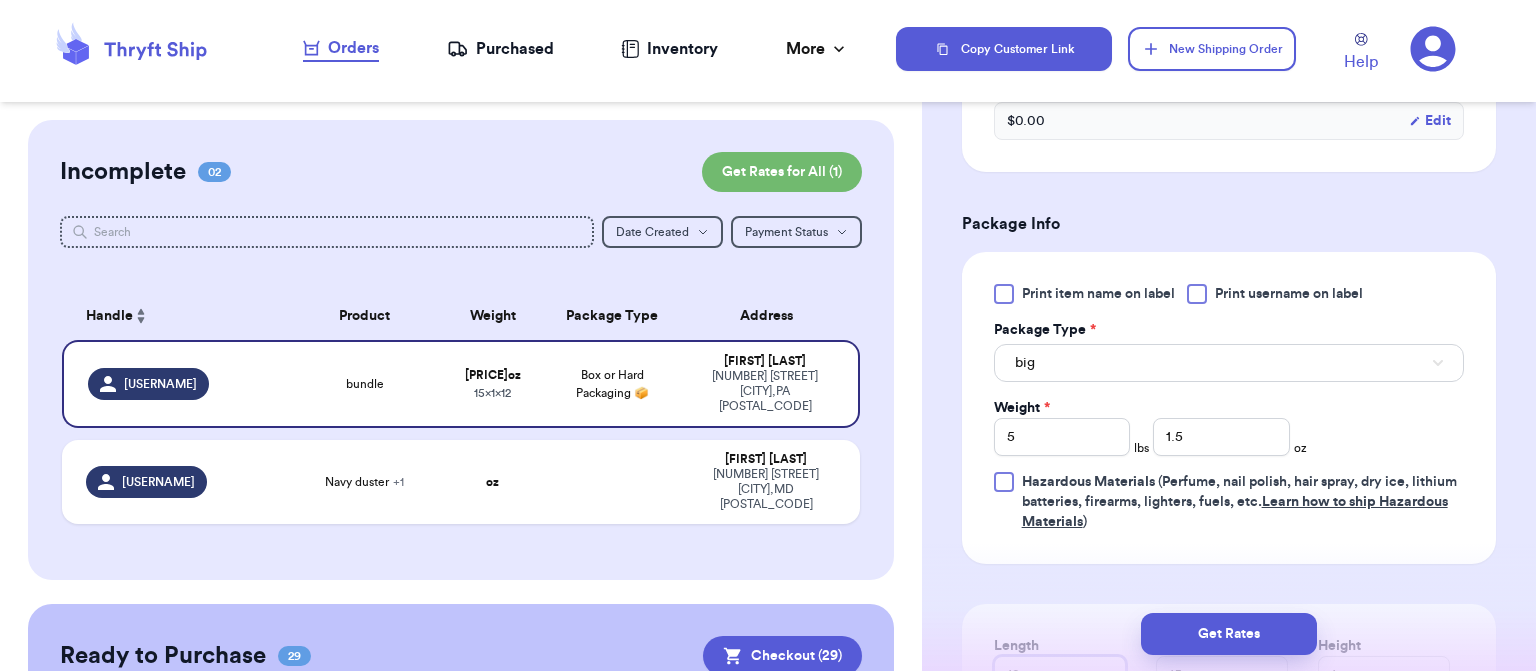 scroll, scrollTop: 1016, scrollLeft: 0, axis: vertical 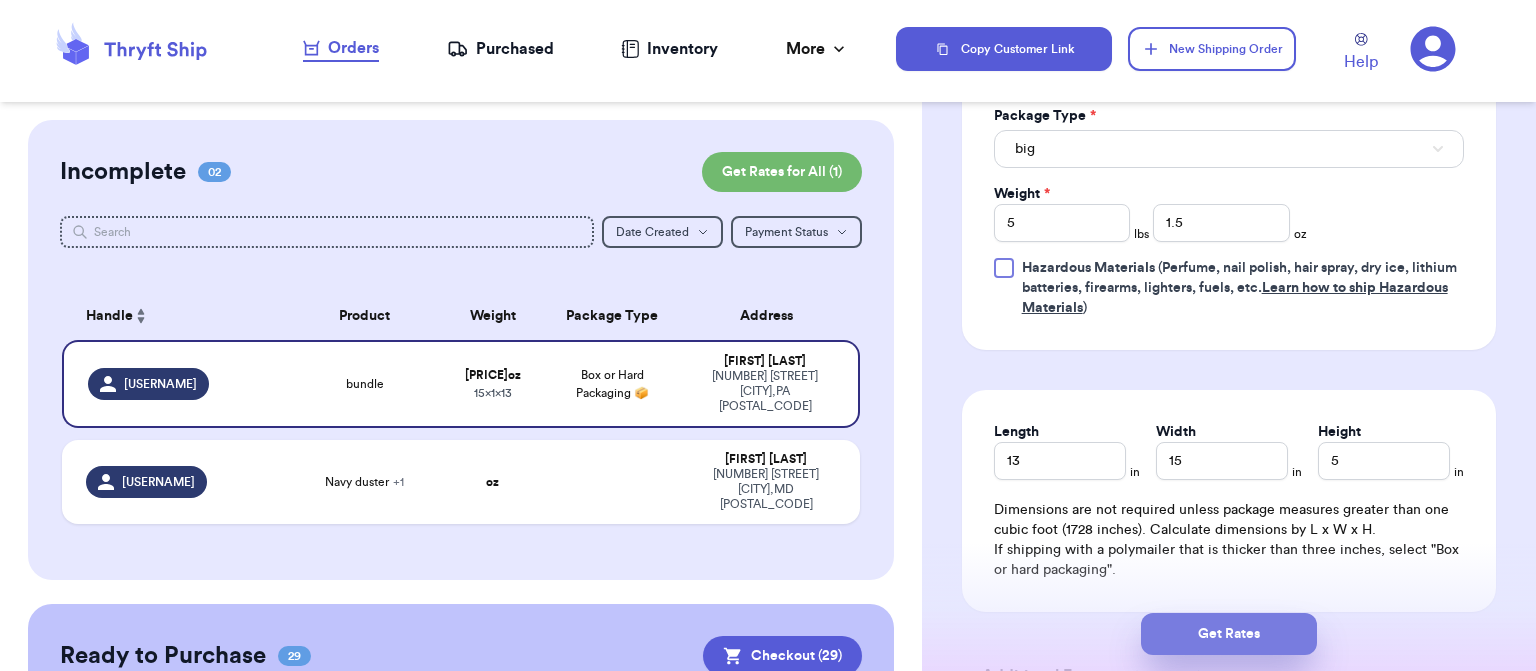 click on "Get Rates" at bounding box center [1229, 634] 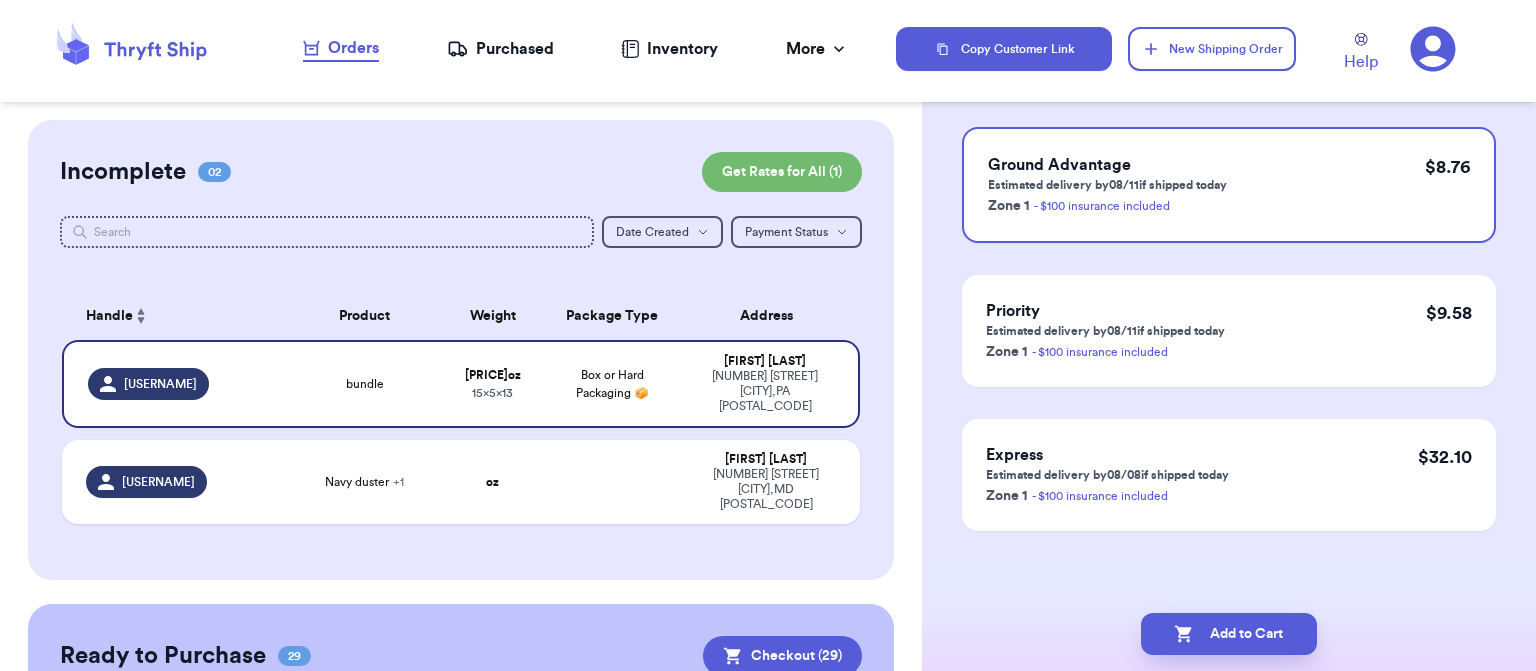 scroll, scrollTop: 0, scrollLeft: 0, axis: both 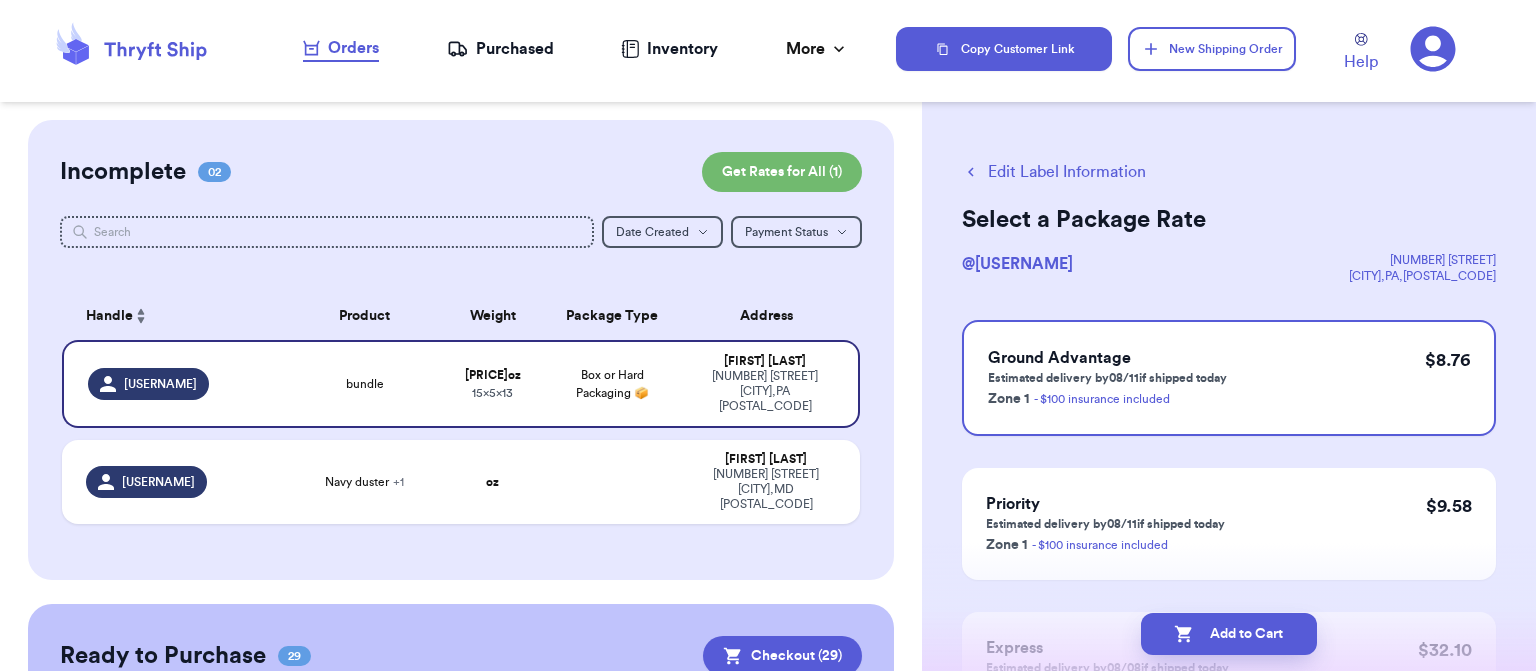 click on "Add to Cart" at bounding box center [1229, 634] 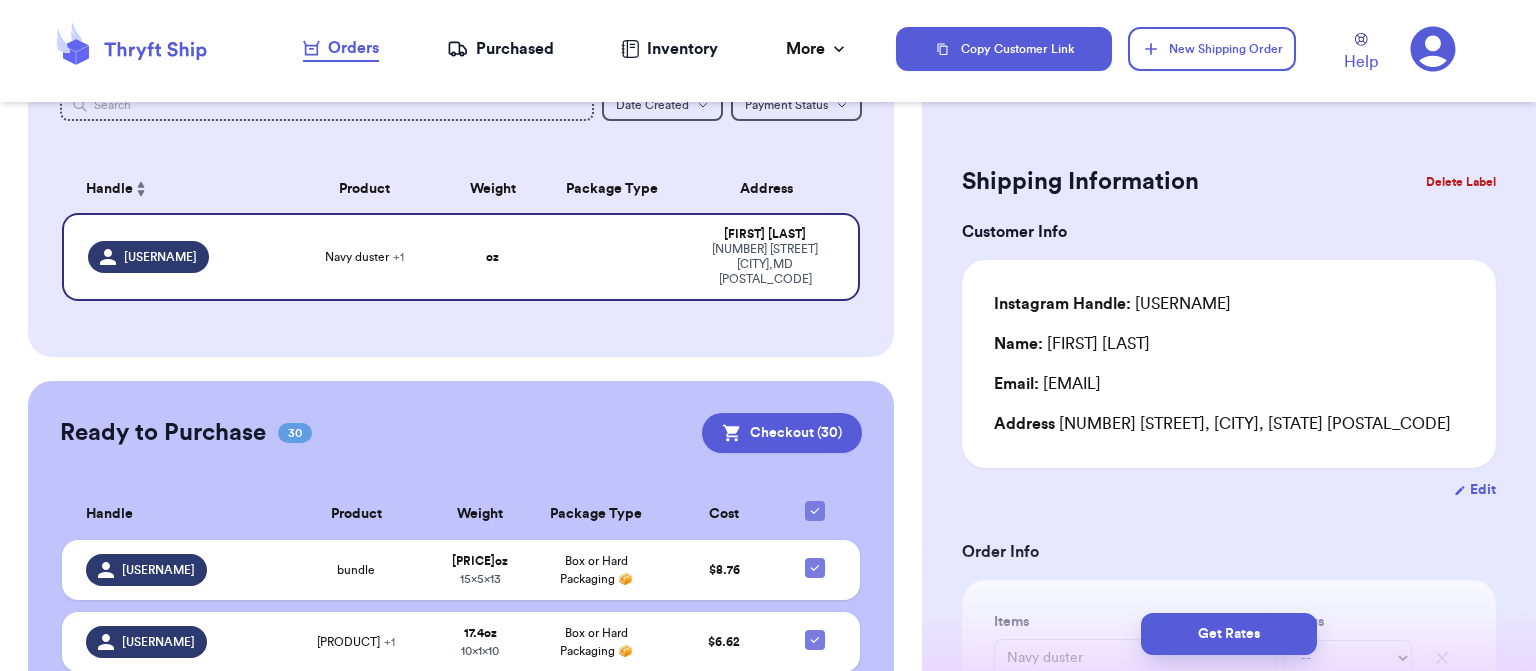 scroll, scrollTop: 64, scrollLeft: 0, axis: vertical 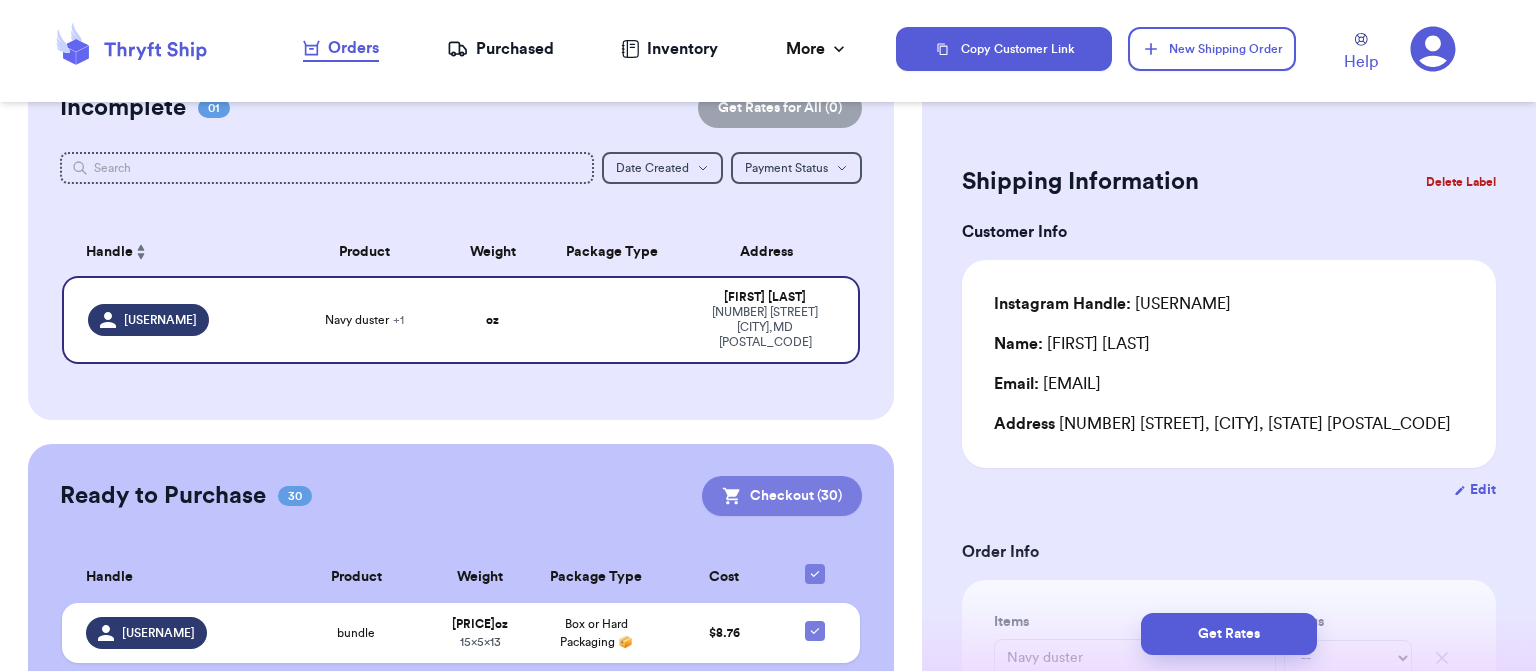 click on "Checkout ( 30 )" at bounding box center (782, 496) 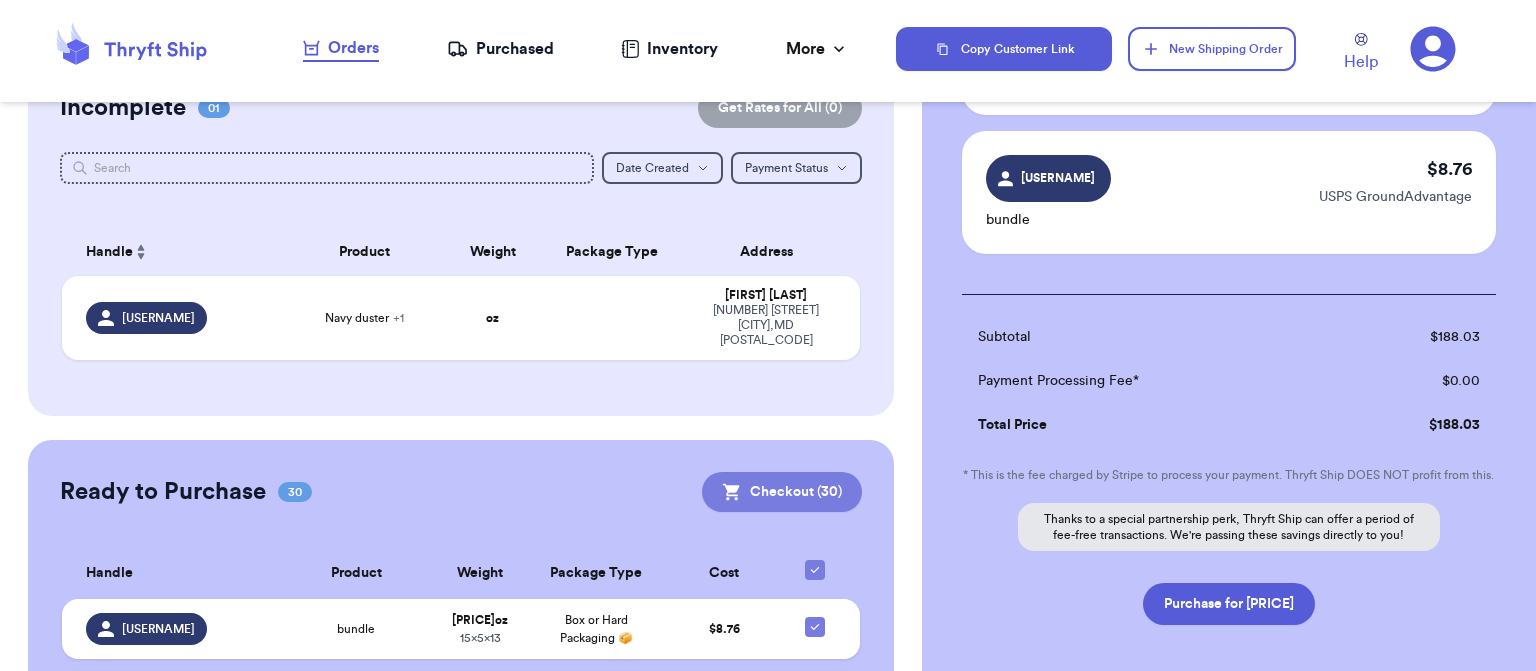 scroll, scrollTop: 4287, scrollLeft: 0, axis: vertical 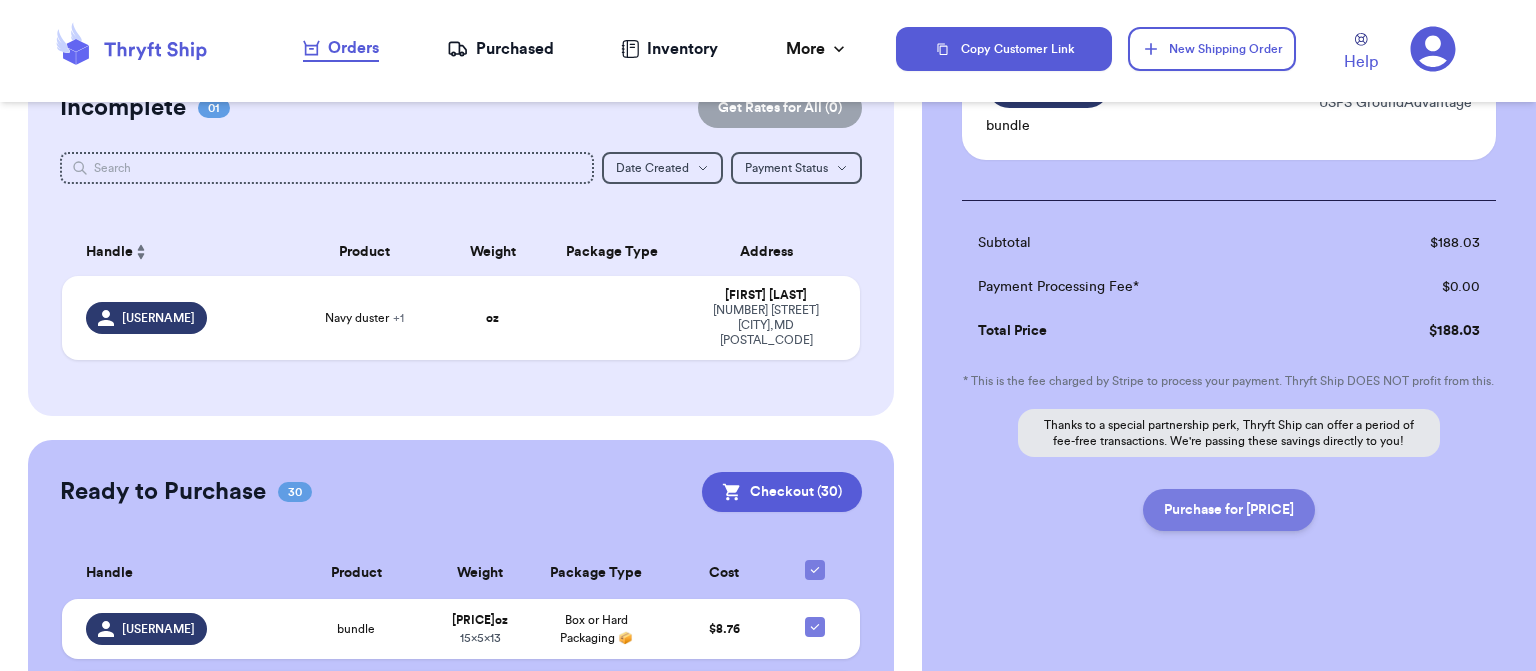 click on "Purchase for $188.03" at bounding box center [1229, 510] 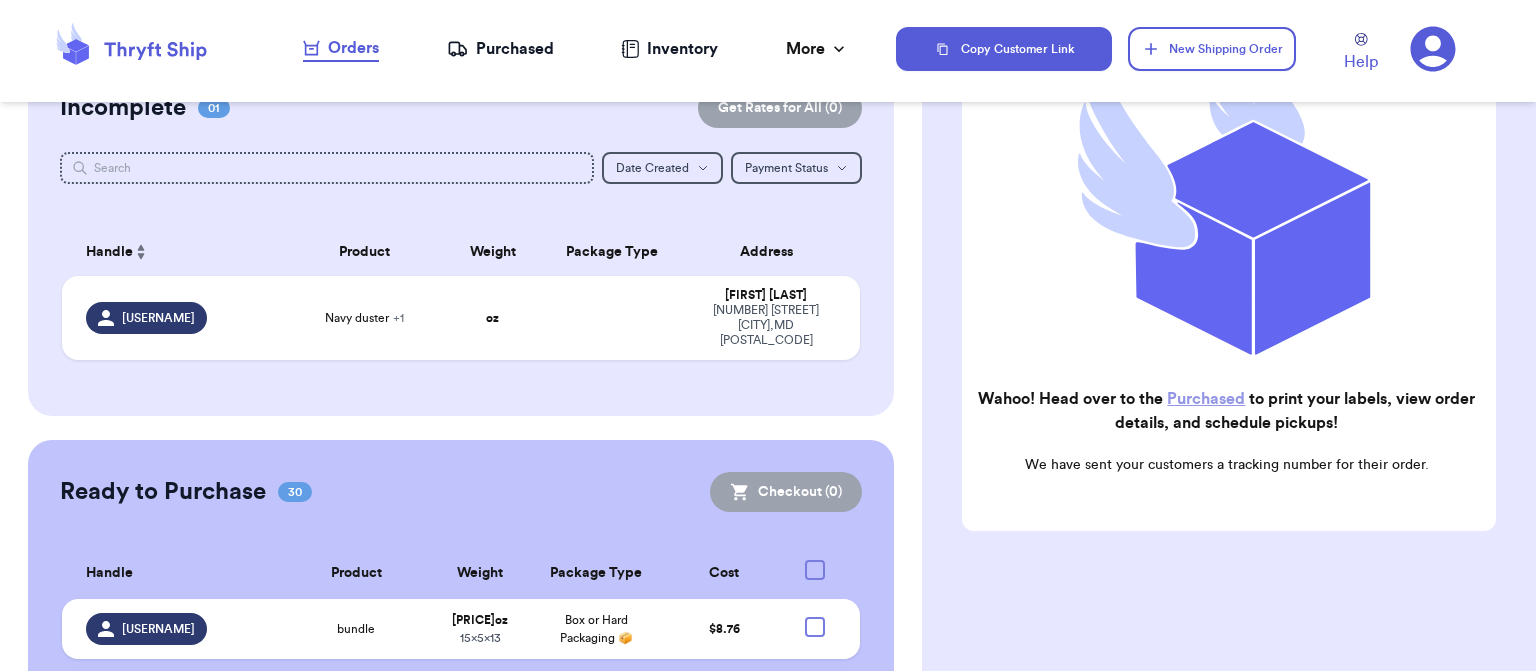 scroll, scrollTop: 323, scrollLeft: 0, axis: vertical 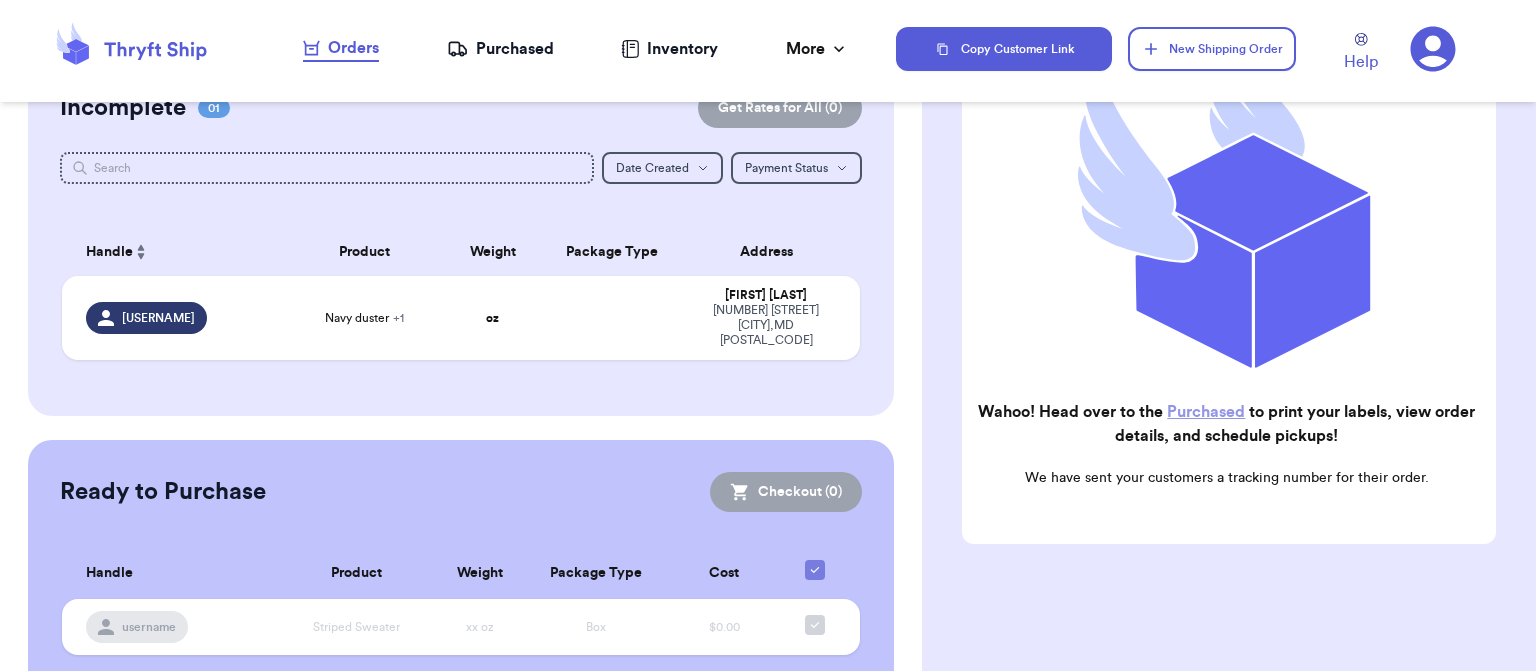 click on "Purchased" at bounding box center [1206, 412] 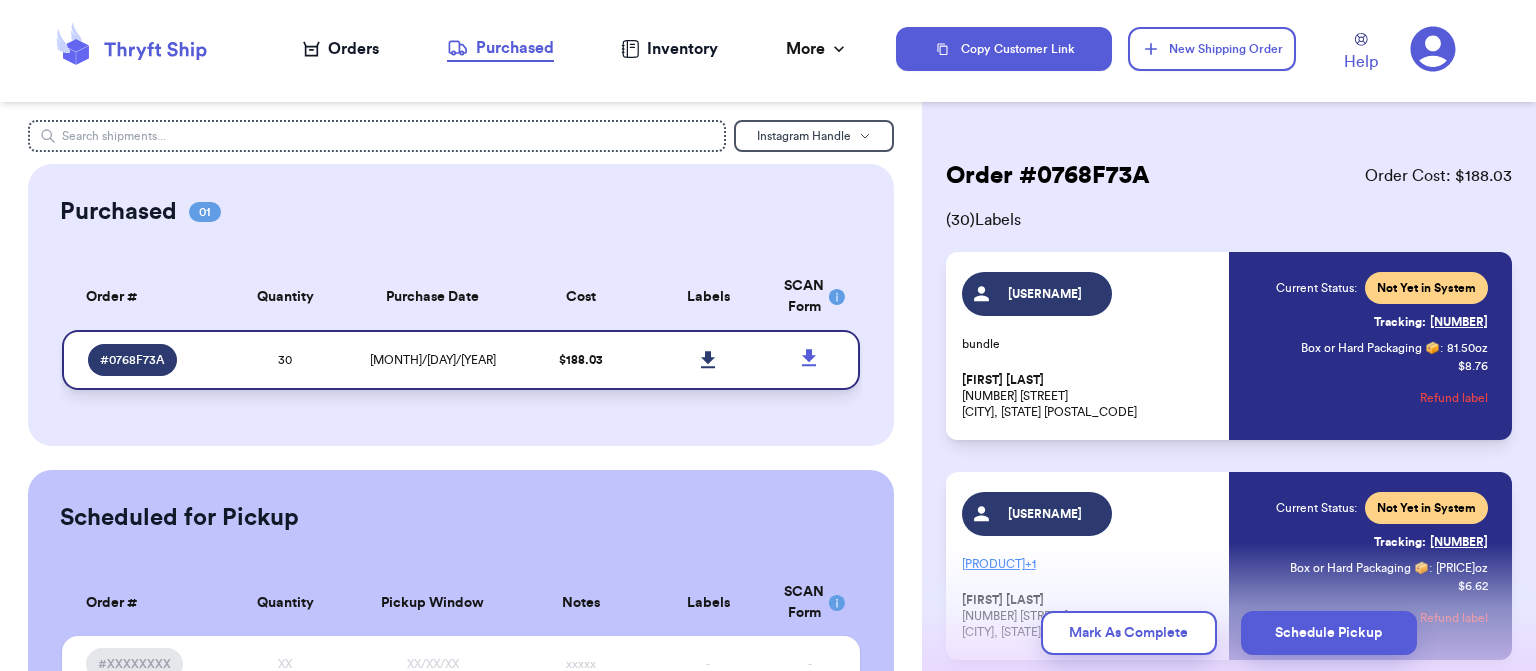 click 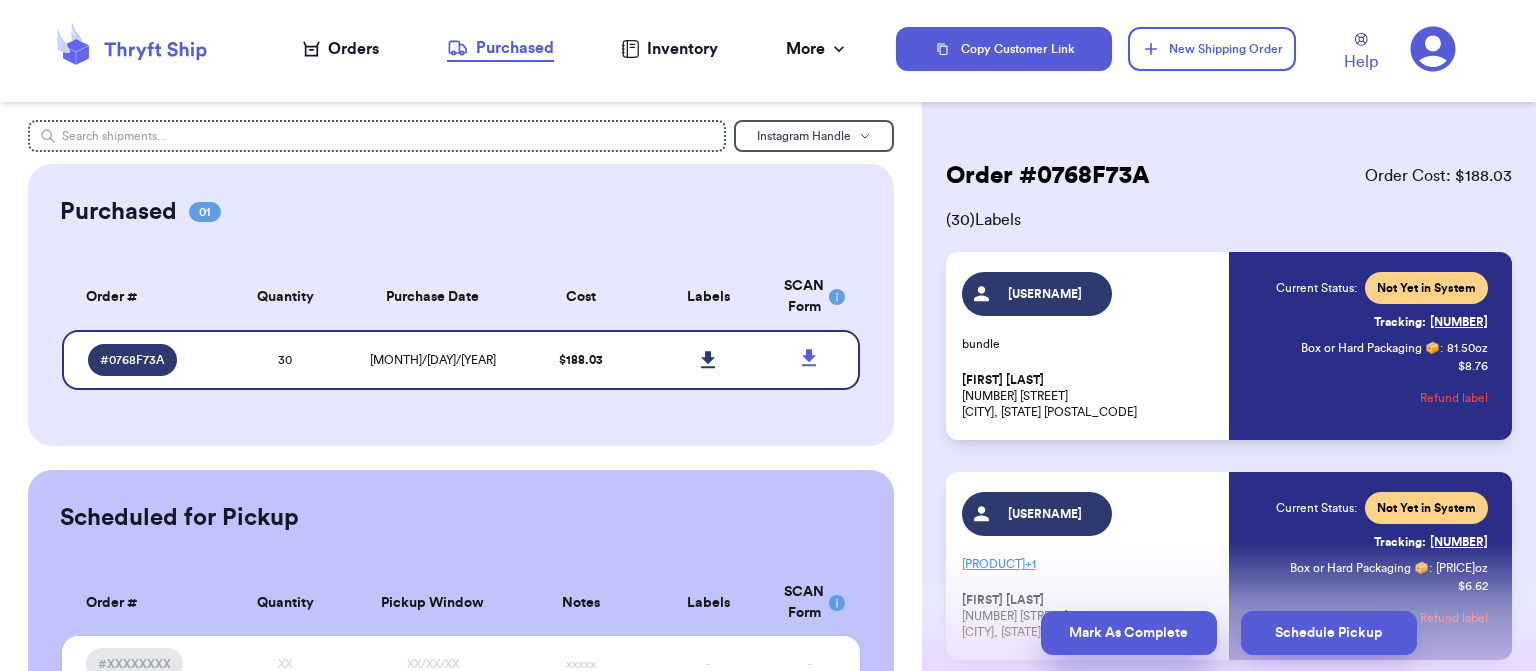 click on "Mark As Complete" at bounding box center [1129, 633] 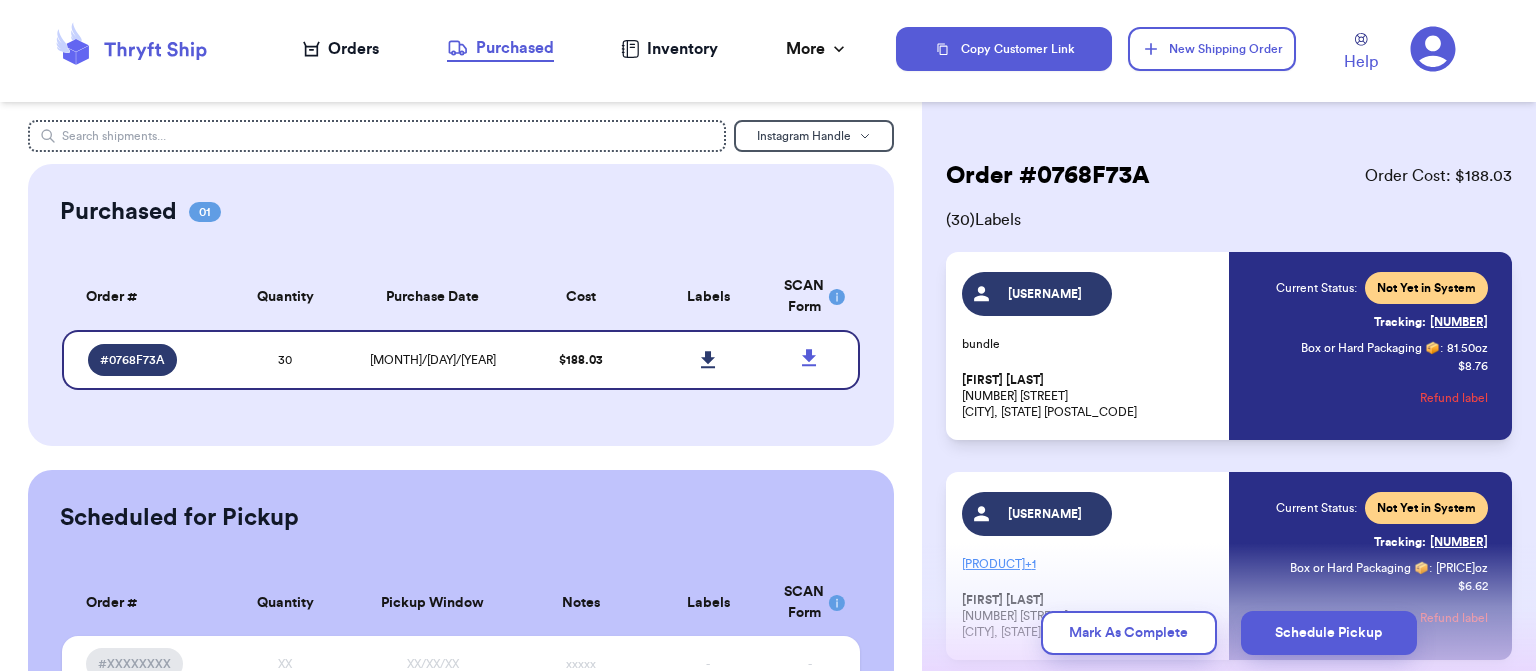 click on "Orders" at bounding box center (341, 49) 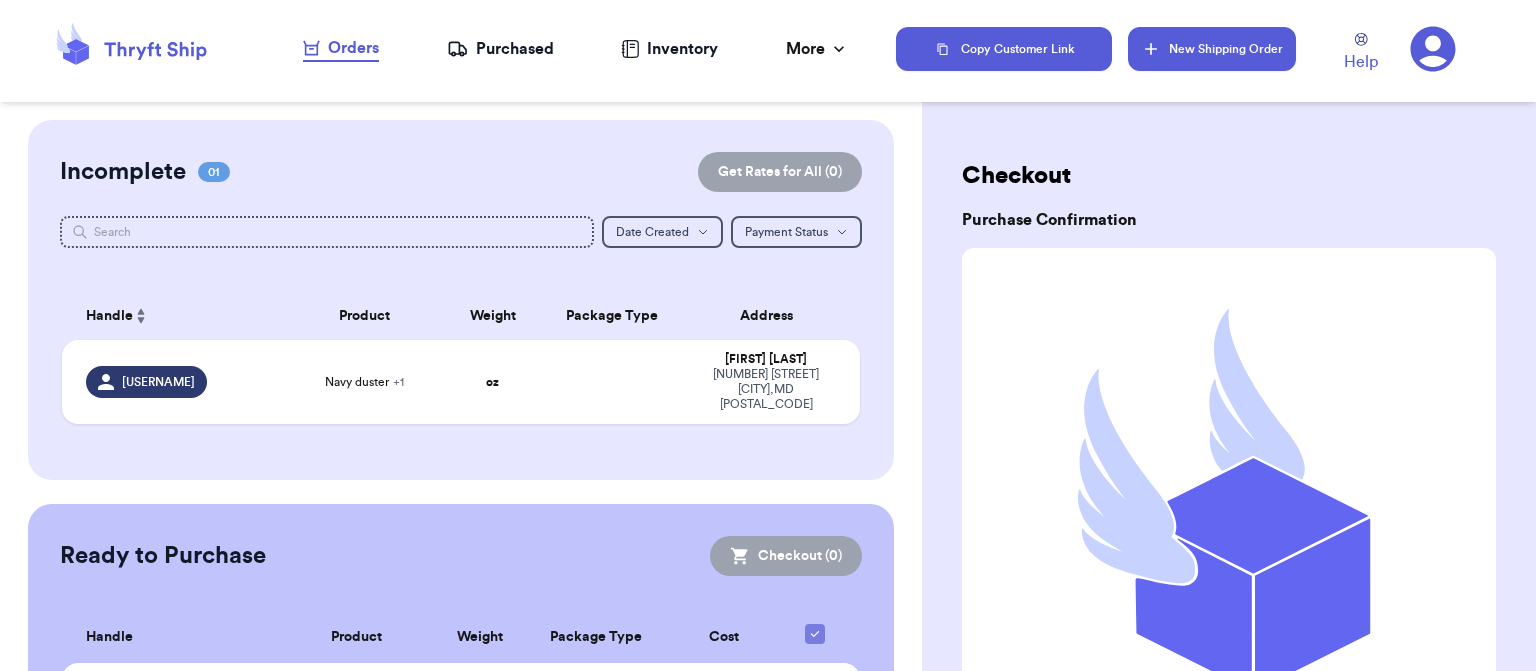 click on "New Shipping Order" at bounding box center (1212, 49) 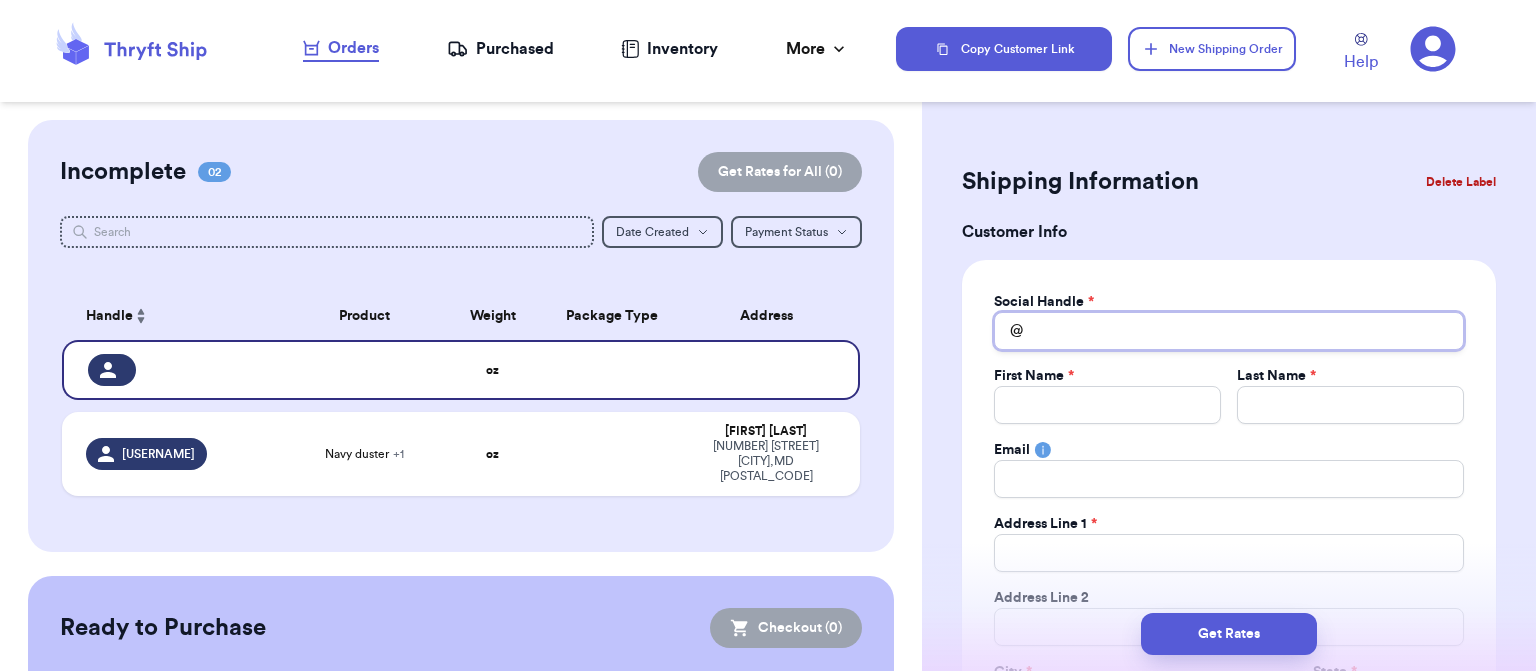 click on "Total Amount Paid" at bounding box center (1229, 331) 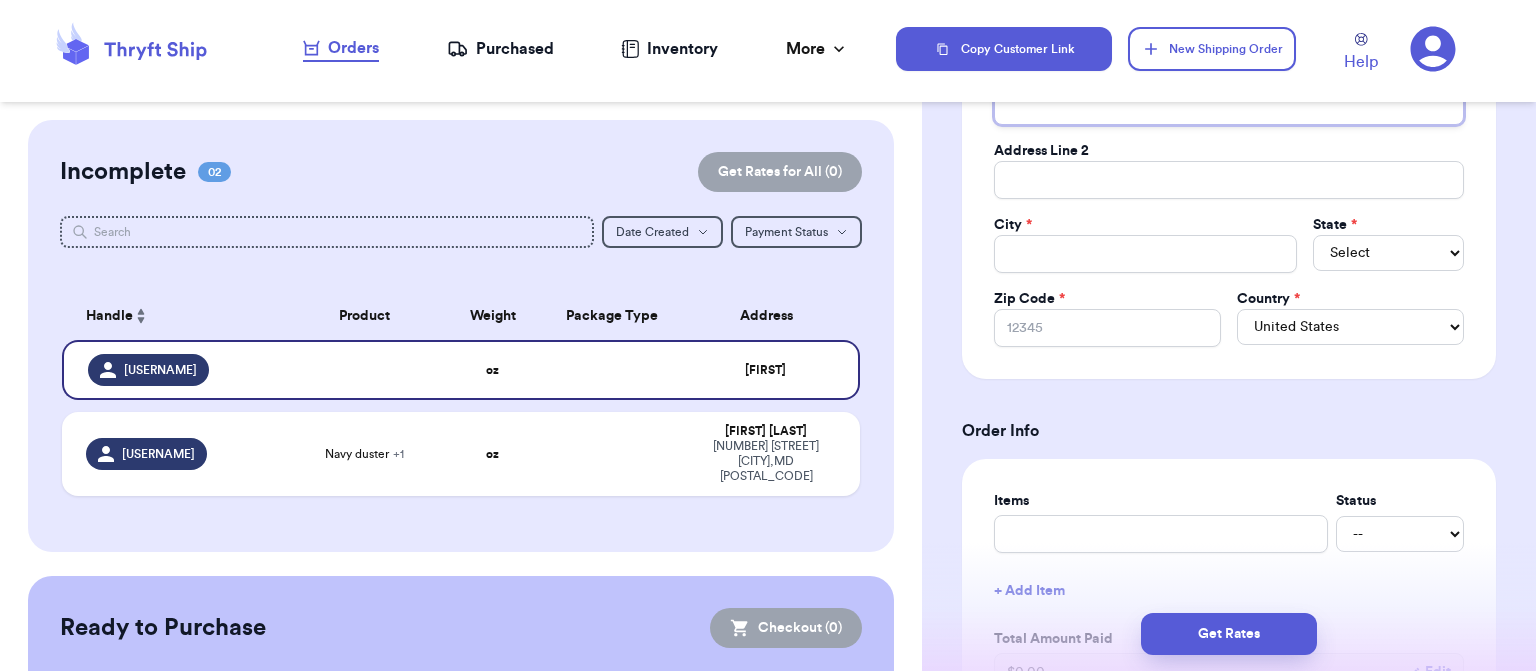 scroll, scrollTop: 450, scrollLeft: 0, axis: vertical 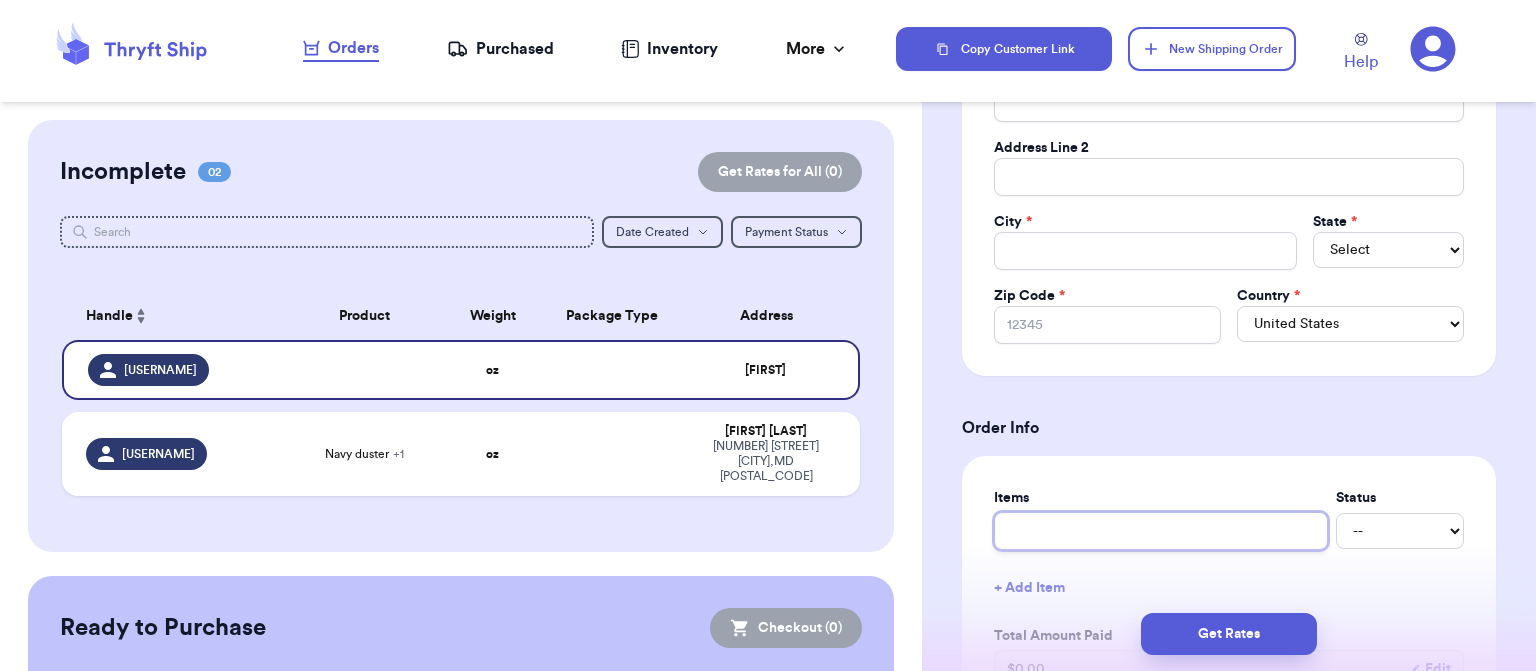 click at bounding box center [1161, 531] 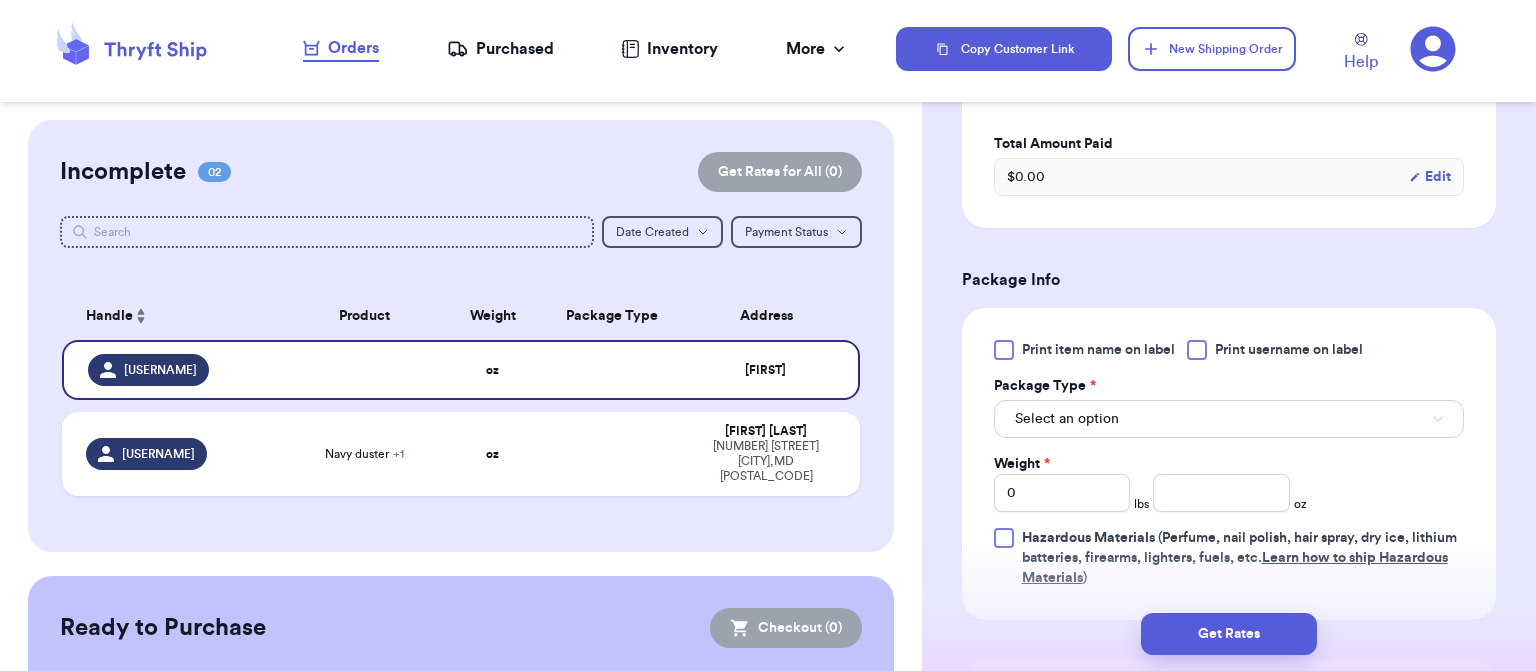 scroll, scrollTop: 994, scrollLeft: 0, axis: vertical 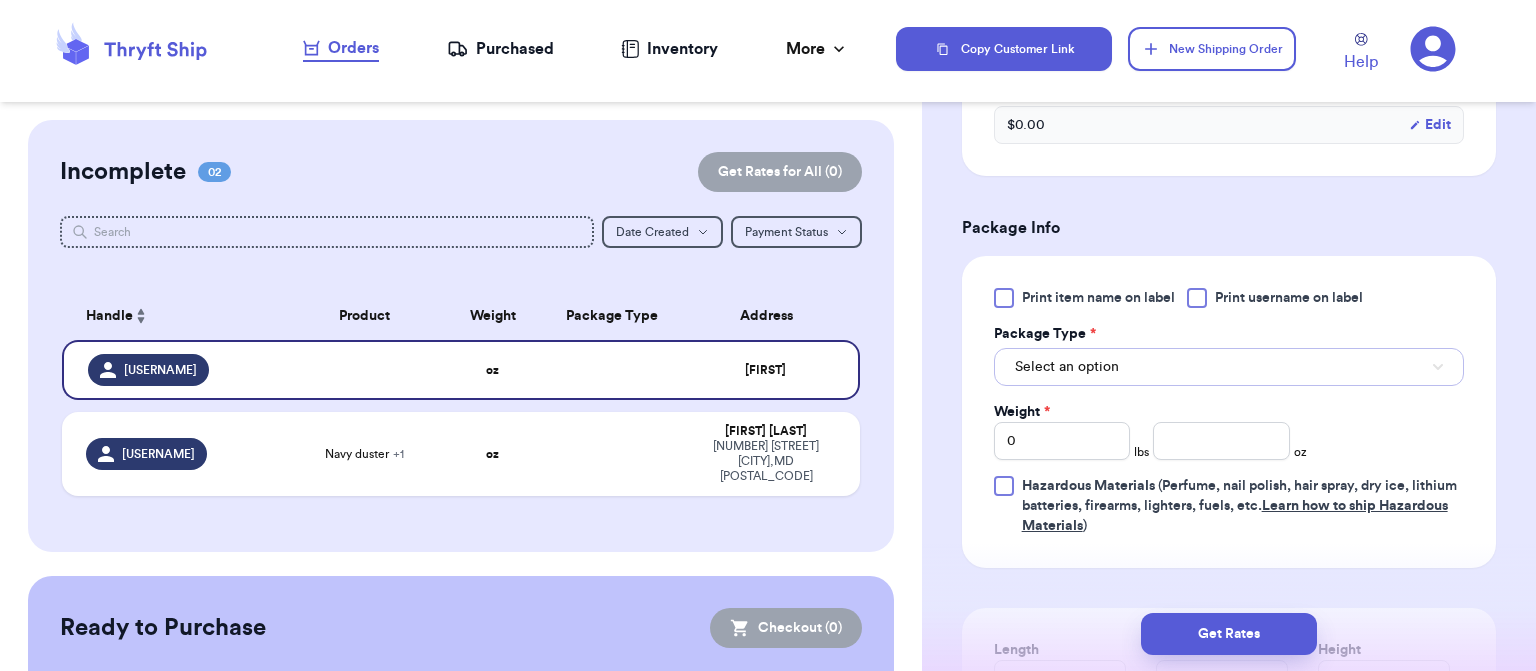 click on "Select an option" at bounding box center (1229, 367) 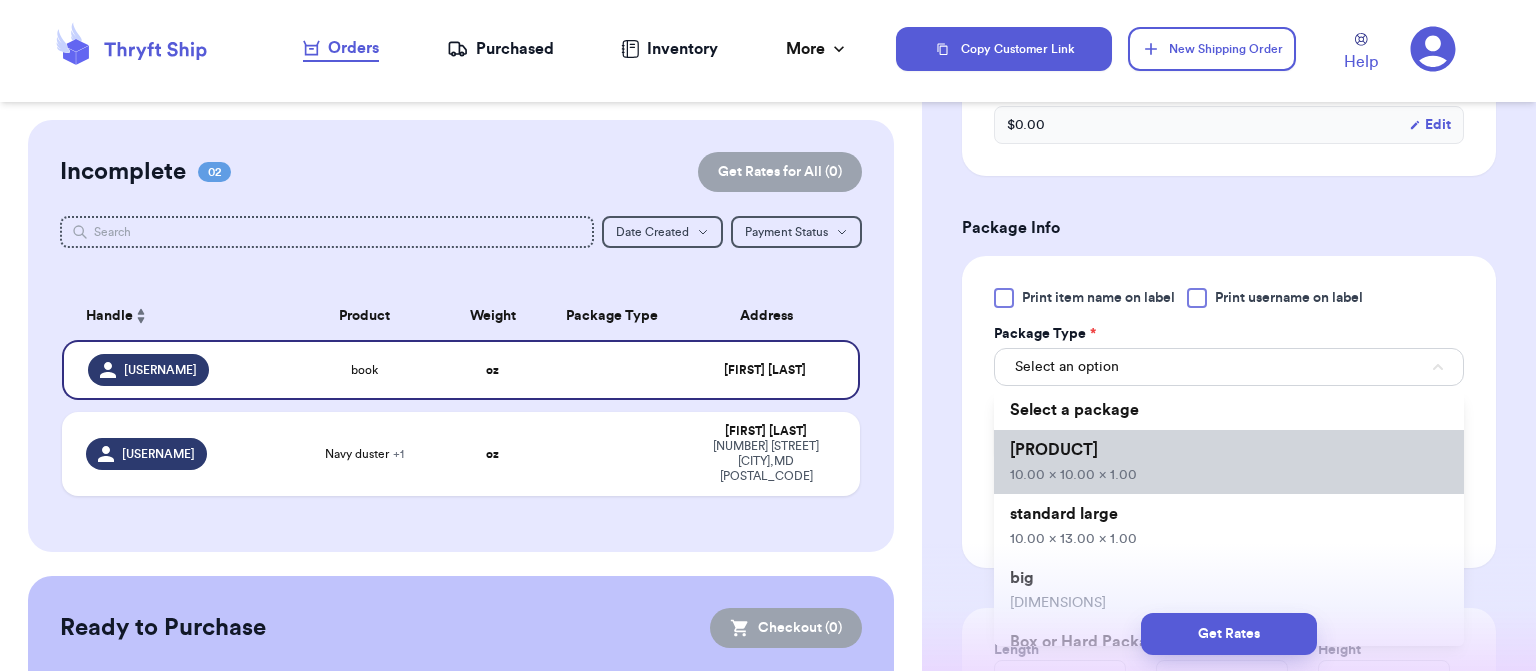 click on "standard 10.00 x 10.00 x 1.00" at bounding box center [1229, 462] 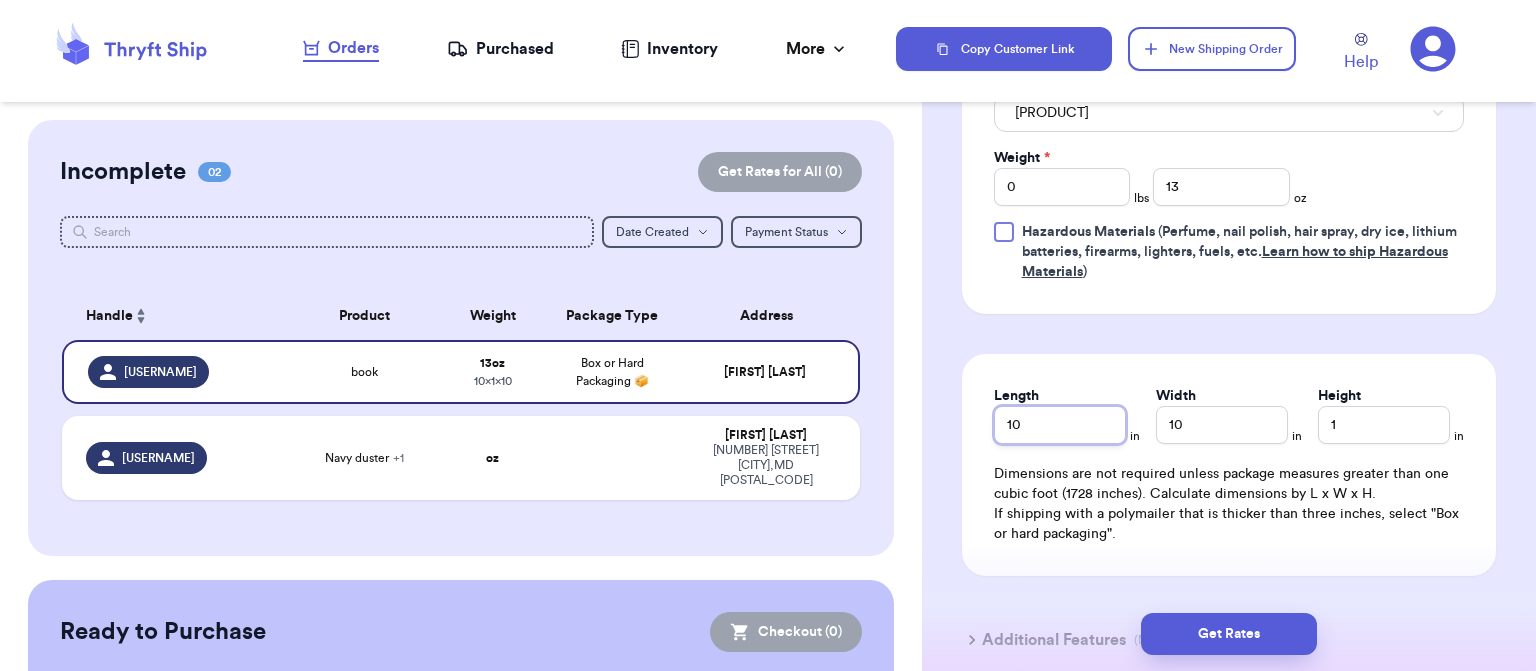 scroll, scrollTop: 1248, scrollLeft: 0, axis: vertical 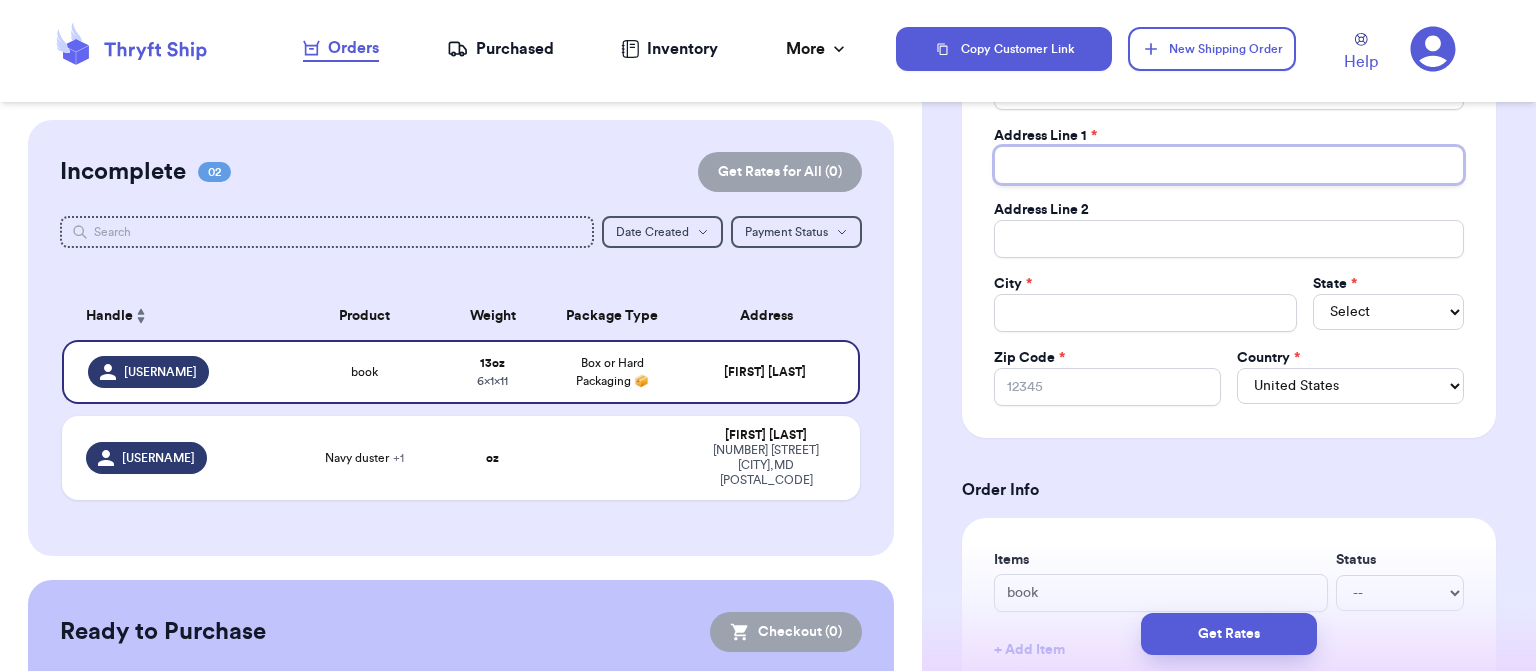 click on "Total Amount Paid" at bounding box center [1229, 165] 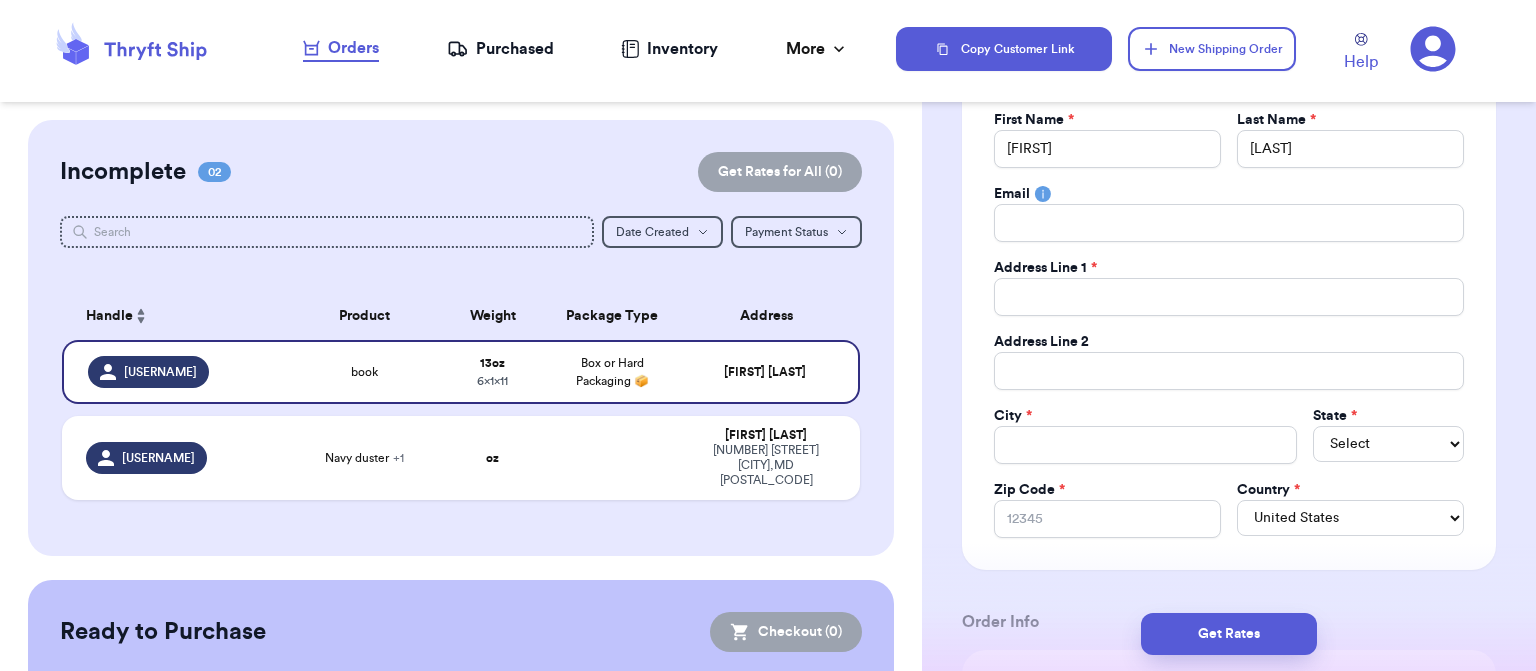 scroll, scrollTop: 256, scrollLeft: 0, axis: vertical 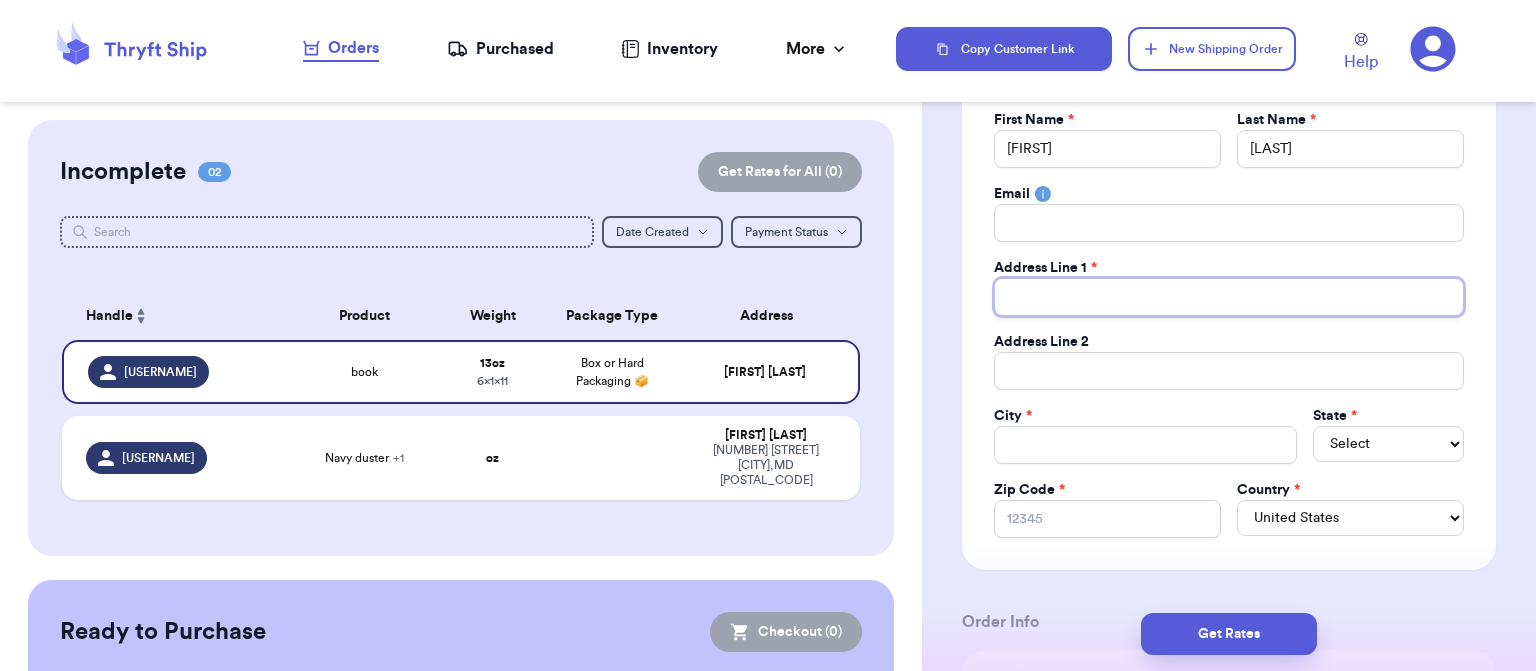 click on "Total Amount Paid" at bounding box center (1229, 297) 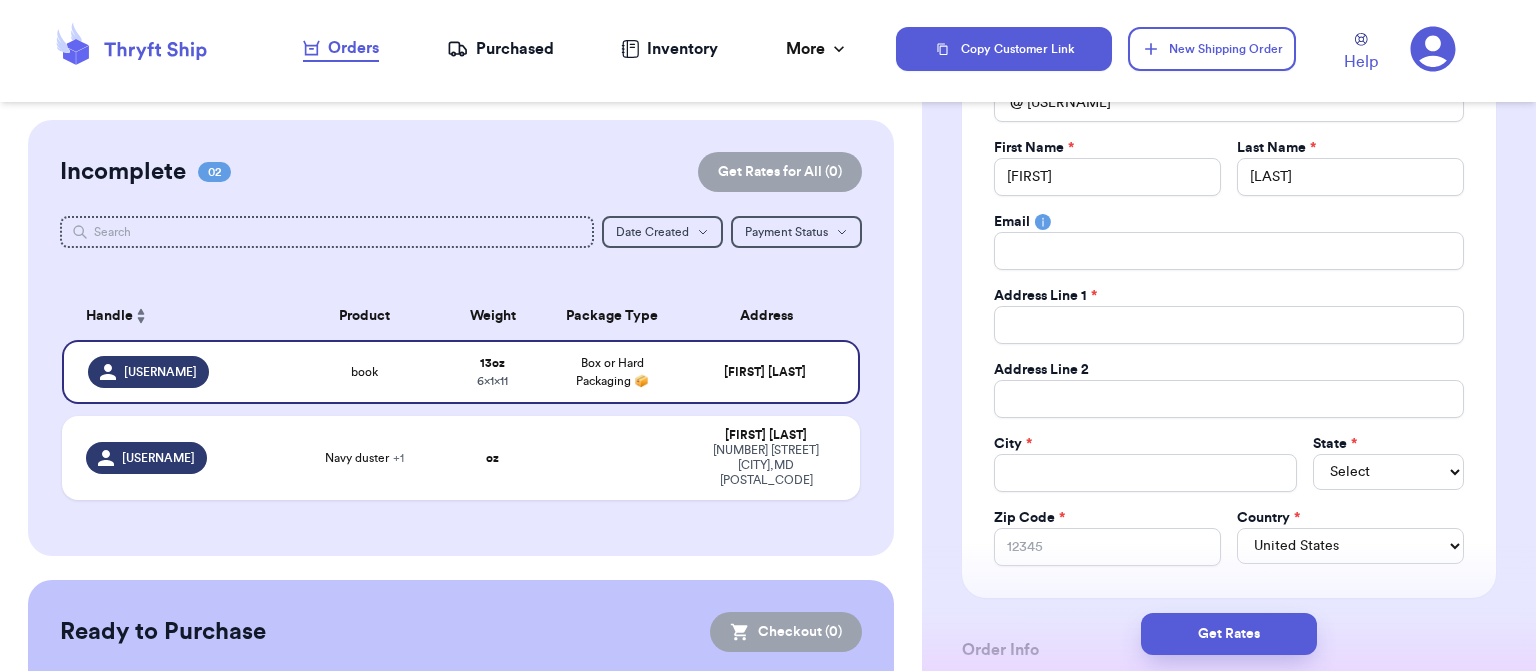 scroll, scrollTop: 207, scrollLeft: 0, axis: vertical 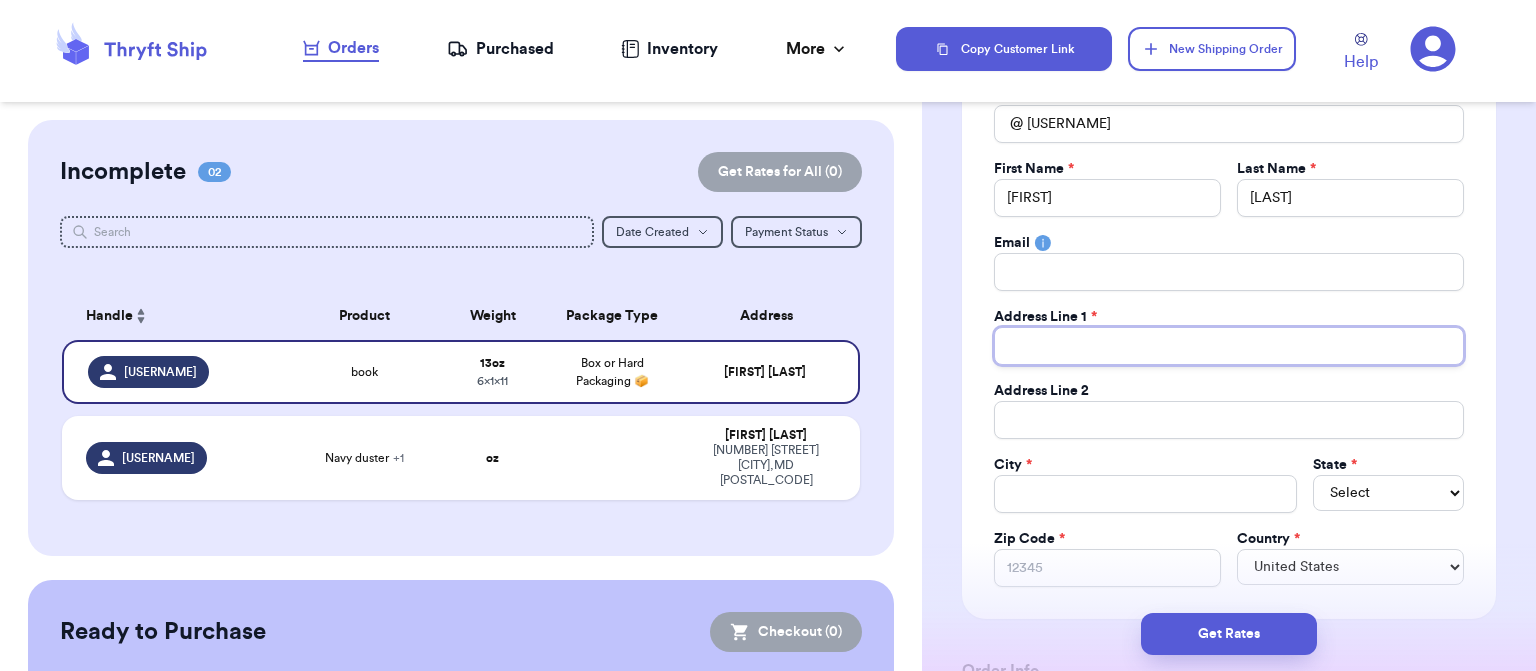 click on "Total Amount Paid" at bounding box center (1229, 346) 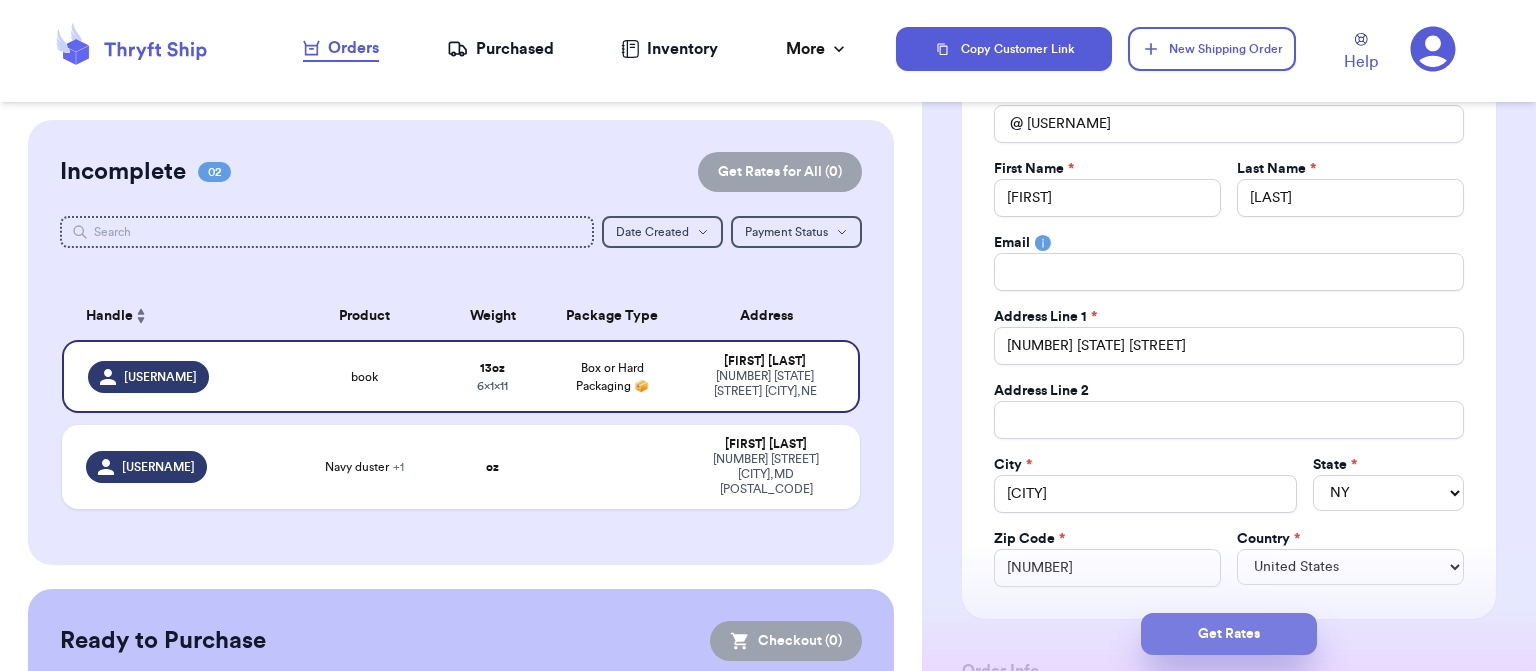 click on "Get Rates" at bounding box center [1229, 634] 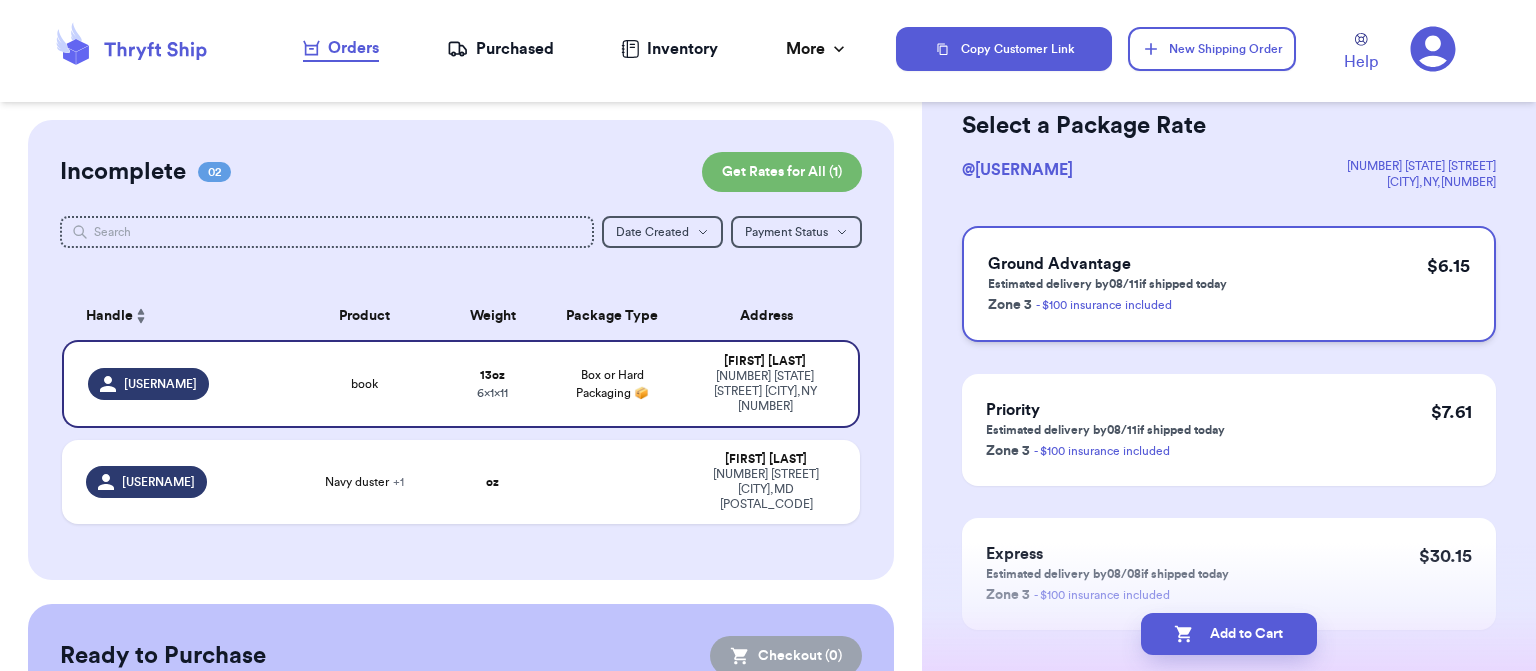 scroll, scrollTop: 46, scrollLeft: 0, axis: vertical 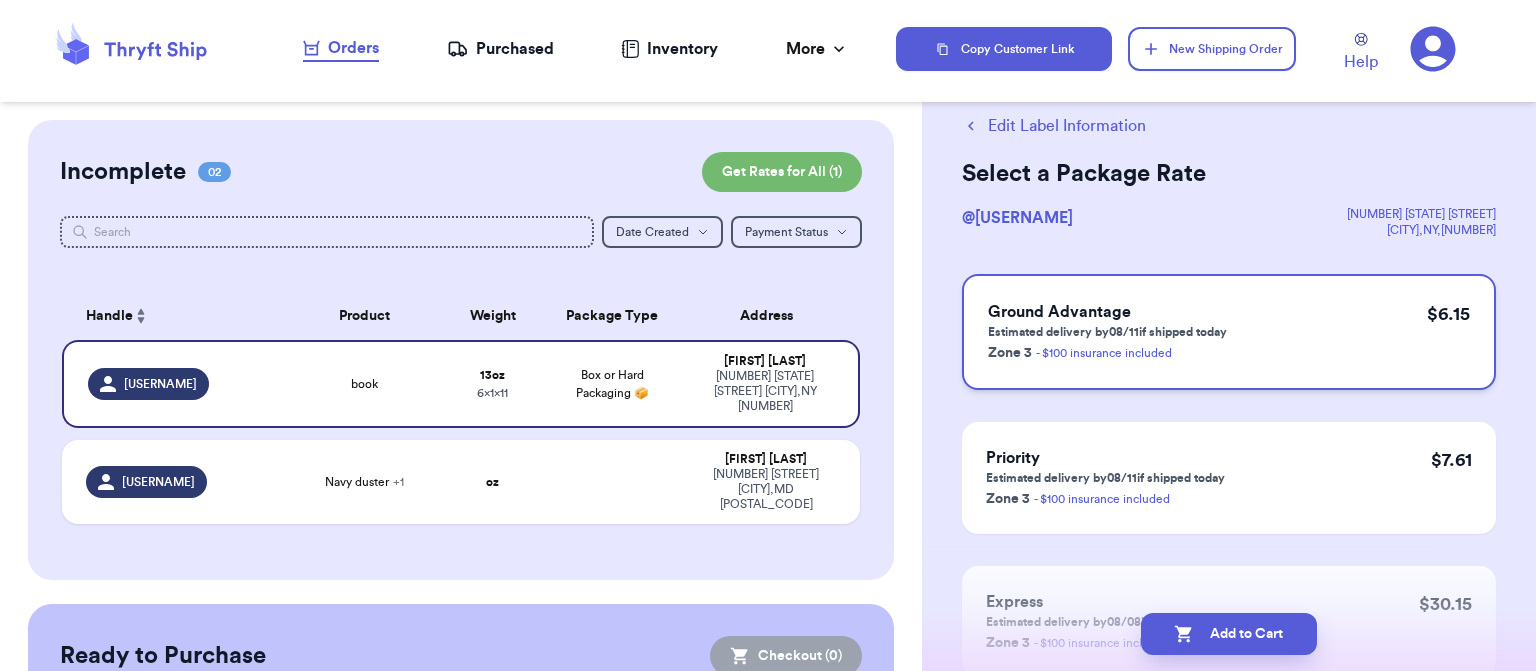 click on "Ground Advantage Estimated delivery by  08/11  if shipped today Zone 3 - $100 insurance included $ 6.15" at bounding box center [1229, 332] 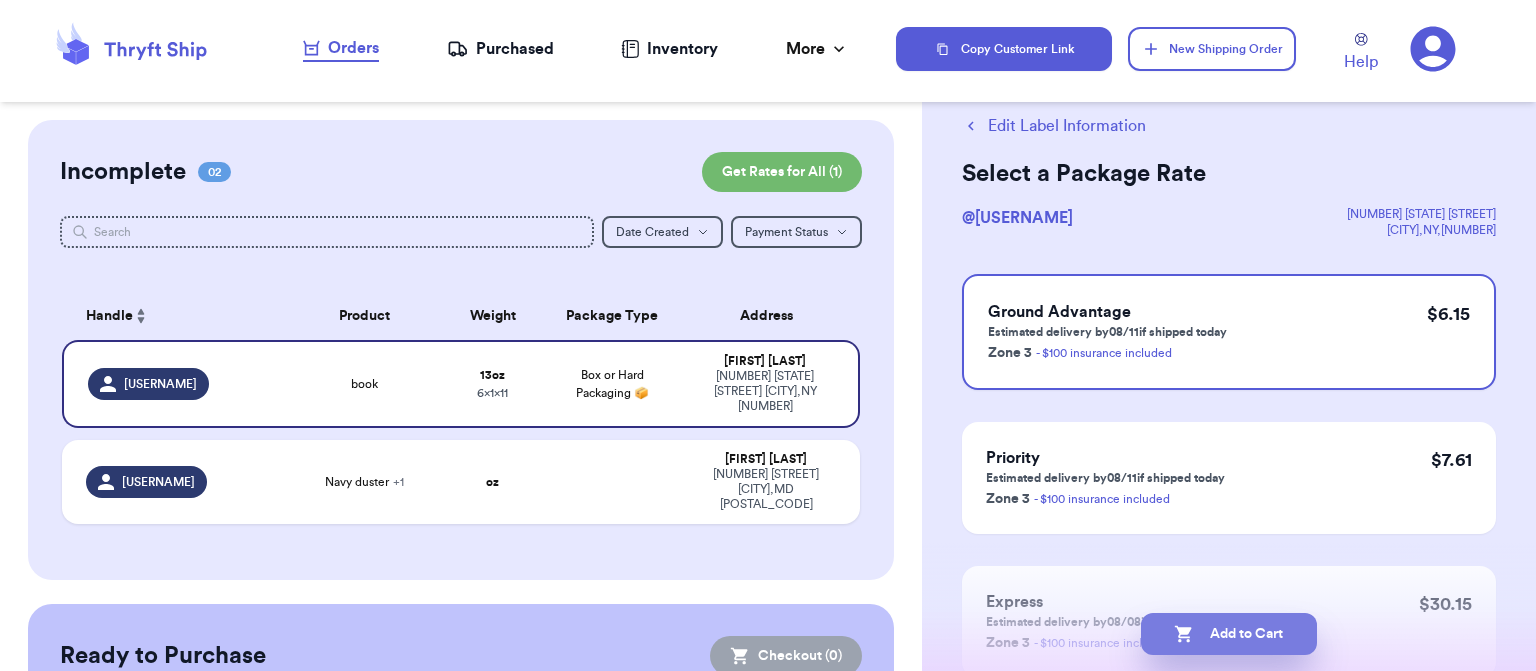 click on "Add to Cart" at bounding box center (1229, 634) 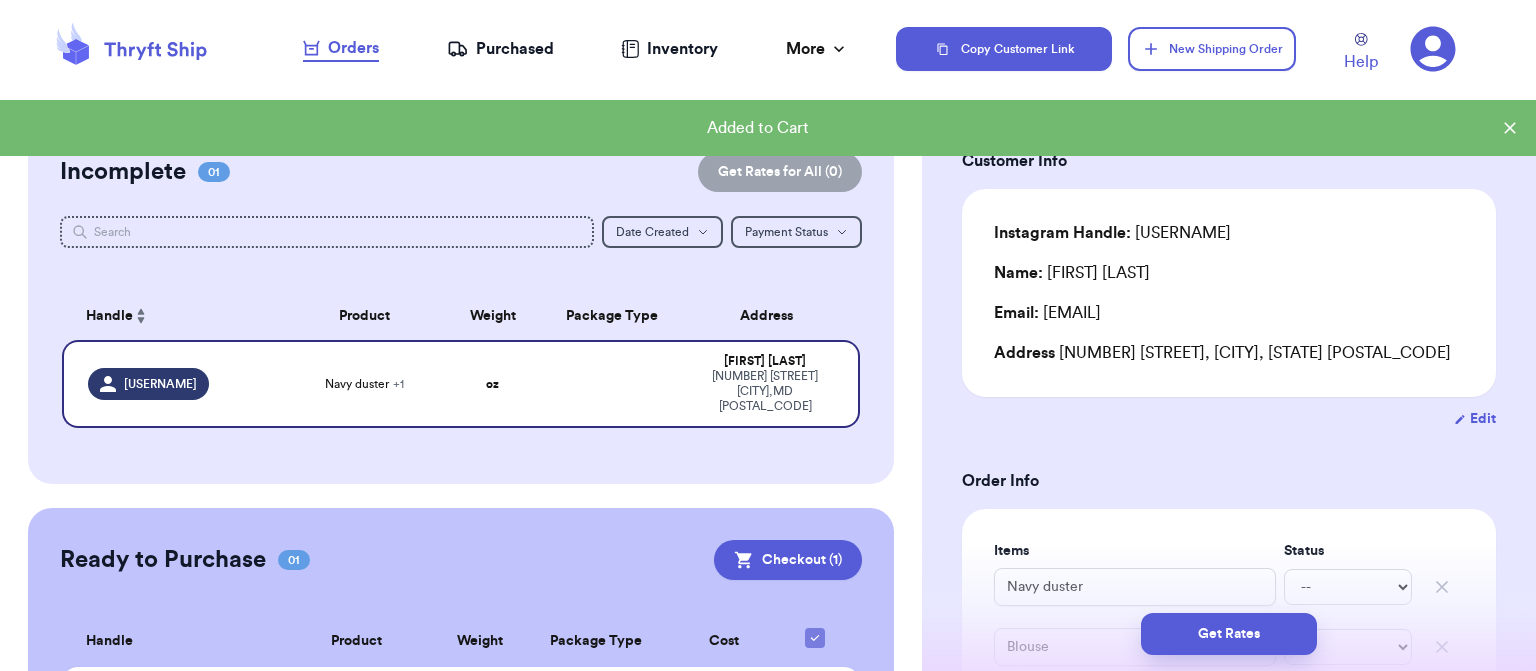 scroll, scrollTop: 74, scrollLeft: 0, axis: vertical 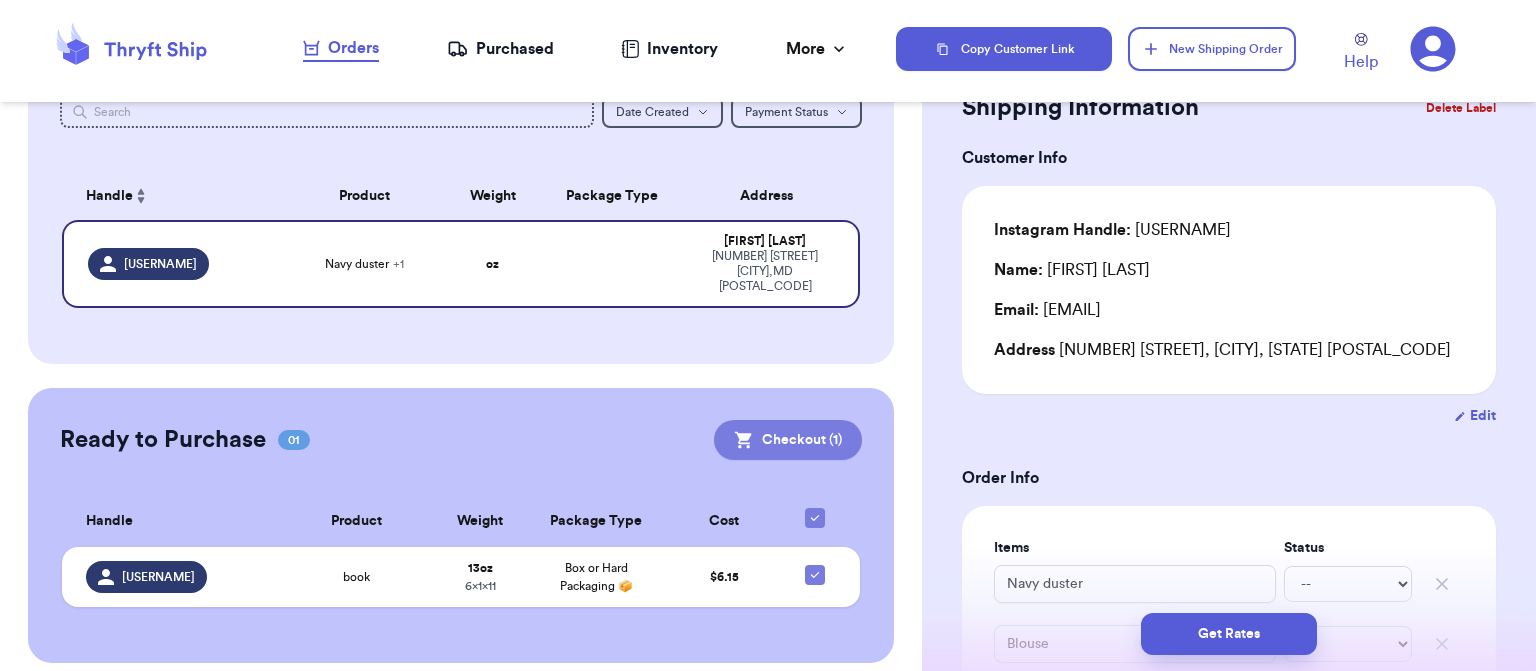 click on "Checkout ( 1 )" at bounding box center (788, 440) 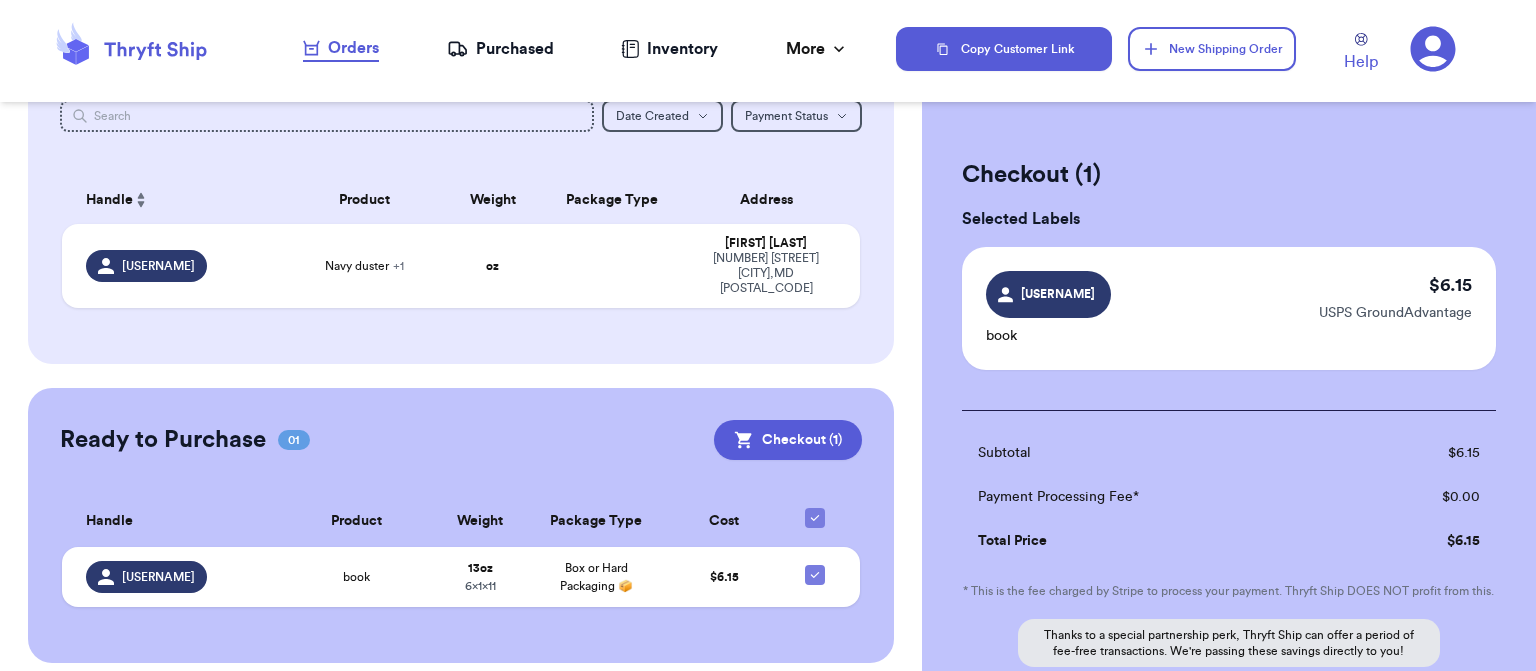 scroll, scrollTop: 0, scrollLeft: 0, axis: both 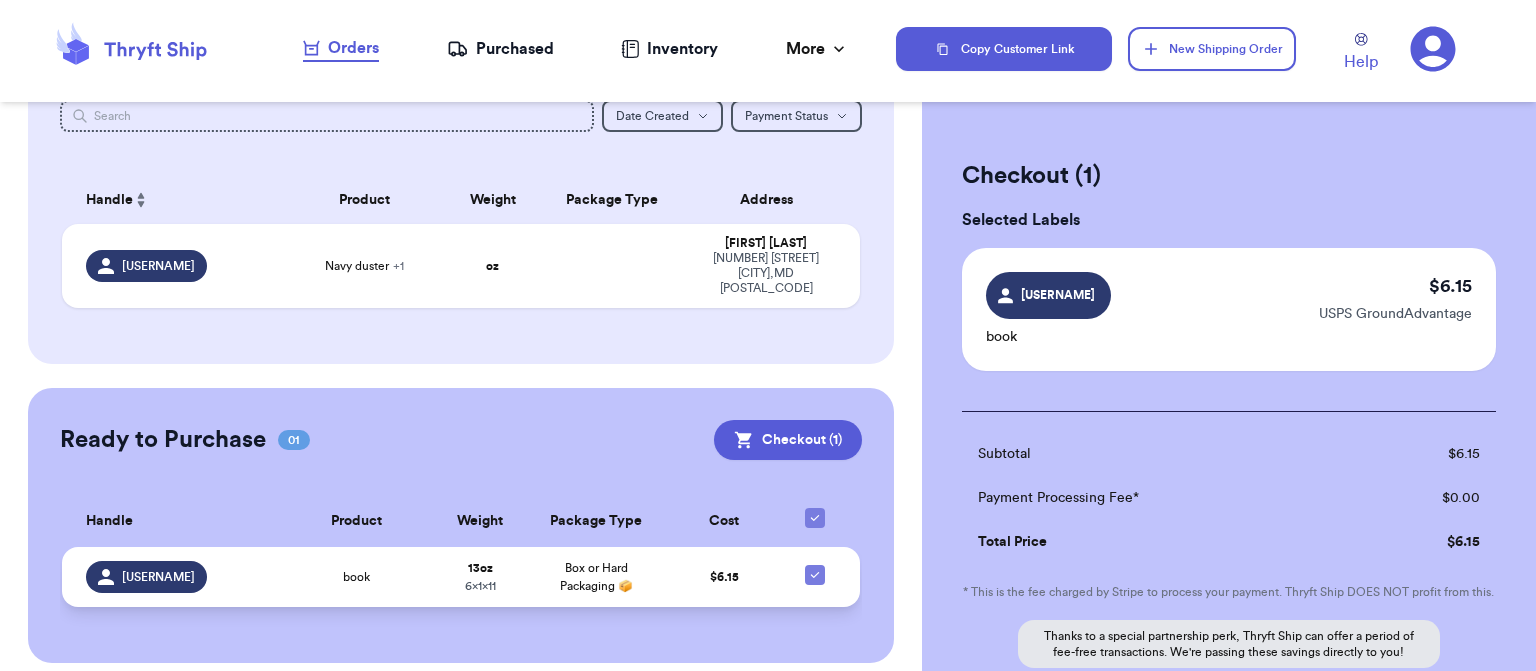 click on "aoliver" at bounding box center (146, 577) 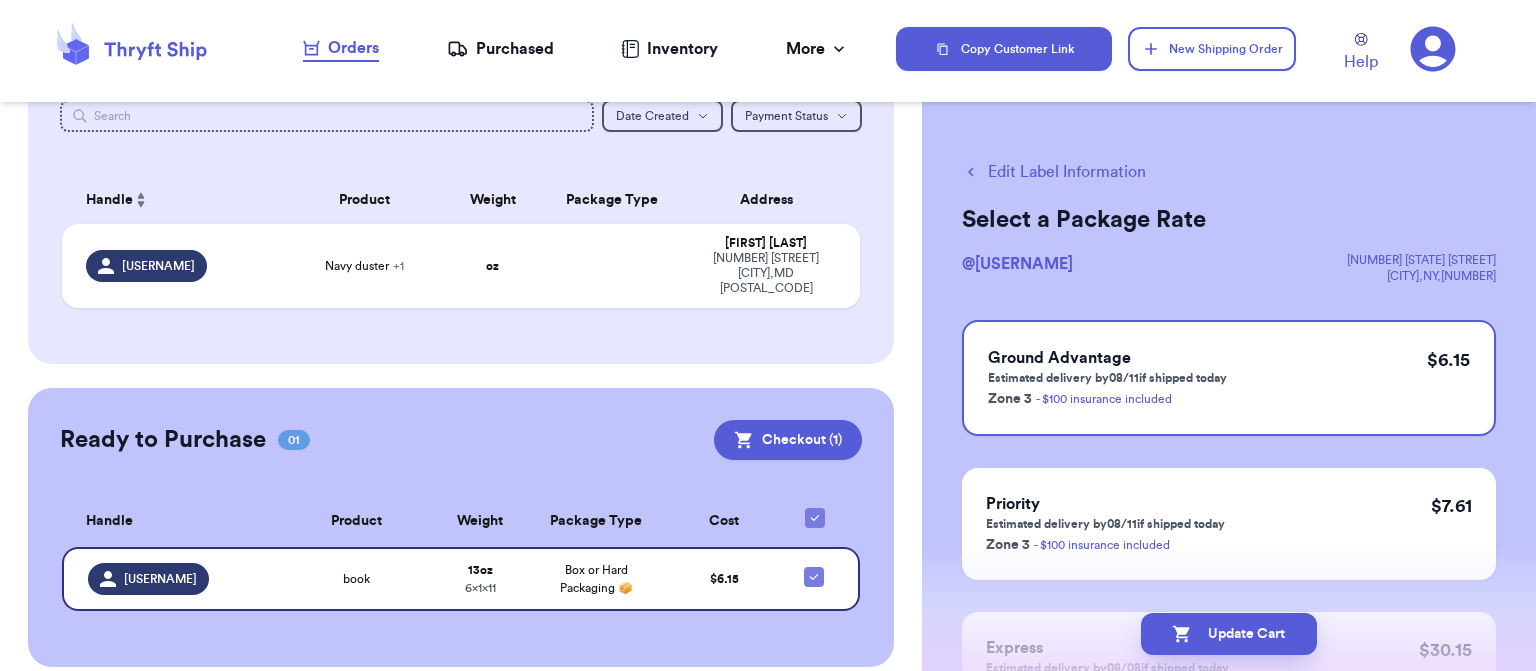 click on "Edit Label Information" at bounding box center (1054, 172) 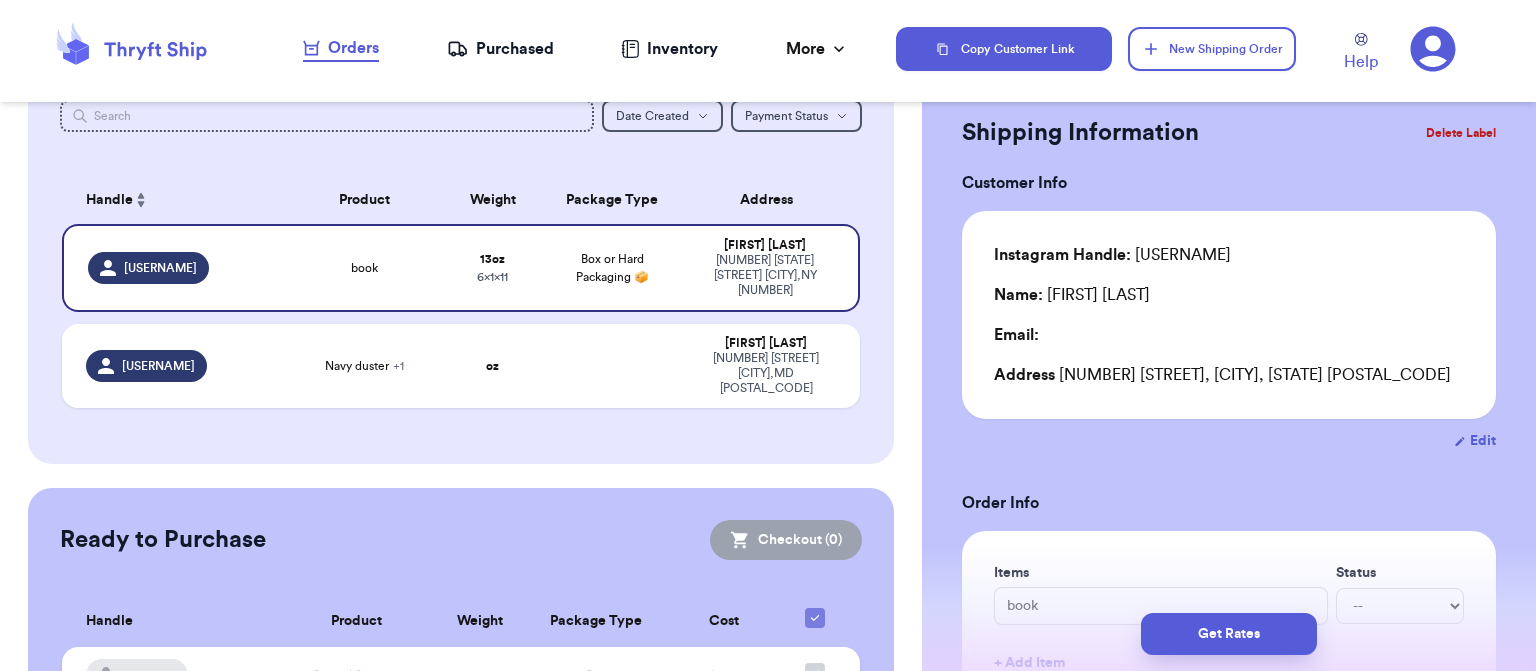 scroll, scrollTop: 0, scrollLeft: 0, axis: both 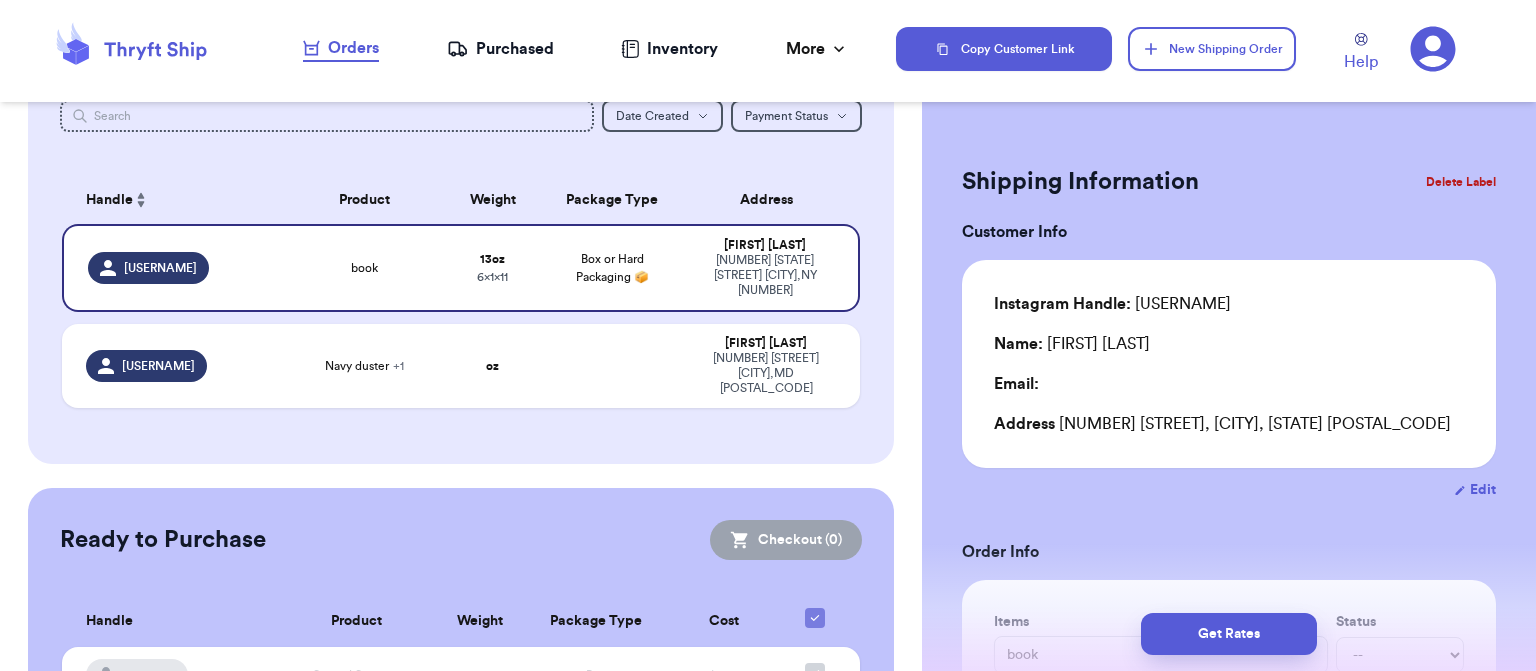 drag, startPoint x: 1111, startPoint y: 535, endPoint x: 1535, endPoint y: 212, distance: 533.015 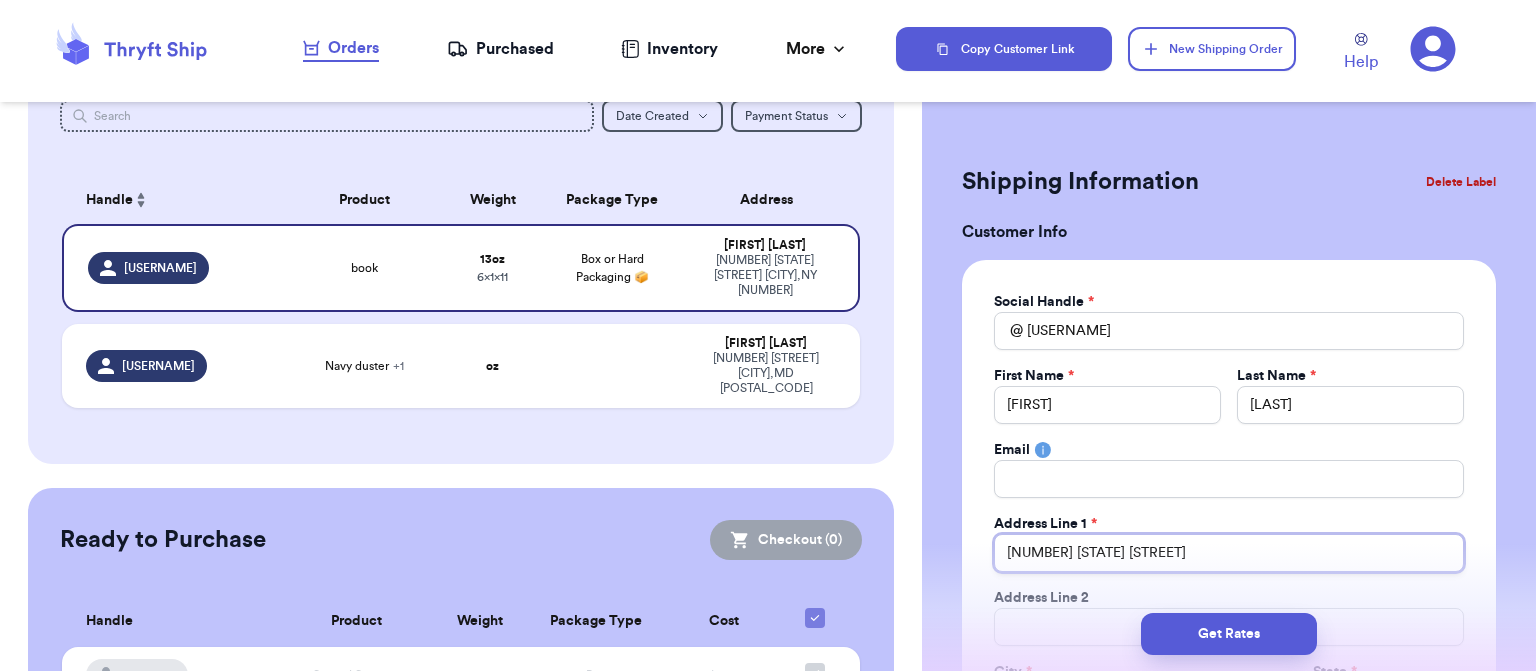 click on "21 illinois st" at bounding box center (1229, 553) 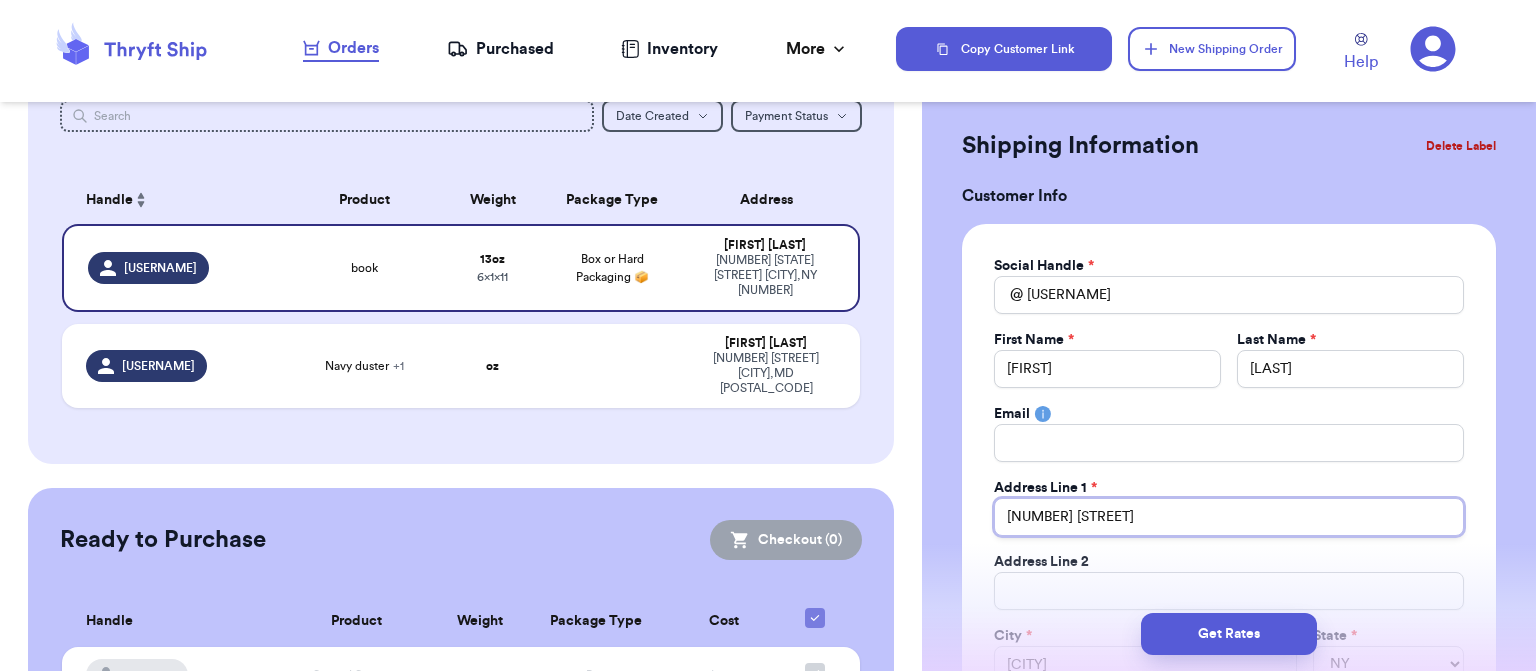 scroll, scrollTop: 39, scrollLeft: 0, axis: vertical 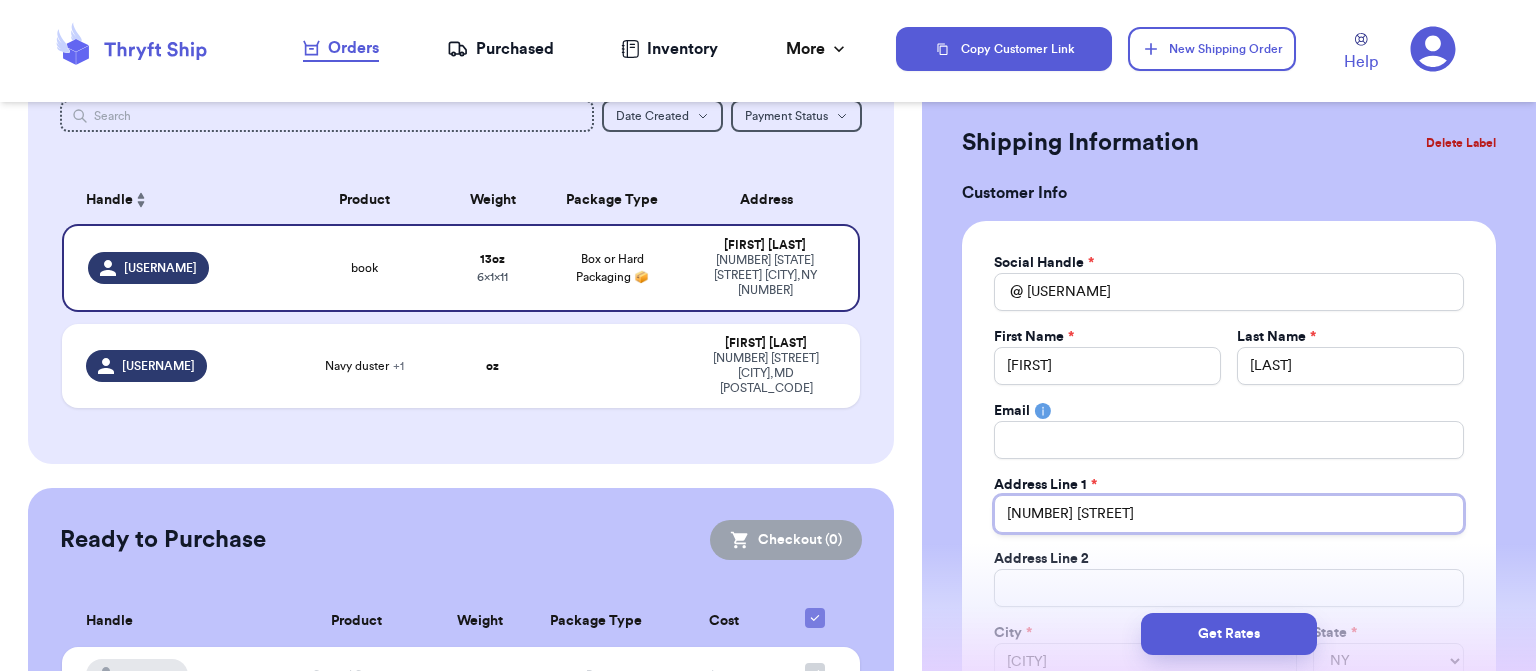 click on "21 Illinois st" at bounding box center [1229, 514] 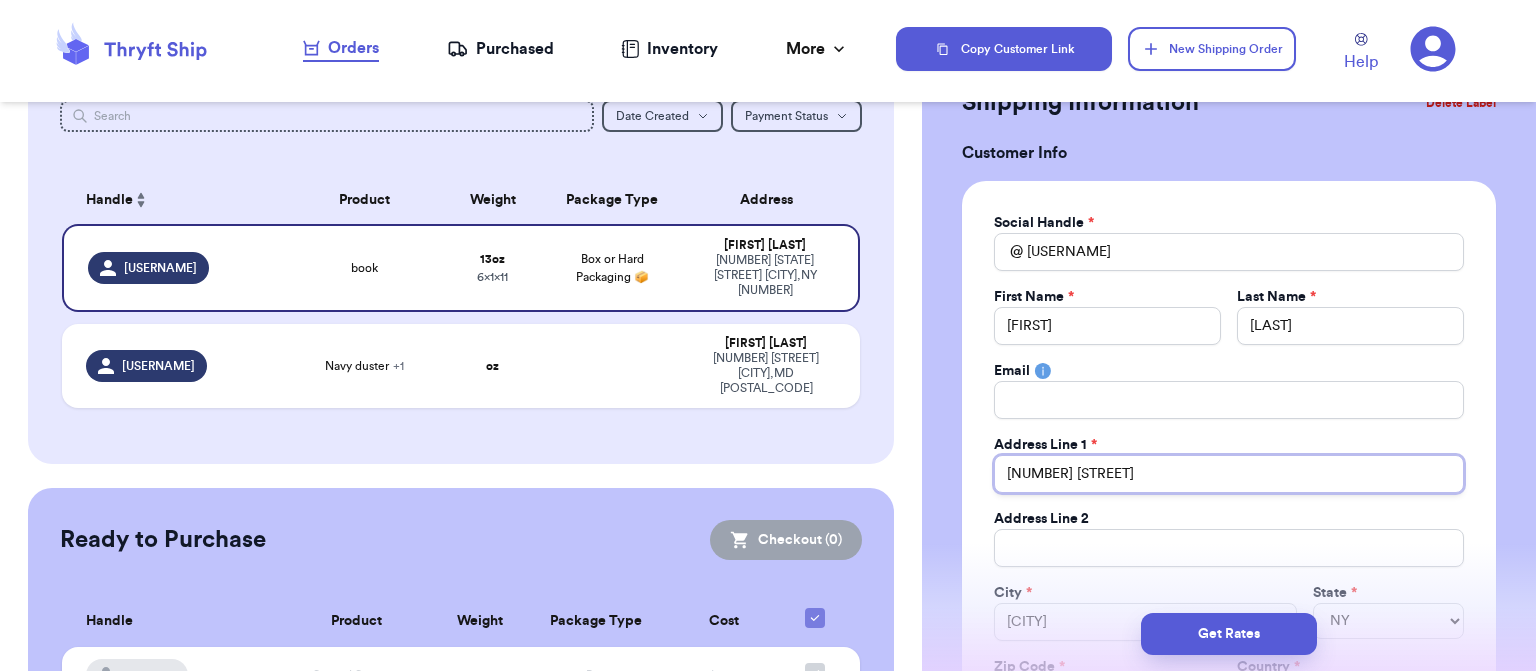 scroll, scrollTop: 108, scrollLeft: 0, axis: vertical 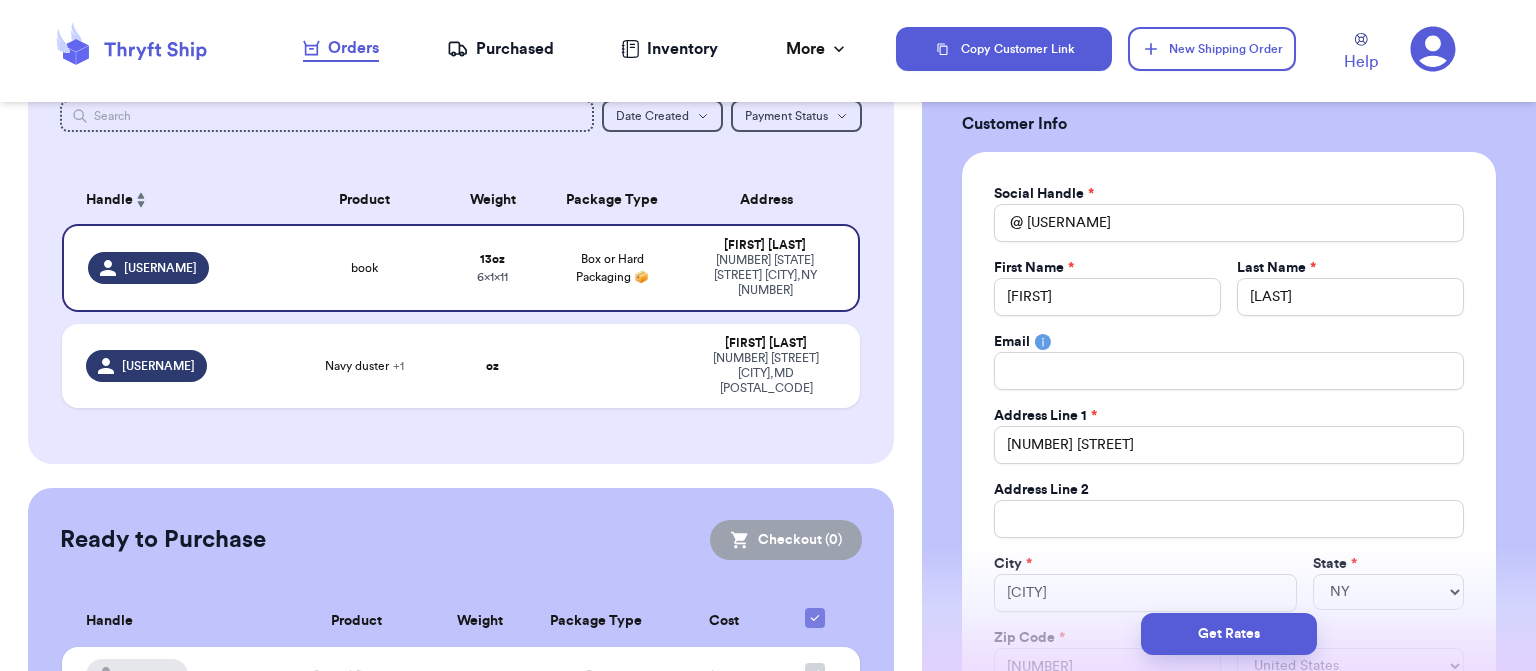 click on "City *" at bounding box center (1013, 564) 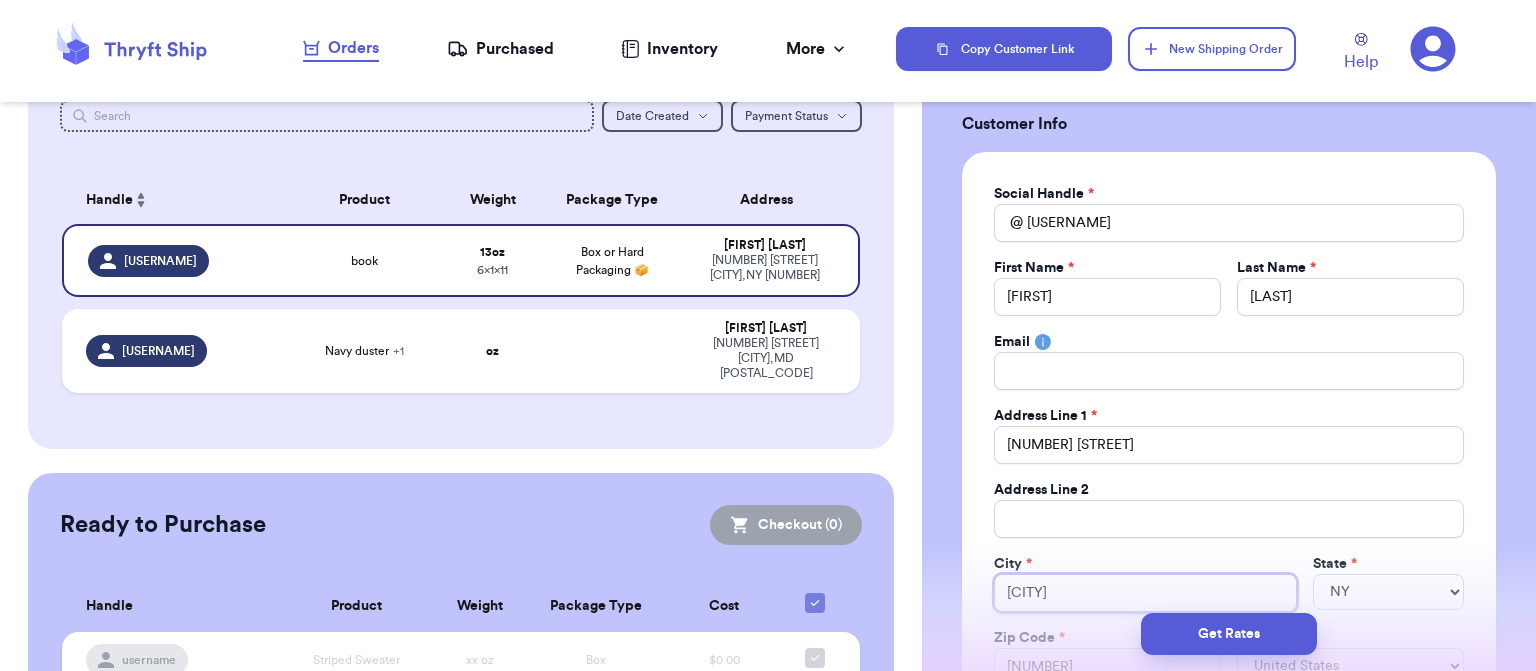click on "rochester" at bounding box center [1145, 593] 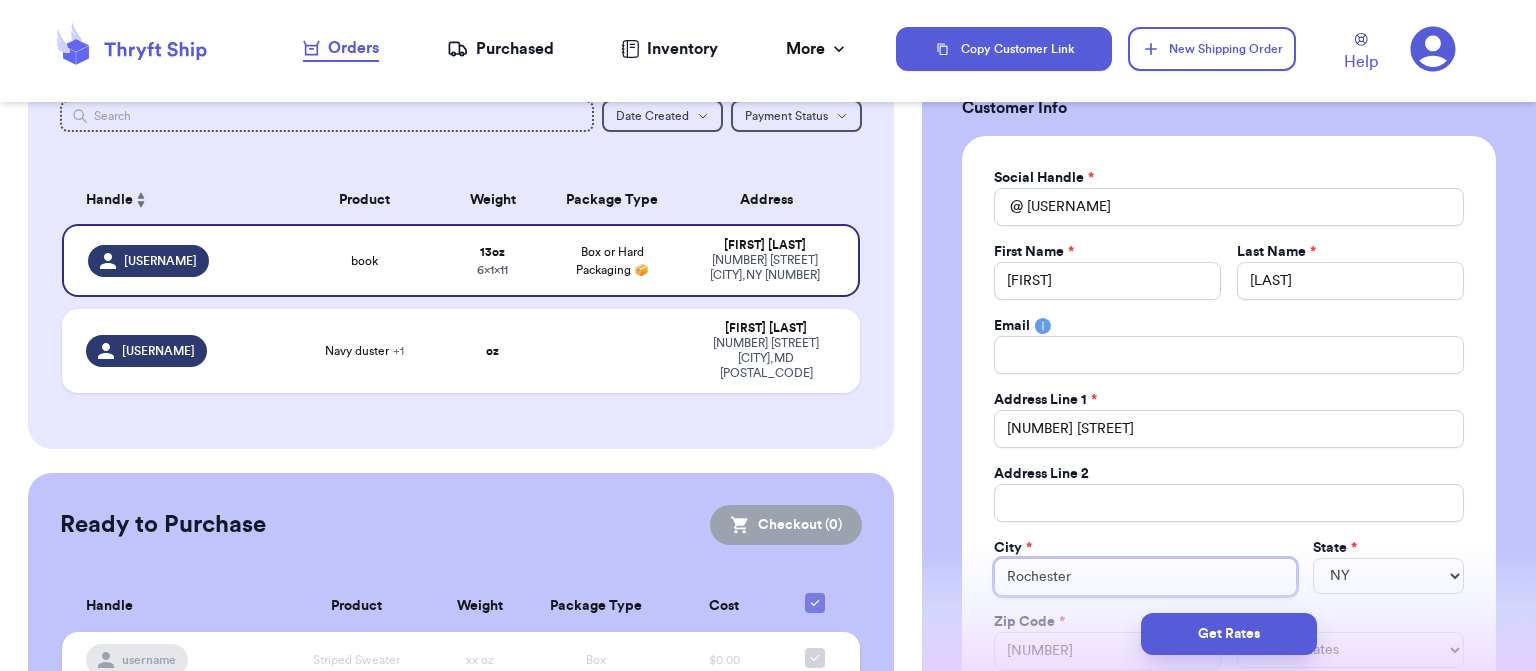 scroll, scrollTop: 124, scrollLeft: 0, axis: vertical 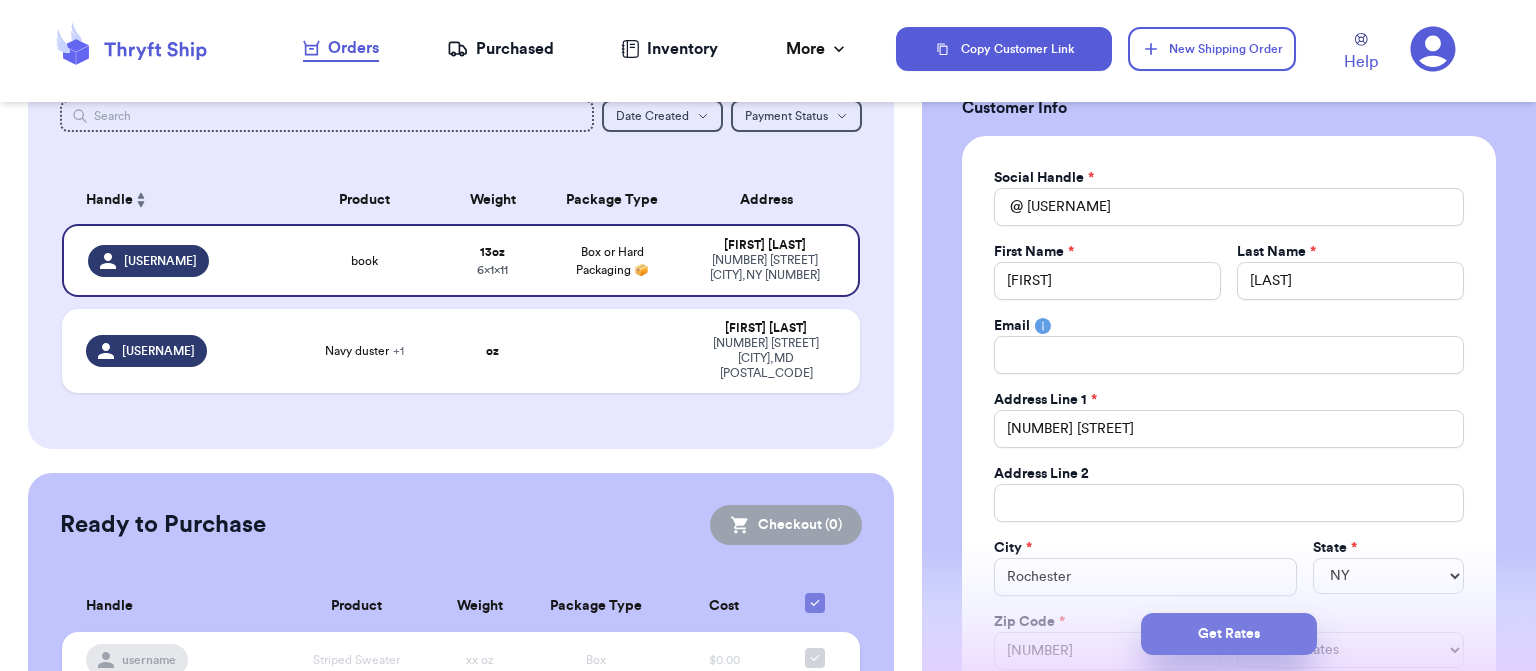 click on "Get Rates" at bounding box center [1229, 634] 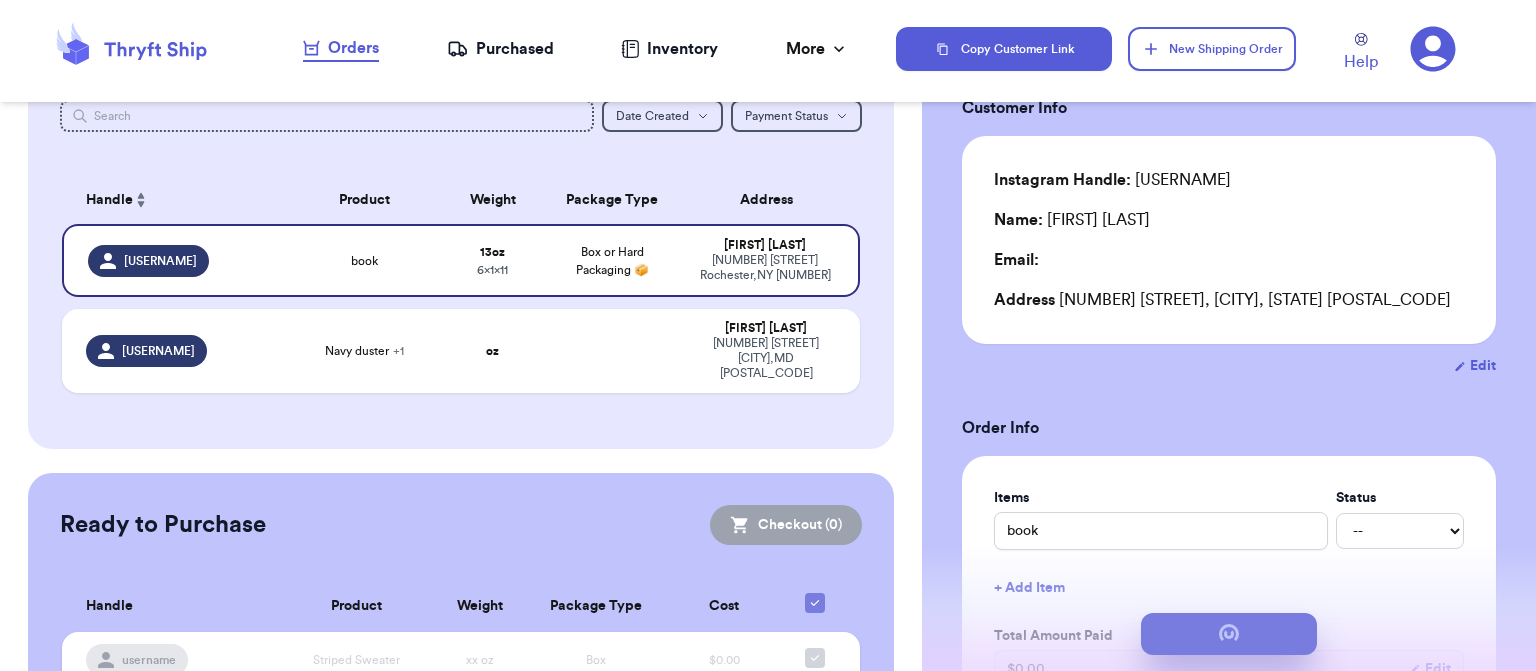 scroll, scrollTop: 0, scrollLeft: 0, axis: both 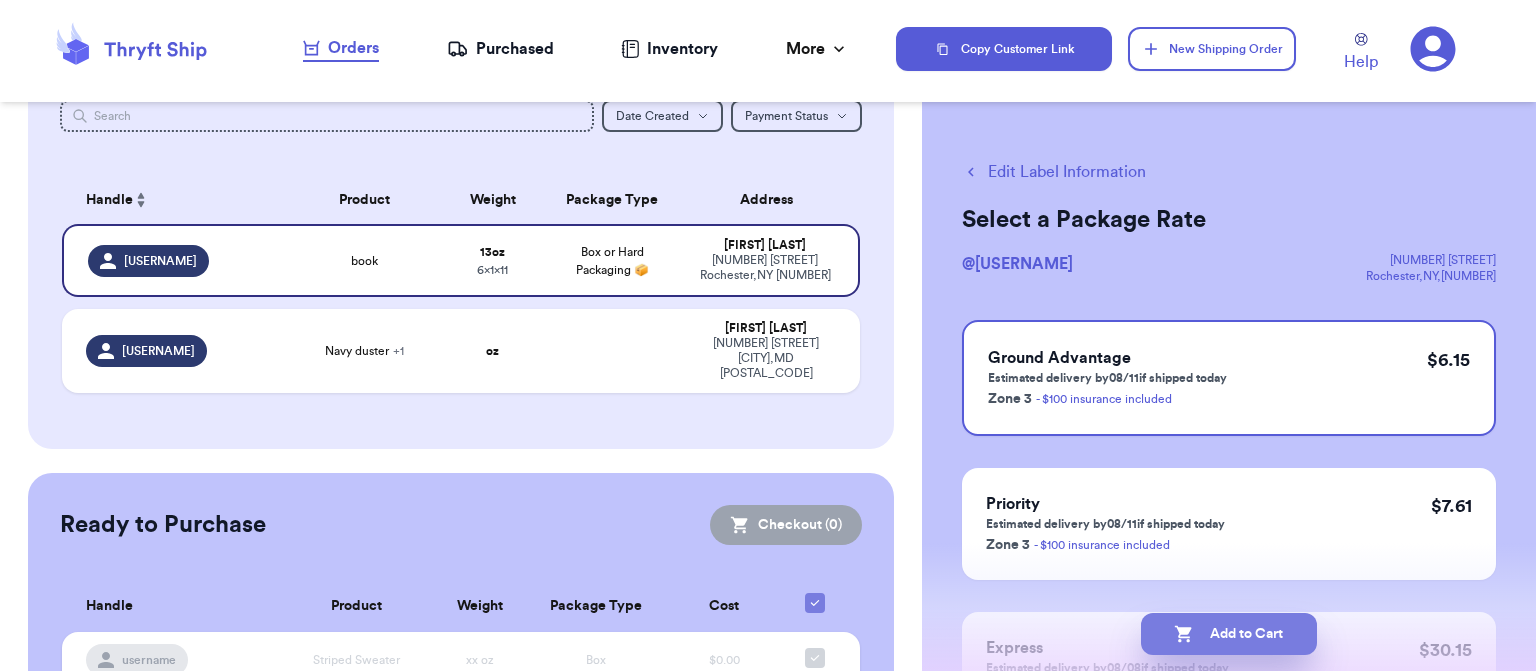 click on "Add to Cart" at bounding box center [1229, 634] 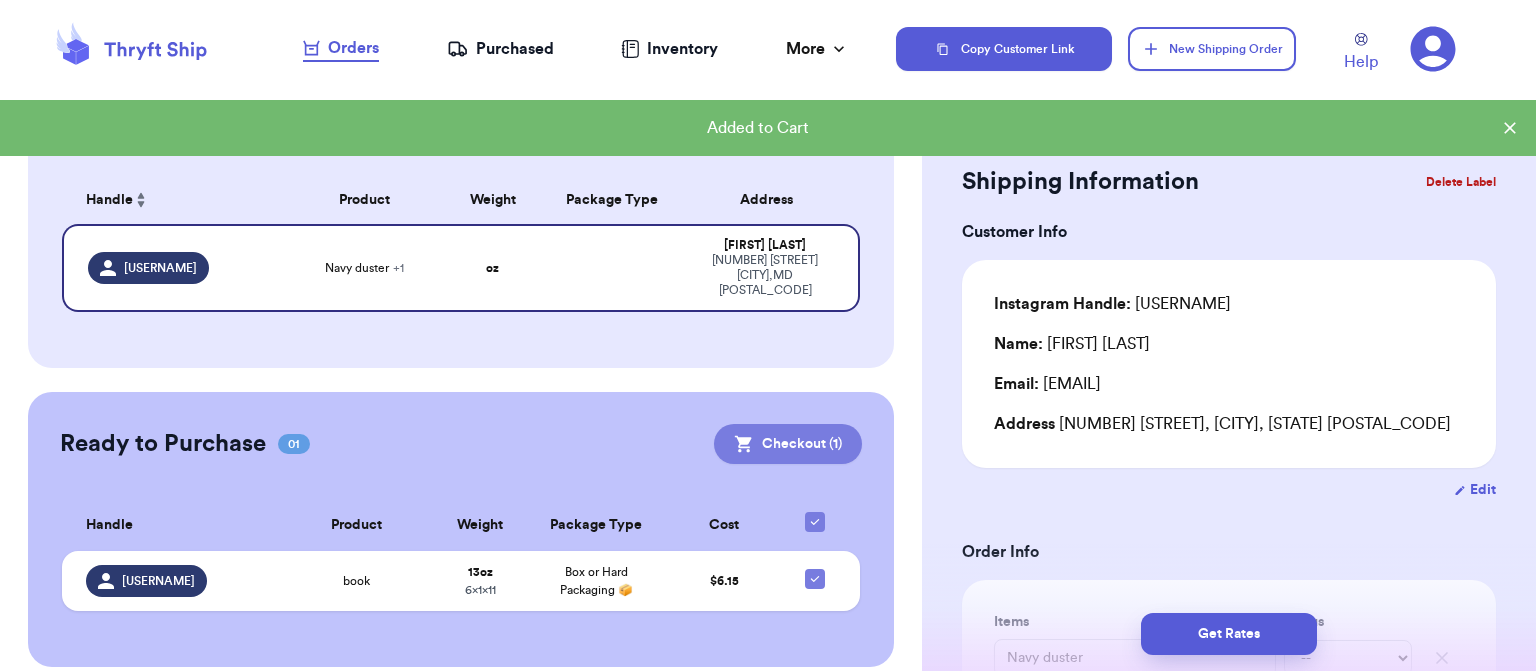 click on "Checkout ( 1 )" at bounding box center (788, 444) 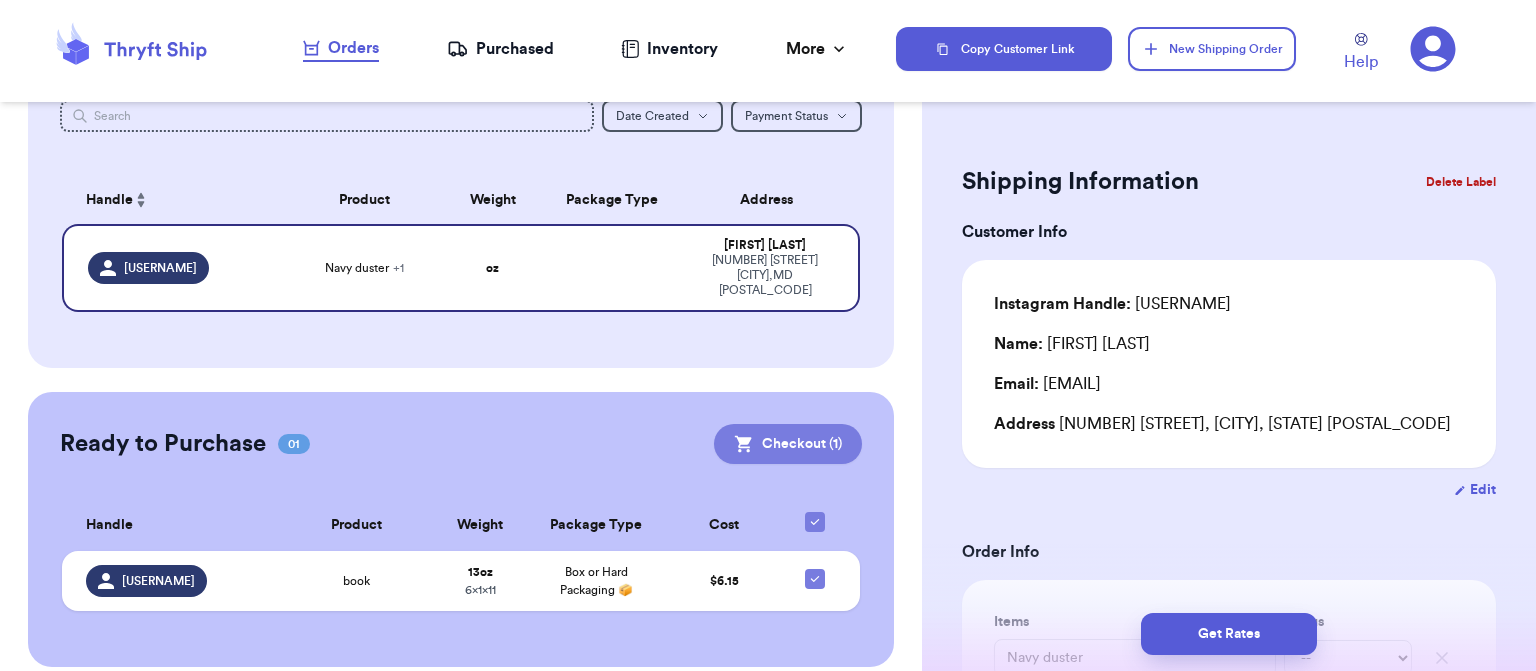 click on "Checkout ( 1 )" at bounding box center [788, 444] 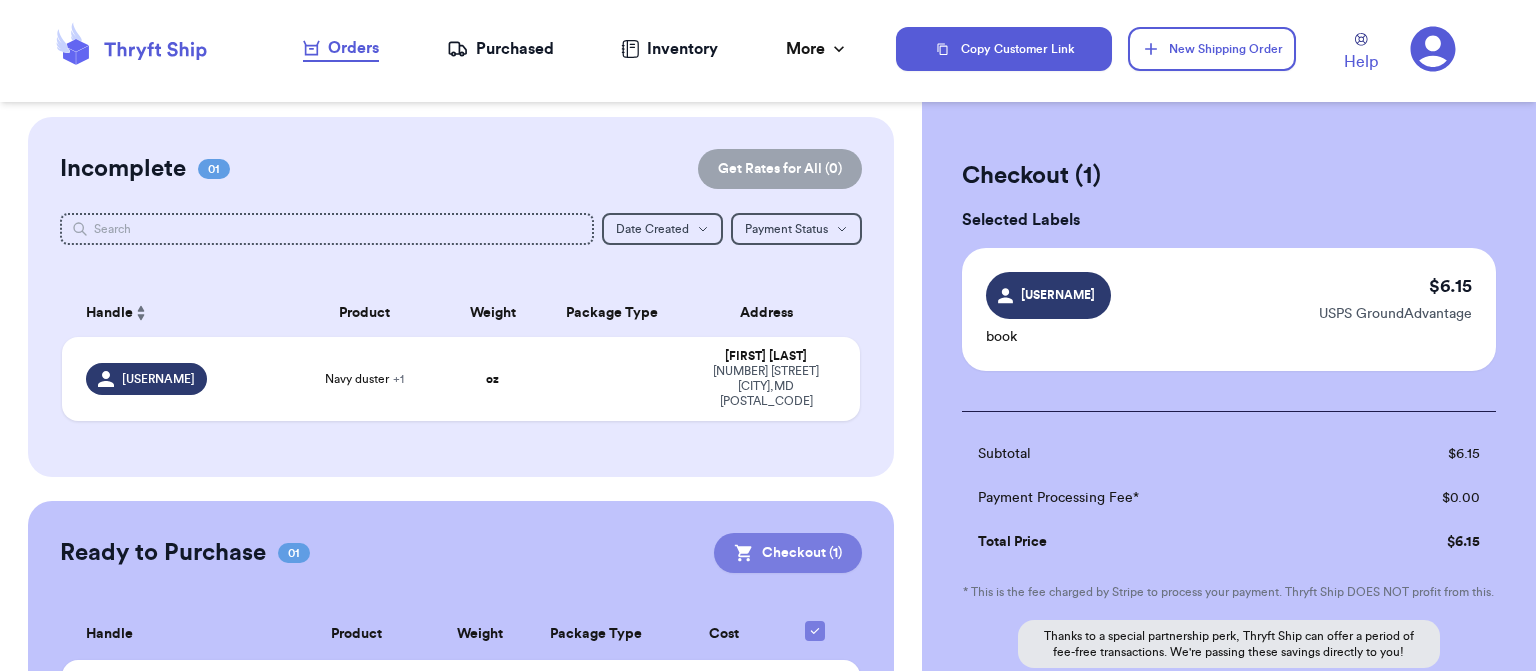 scroll, scrollTop: 0, scrollLeft: 0, axis: both 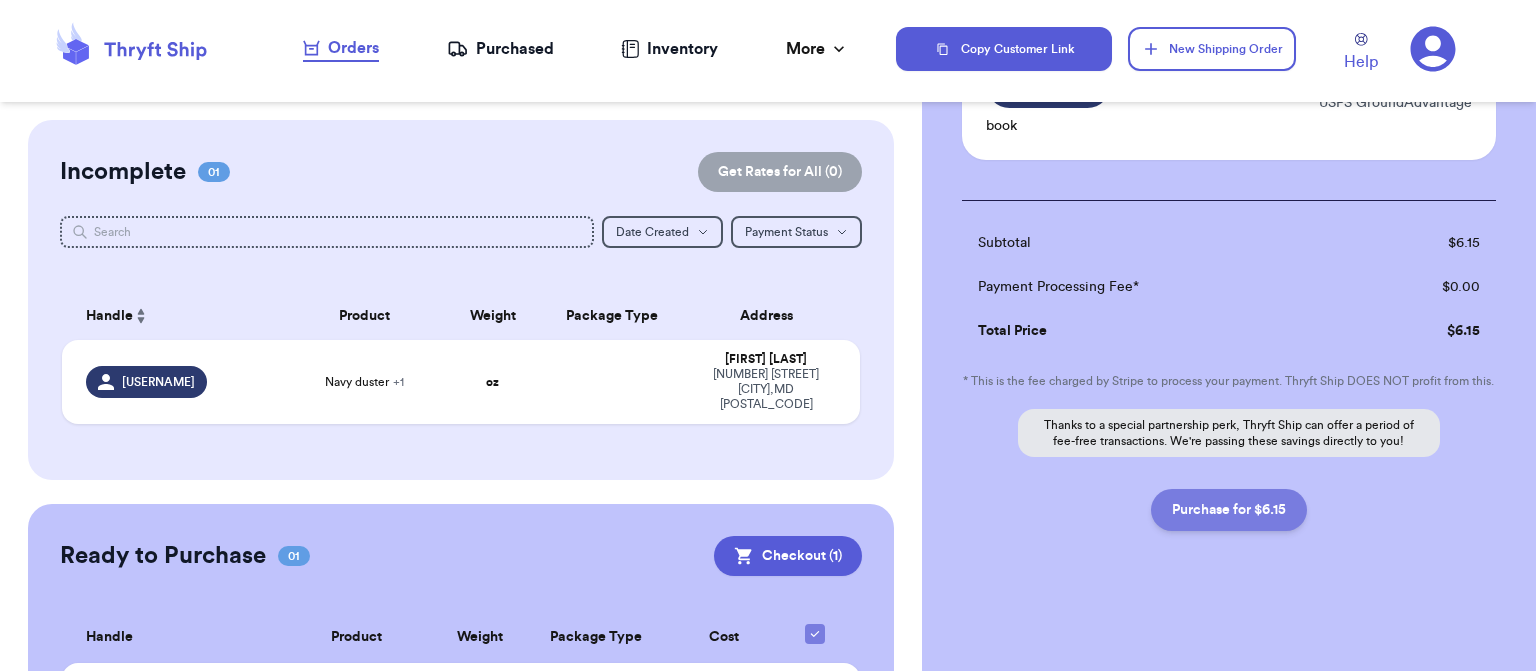 click on "Purchase for $6.15" at bounding box center (1229, 510) 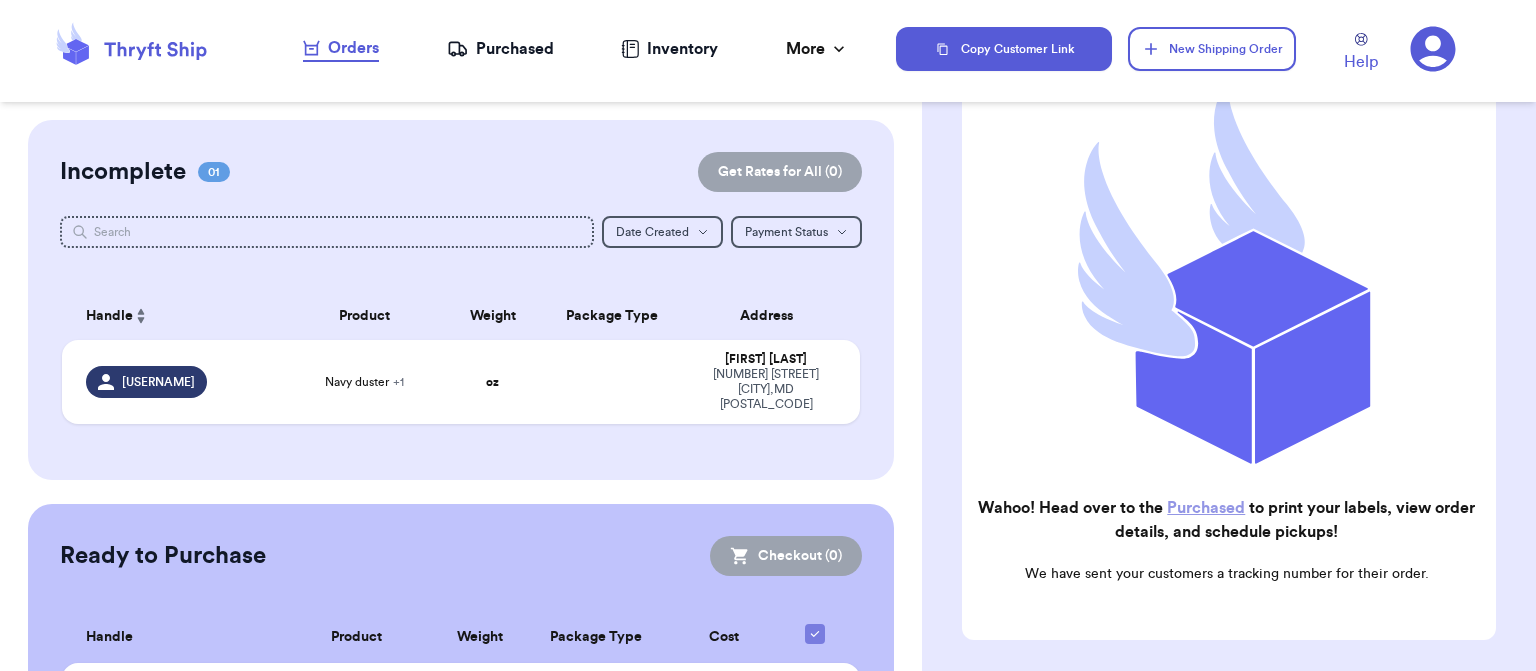 click on "Purchased" at bounding box center [1206, 508] 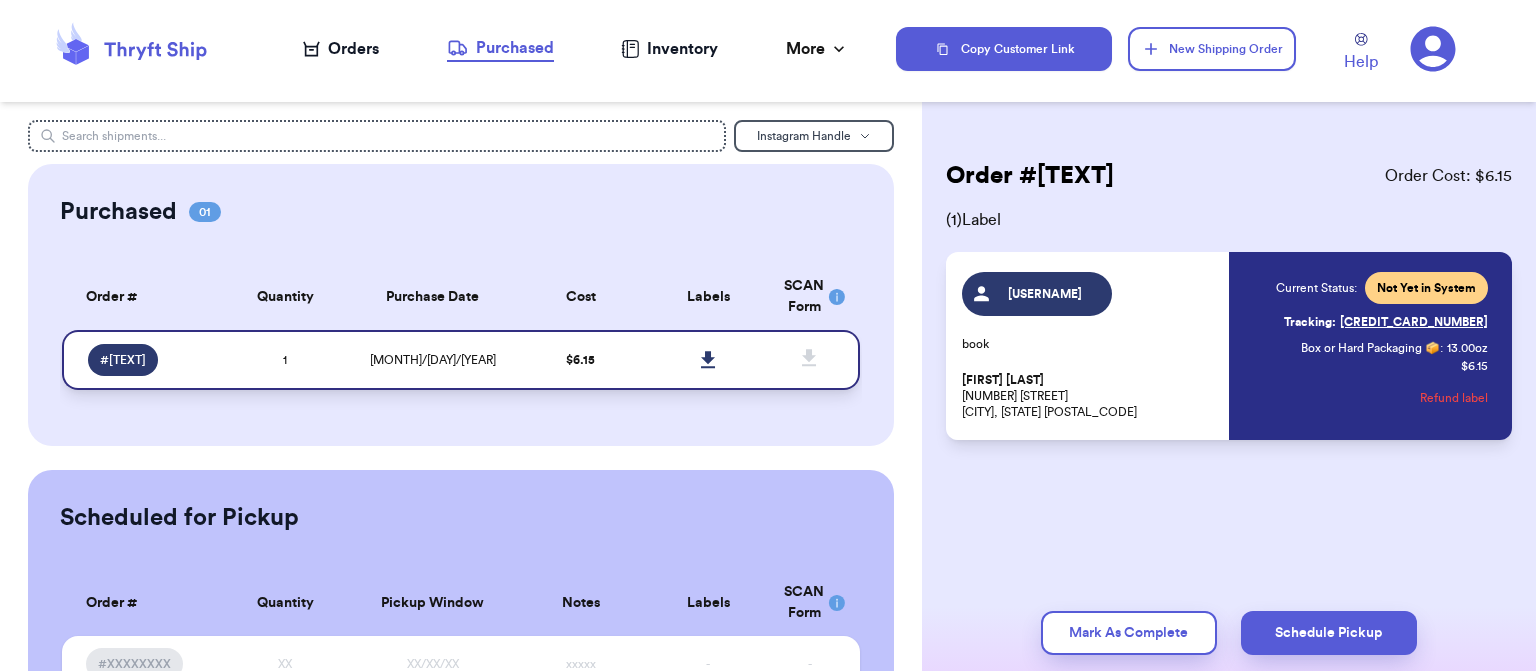 click at bounding box center (708, 360) 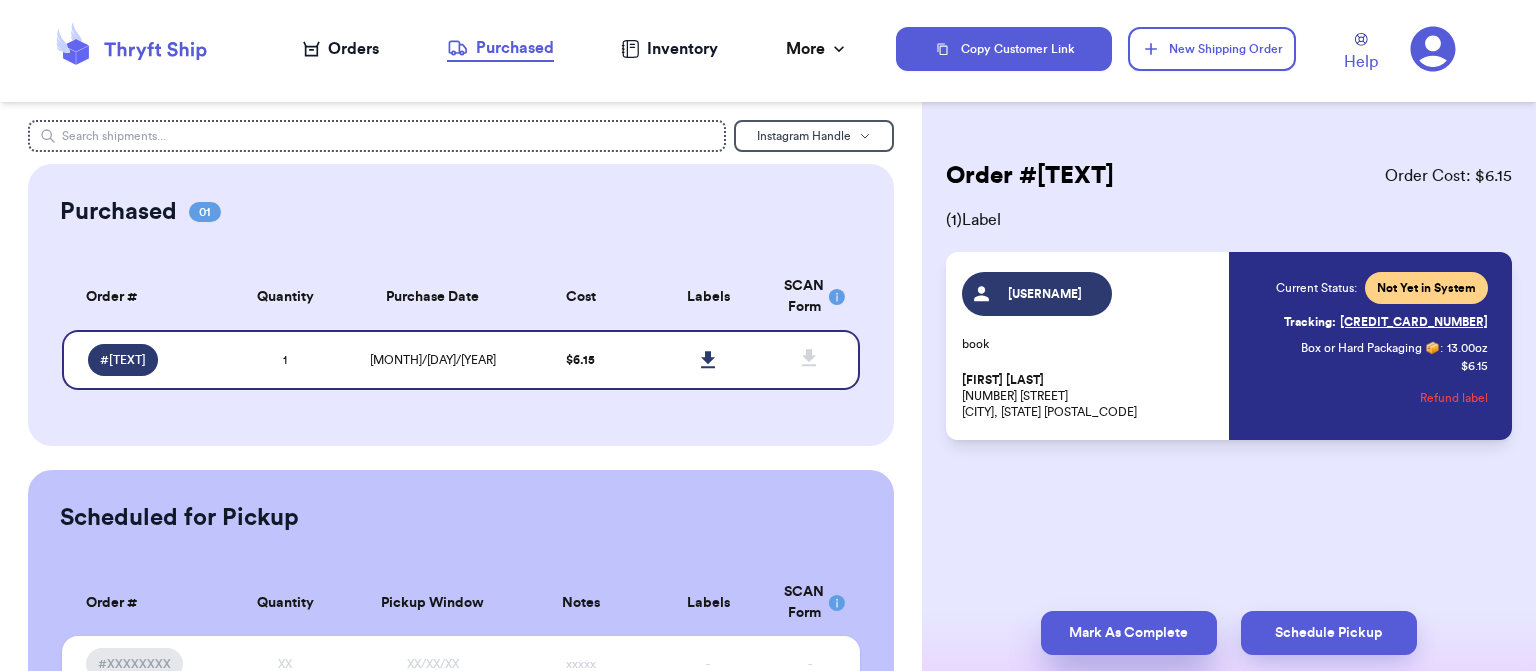 click on "Mark As Complete" at bounding box center [1129, 633] 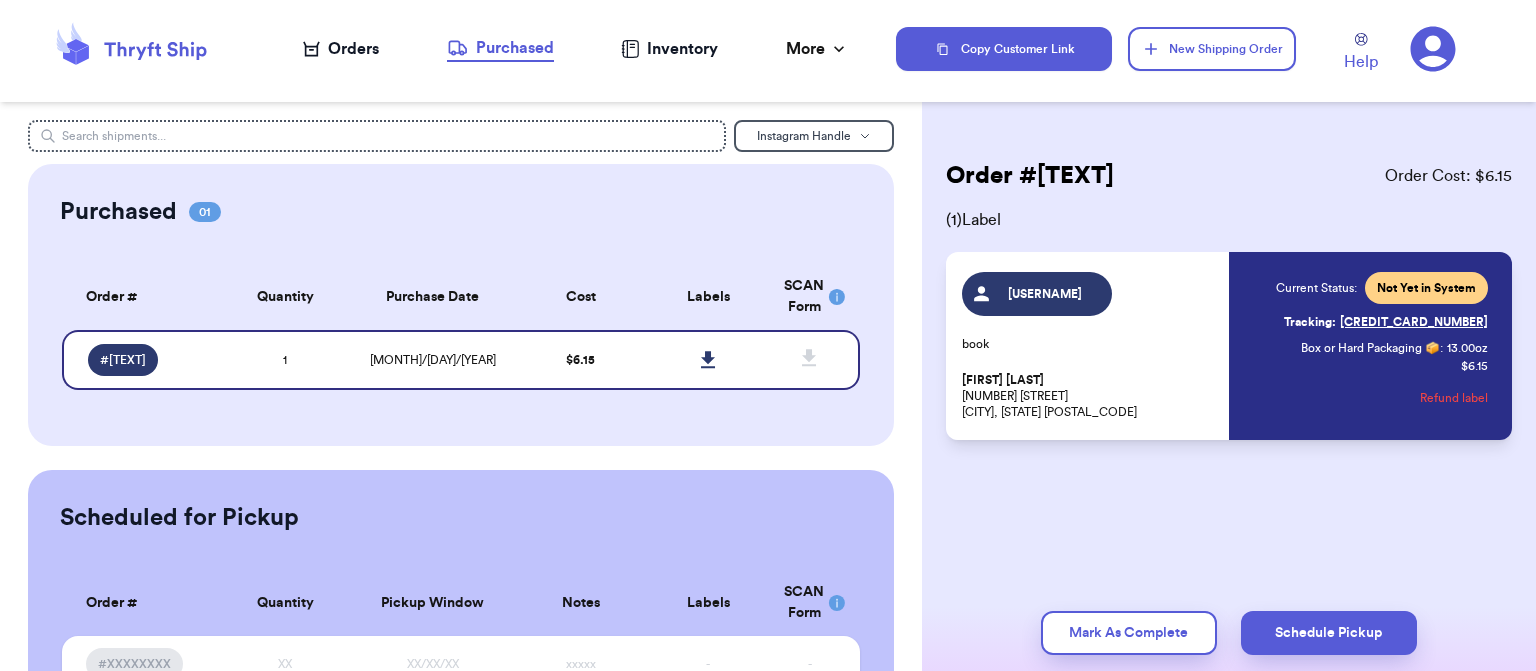 click on "Orders" at bounding box center (341, 49) 